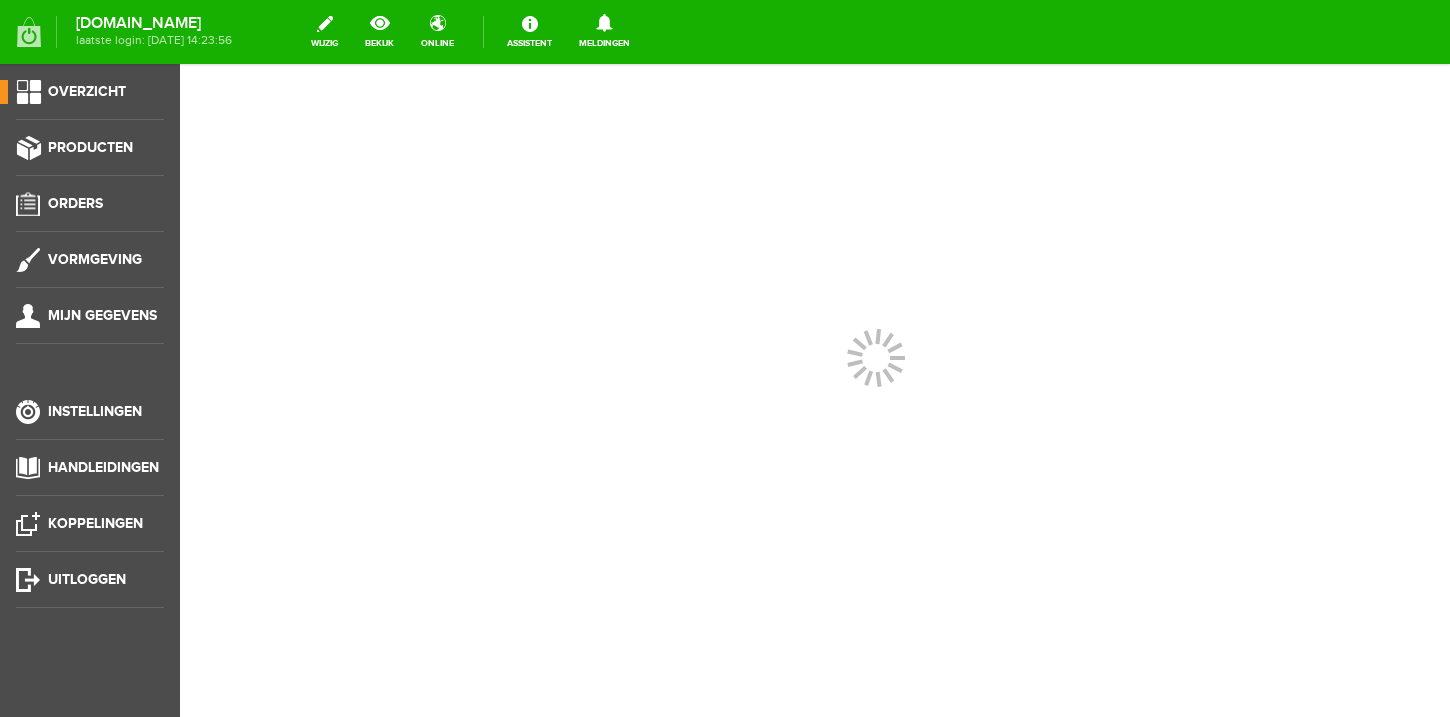 scroll, scrollTop: 0, scrollLeft: 0, axis: both 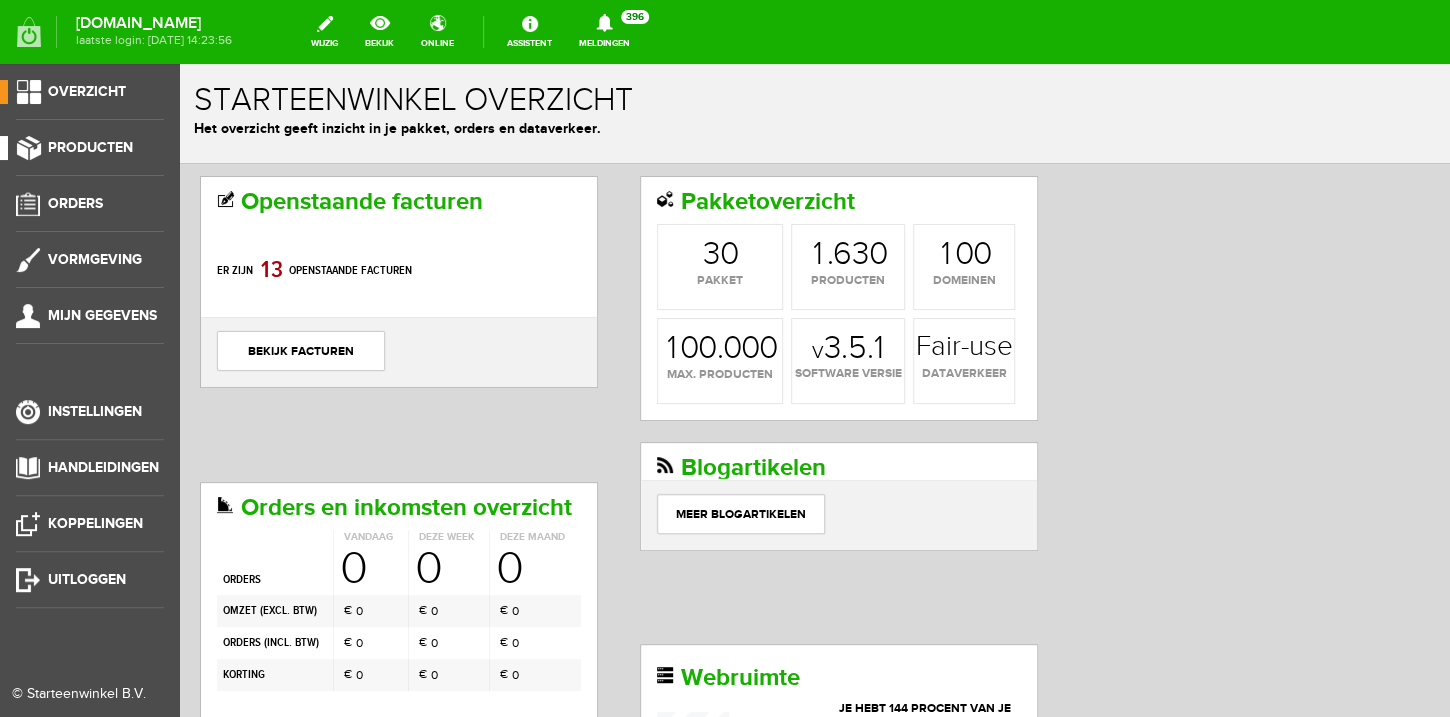 click on "Producten" at bounding box center [90, 147] 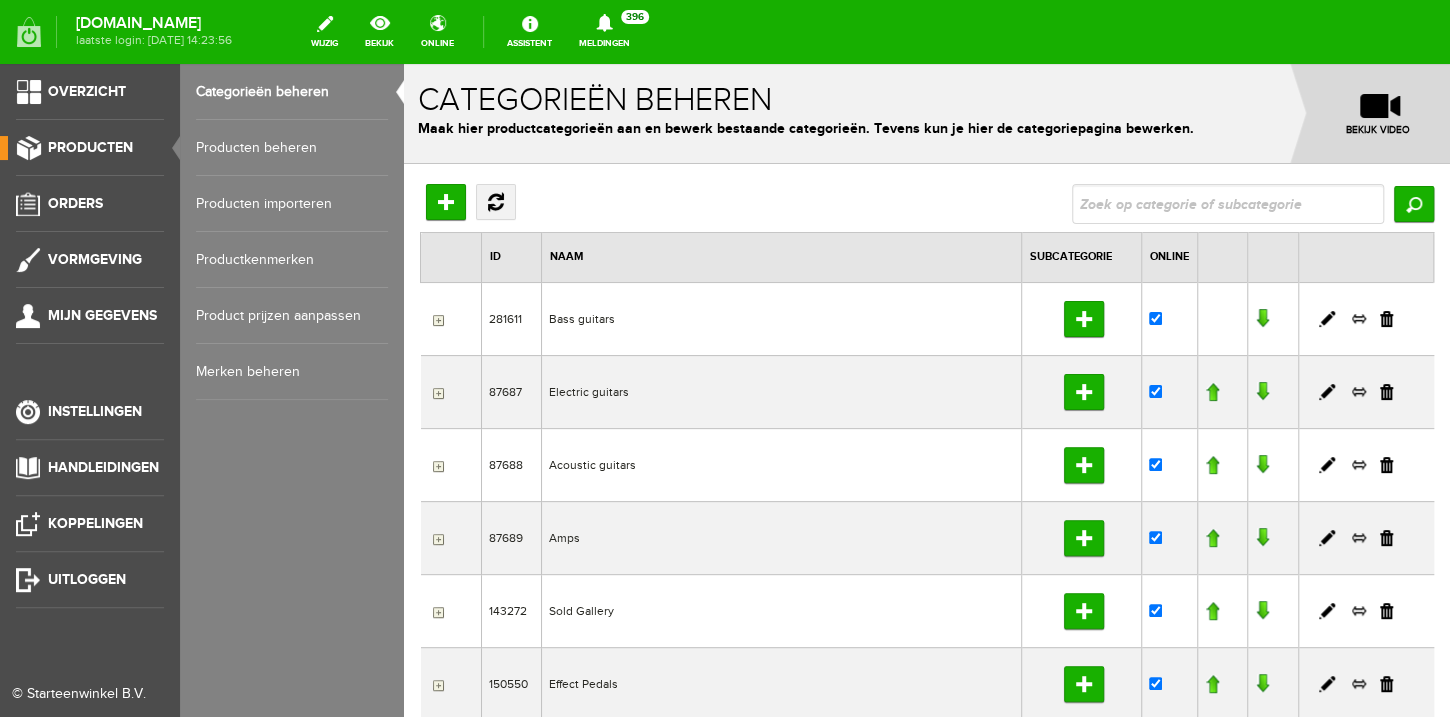 click on "Producten beheren" at bounding box center [292, 148] 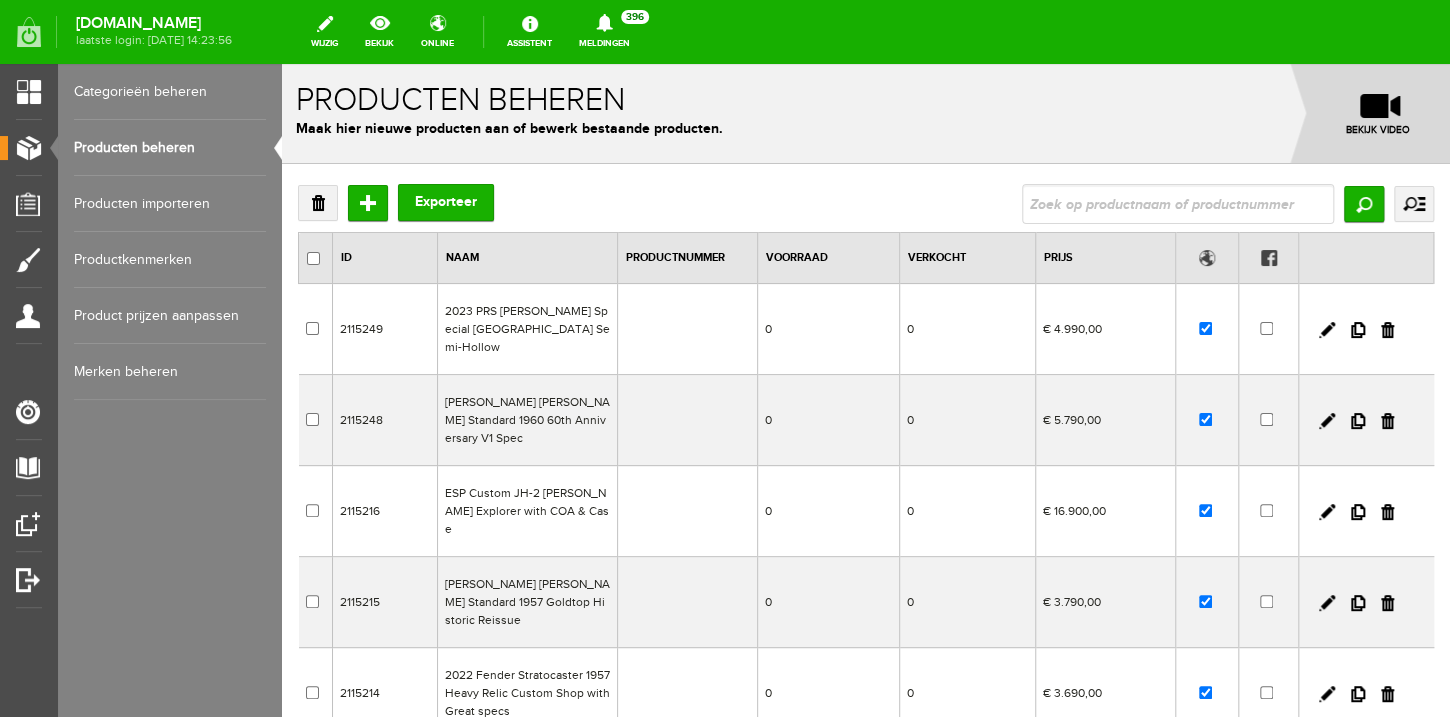 scroll, scrollTop: 0, scrollLeft: 0, axis: both 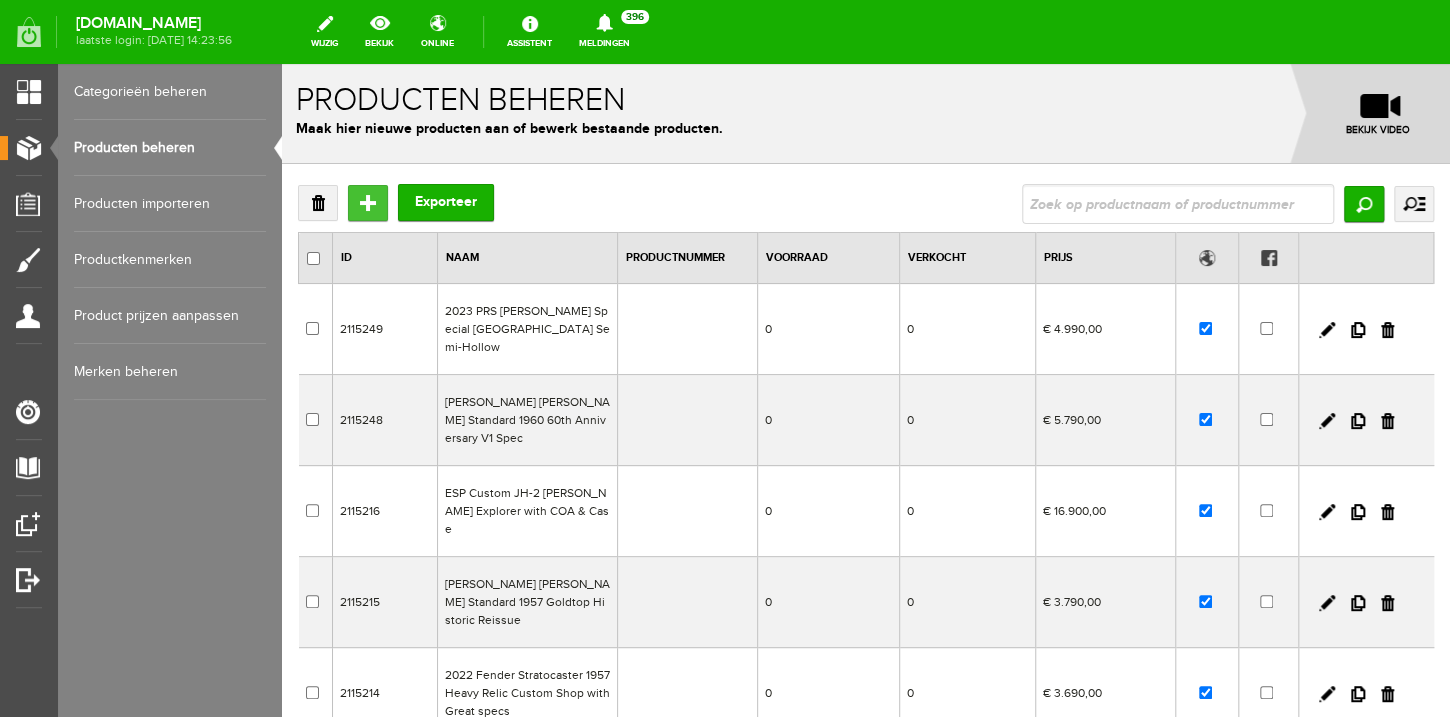 click on "Toevoegen" at bounding box center [368, 203] 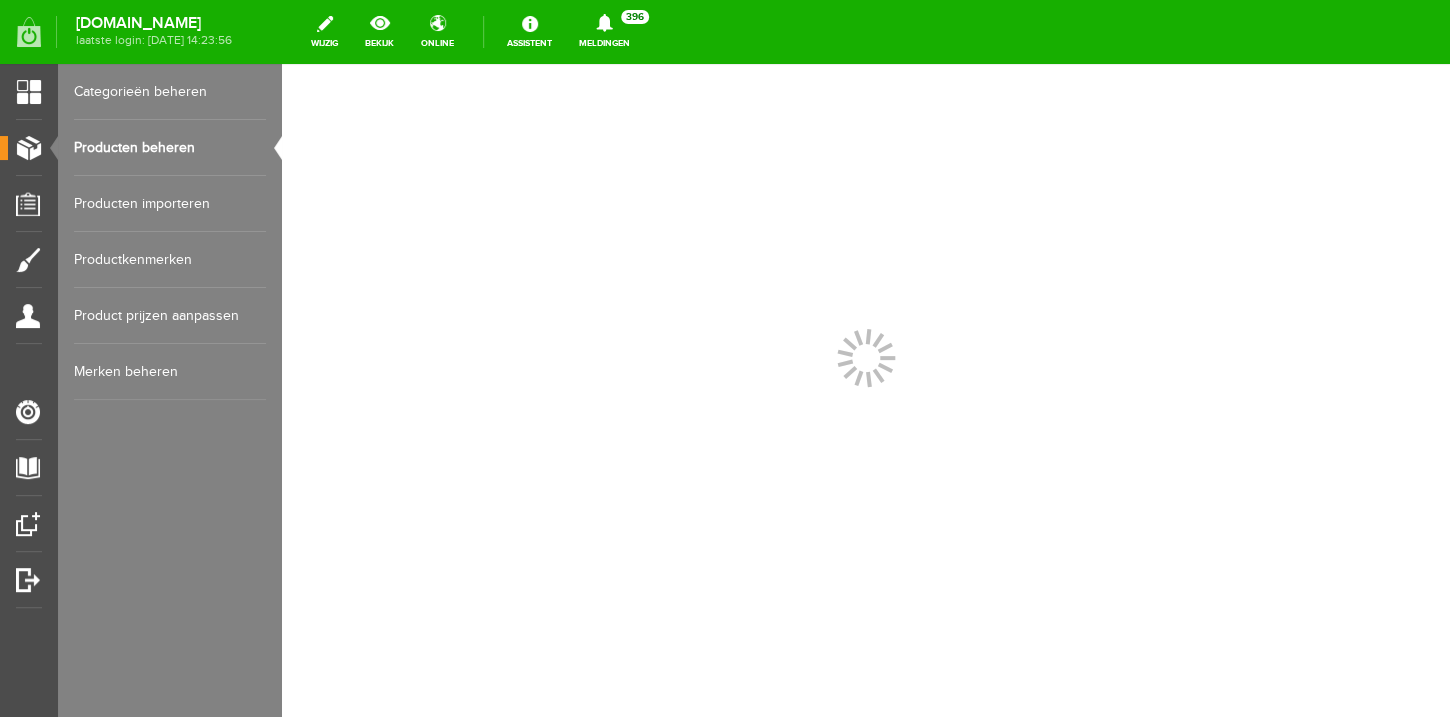 scroll, scrollTop: 0, scrollLeft: 0, axis: both 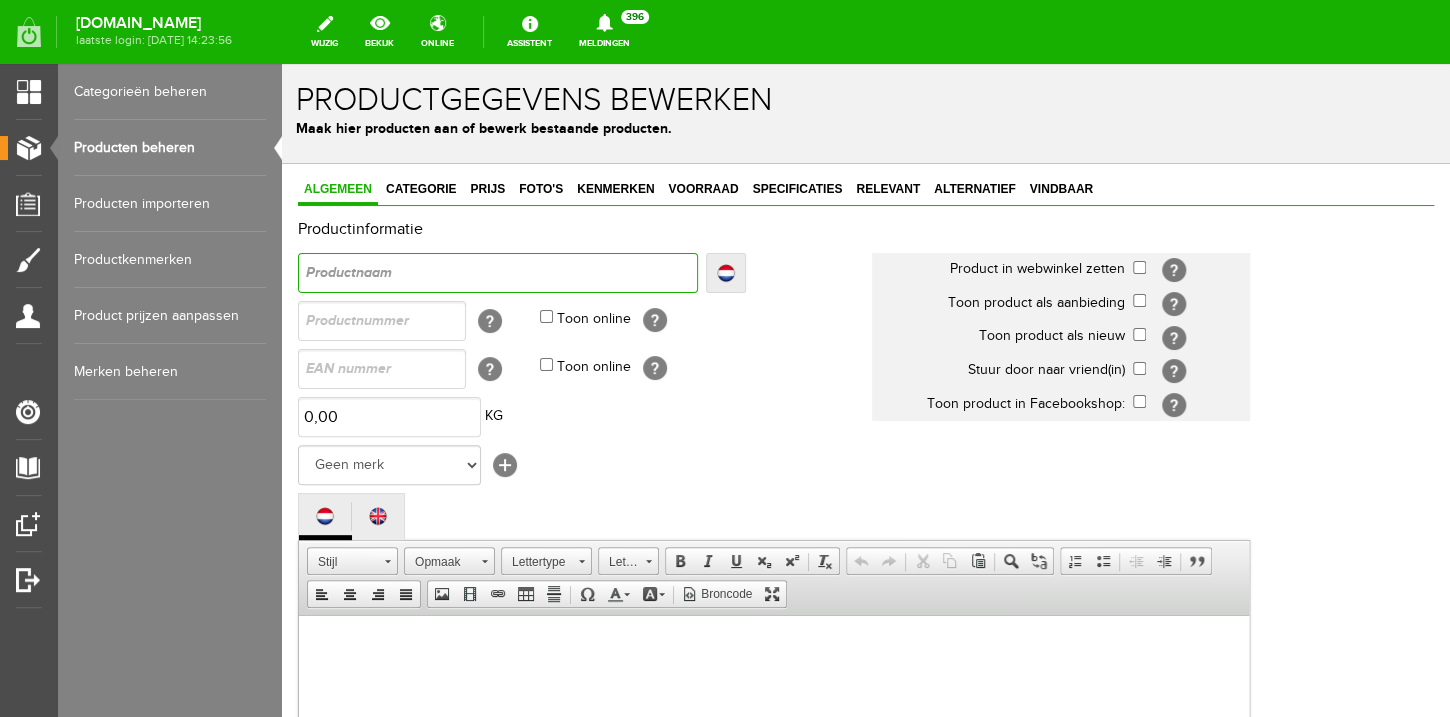 click at bounding box center [498, 273] 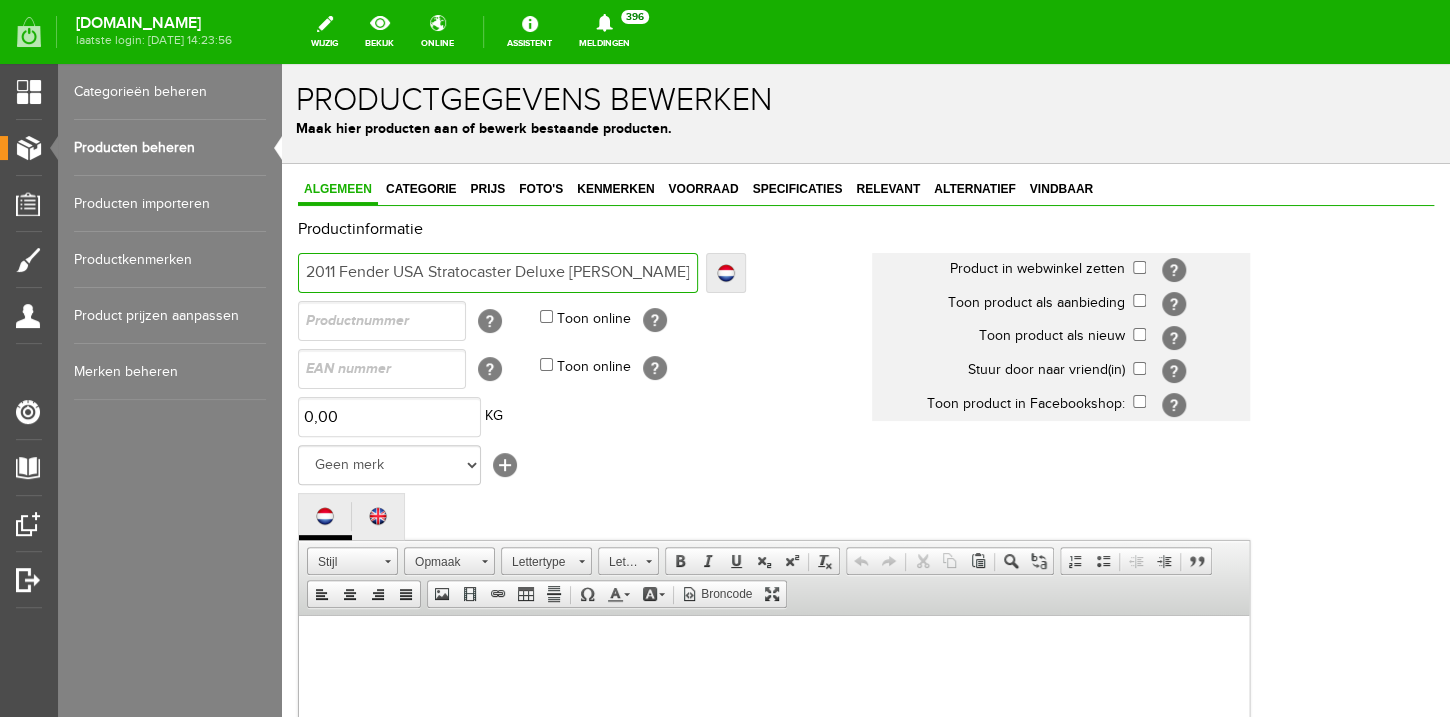 type on "2011 Fender USA Stratocaster Deluxe [PERSON_NAME] with S1 Switch & Original Case" 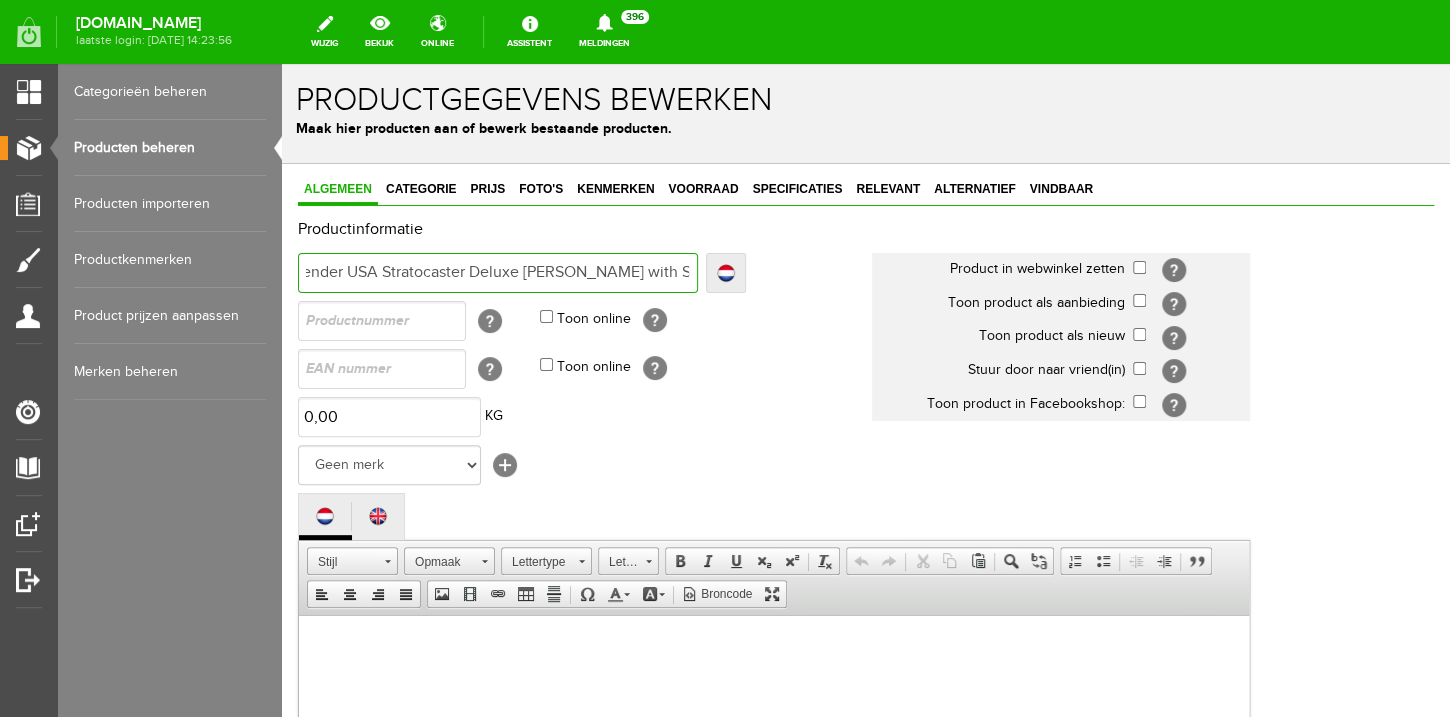 scroll, scrollTop: 0, scrollLeft: 0, axis: both 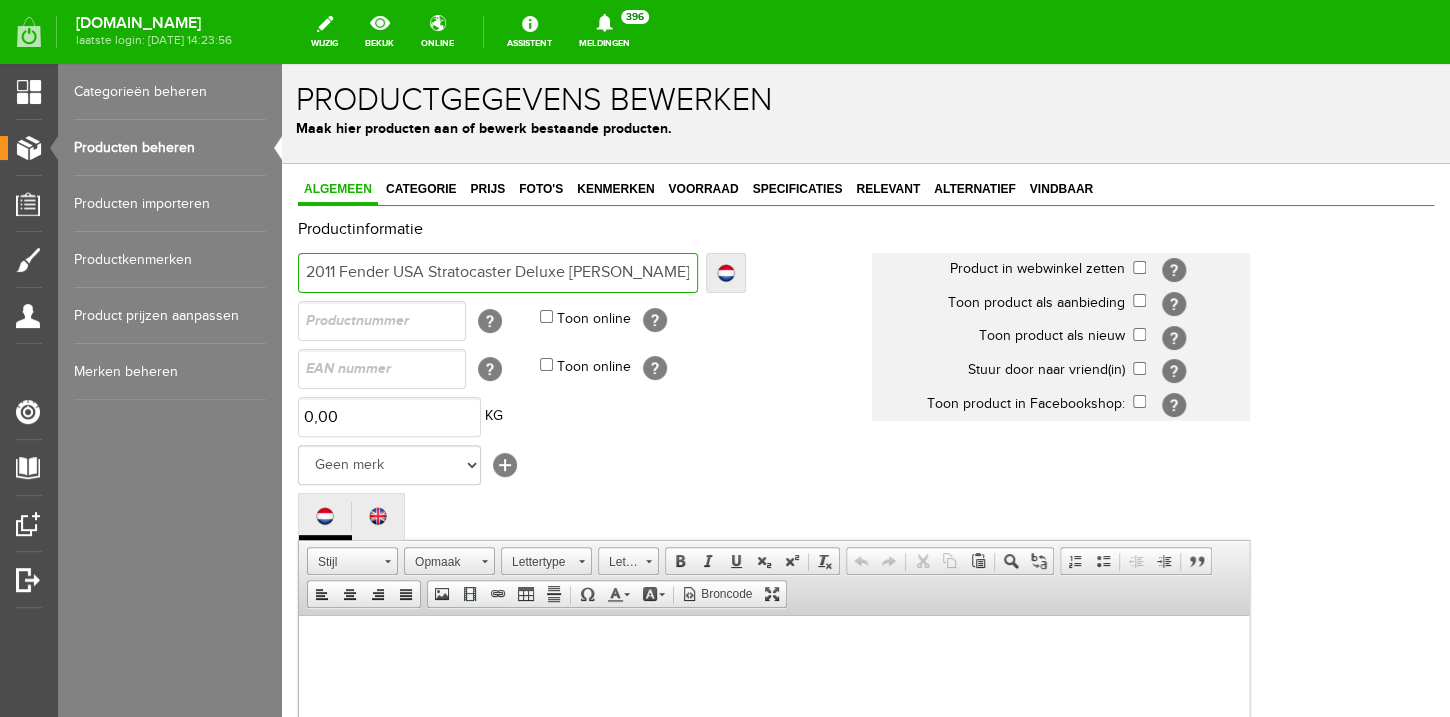 drag, startPoint x: 345, startPoint y: 273, endPoint x: 239, endPoint y: 270, distance: 106.04244 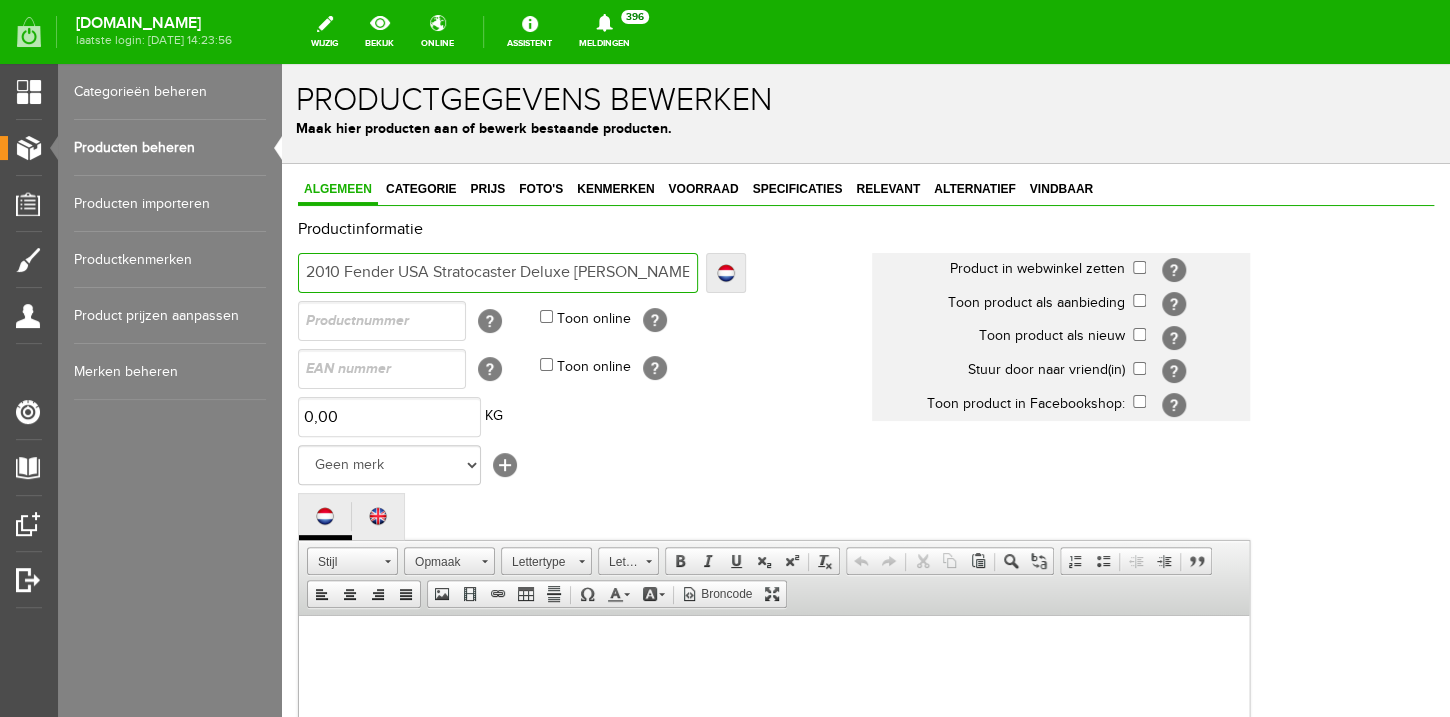 type on "2010 Fender USA Stratocaster Deluxe [PERSON_NAME] with S1 Switch & Original Case" 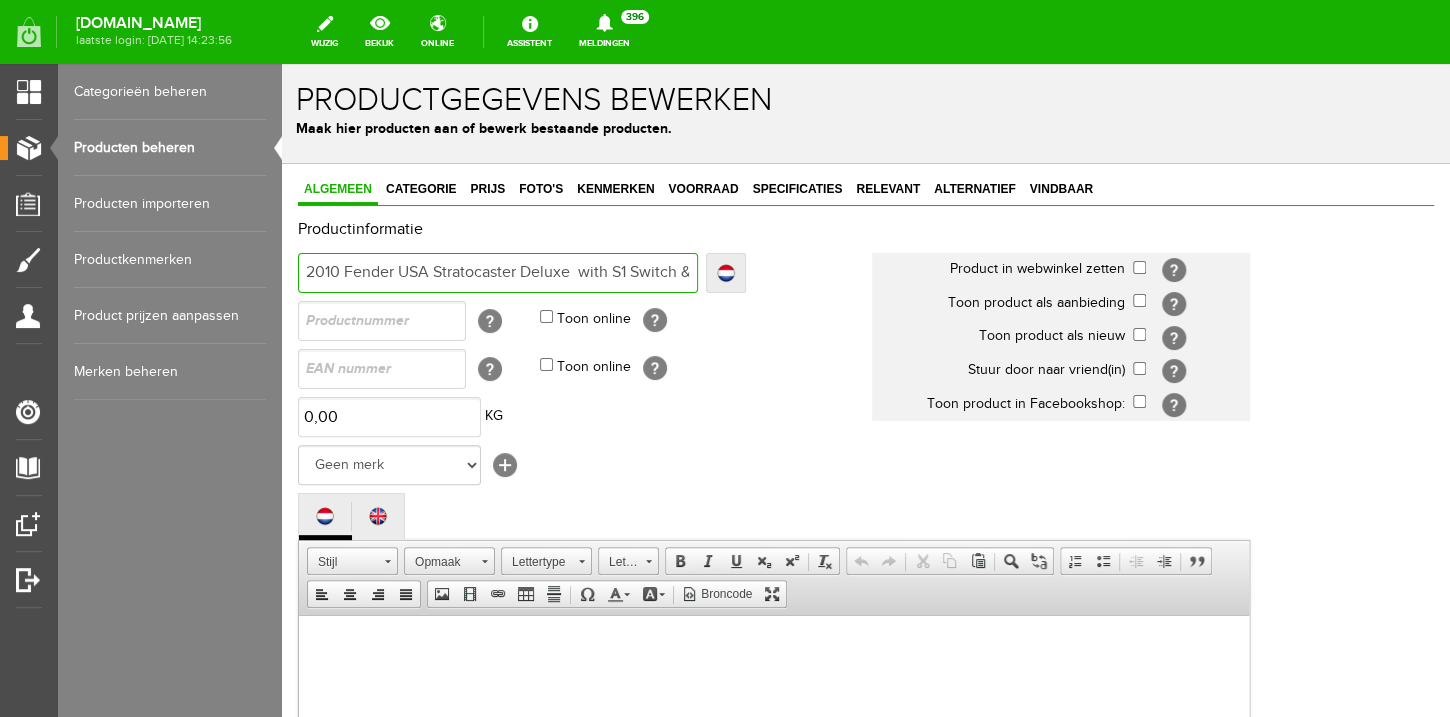 type on "2010 Fender USA Stratocaster Deluxe  with S1 Switch & Original Case" 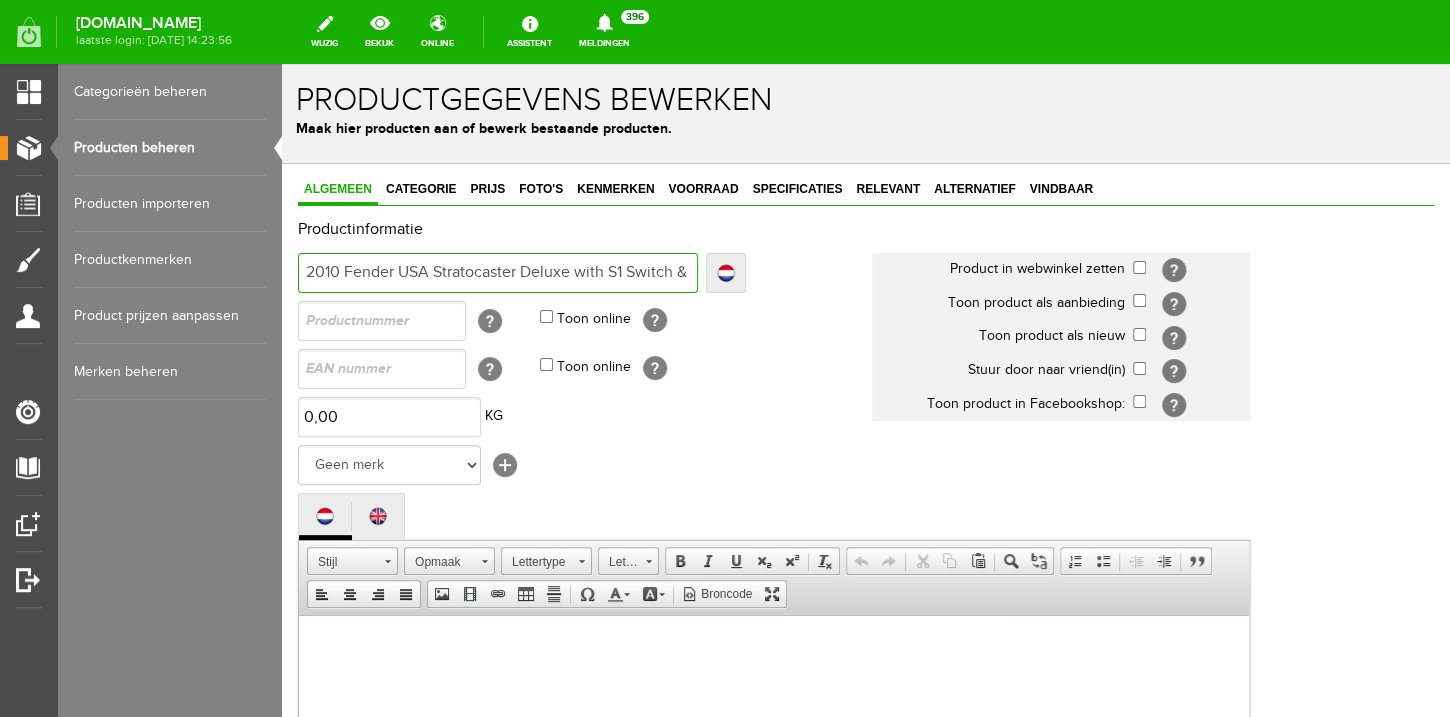 type on "2010 Fender USA Stratocaster Deluxe with S1 Switch & Original Case" 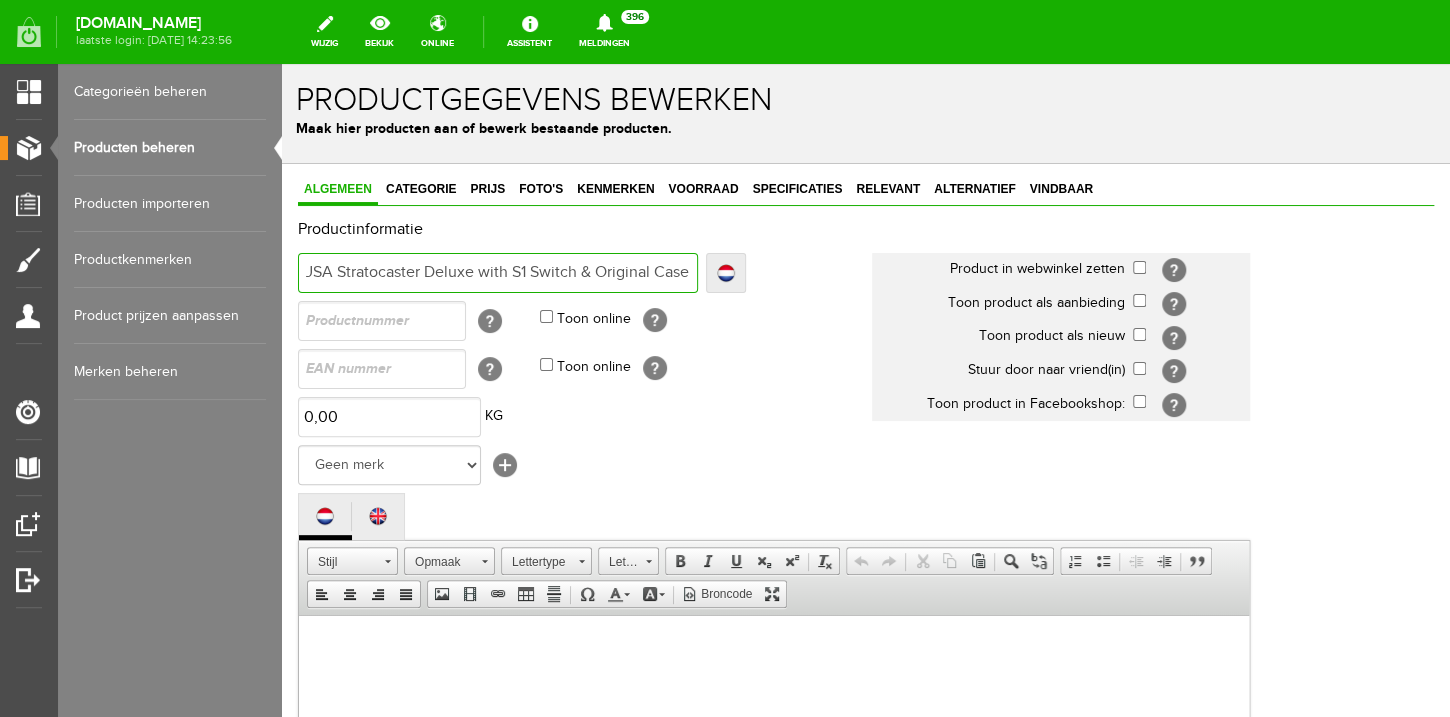 drag, startPoint x: 680, startPoint y: 276, endPoint x: 753, endPoint y: 271, distance: 73.171036 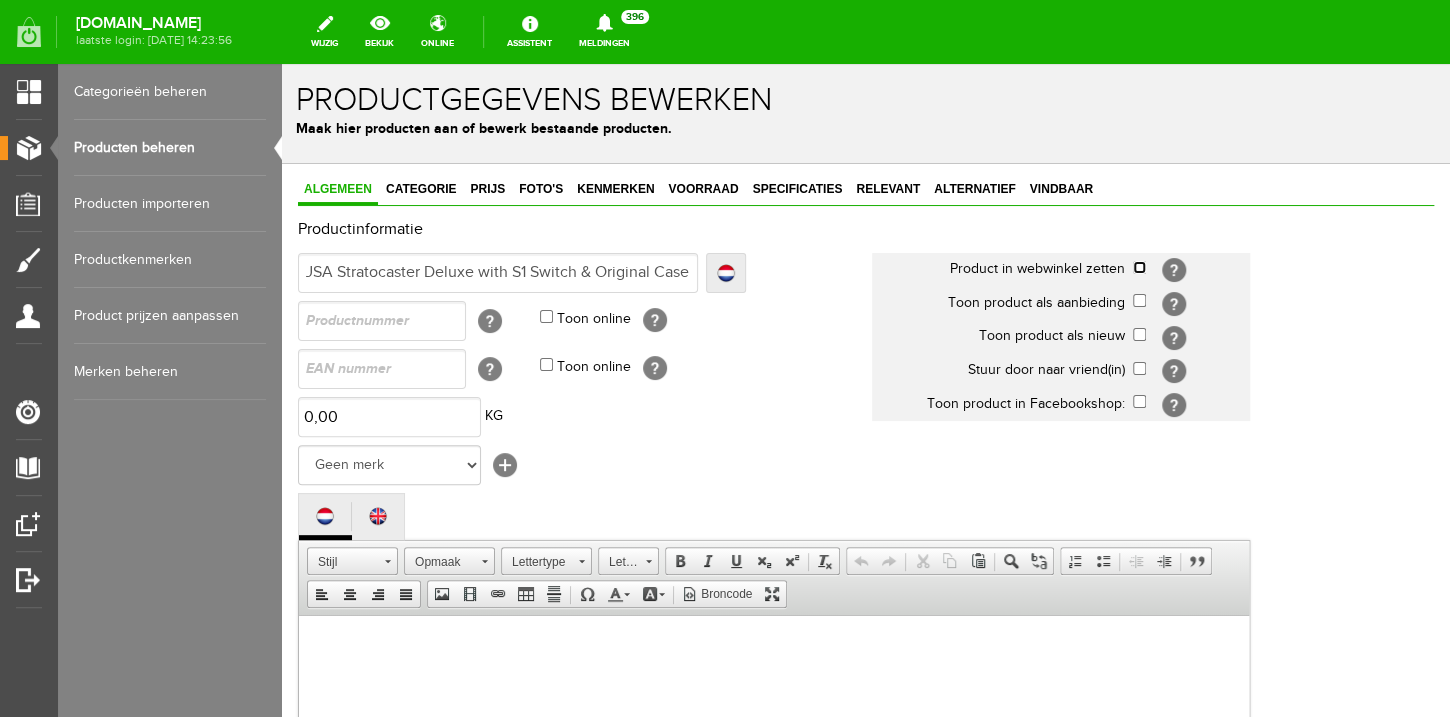 click at bounding box center [1139, 267] 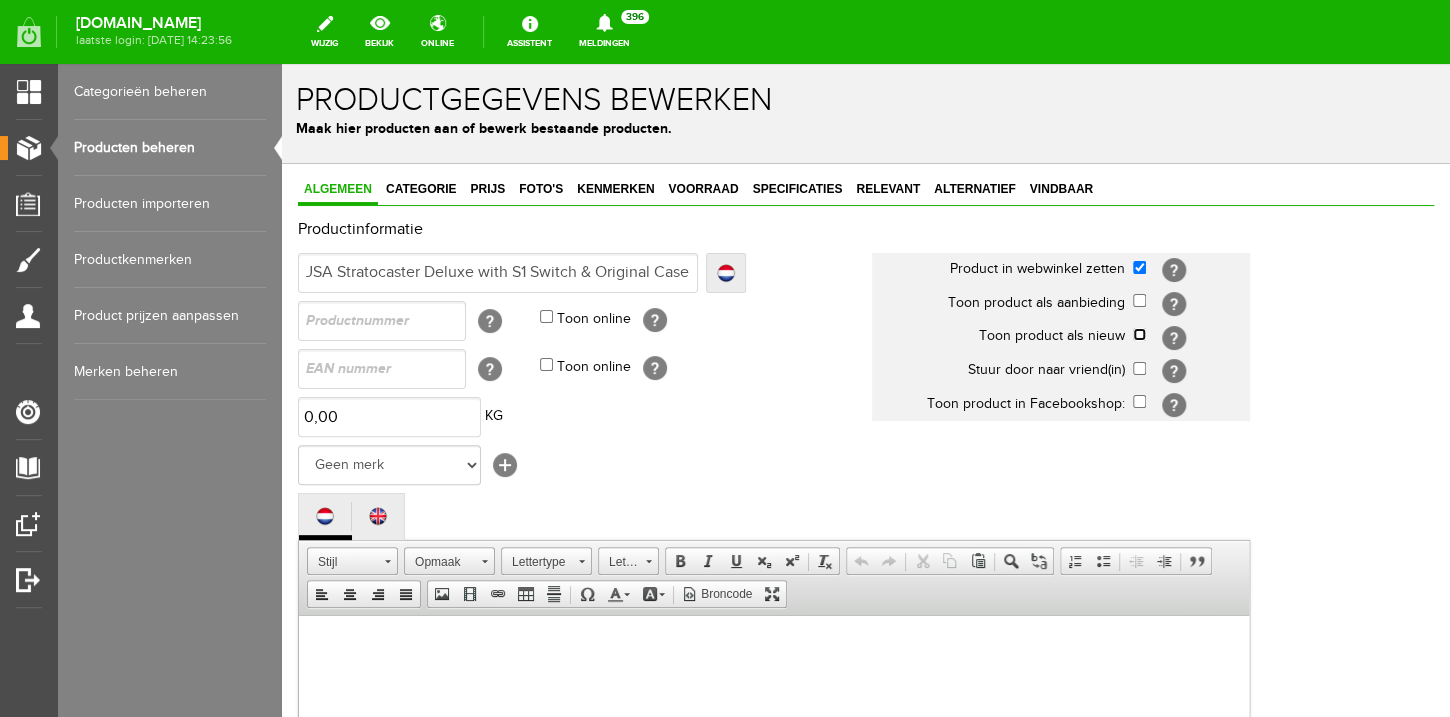 click at bounding box center [1139, 334] 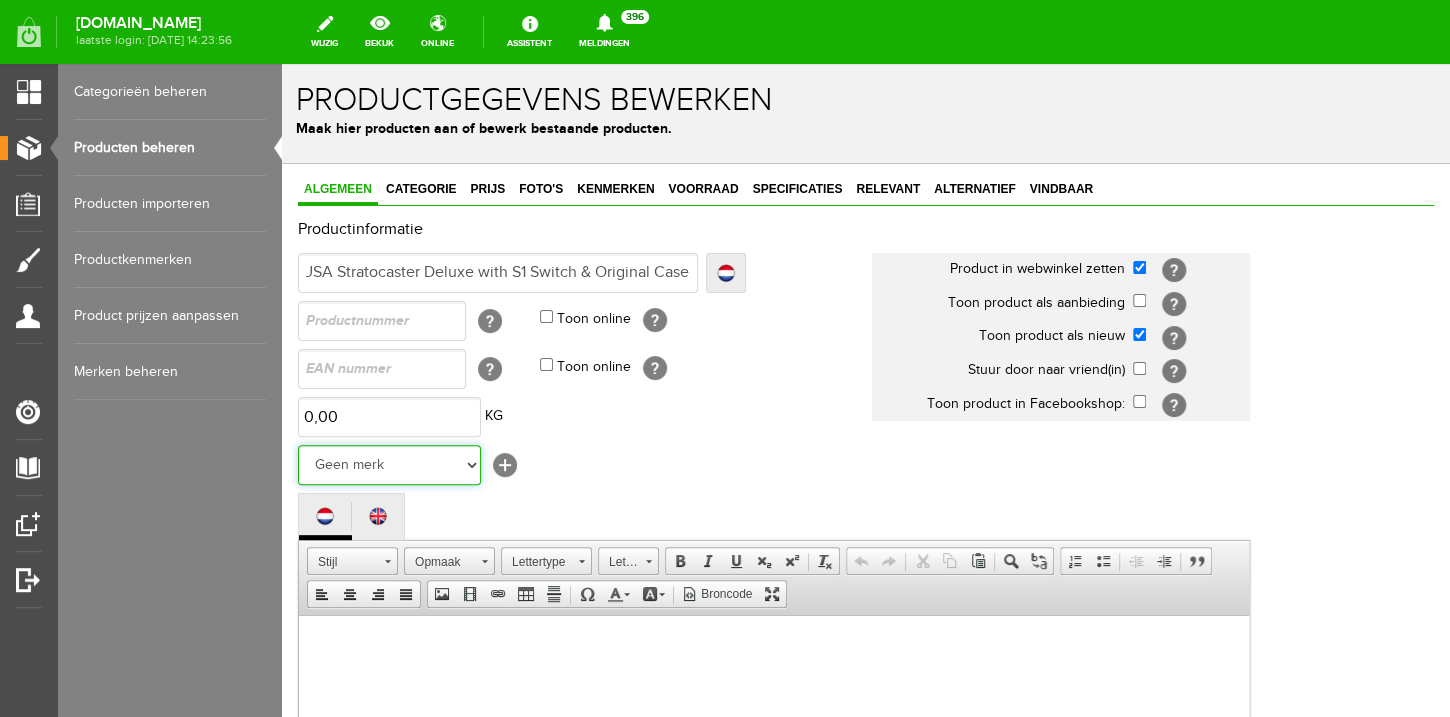 click on "Geen merk
Hymn
Peavey
Vox
Rickenbacker
[PERSON_NAME]
[PERSON_NAME]
[PERSON_NAME]
[PERSON_NAME]
[PERSON_NAME]
[PERSON_NAME]
Hook
Gretsch
[PERSON_NAME]
The Heritage
Haar
ESP
[PERSON_NAME]
EVH
Duesenberg
Marshall
Music Man
[PERSON_NAME]
Fender
Ibanez
PRS [PERSON_NAME]
Other brands" at bounding box center (389, 465) 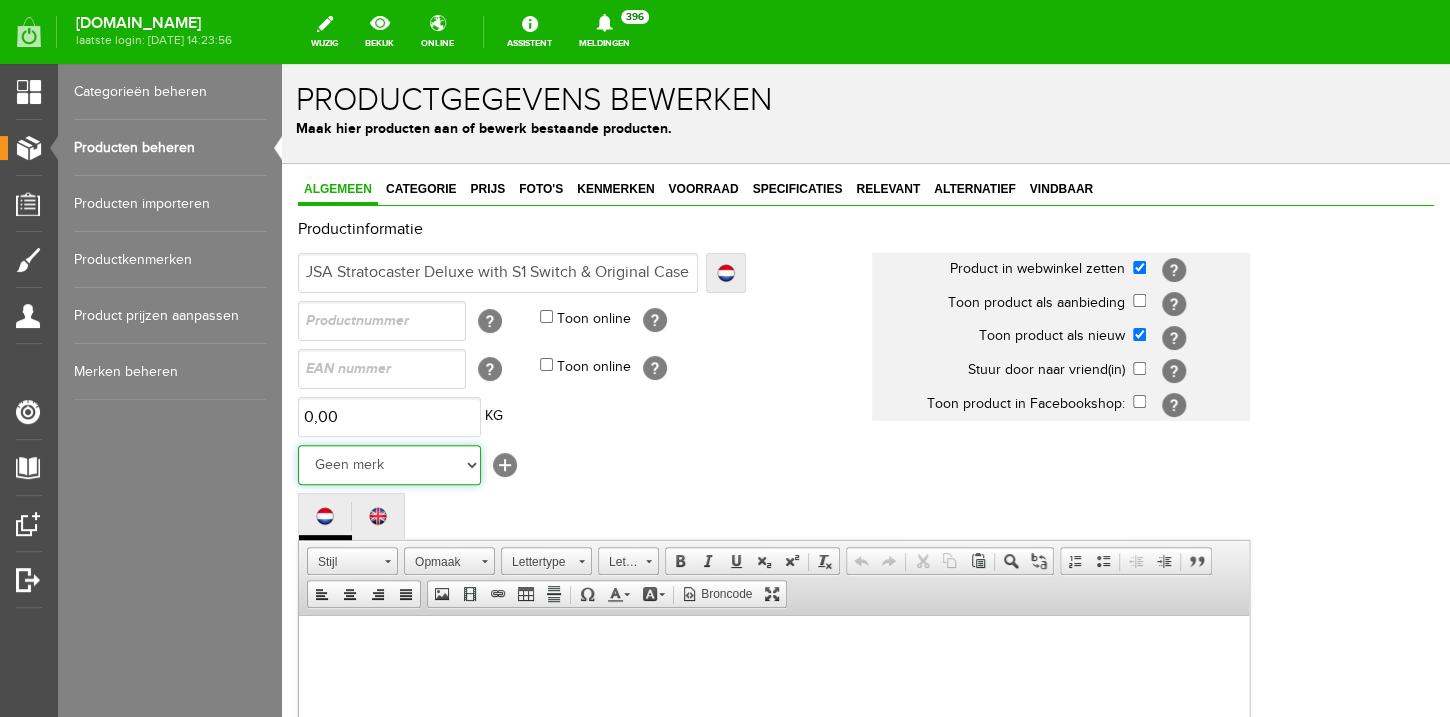 select on "124516" 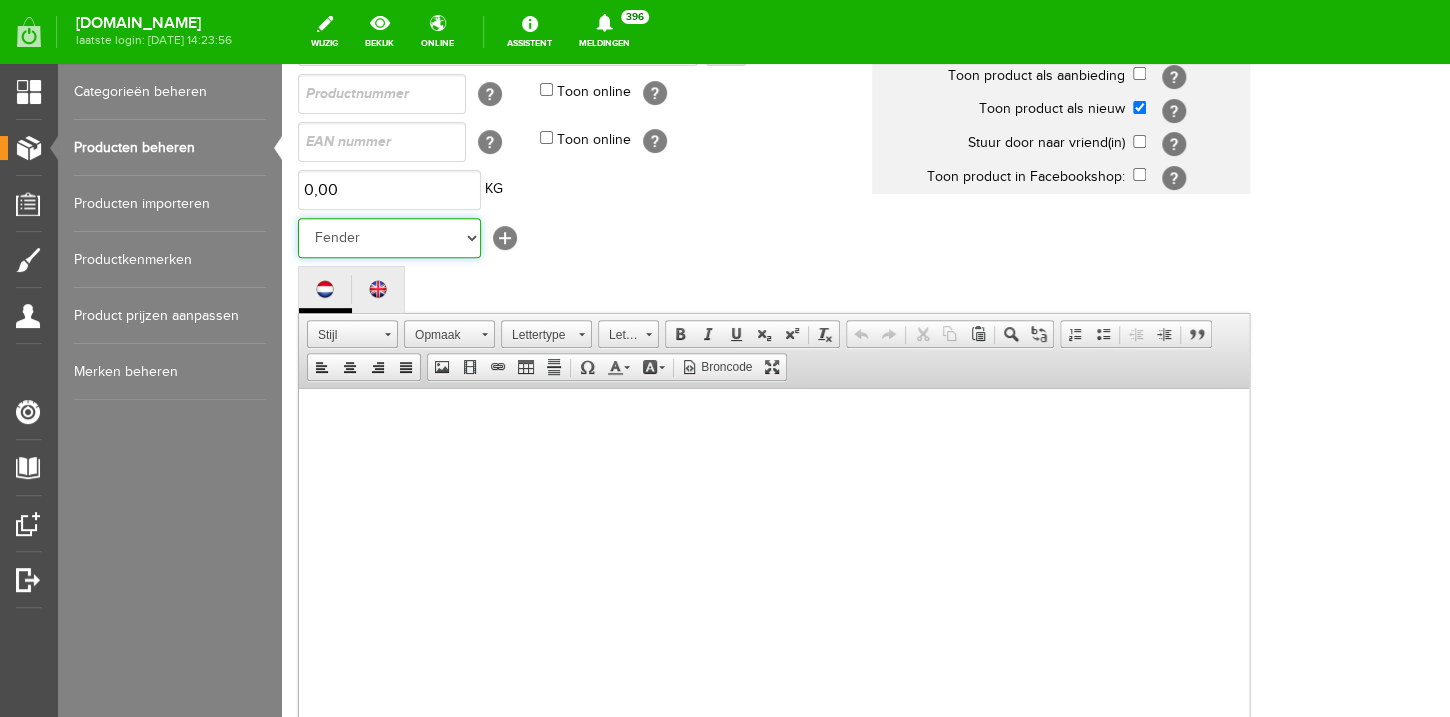 scroll, scrollTop: 544, scrollLeft: 0, axis: vertical 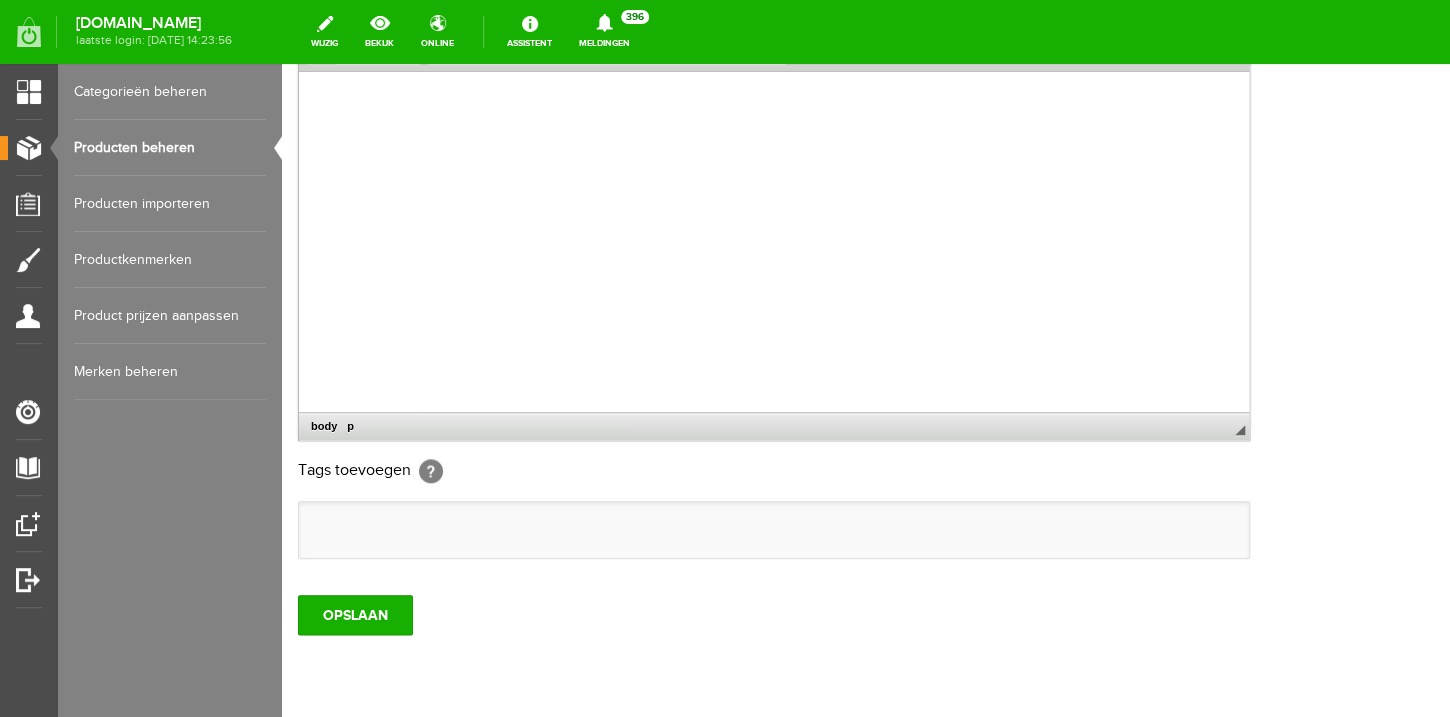click at bounding box center (774, 261) 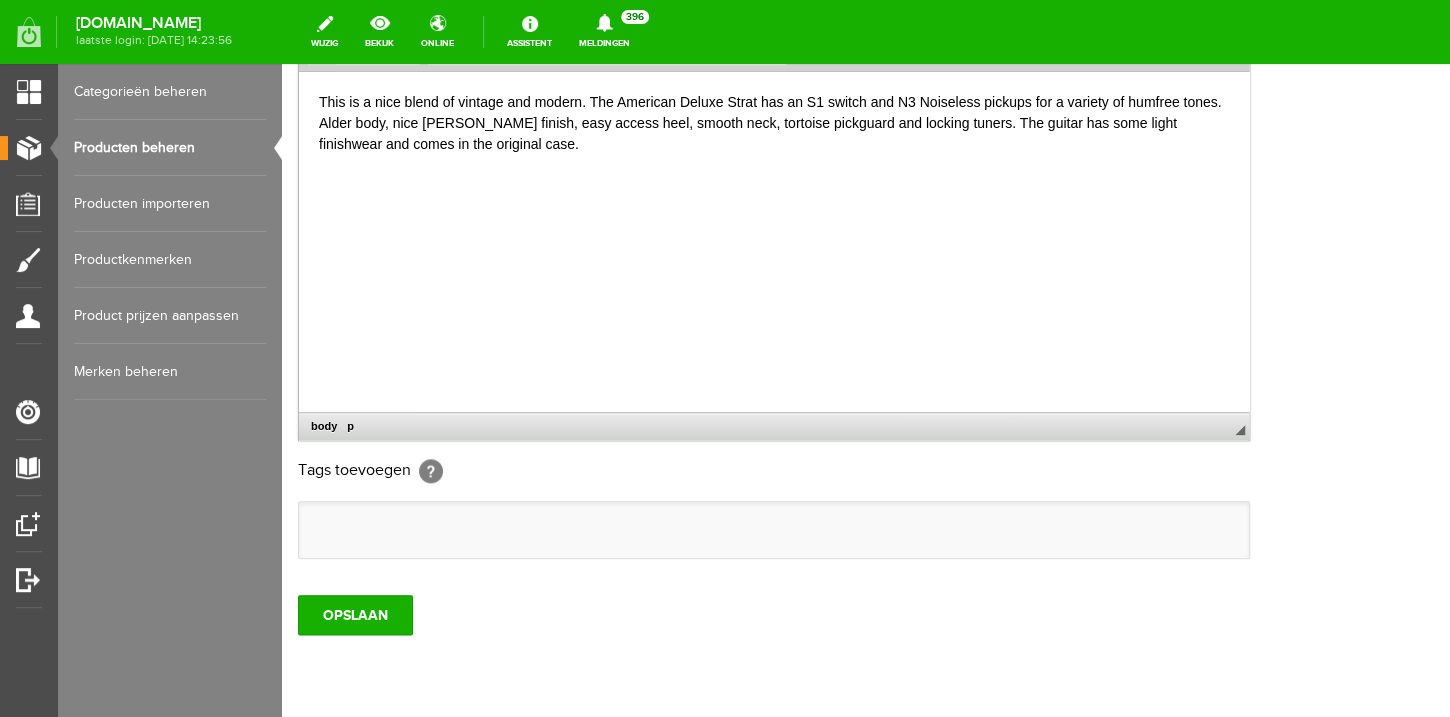 scroll, scrollTop: 464, scrollLeft: 0, axis: vertical 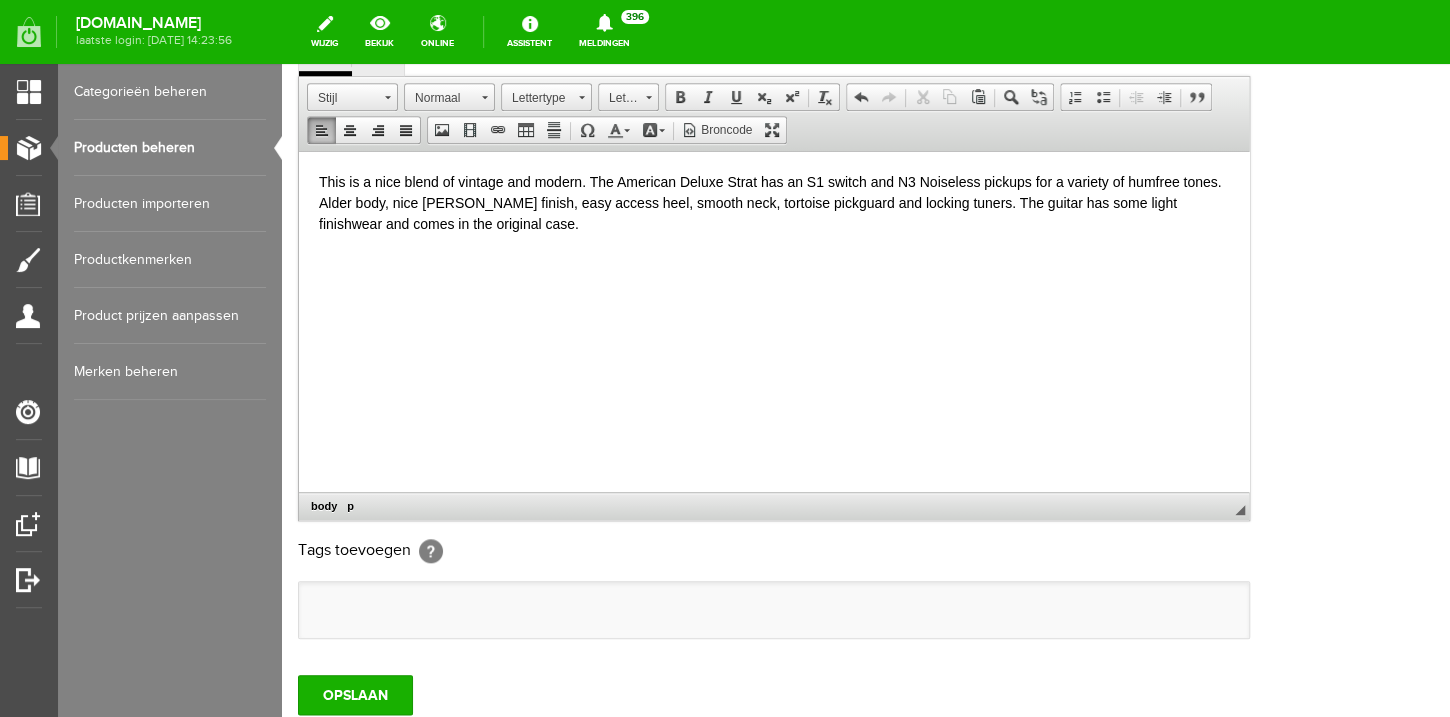 click on "This is a nice blend of vintage and modern. The American Deluxe Strat has an S1 switch and N3 Noiseless pickups for a variety of humfree tones. Alder body, nice [PERSON_NAME] finish, easy access heel, smooth neck, tortoise pickguard and locking tuners. The guitar has some light finishwear and comes in the original case." at bounding box center [774, 202] 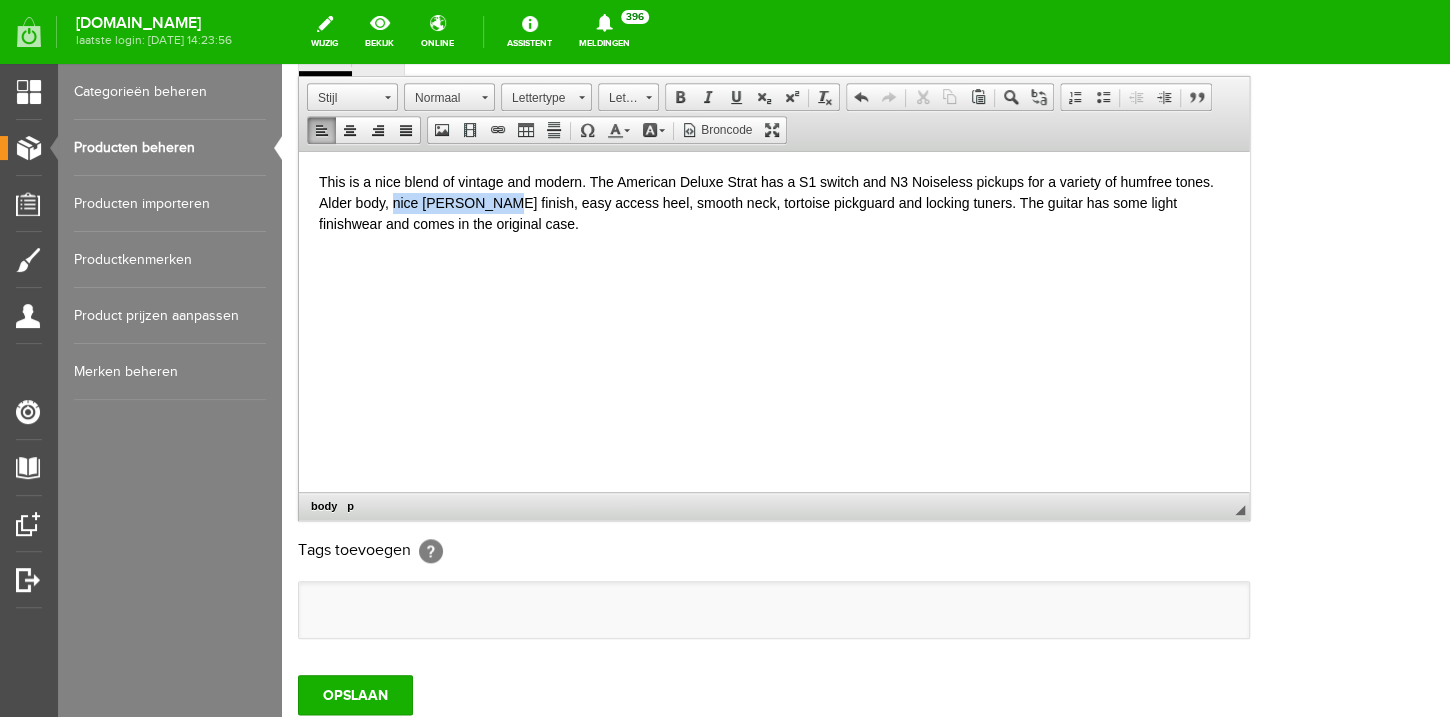 drag, startPoint x: 533, startPoint y: 202, endPoint x: 438, endPoint y: 200, distance: 95.02105 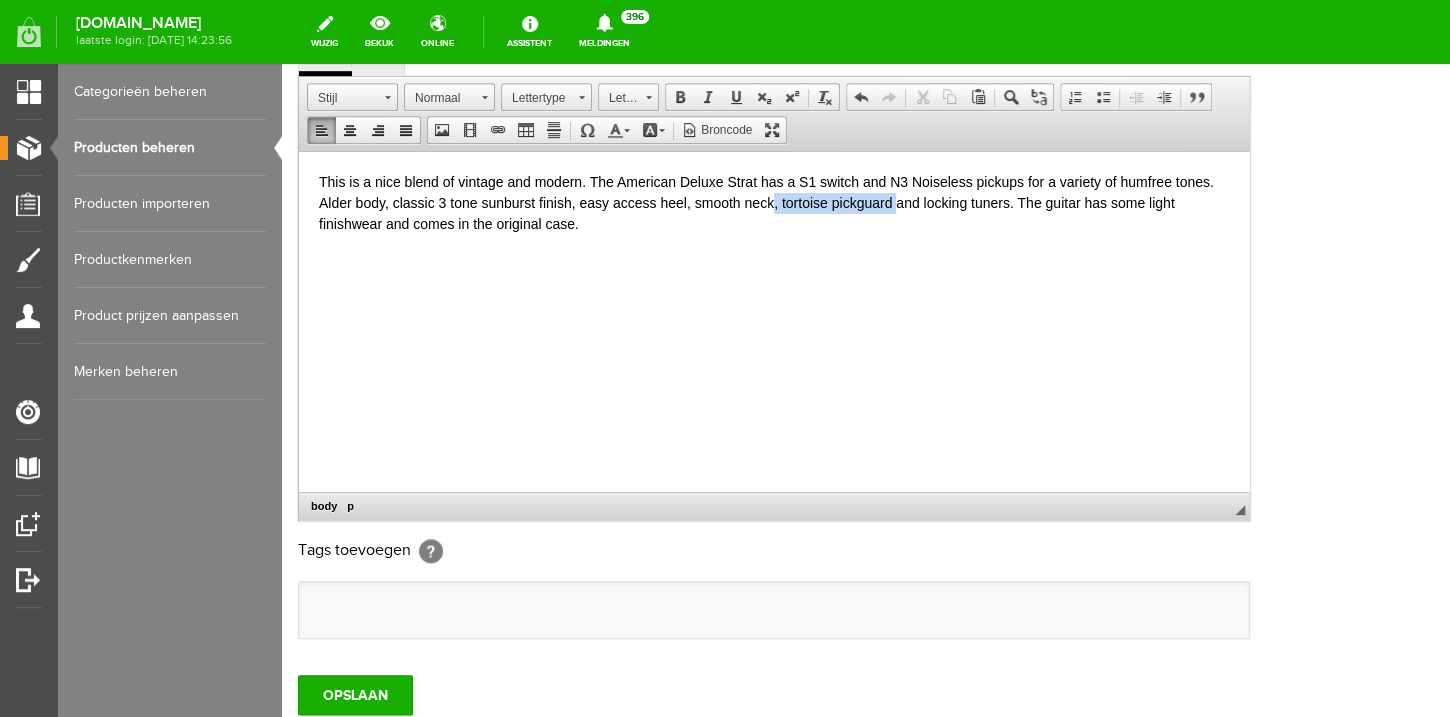 drag, startPoint x: 935, startPoint y: 203, endPoint x: 817, endPoint y: 205, distance: 118.016945 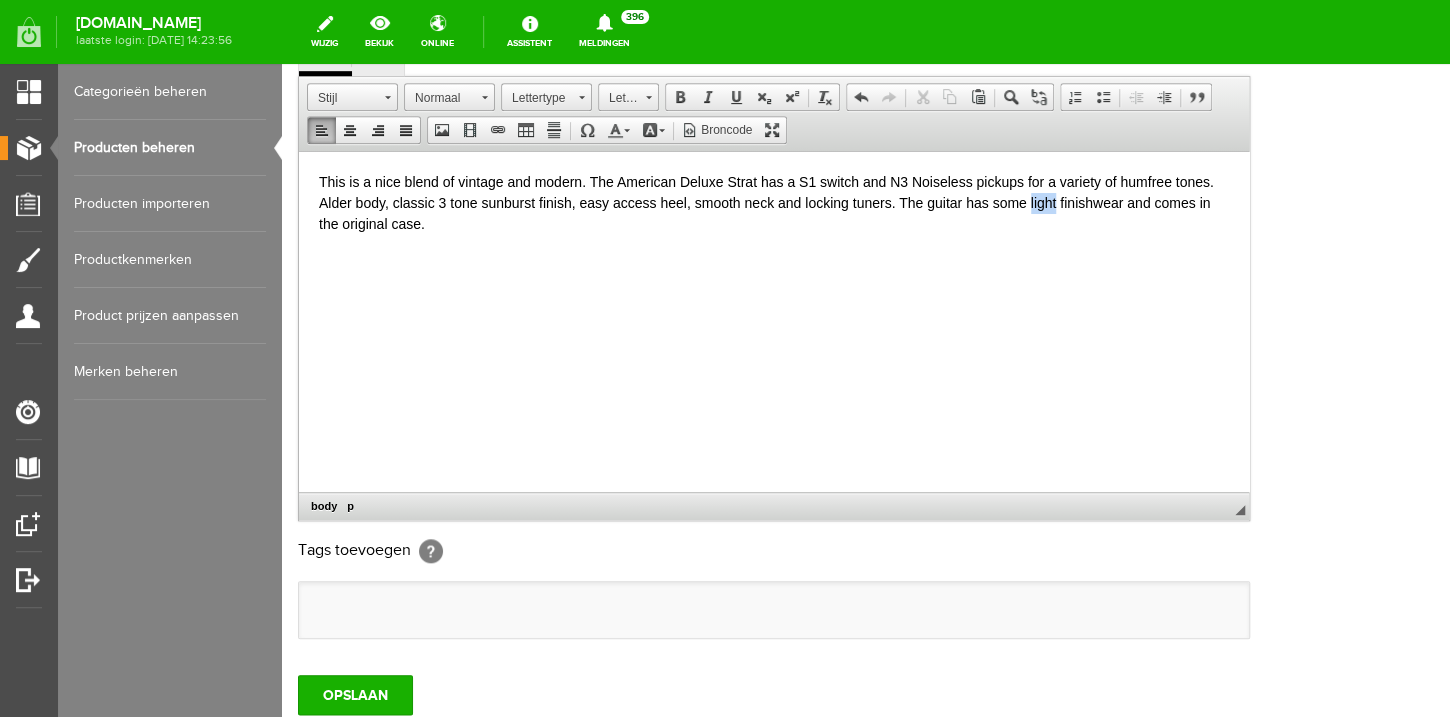 drag, startPoint x: 1099, startPoint y: 202, endPoint x: 1072, endPoint y: 202, distance: 27 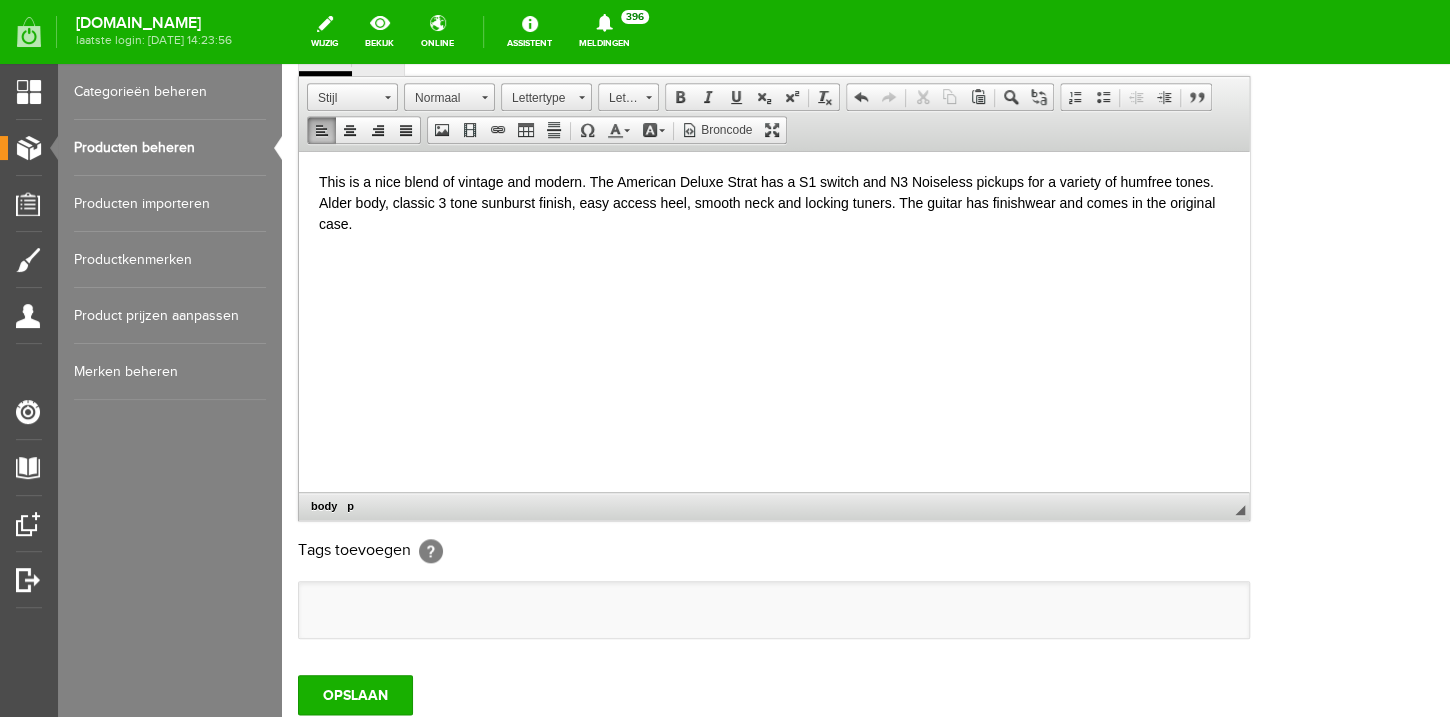 click on "This is a nice blend of vintage and modern. The American Deluxe Strat has a S1 switch and N3 Noiseless pickups for a variety of humfree tones. Alder body, classic 3 tone sunburst finish, easy access heel, smooth neck and locking tuners. The guitar has finishwear and comes in the original case." at bounding box center [774, 202] 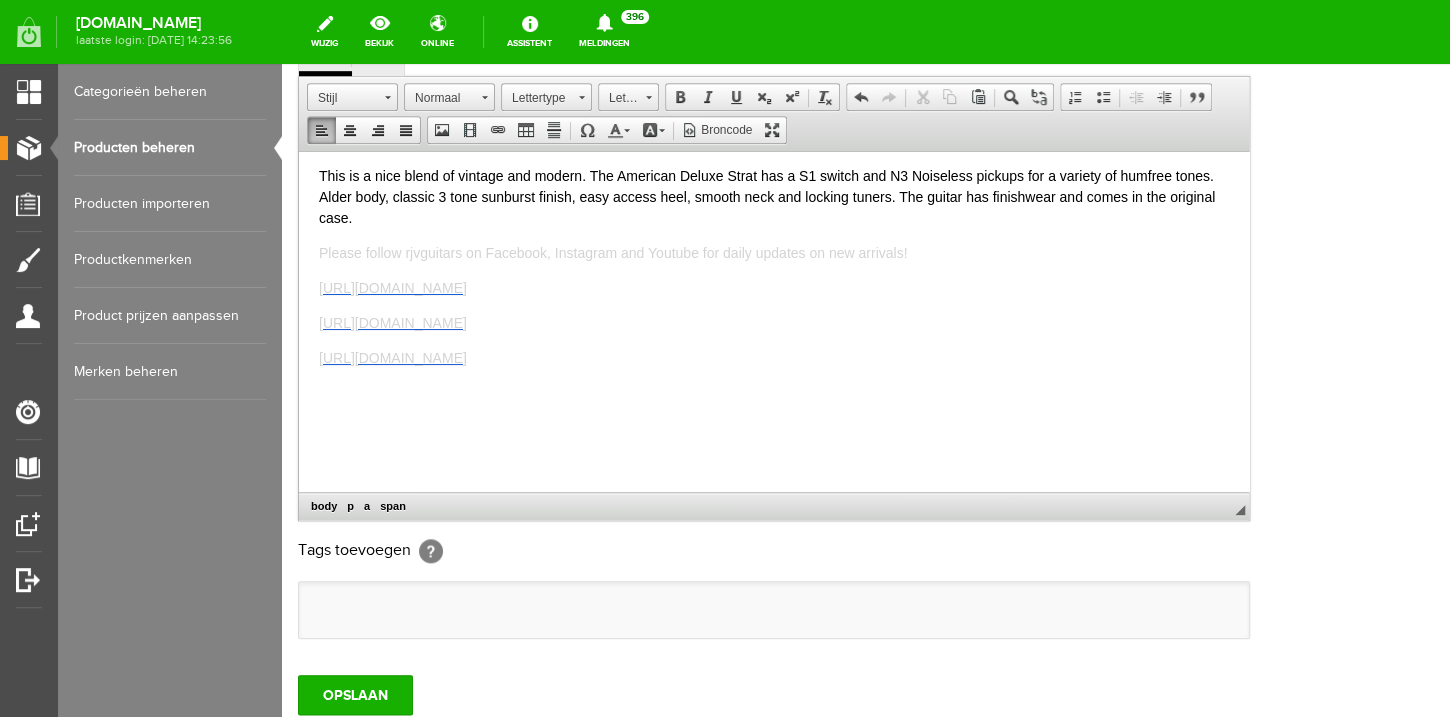 scroll, scrollTop: 0, scrollLeft: 0, axis: both 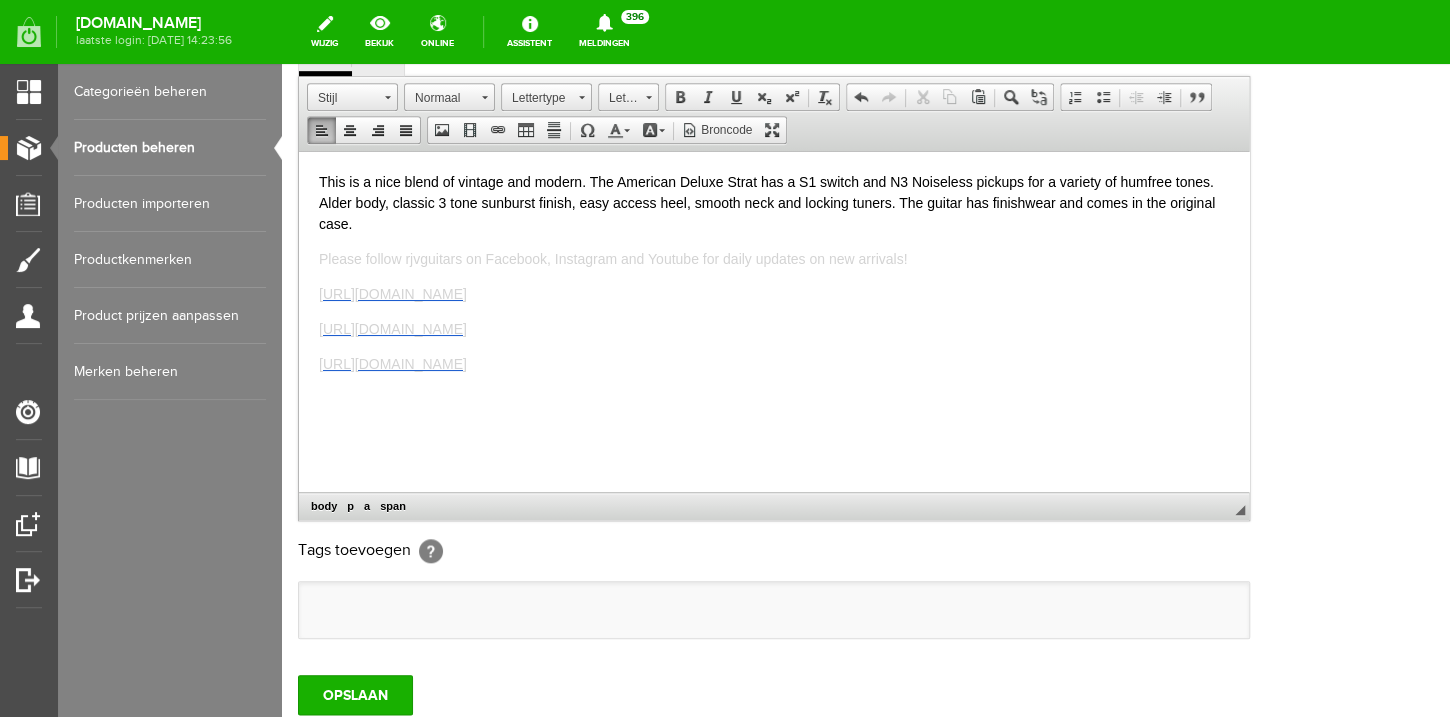 click on "This is a nice blend of vintage and modern. The American Deluxe Strat has a S1 switch and N3 Noiseless pickups for a variety of humfree tones. Alder body, classic 3 tone sunburst finish, easy access heel, smooth neck and locking tuners. The guitar has finishwear and comes in the original case. Please follow rjvguitars on Facebook, Instagram and Youtube for daily updates on new arrivals! [URL][DOMAIN_NAME] [URL][DOMAIN_NAME] [URL][DOMAIN_NAME]" at bounding box center (774, 321) 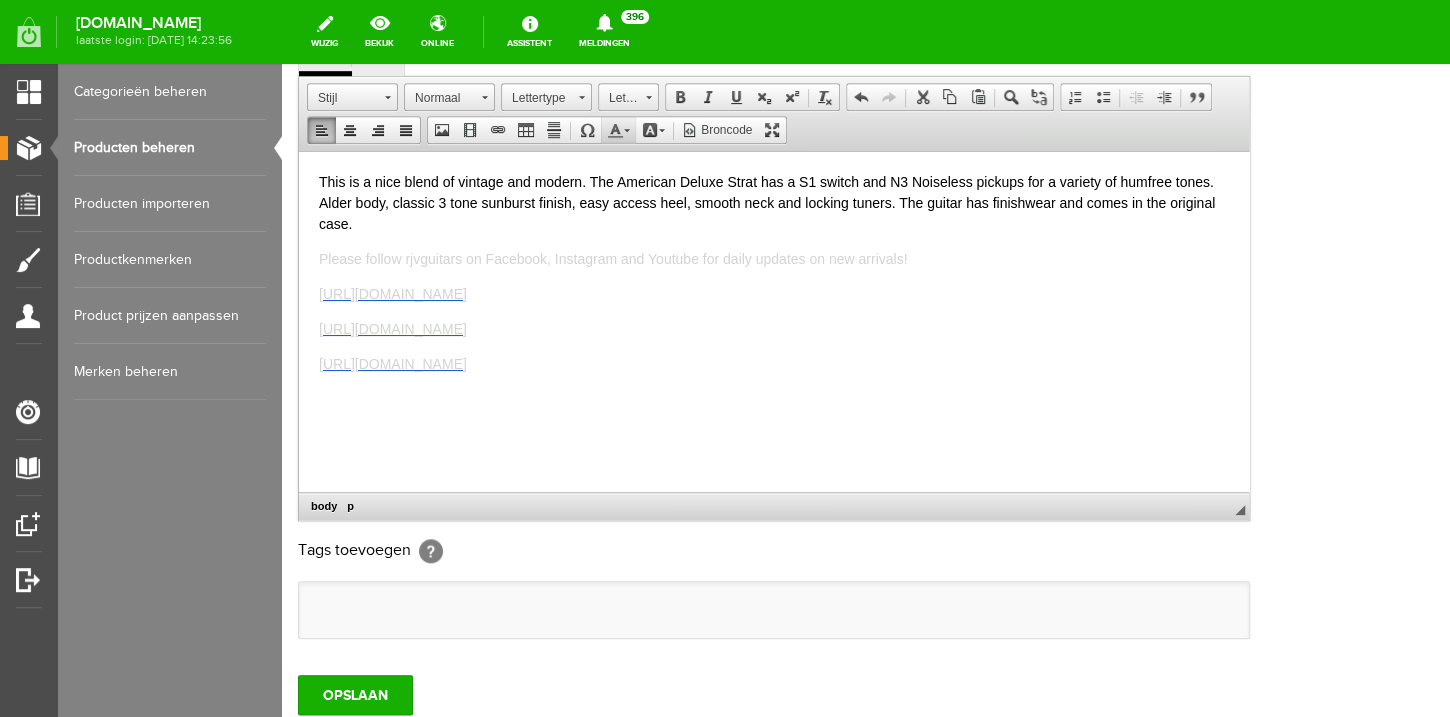 click at bounding box center (615, 130) 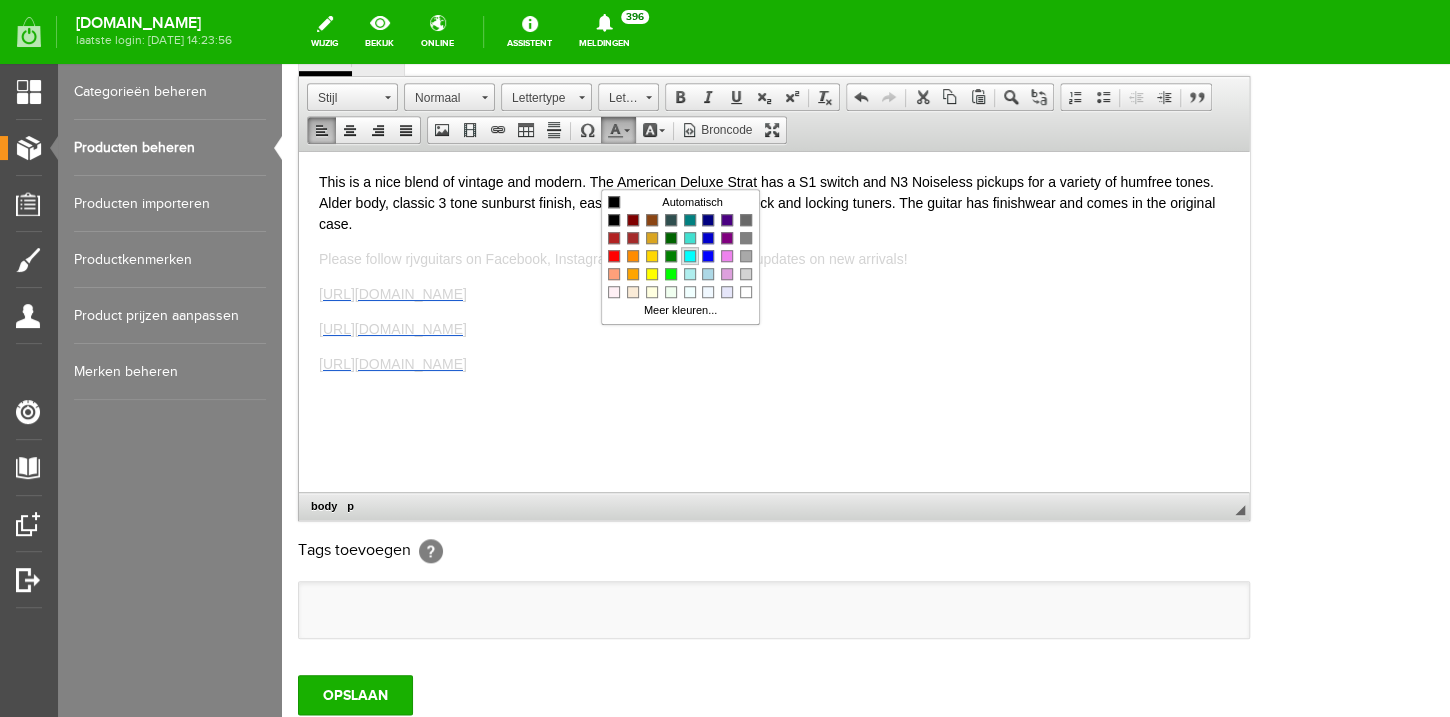 scroll, scrollTop: 0, scrollLeft: 0, axis: both 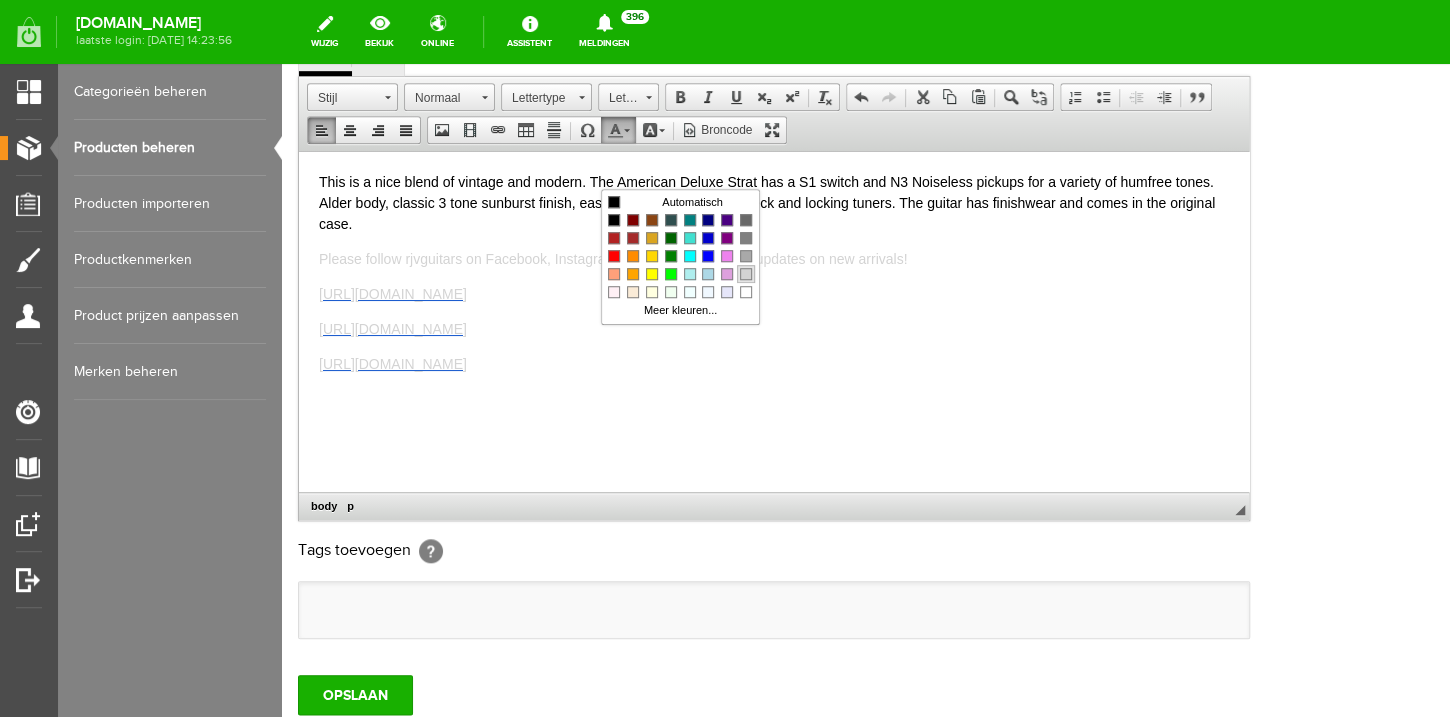 click at bounding box center [746, 274] 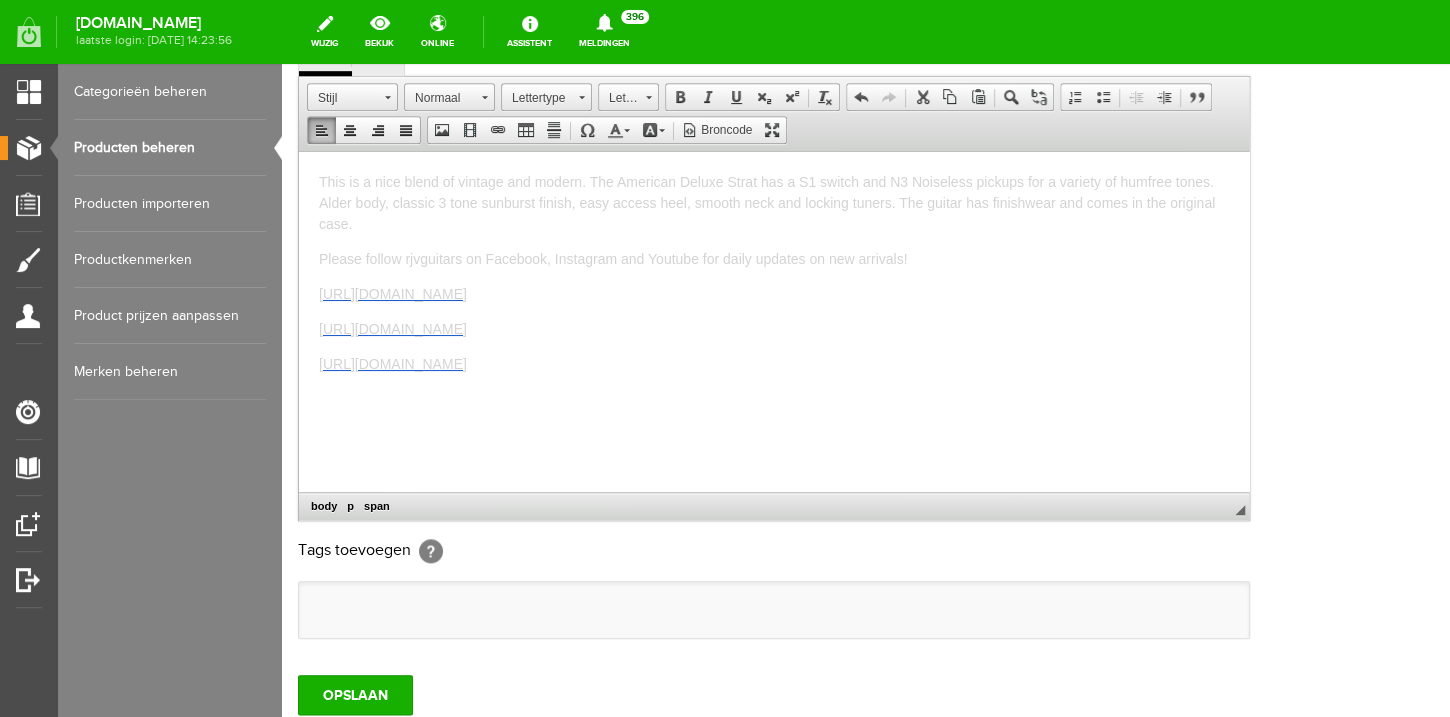 click on "This is a nice blend of vintage and modern. The American Deluxe Strat has a S1 switch and N3 Noiseless pickups for a variety of humfree tones. Alder body, classic 3 tone sunburst finish, easy access heel, smooth neck and locking tuners. The guitar has finishwear and comes in the original case." at bounding box center (774, 202) 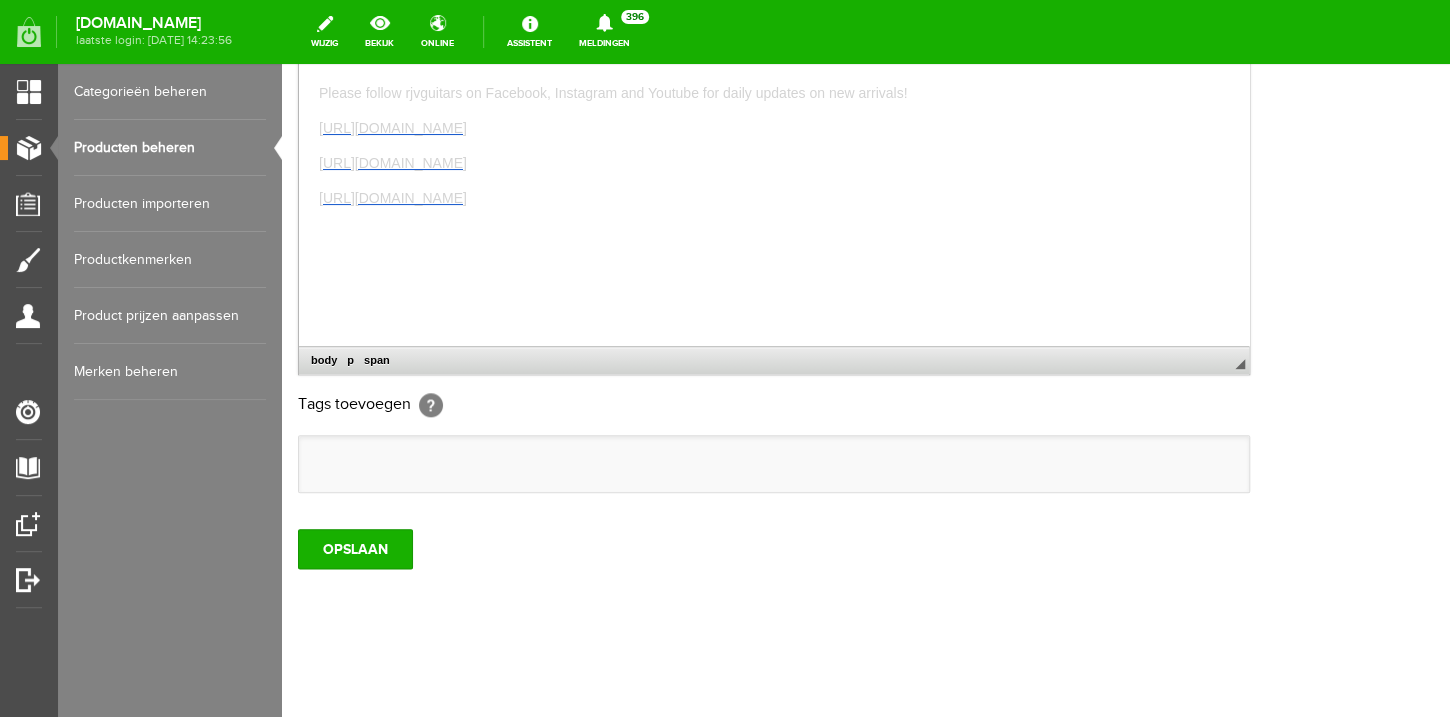 scroll, scrollTop: 659, scrollLeft: 0, axis: vertical 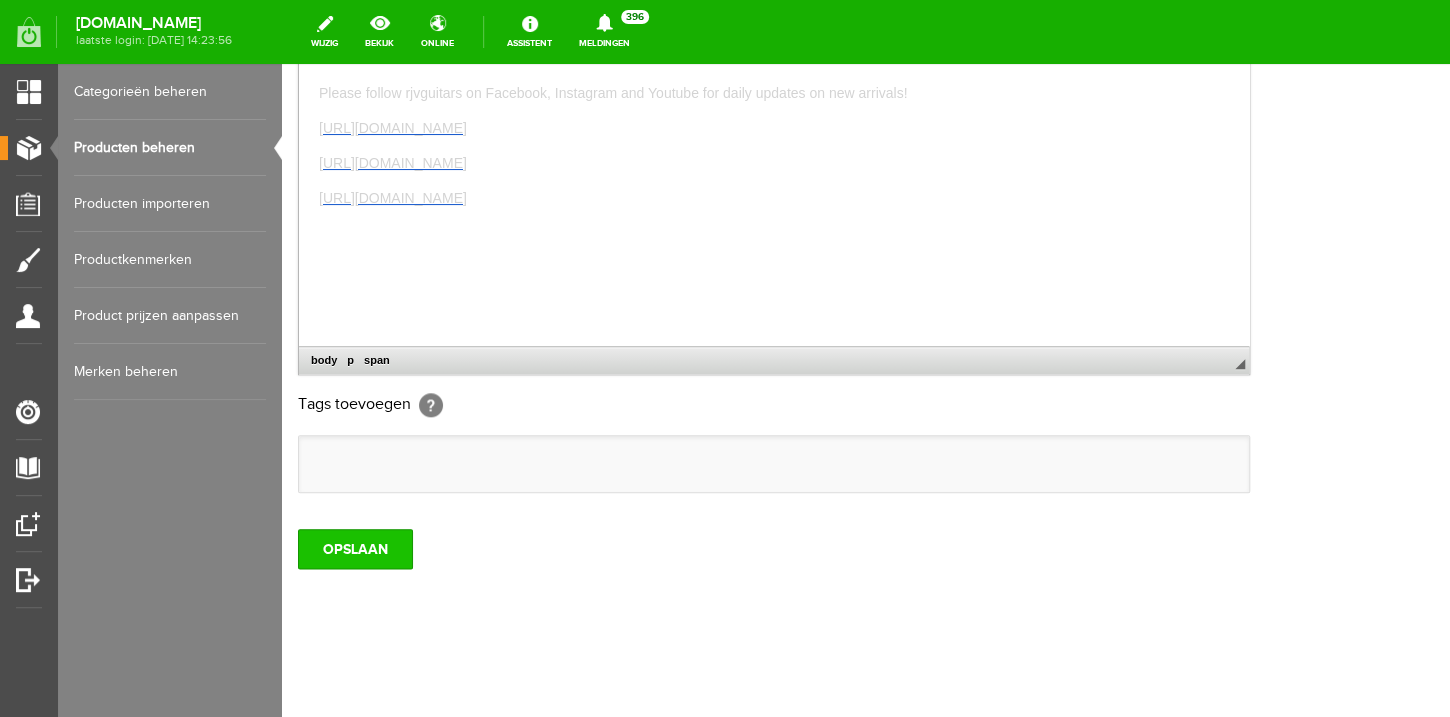 click on "OPSLAAN" at bounding box center (355, 549) 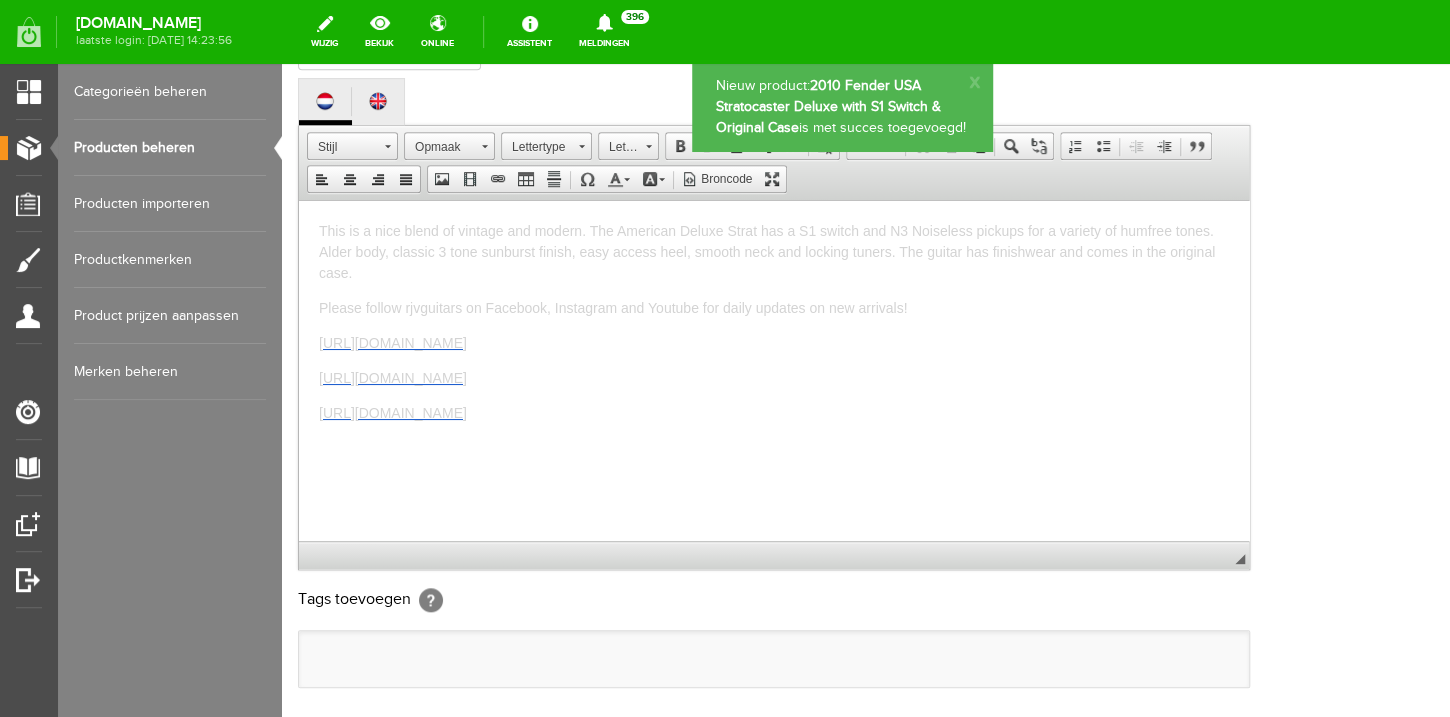 scroll, scrollTop: 0, scrollLeft: 0, axis: both 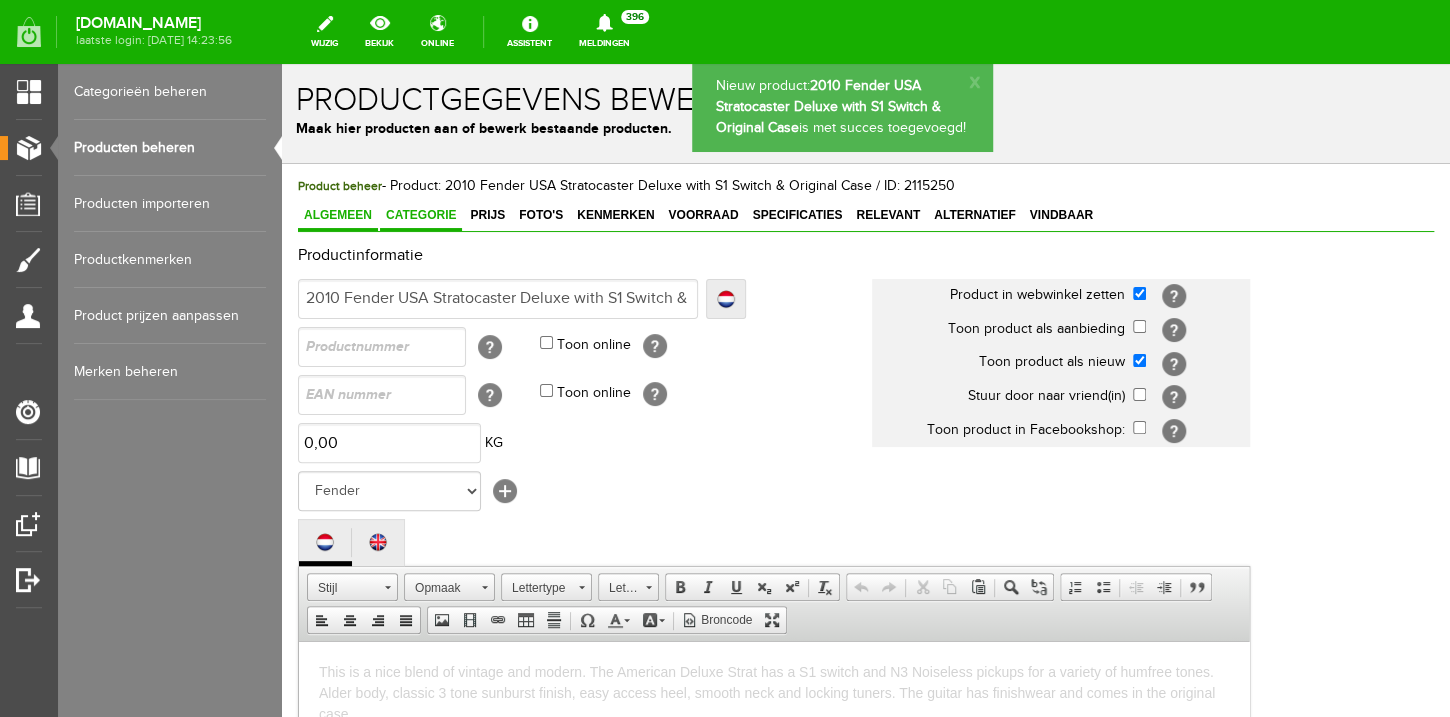 click on "Categorie" at bounding box center [421, 215] 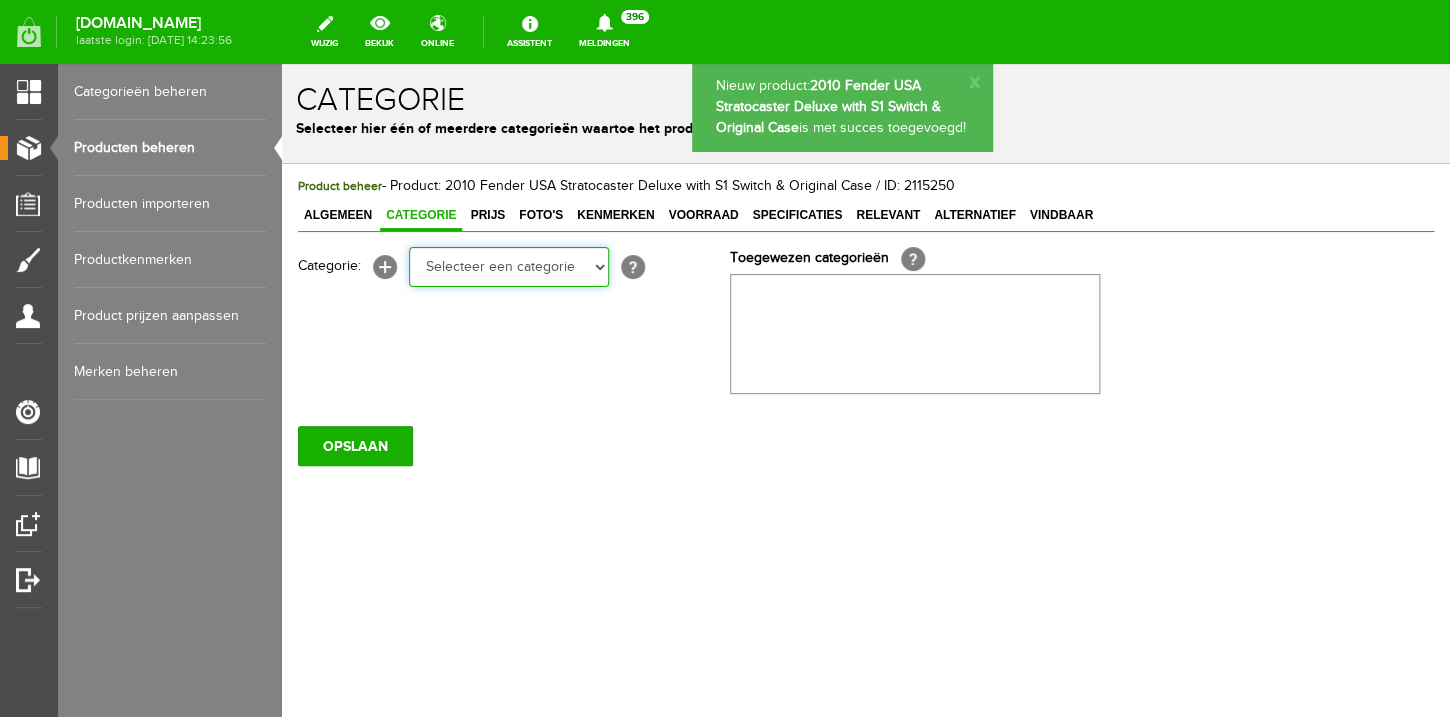 select on "87687" 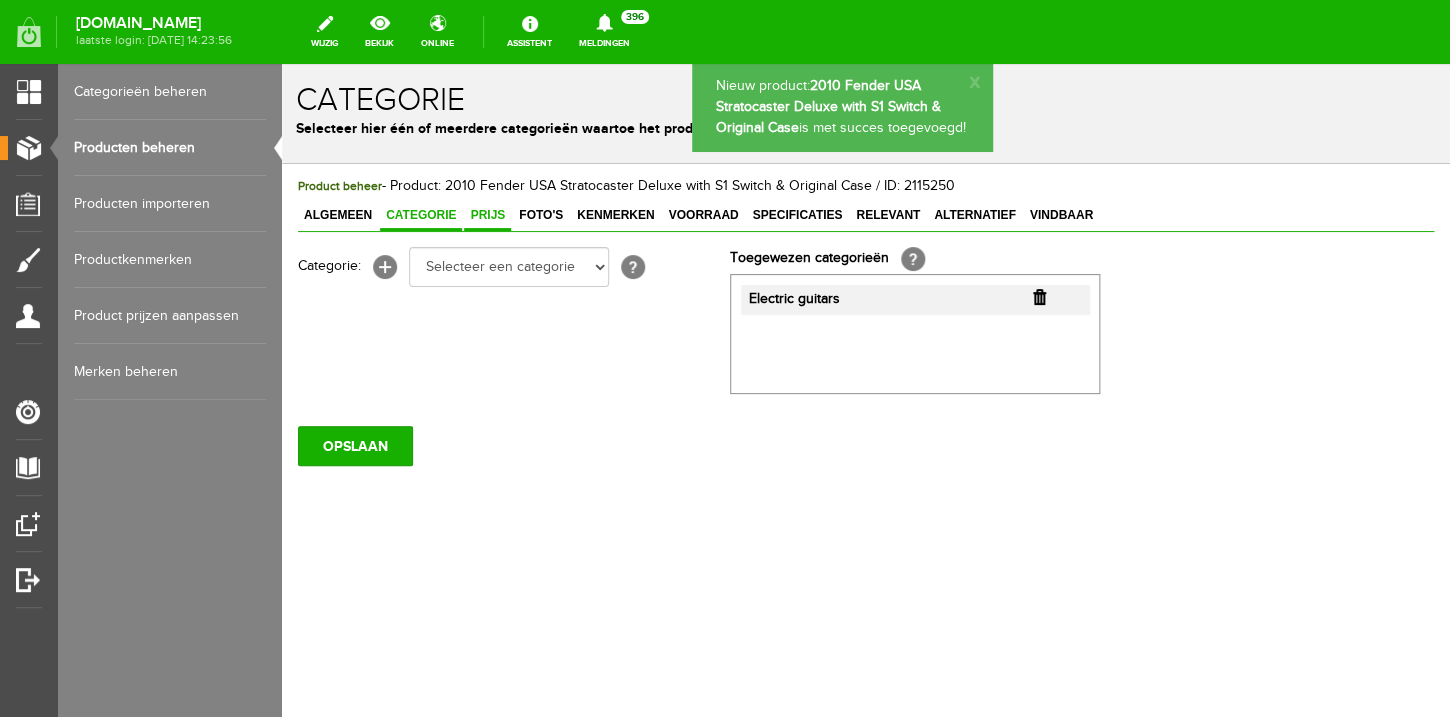 click on "Prijs" at bounding box center [487, 215] 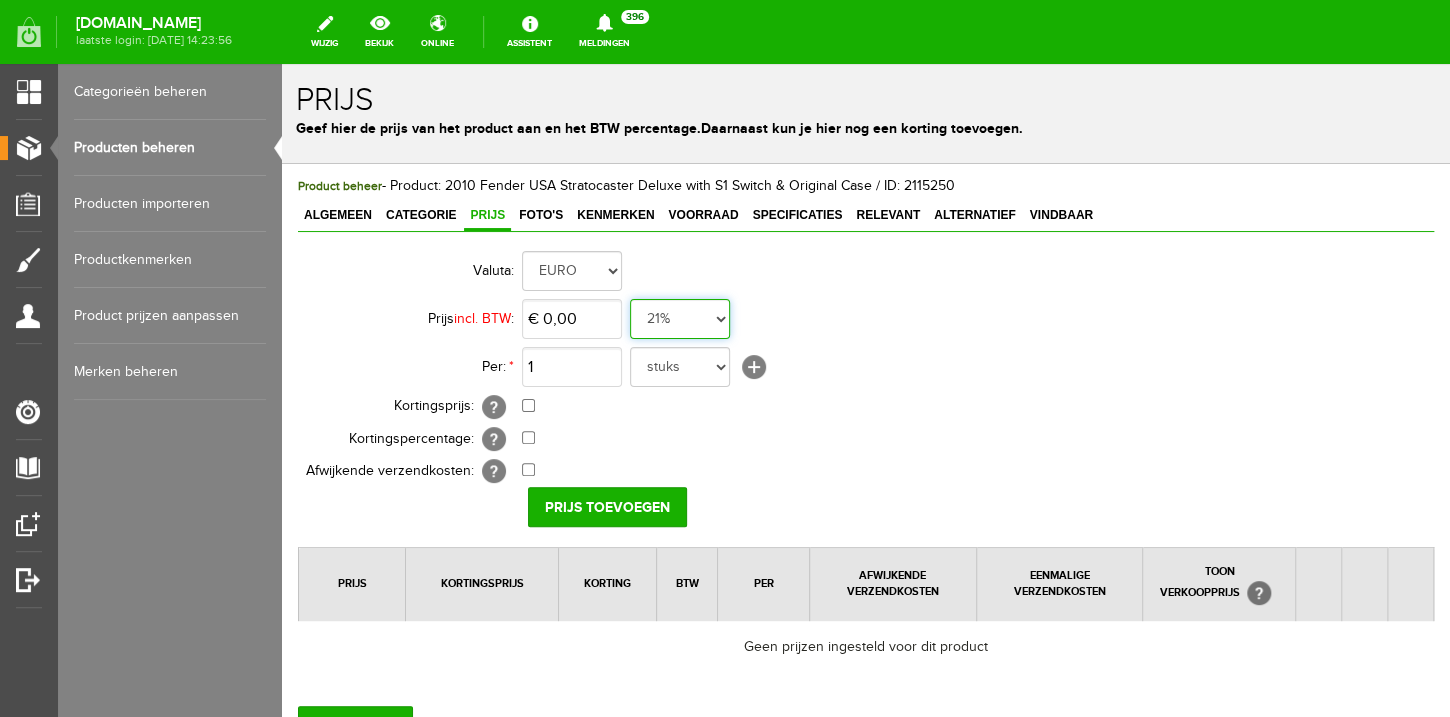 select on "0,00" 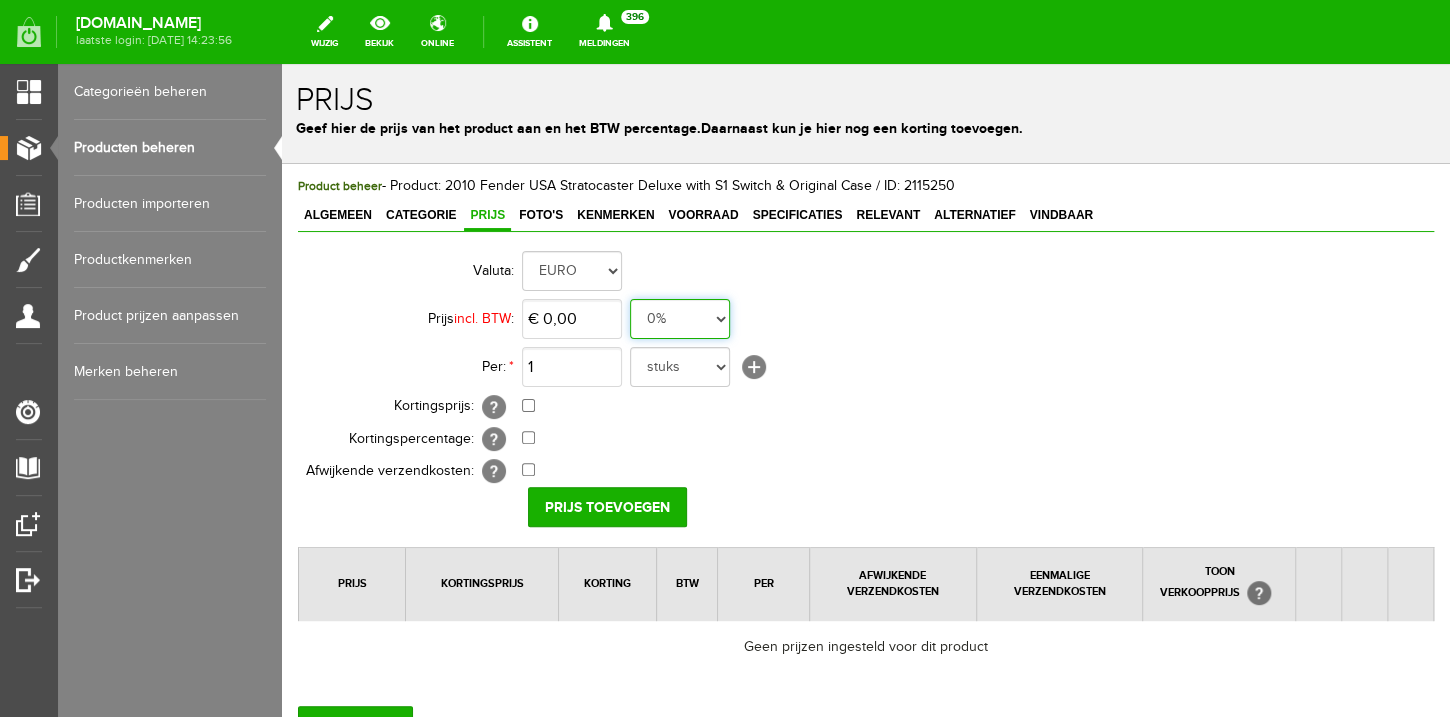 click on "0%" at bounding box center (282, 64) 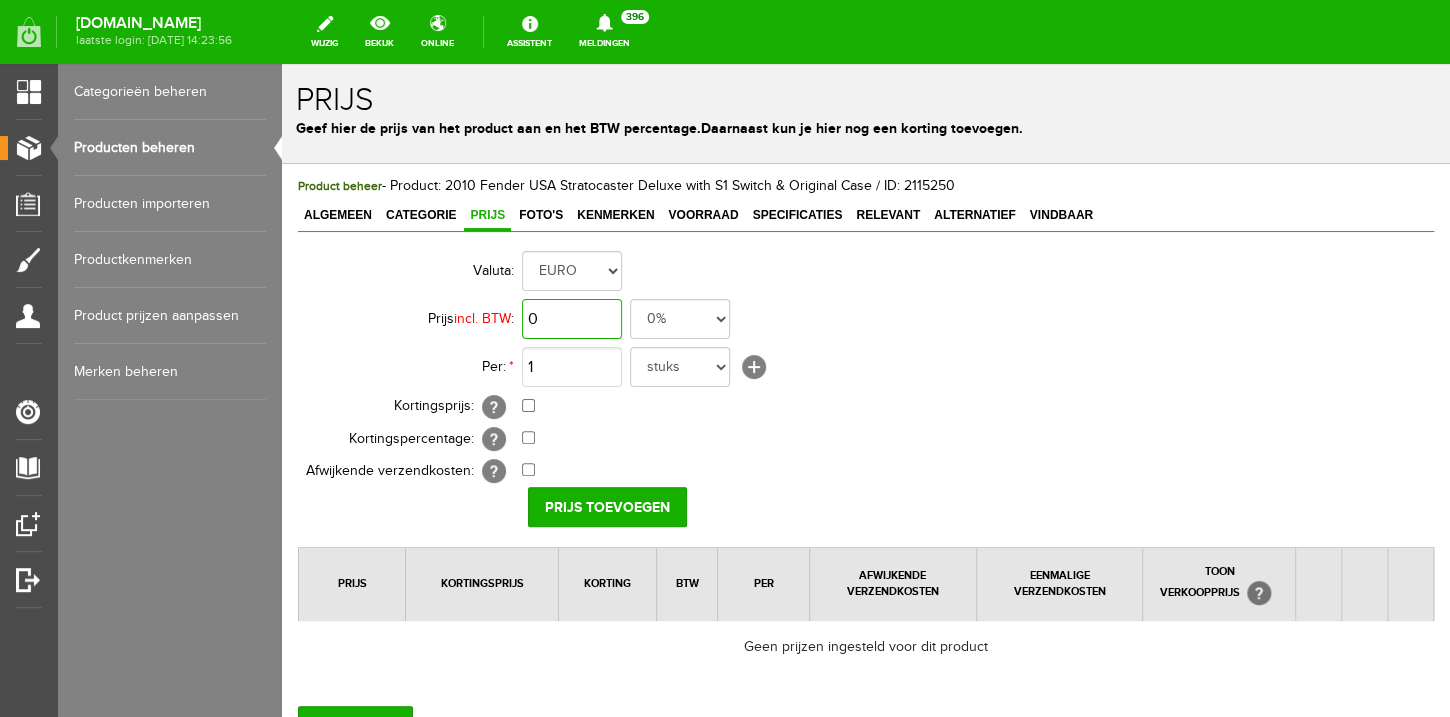 click on "0" at bounding box center (572, 319) 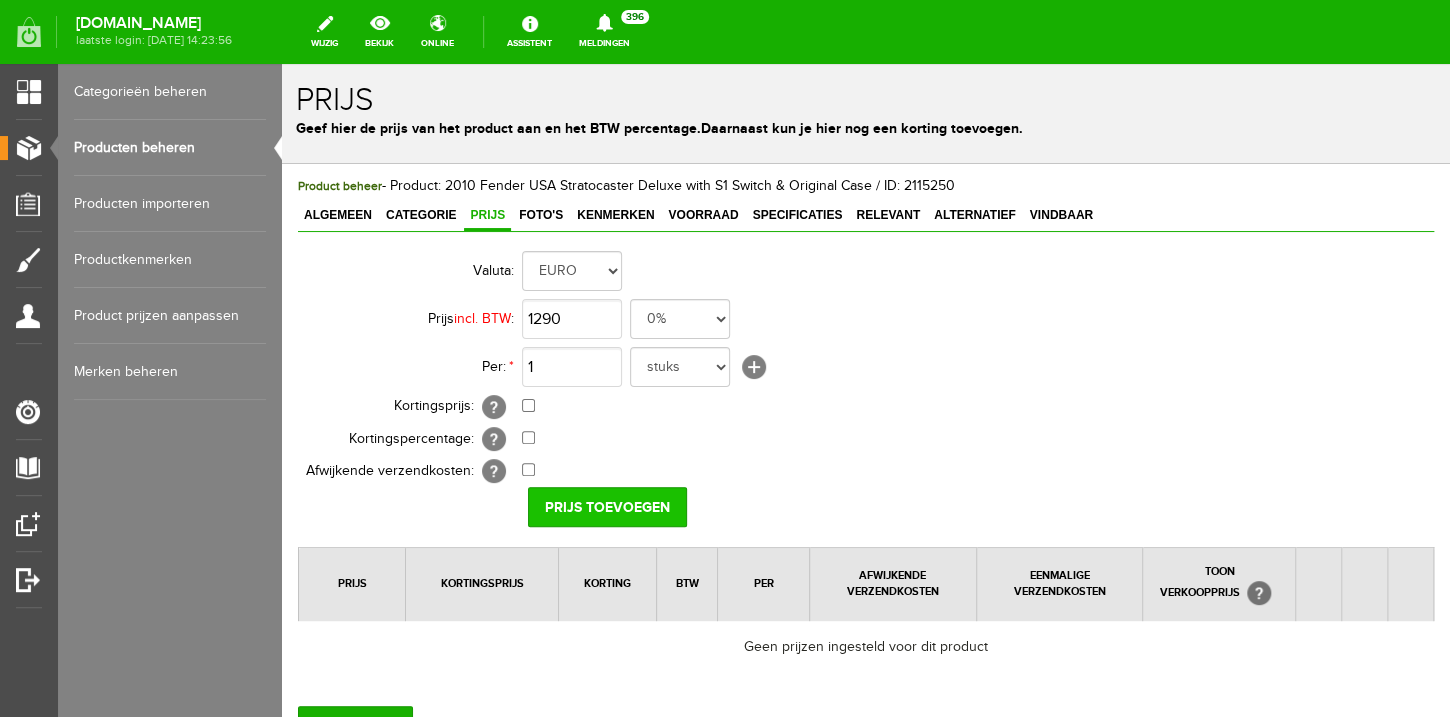 type on "€ 1.290,00" 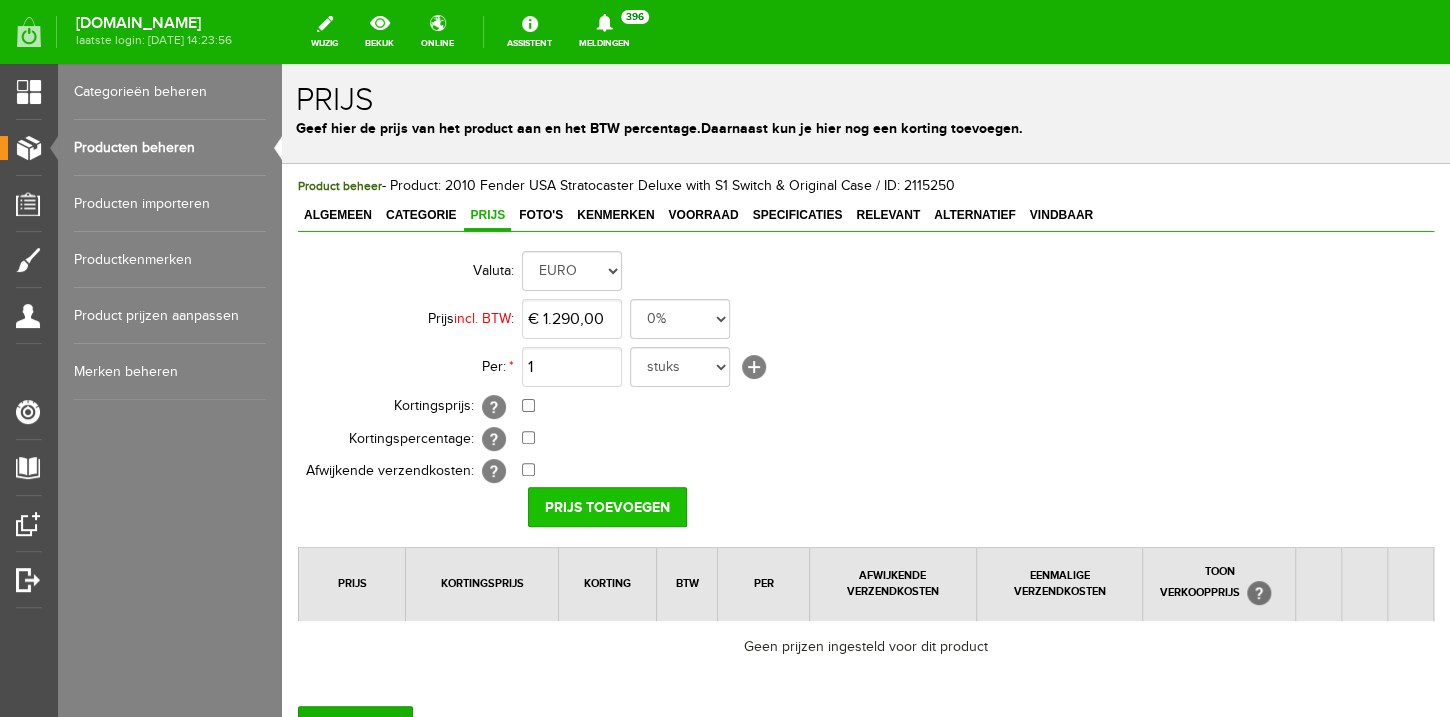 click on "Prijs toevoegen" at bounding box center (607, 507) 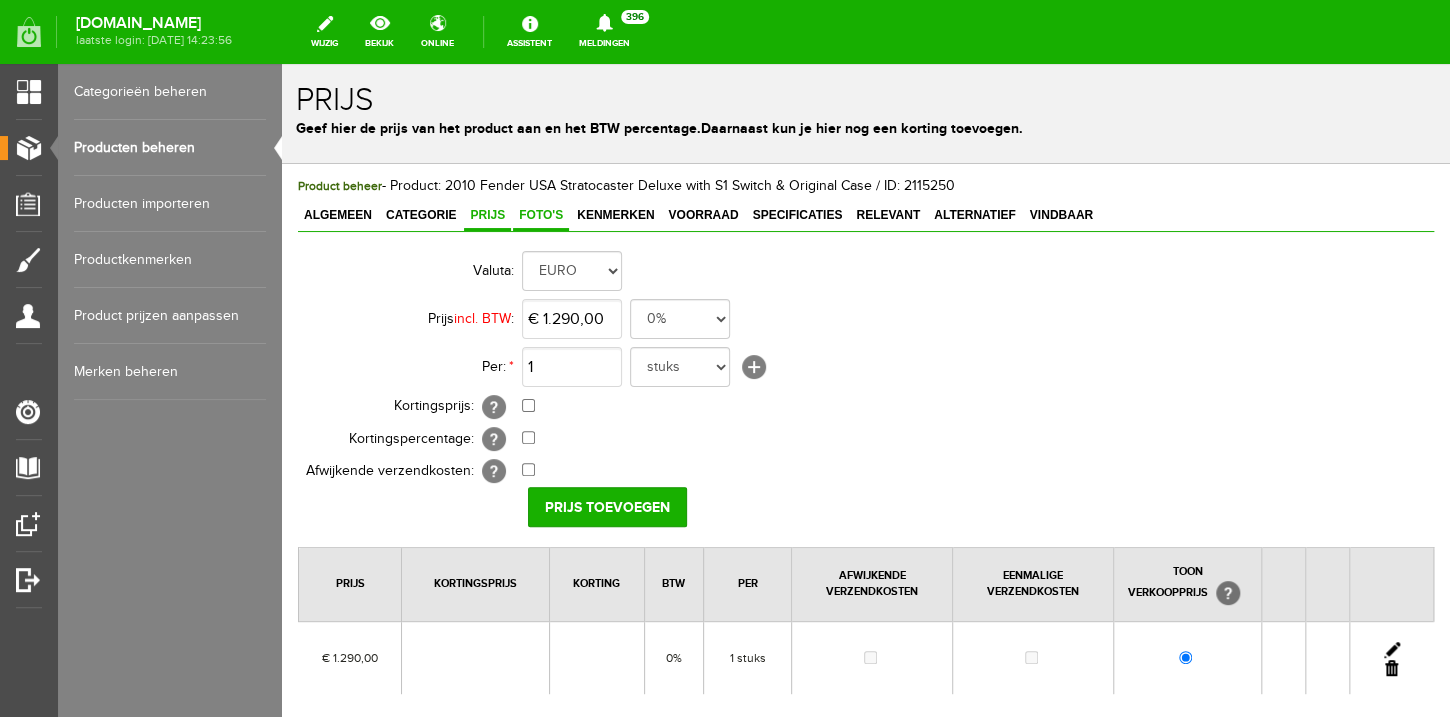 click on "Foto's" at bounding box center (541, 215) 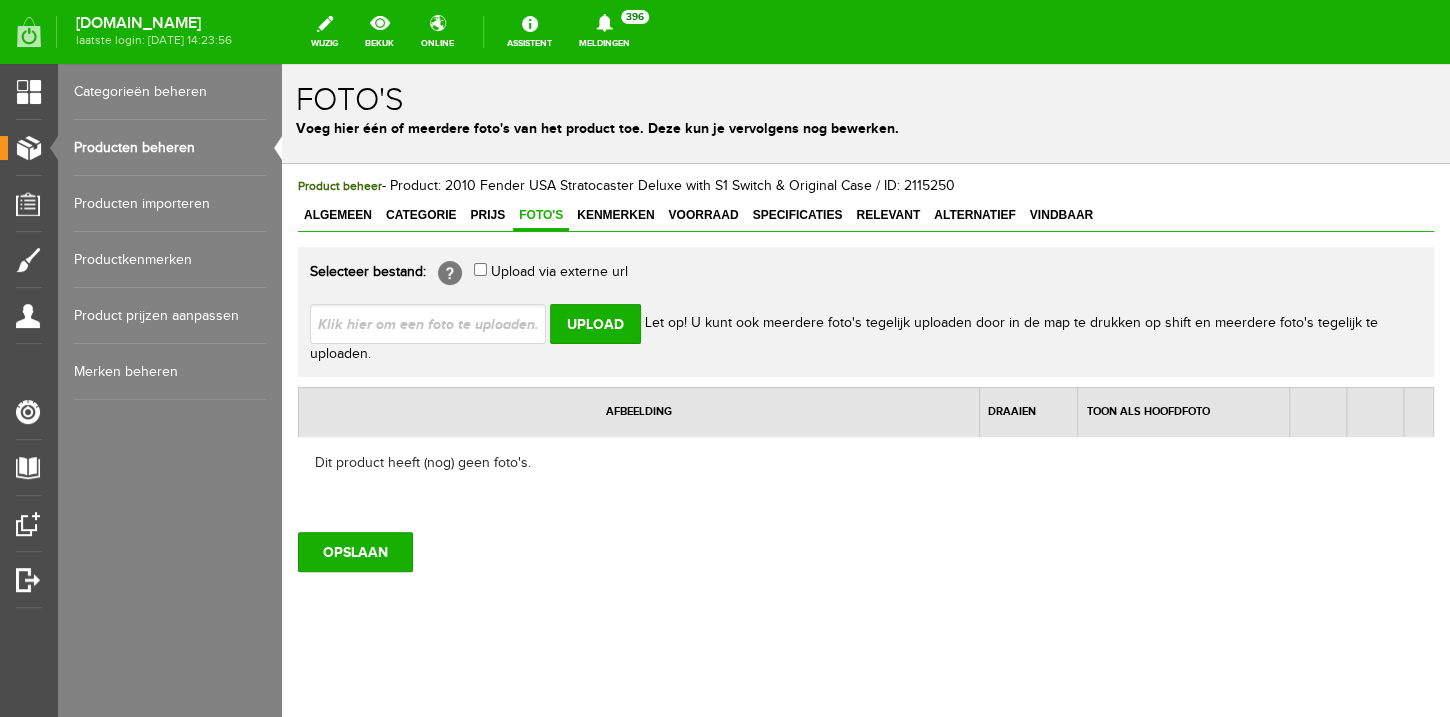 click at bounding box center (436, 323) 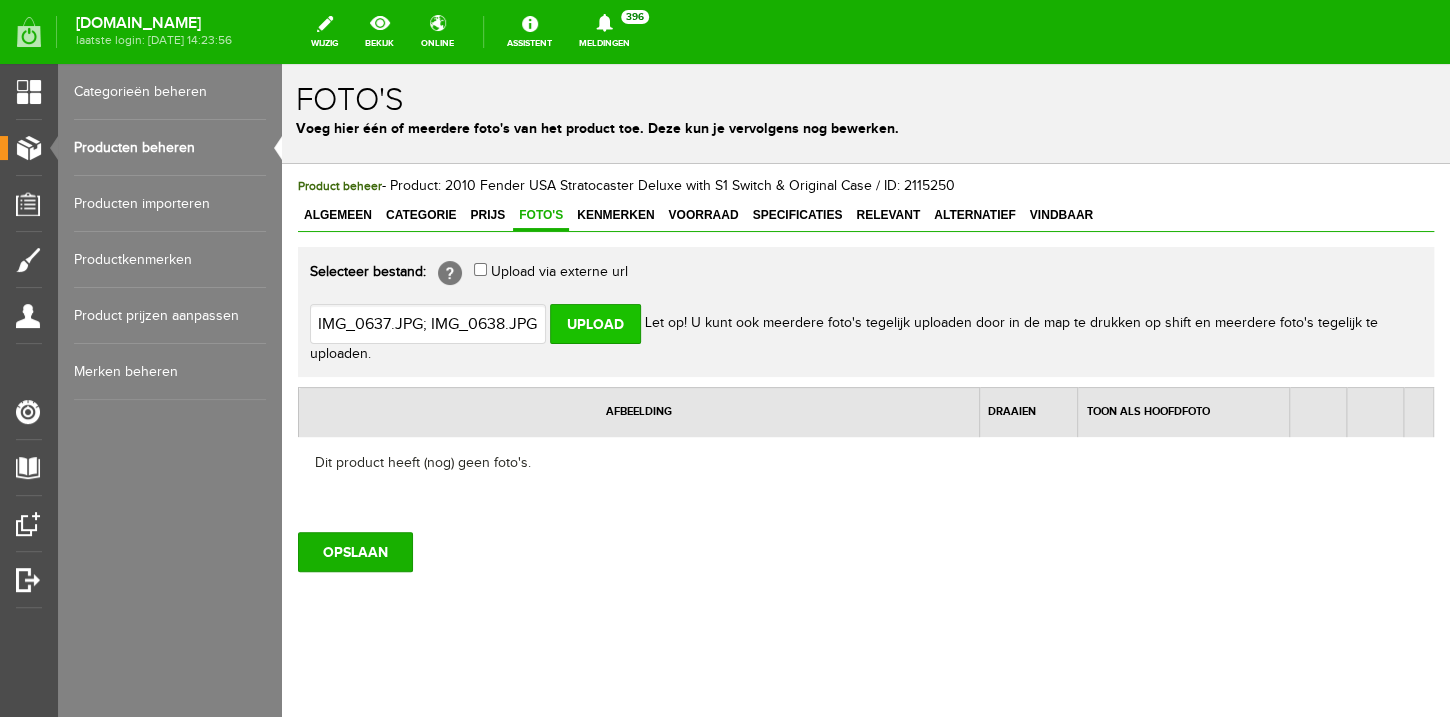 click on "Upload" at bounding box center (595, 324) 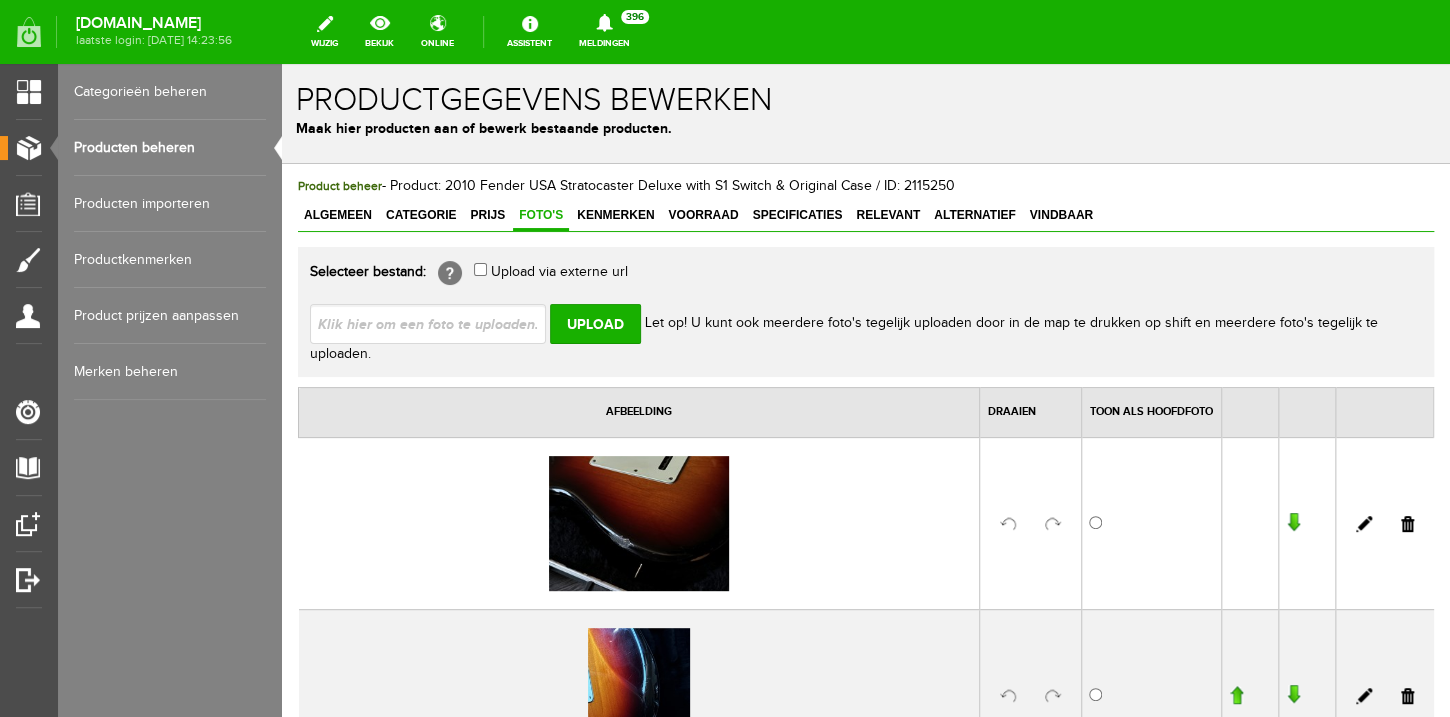 scroll, scrollTop: 0, scrollLeft: 0, axis: both 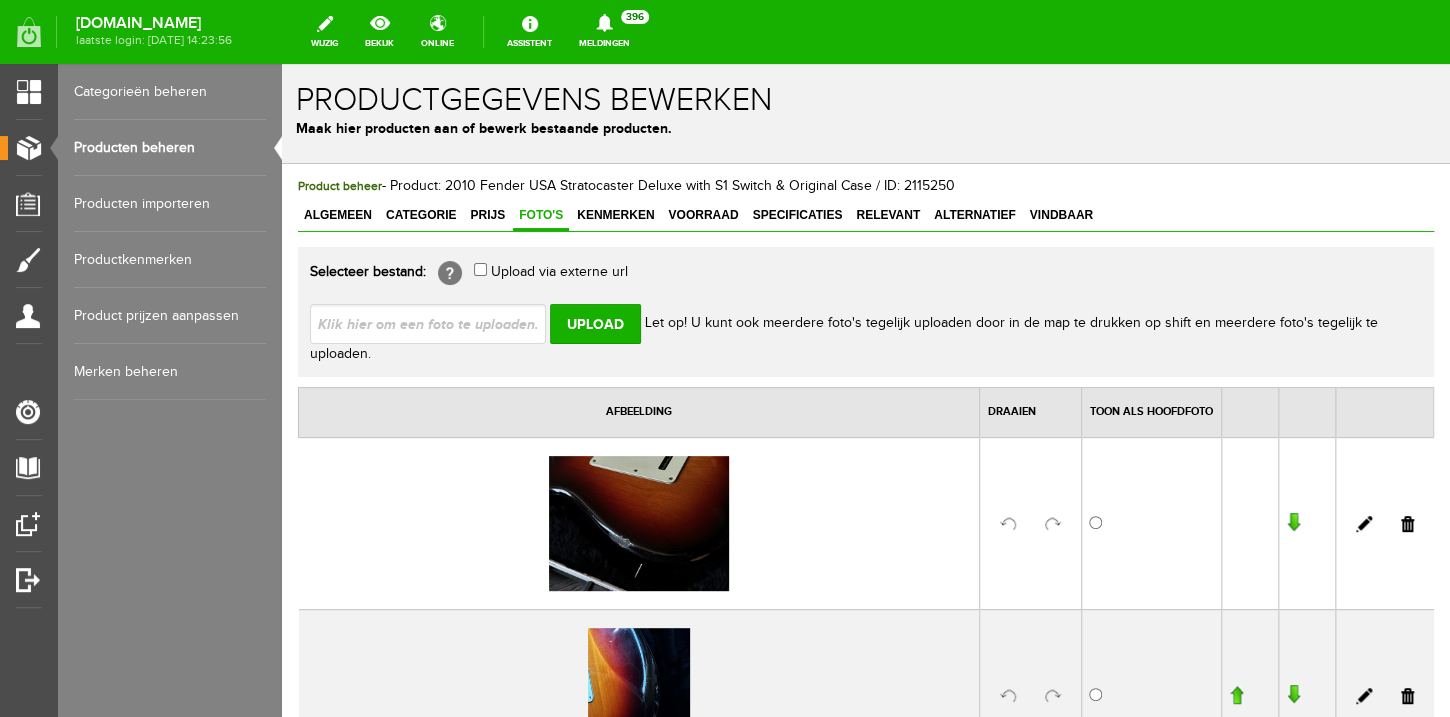 click at bounding box center [436, 323] 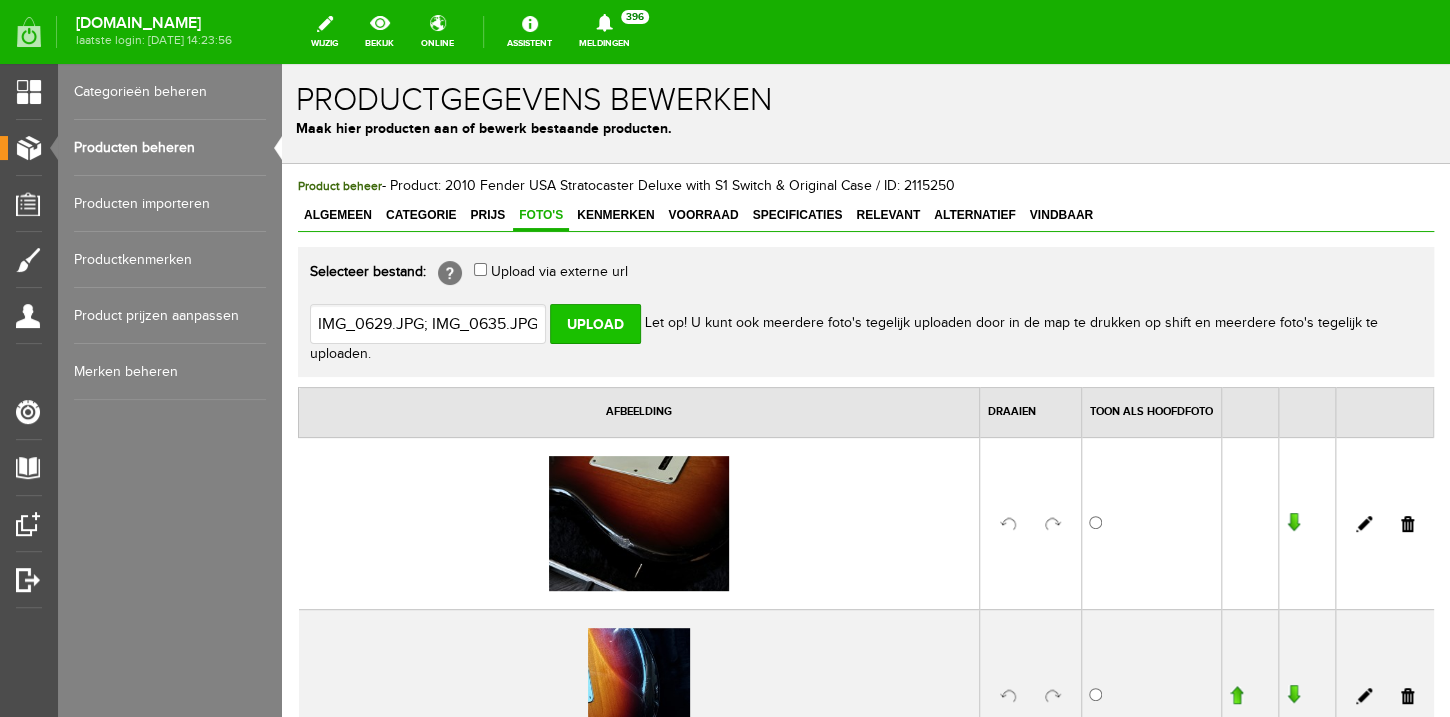 click on "Upload" at bounding box center [595, 324] 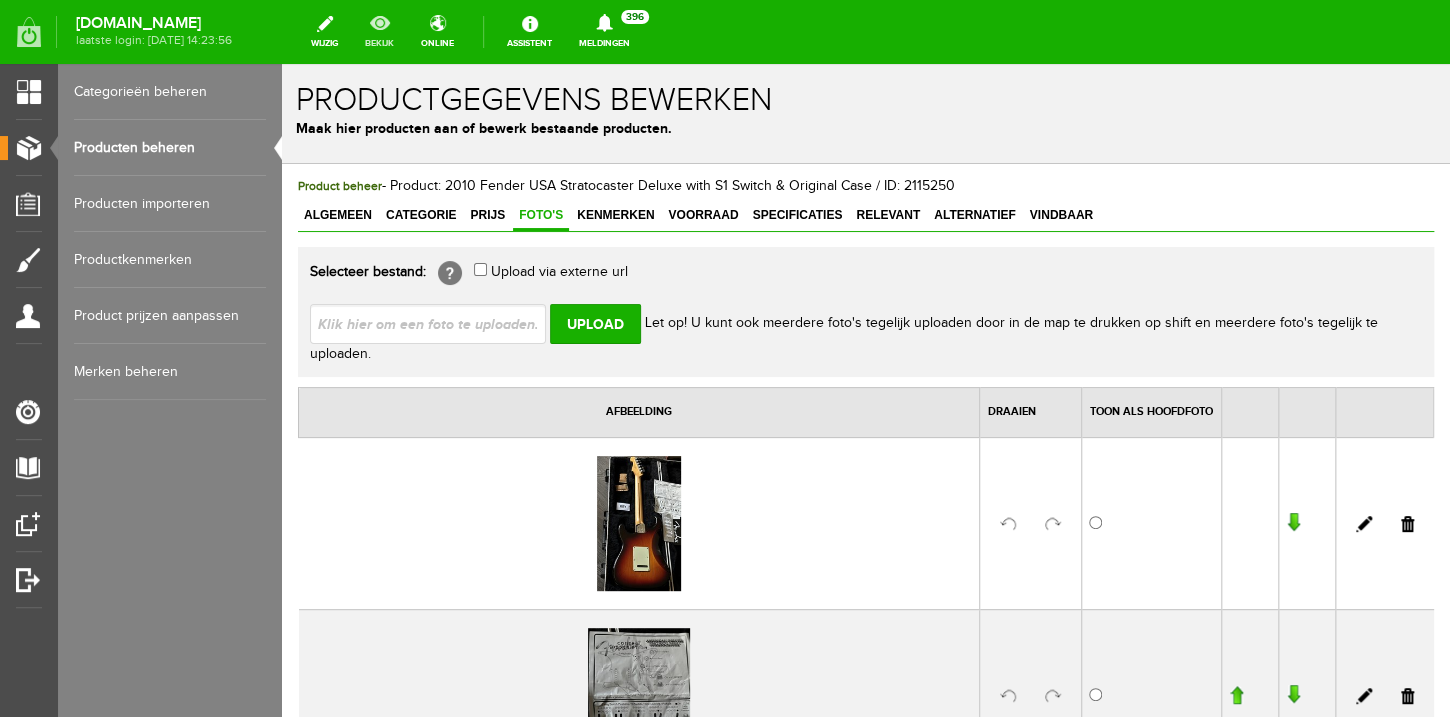 scroll, scrollTop: 0, scrollLeft: 0, axis: both 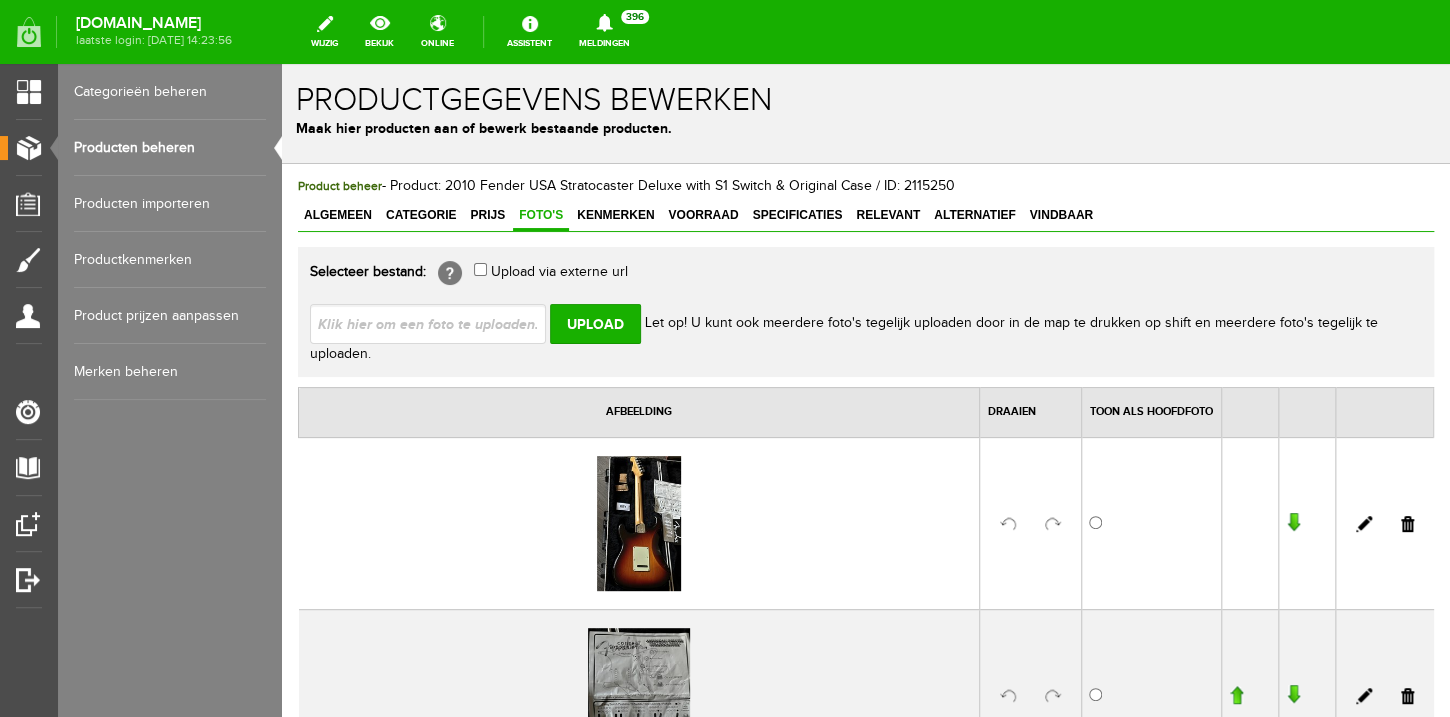 click at bounding box center [436, 323] 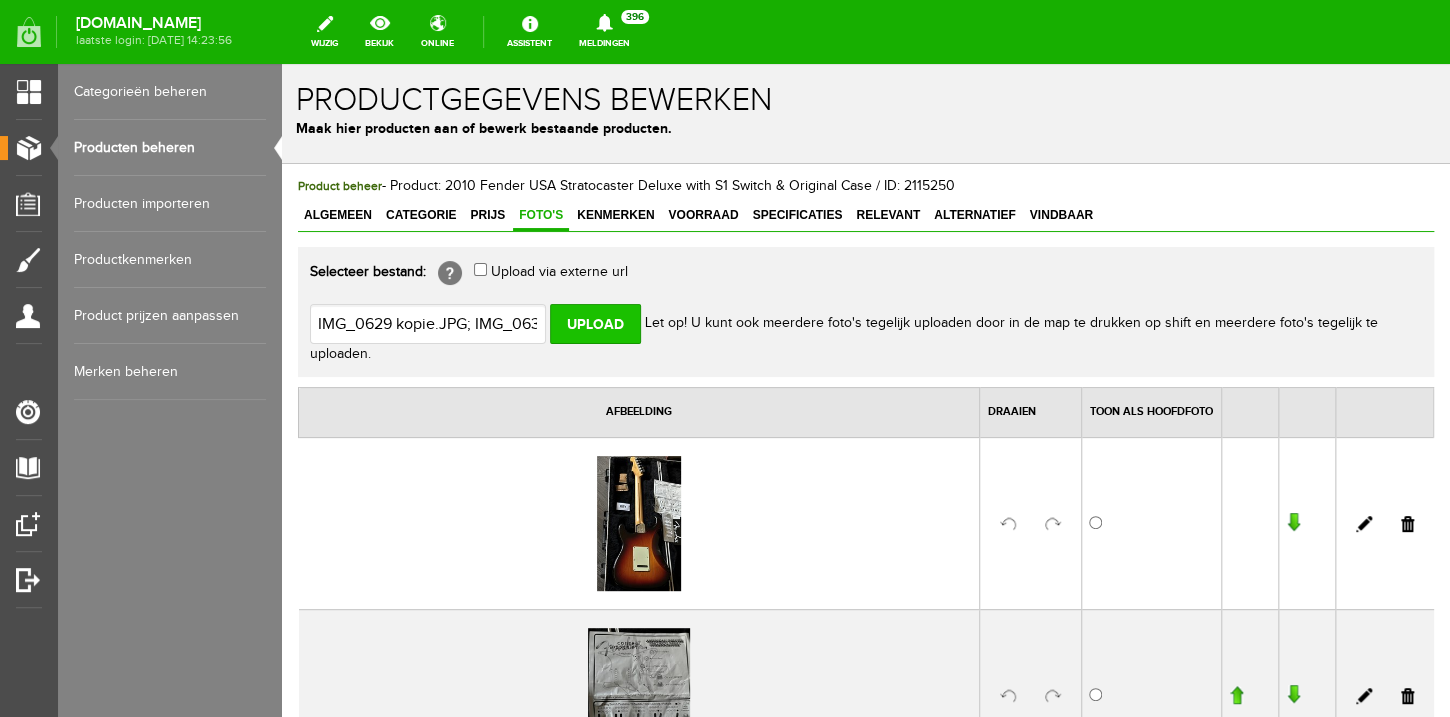 click on "Upload" at bounding box center (595, 324) 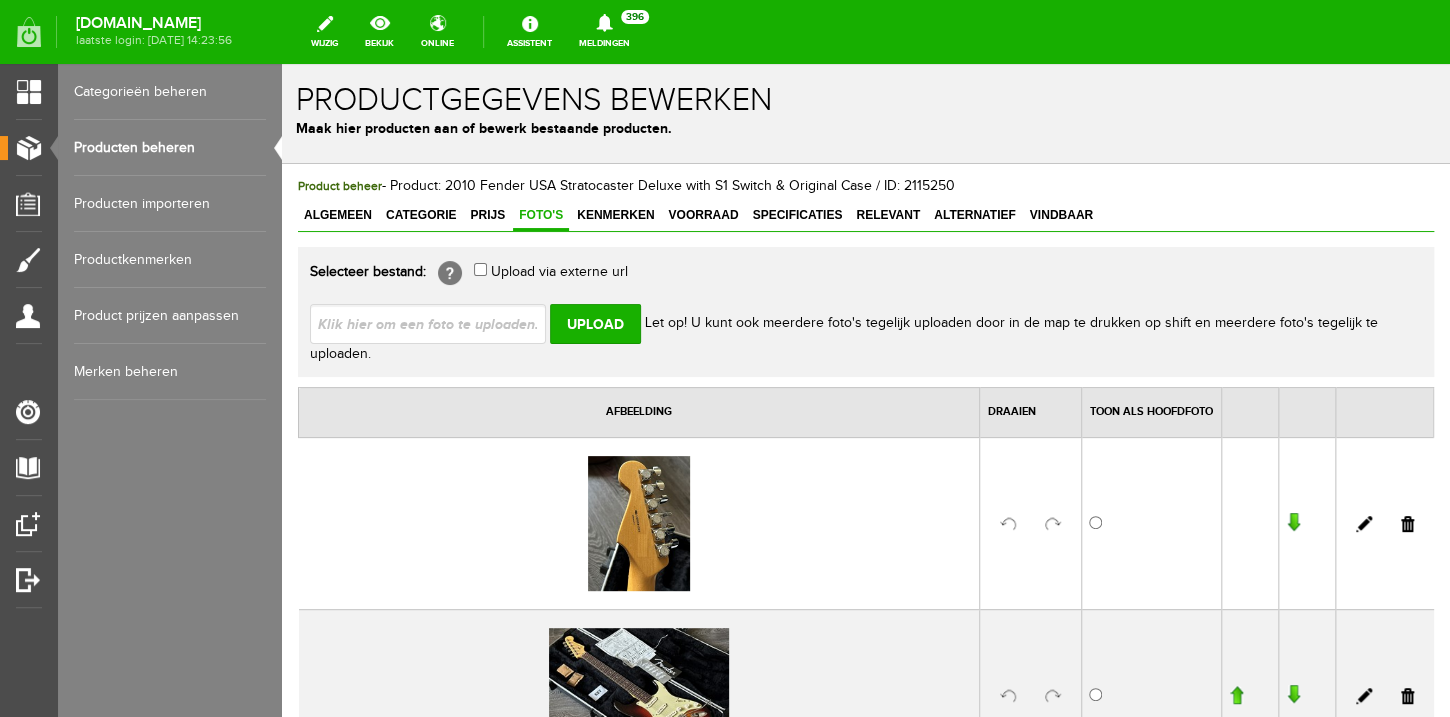 scroll, scrollTop: 0, scrollLeft: 0, axis: both 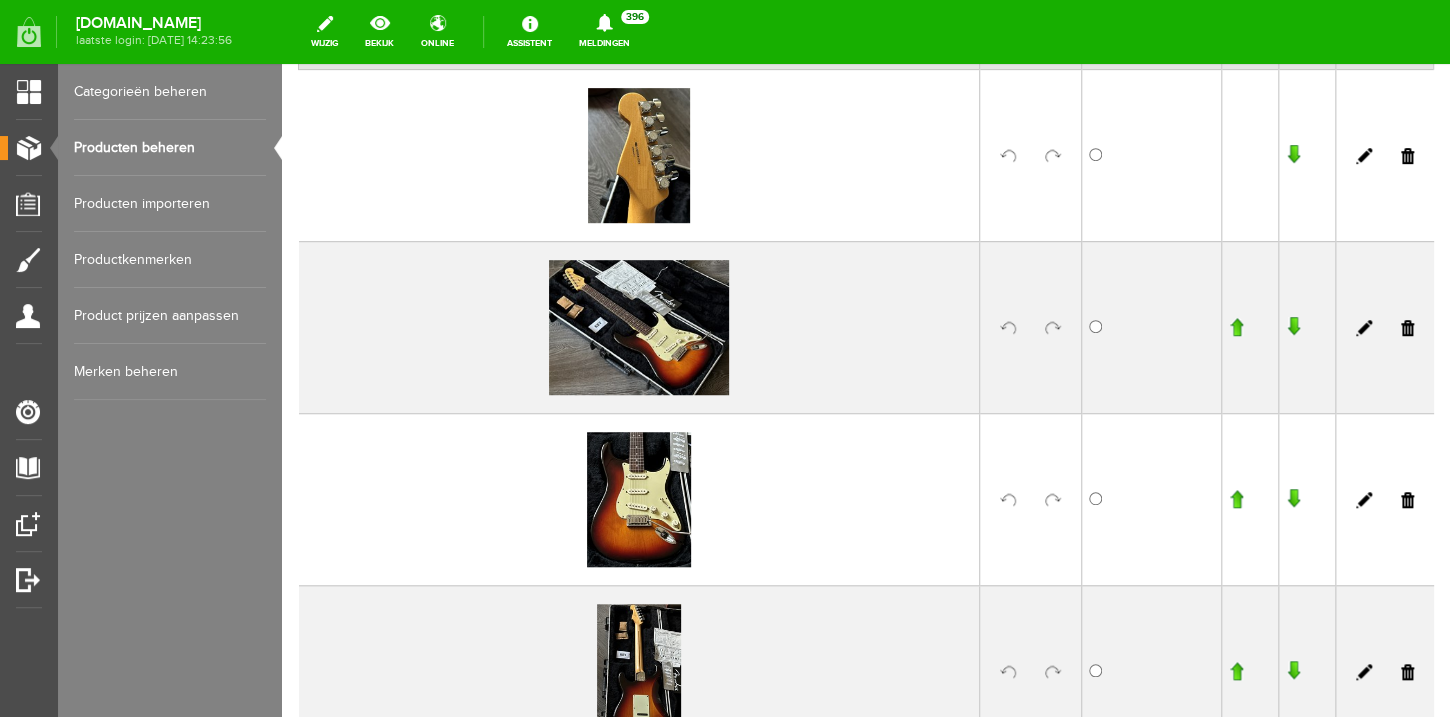 click at bounding box center (1293, 155) 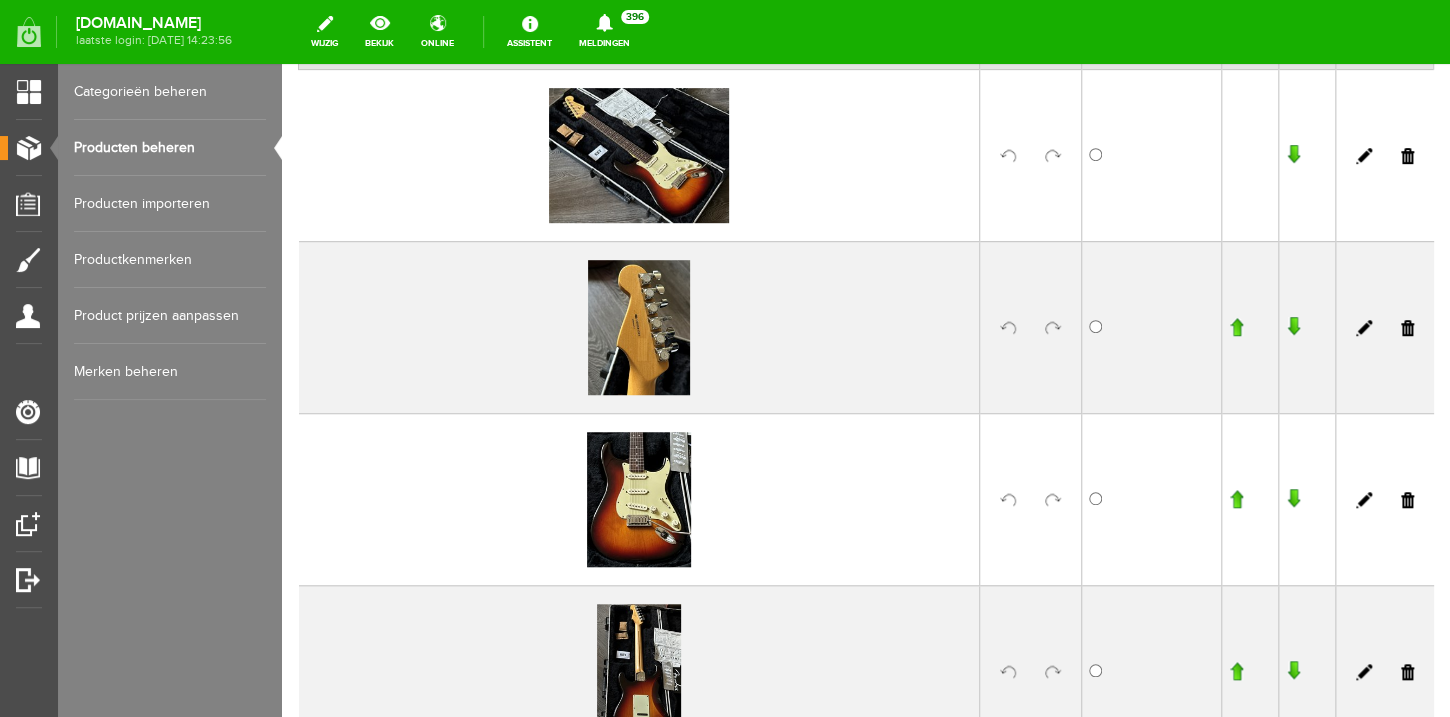 scroll, scrollTop: 389, scrollLeft: 0, axis: vertical 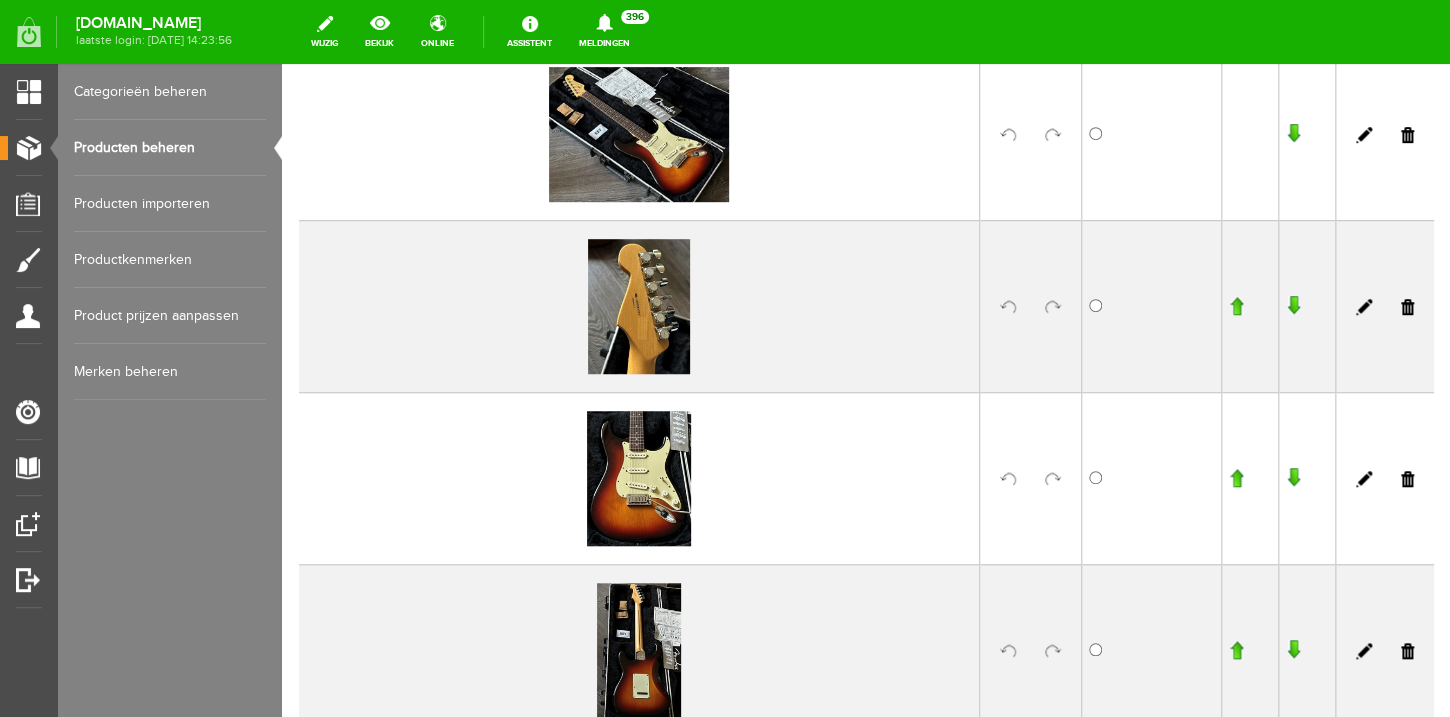 click at bounding box center (1293, 306) 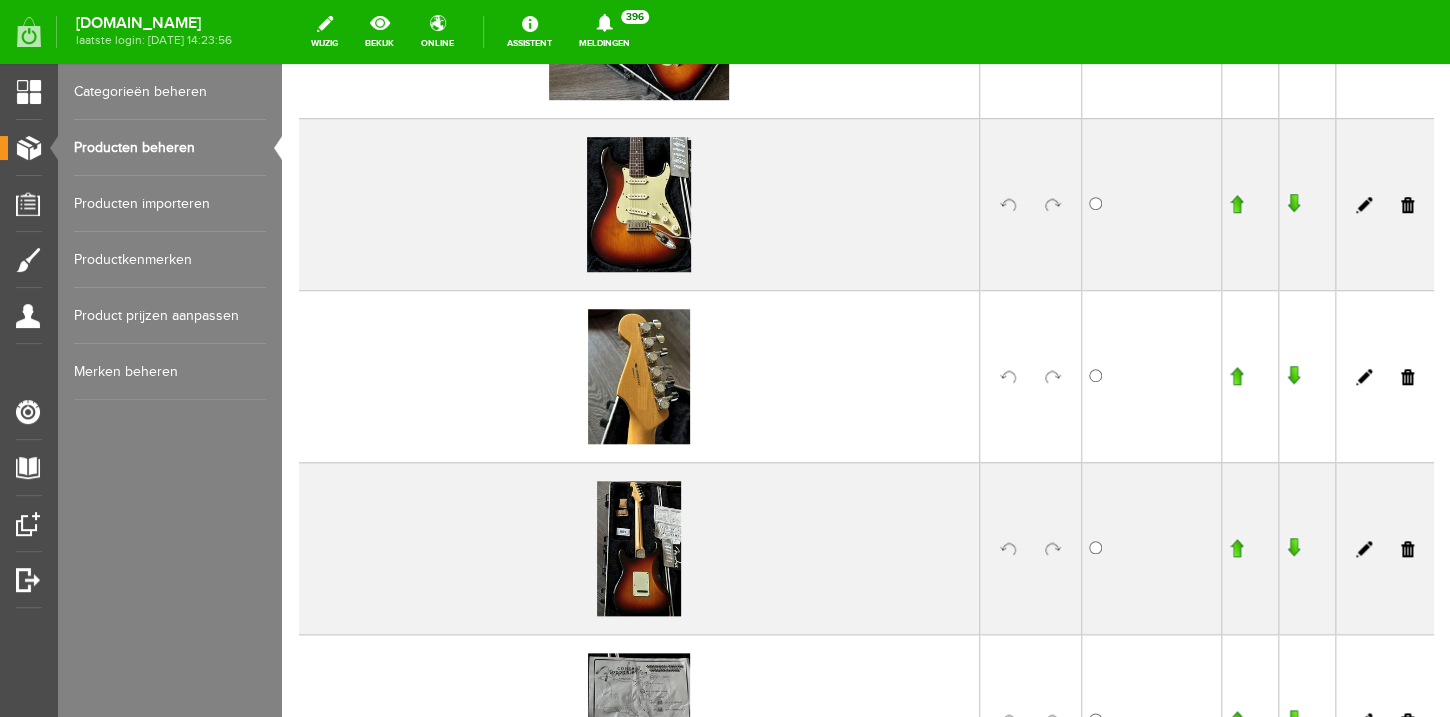 click at bounding box center (1293, 376) 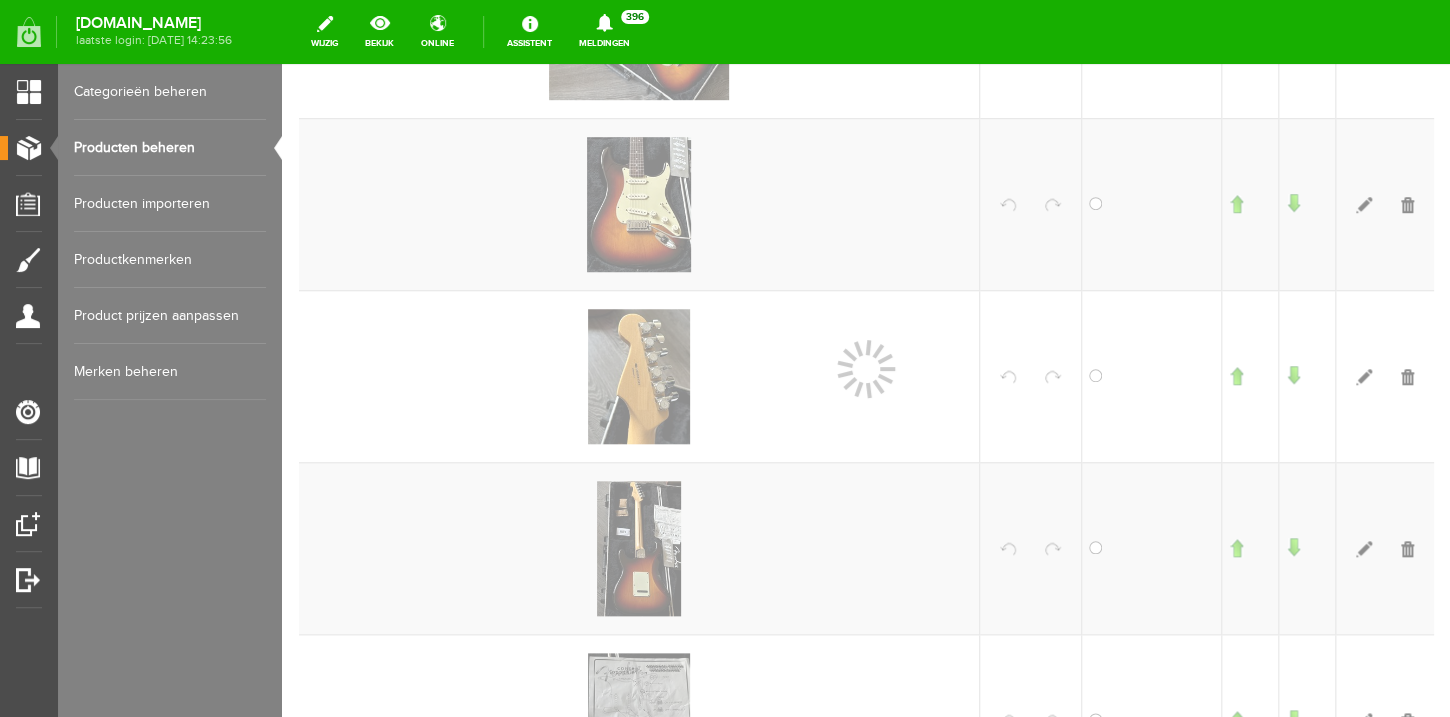 scroll, scrollTop: 512, scrollLeft: 0, axis: vertical 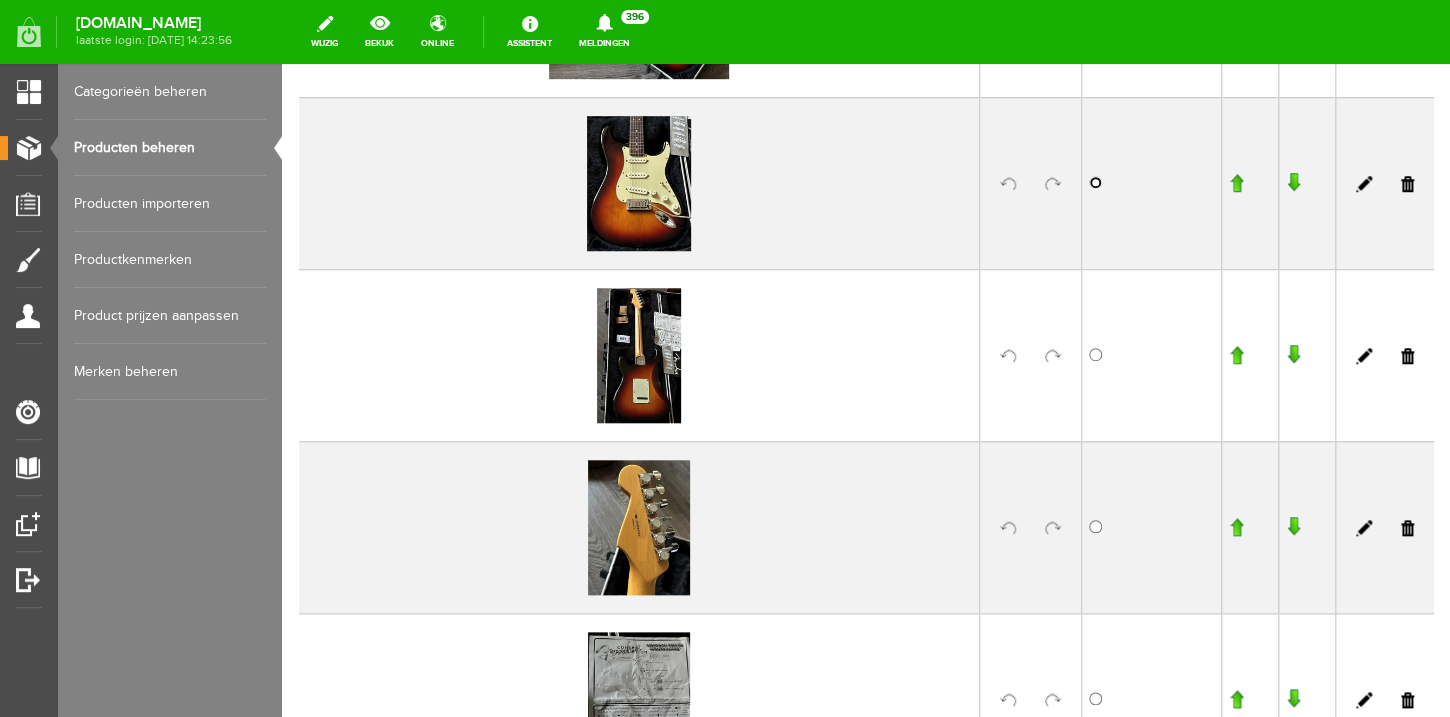 click at bounding box center [1095, 182] 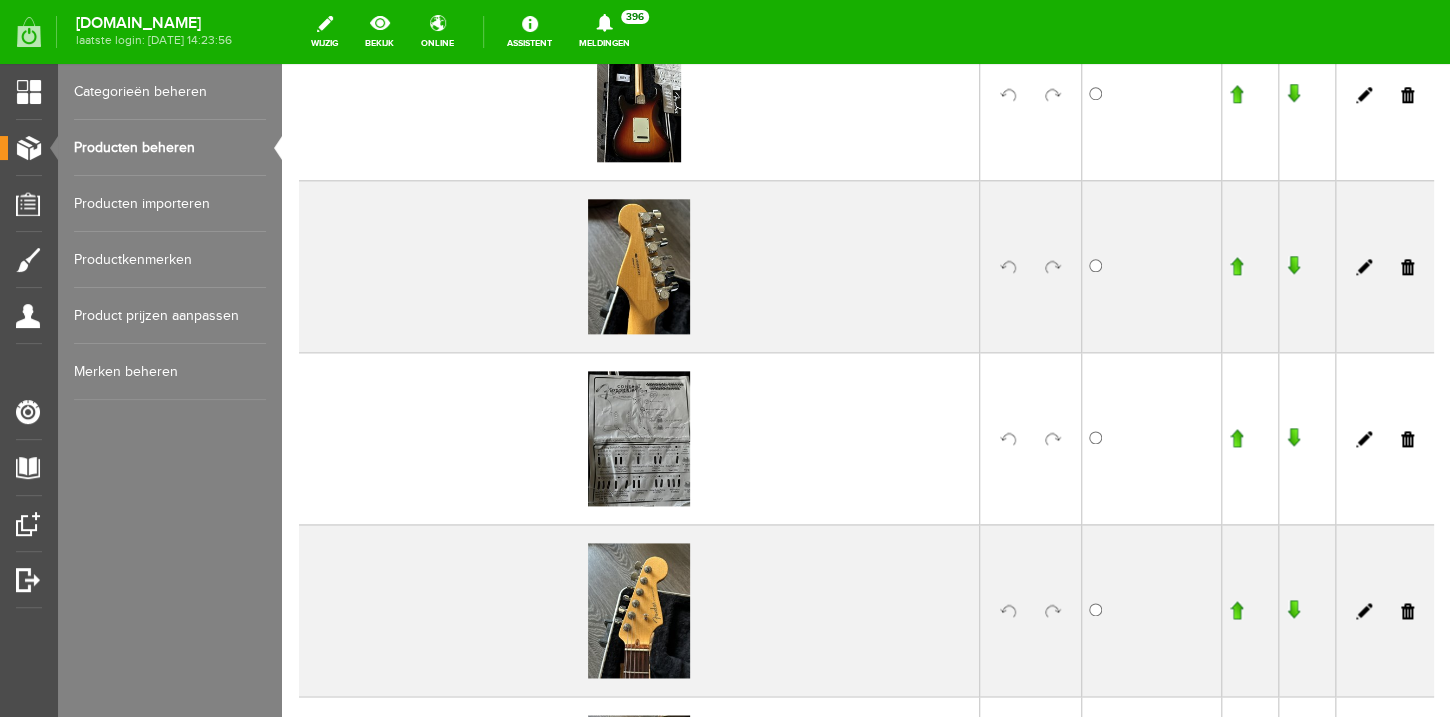 scroll, scrollTop: 790, scrollLeft: 0, axis: vertical 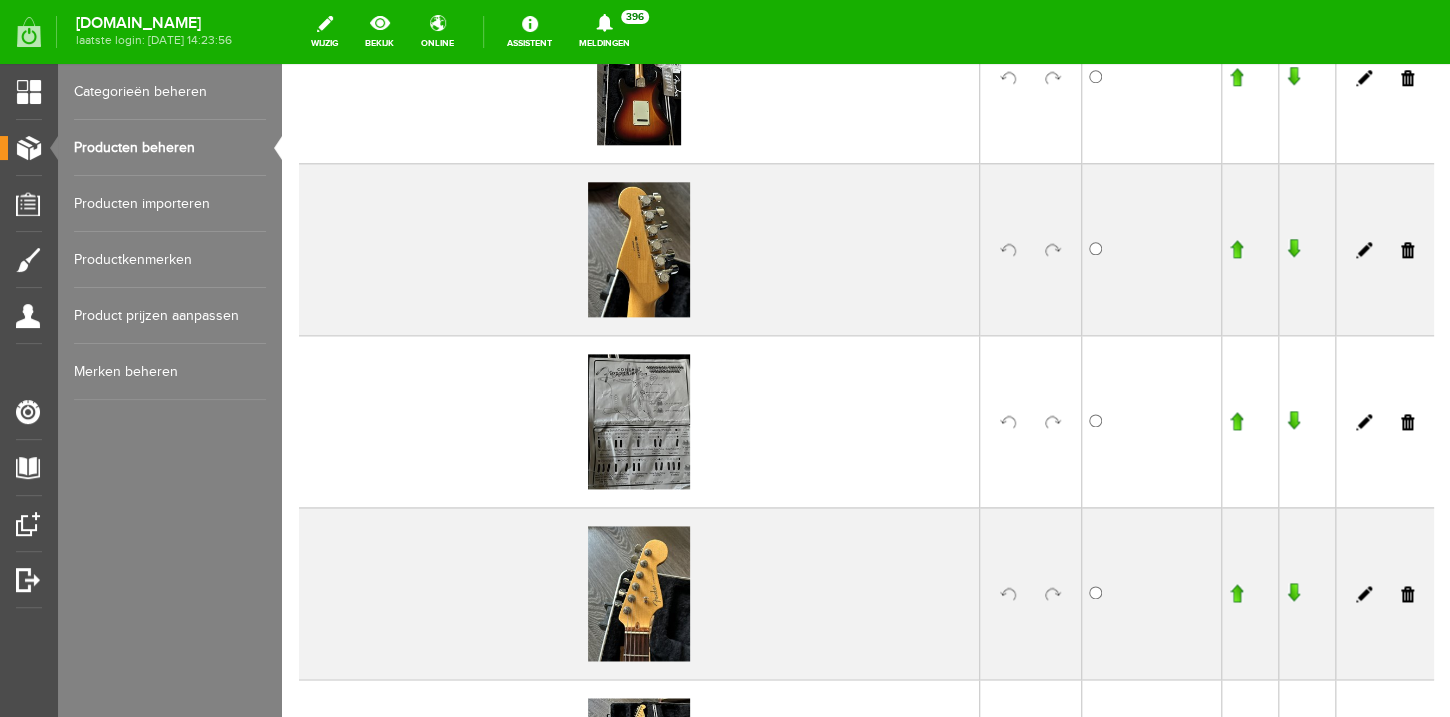 click at bounding box center [1053, 422] 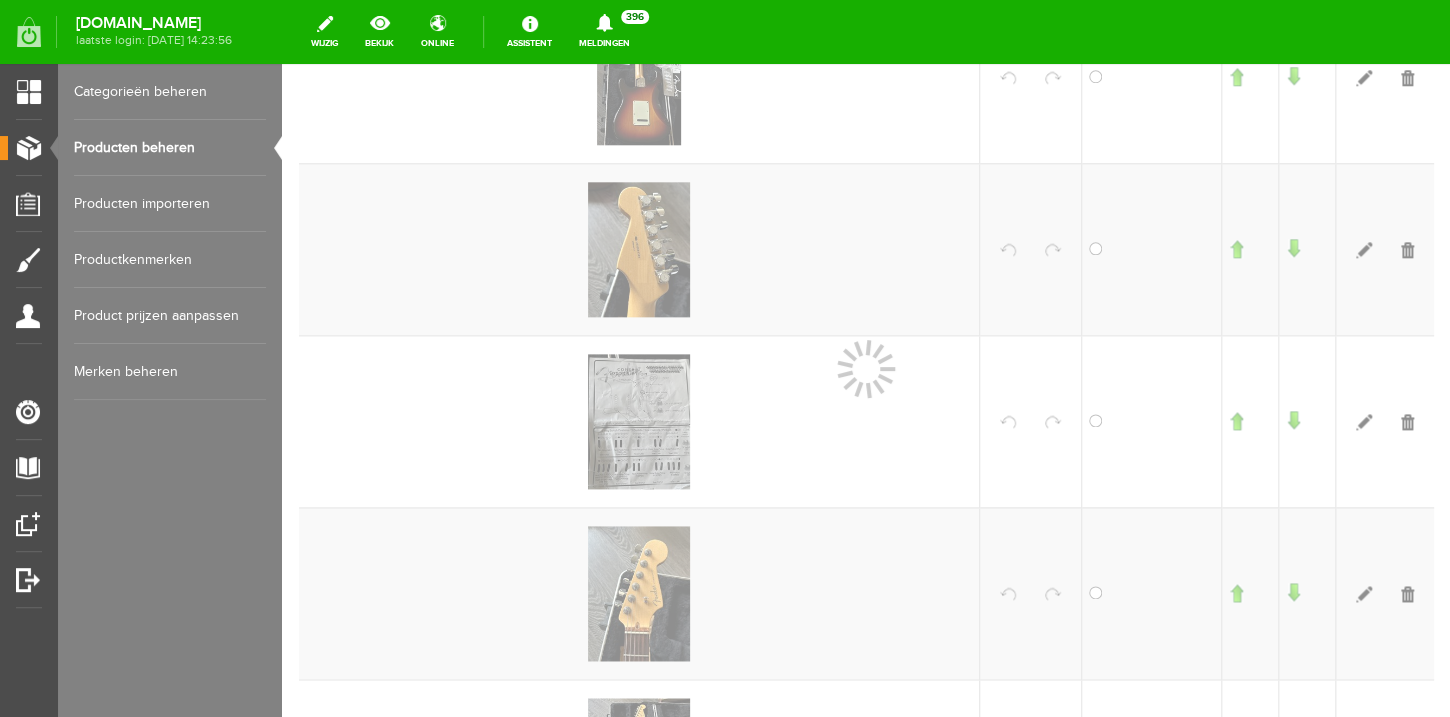 scroll, scrollTop: 812, scrollLeft: 0, axis: vertical 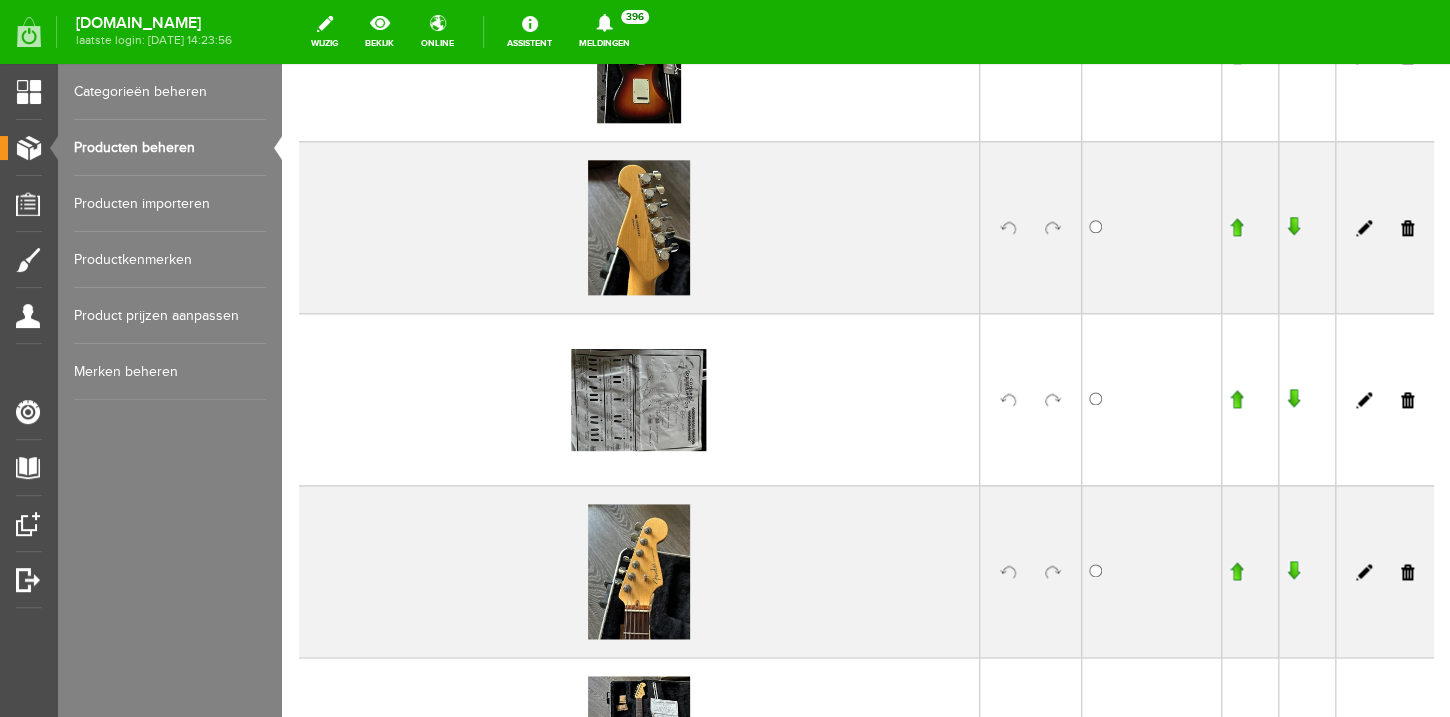 click at bounding box center (1031, 571) 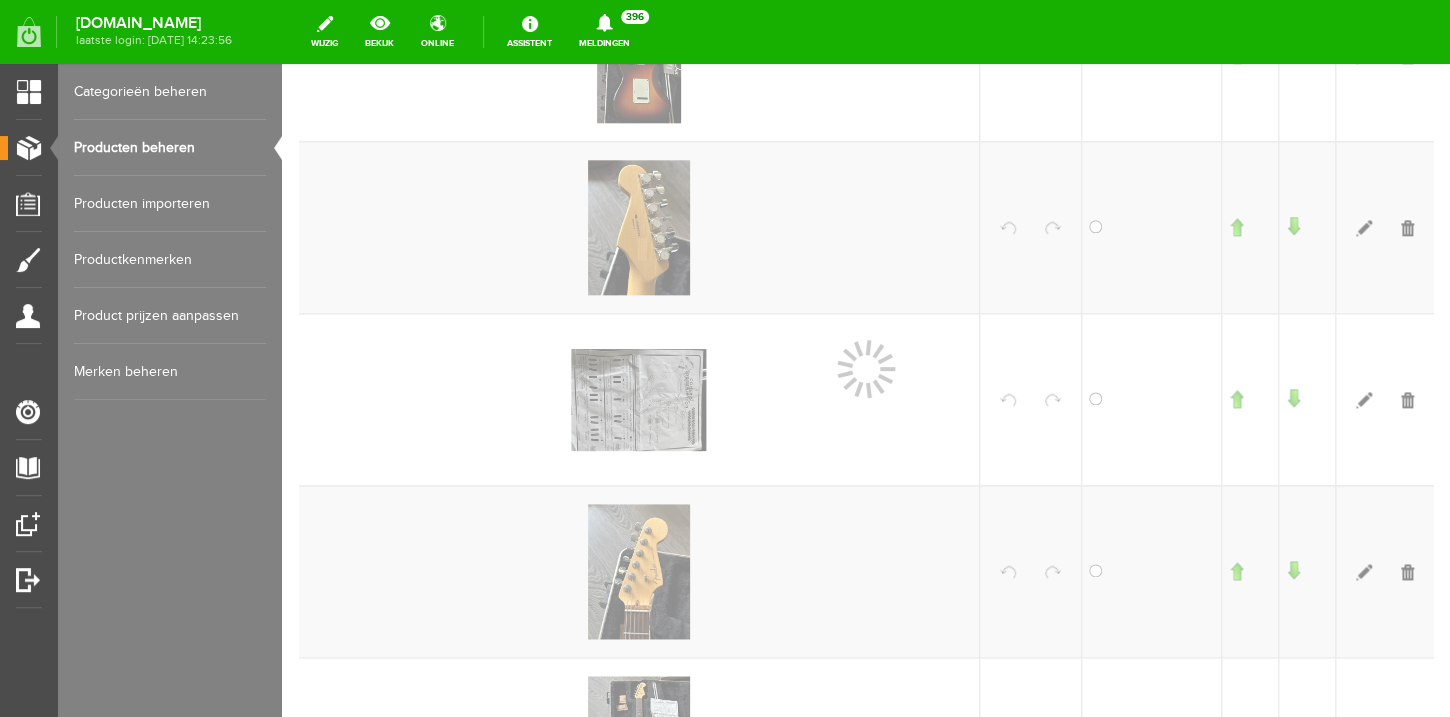 scroll, scrollTop: 833, scrollLeft: 0, axis: vertical 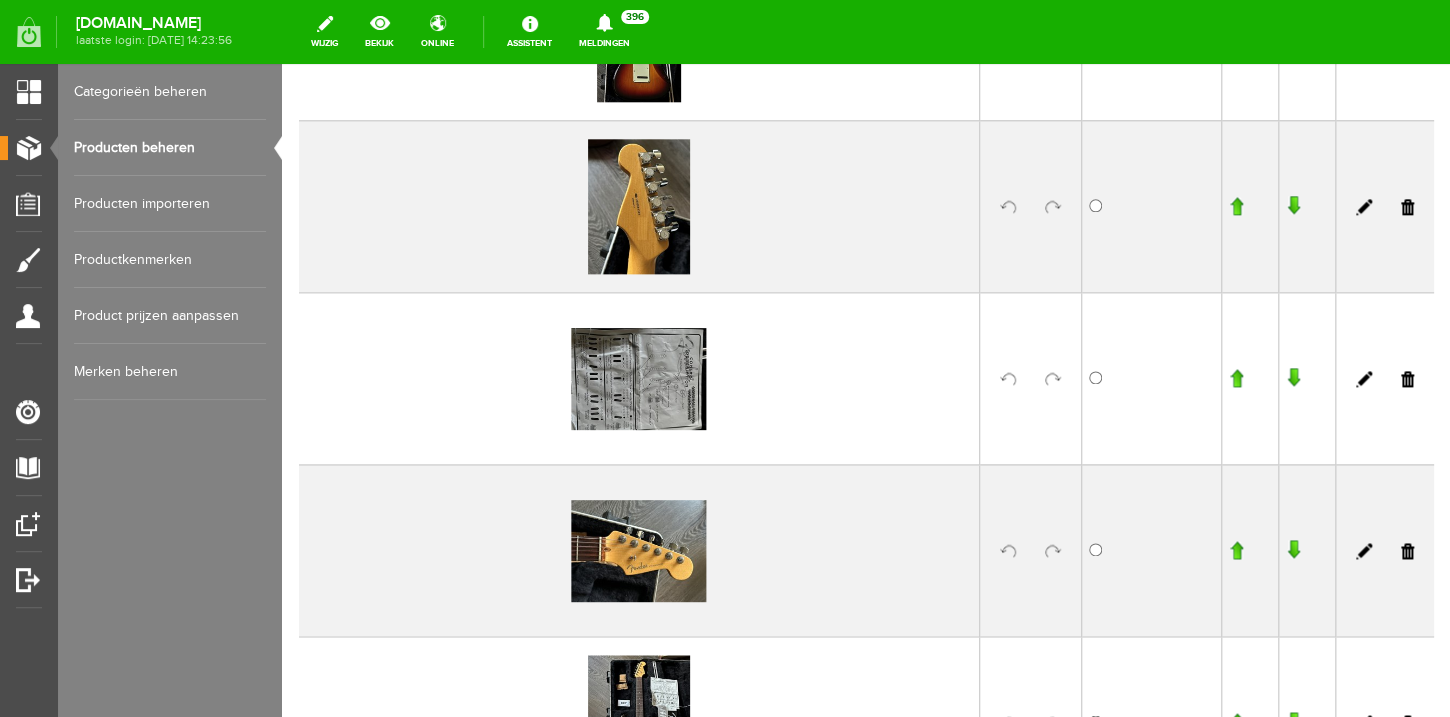 click at bounding box center [1236, 550] 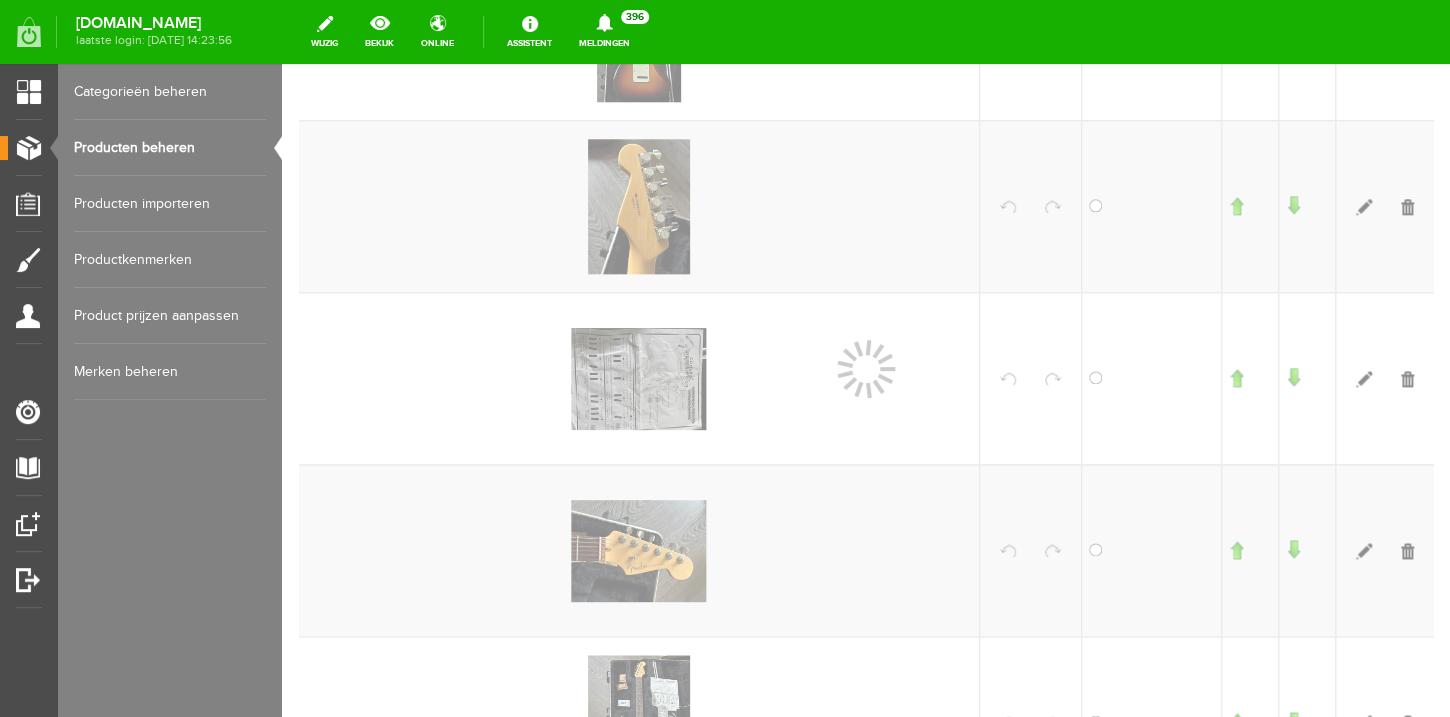 scroll, scrollTop: 855, scrollLeft: 0, axis: vertical 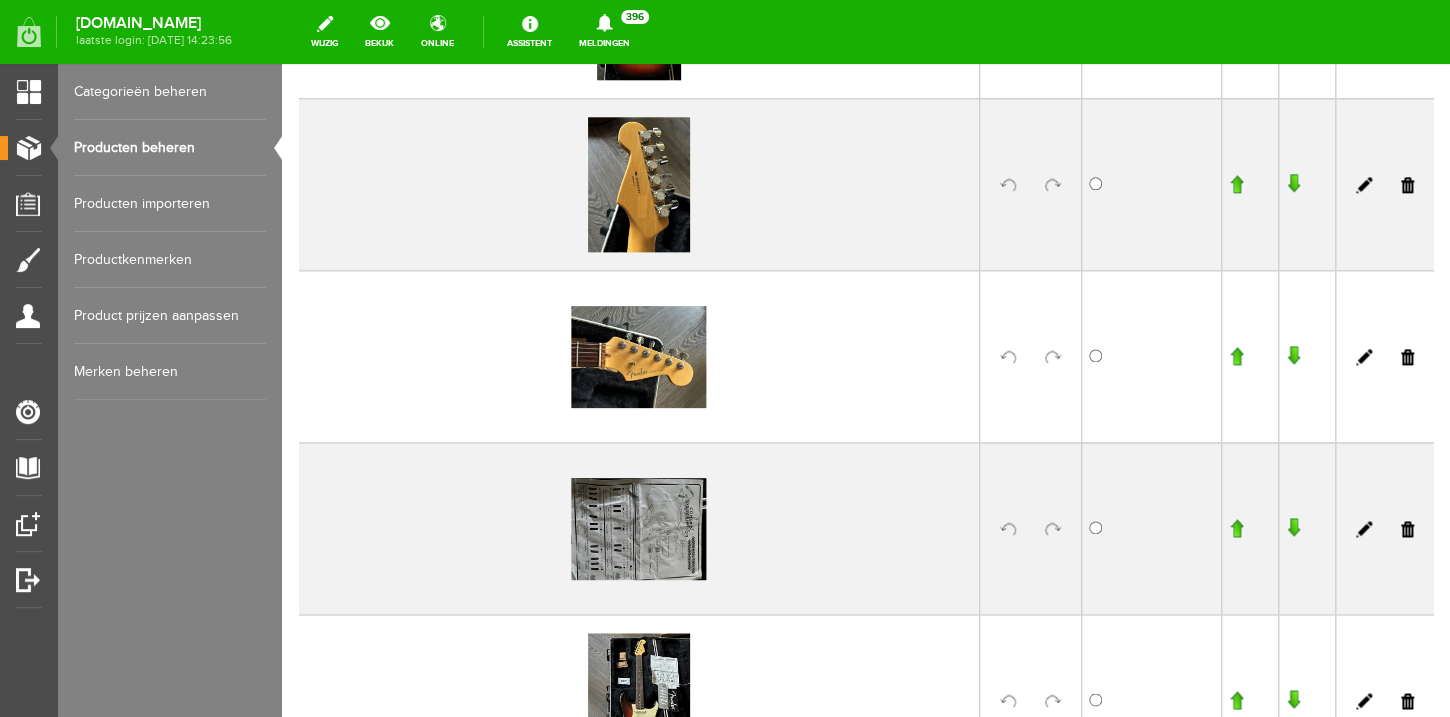 click at bounding box center (1236, 356) 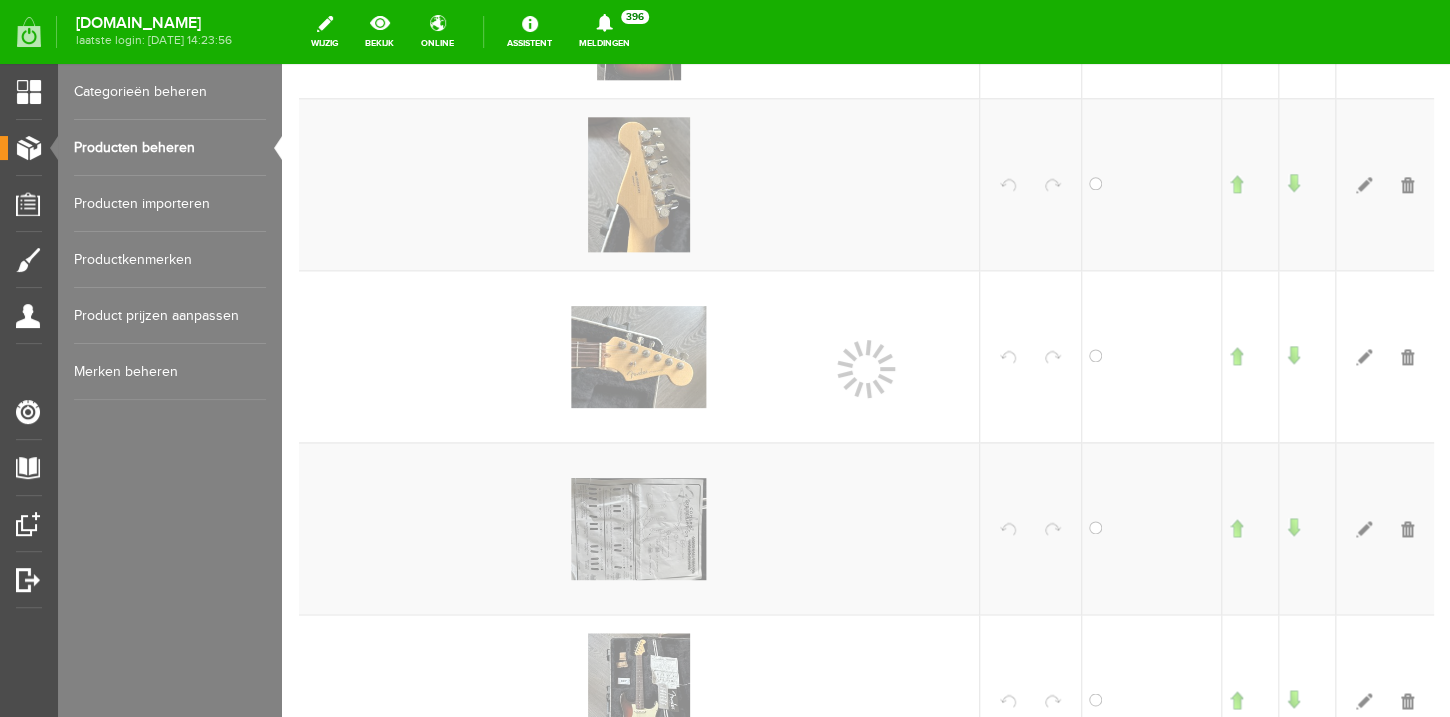 scroll, scrollTop: 876, scrollLeft: 0, axis: vertical 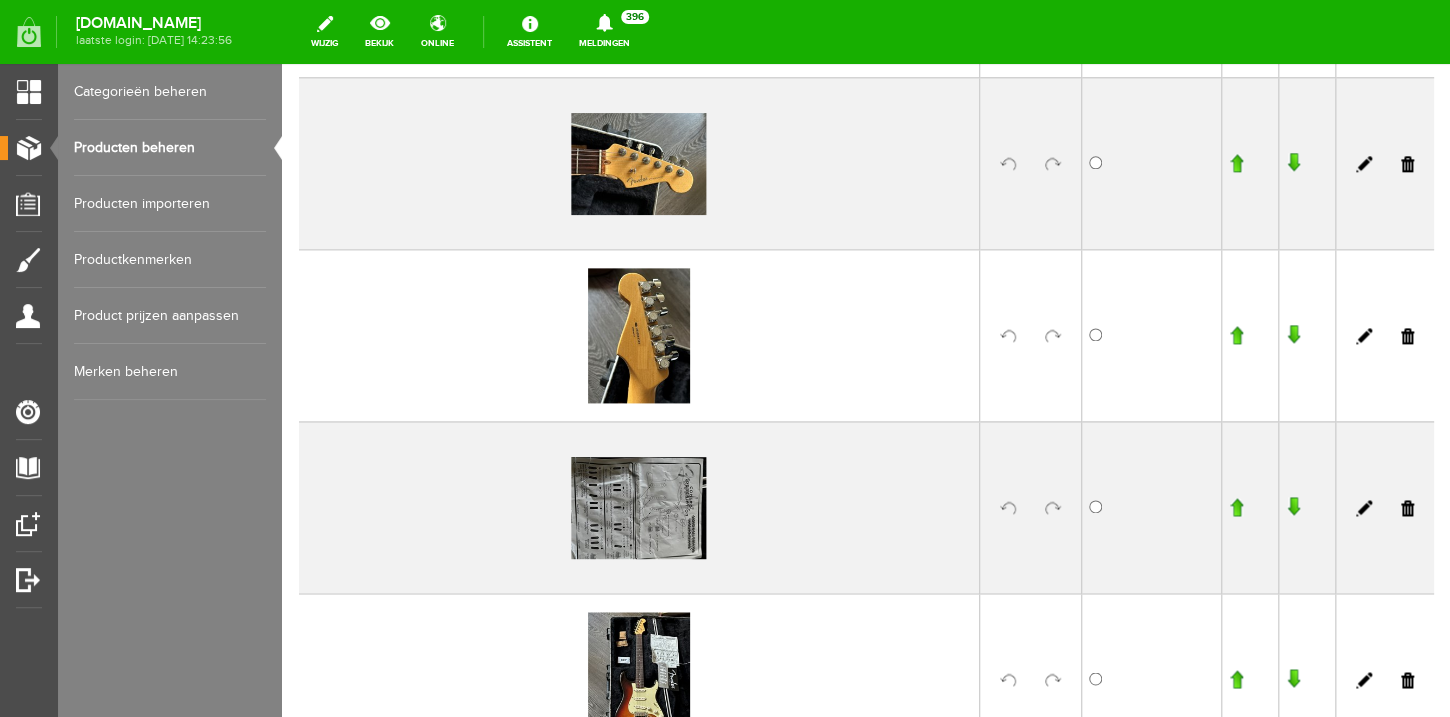 click at bounding box center [1053, 336] 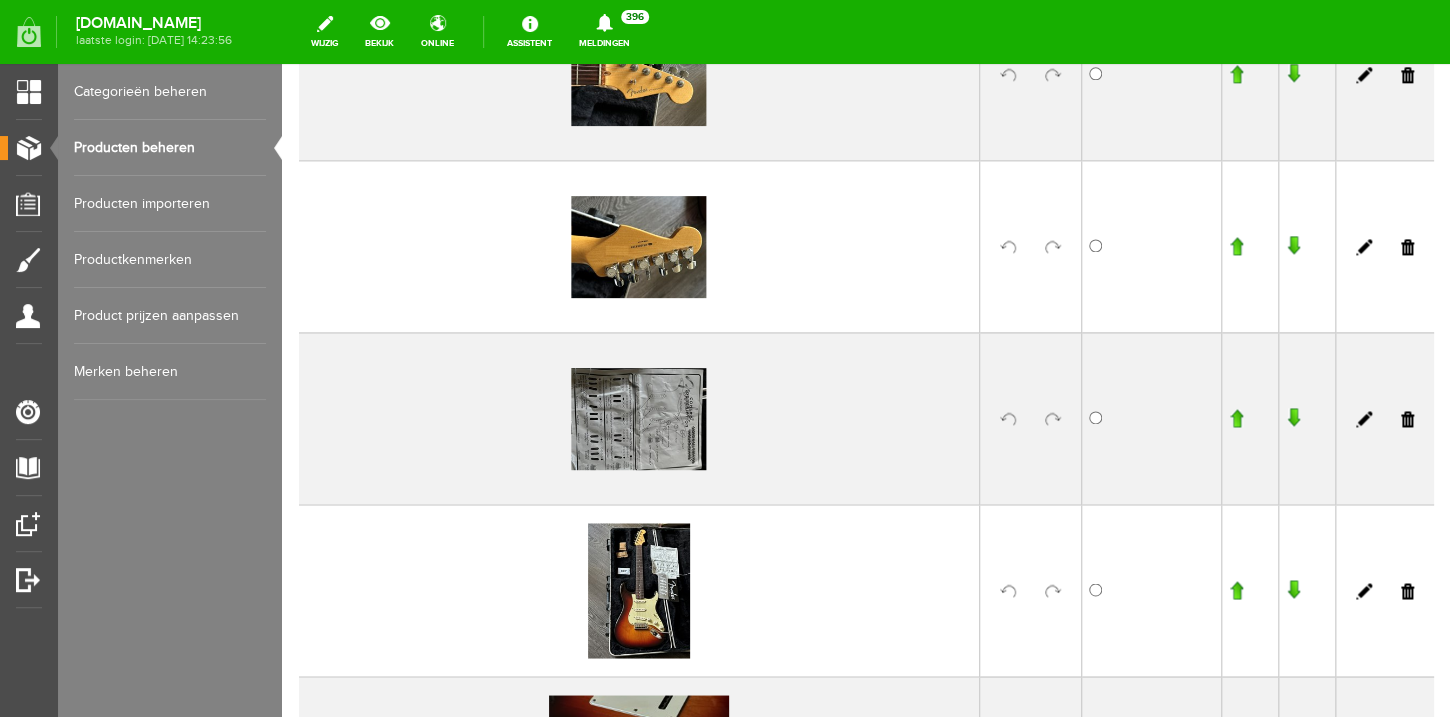 scroll, scrollTop: 1058, scrollLeft: 0, axis: vertical 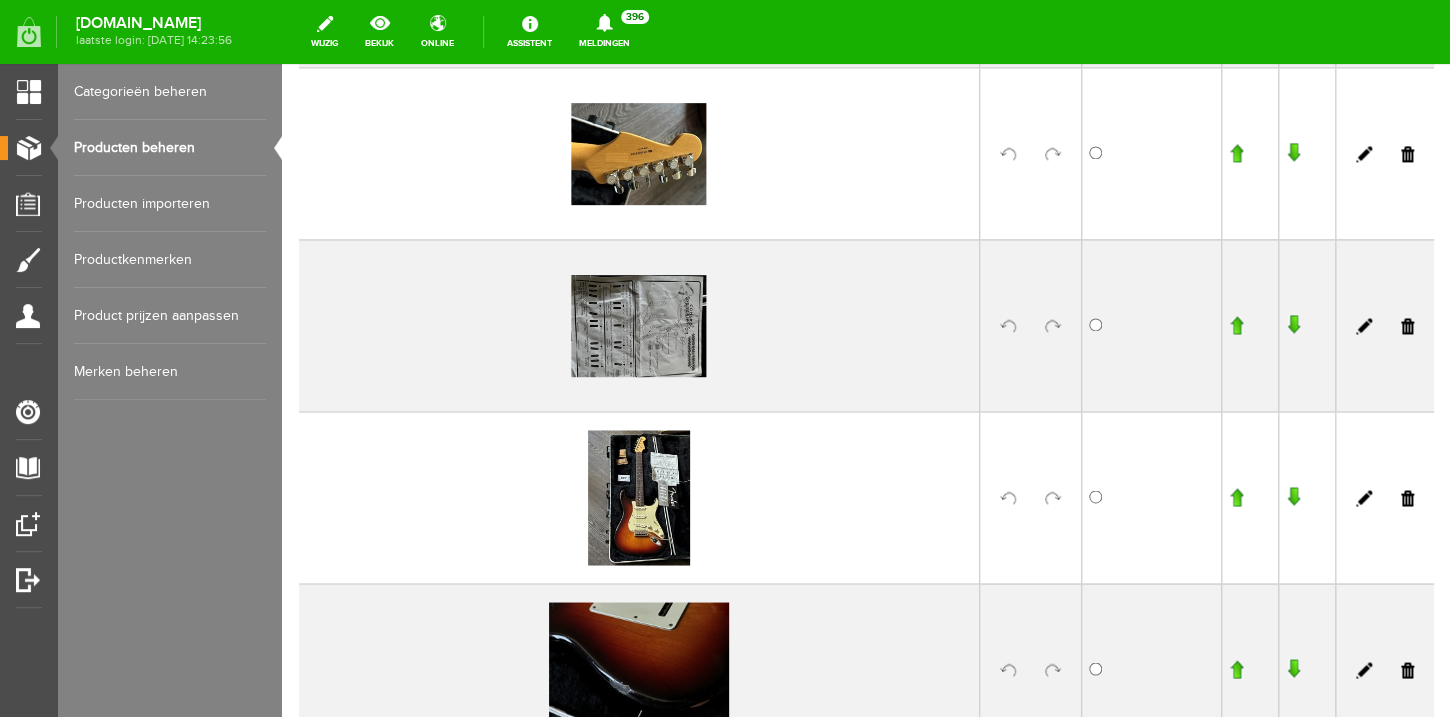 click at bounding box center (1053, 498) 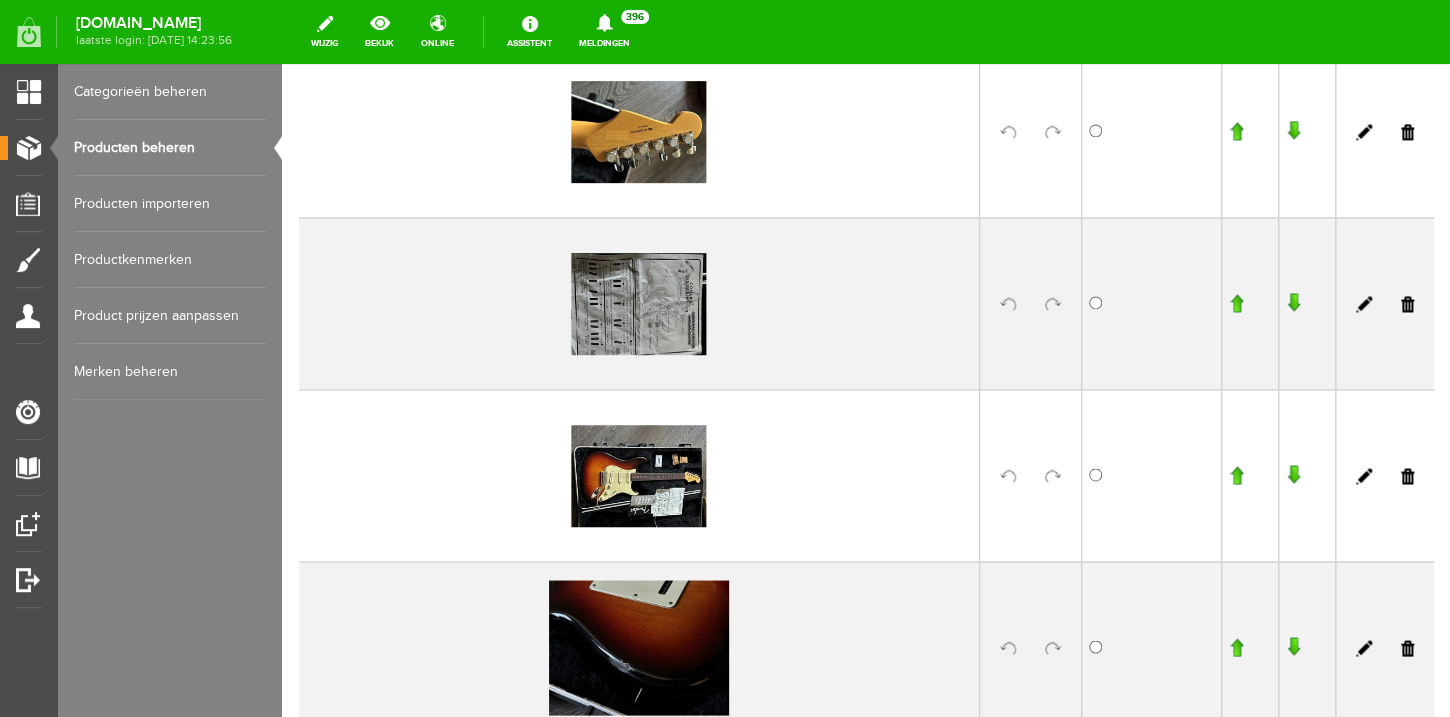 click at bounding box center (1236, 475) 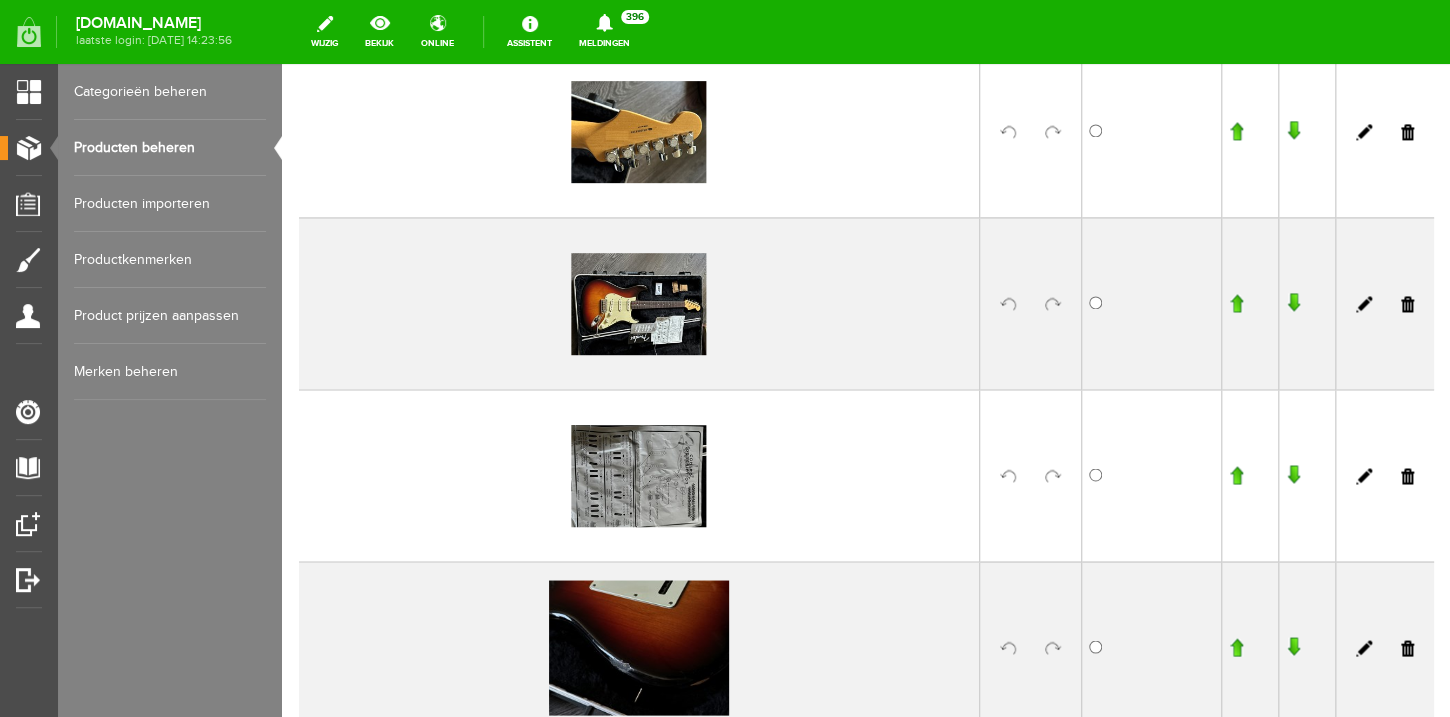 scroll, scrollTop: 1101, scrollLeft: 0, axis: vertical 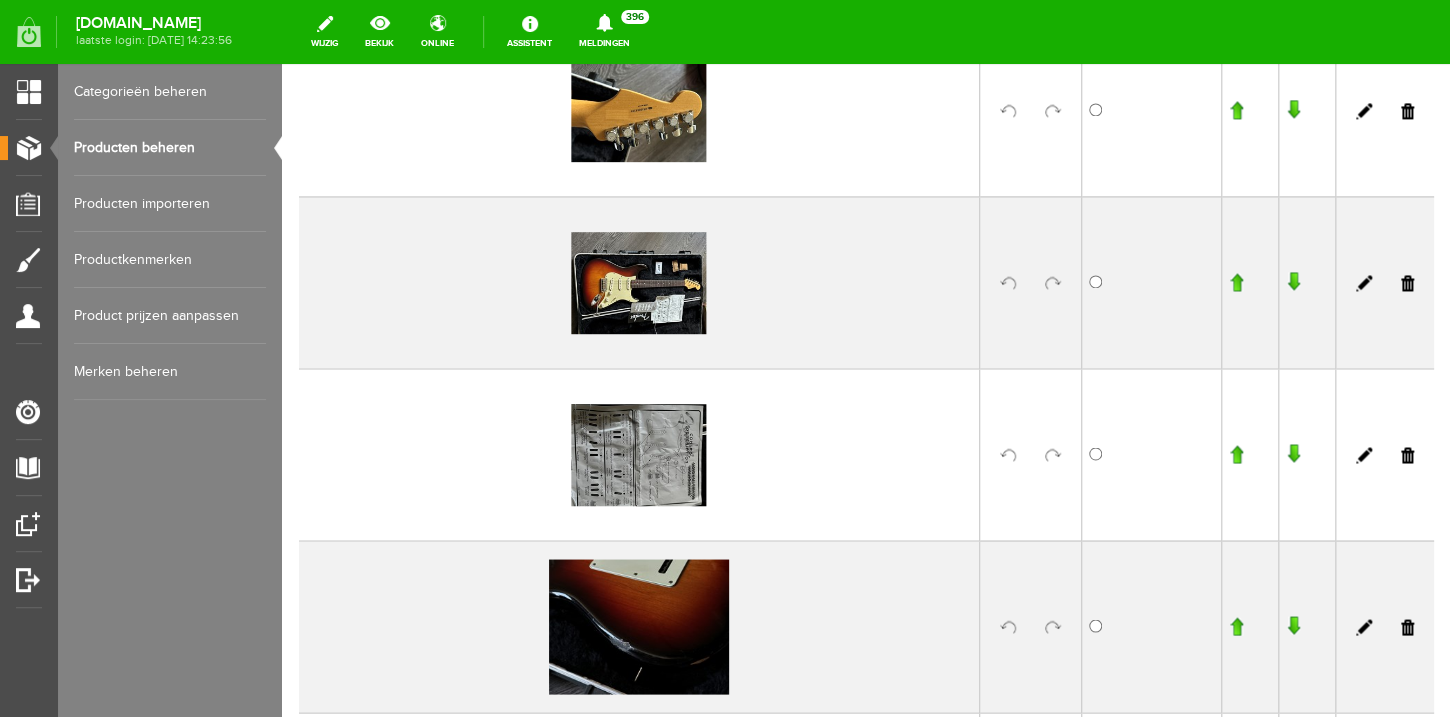 click at bounding box center [1236, 282] 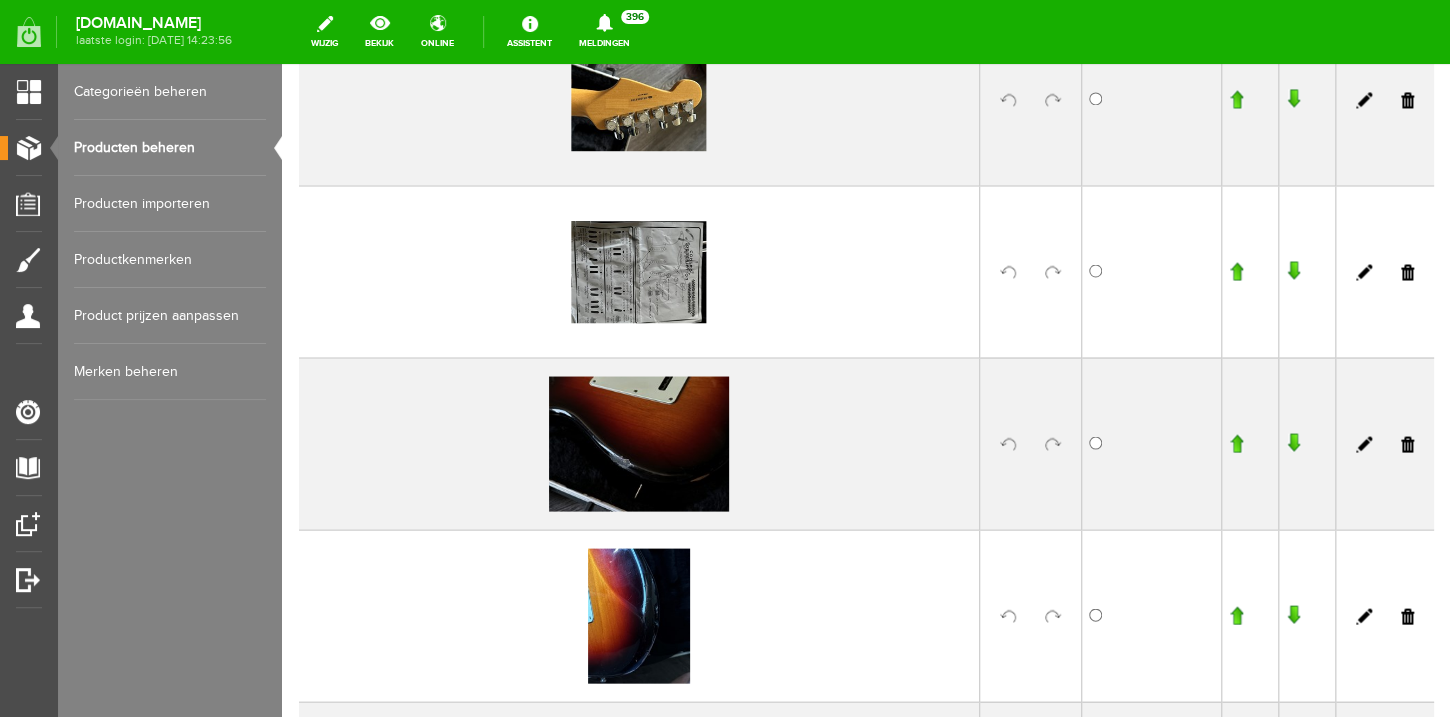 scroll, scrollTop: 1491, scrollLeft: 0, axis: vertical 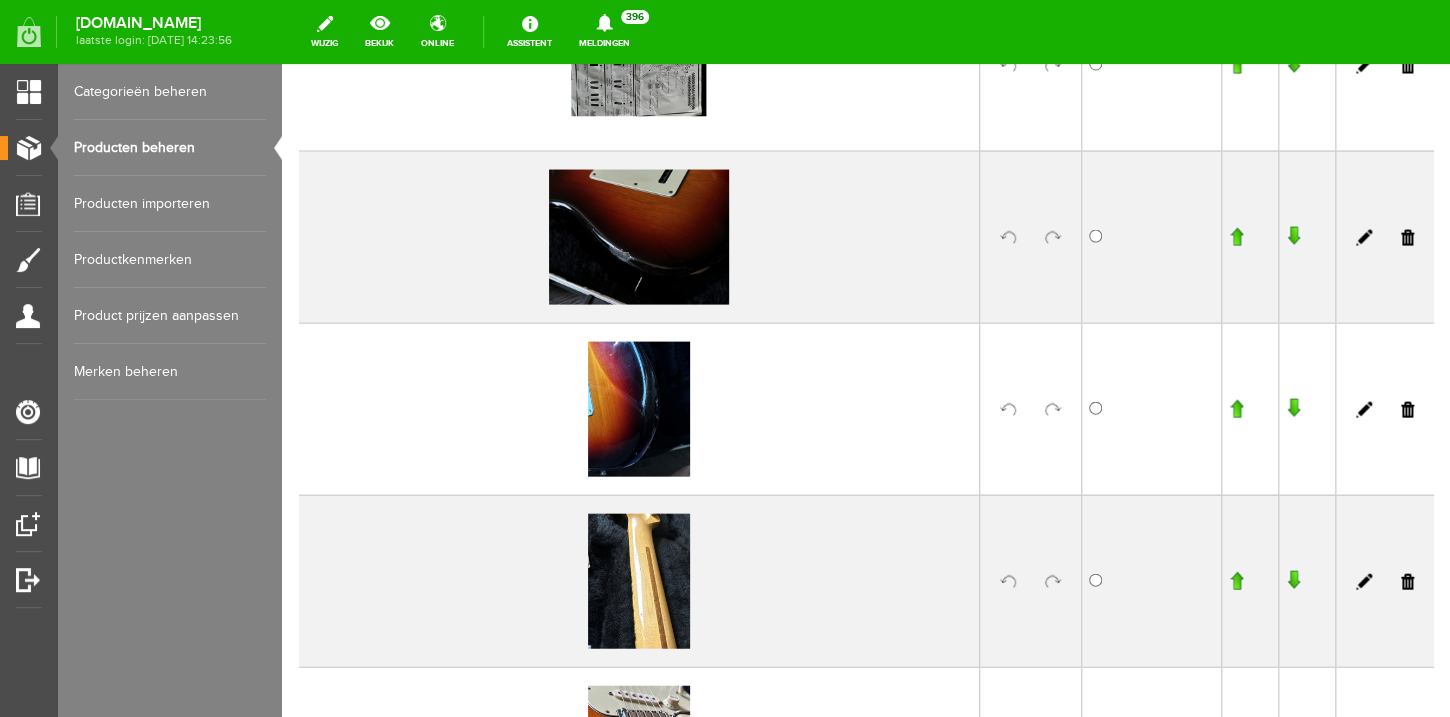 click at bounding box center [1053, 409] 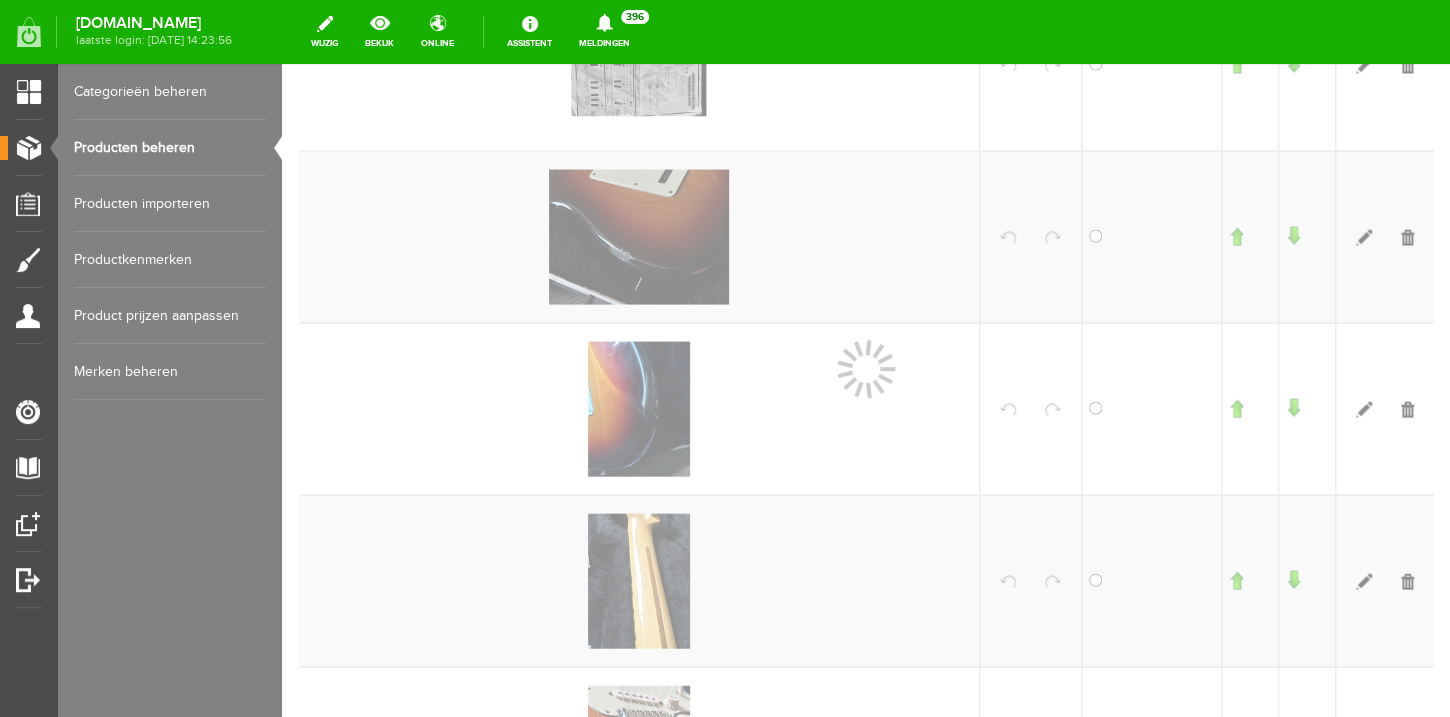 scroll, scrollTop: 1513, scrollLeft: 0, axis: vertical 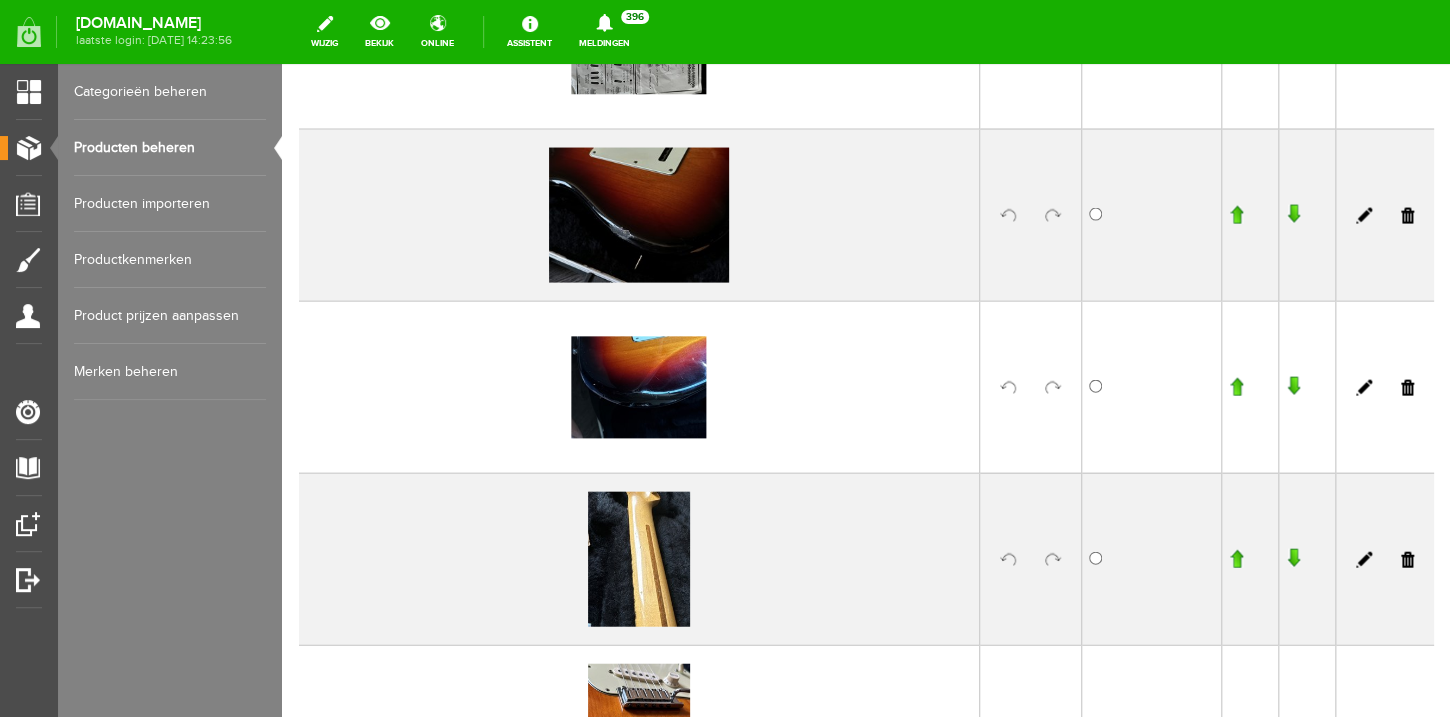 click at bounding box center [1053, 559] 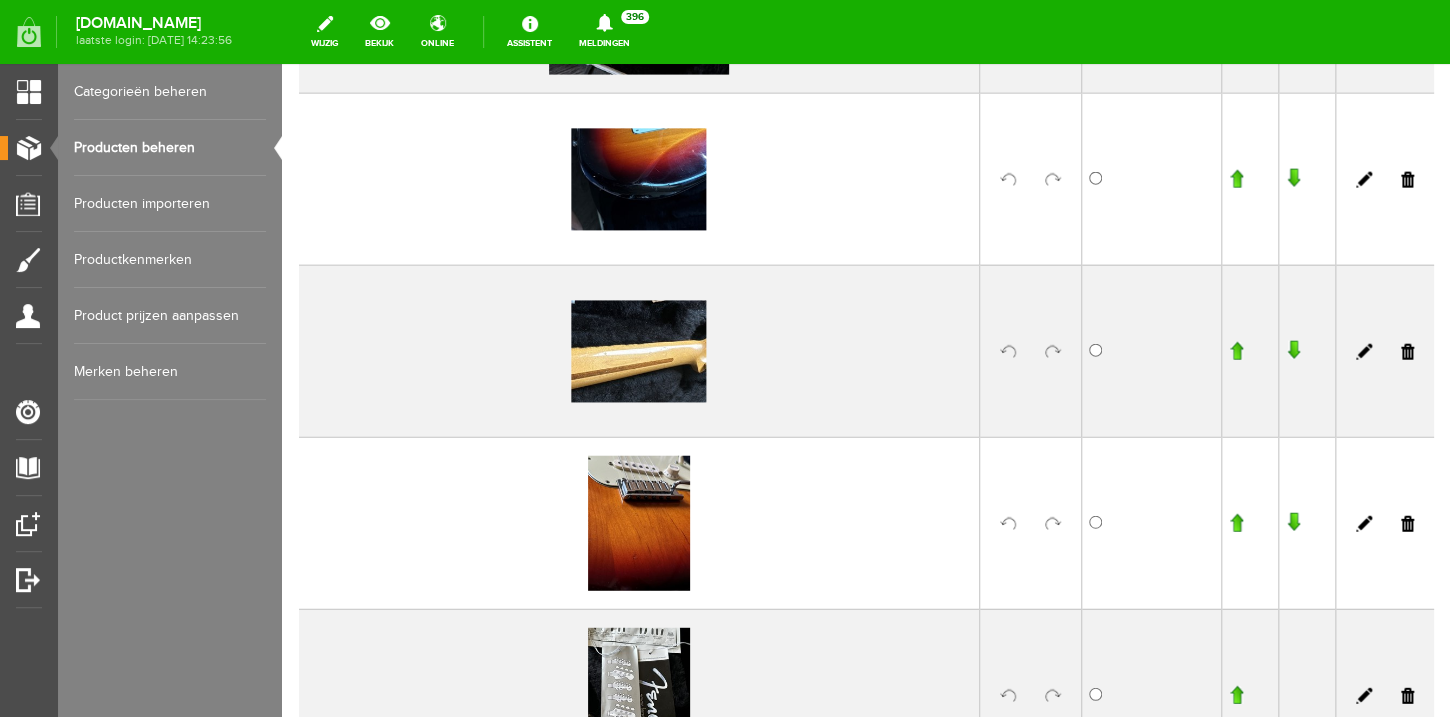 scroll, scrollTop: 1726, scrollLeft: 0, axis: vertical 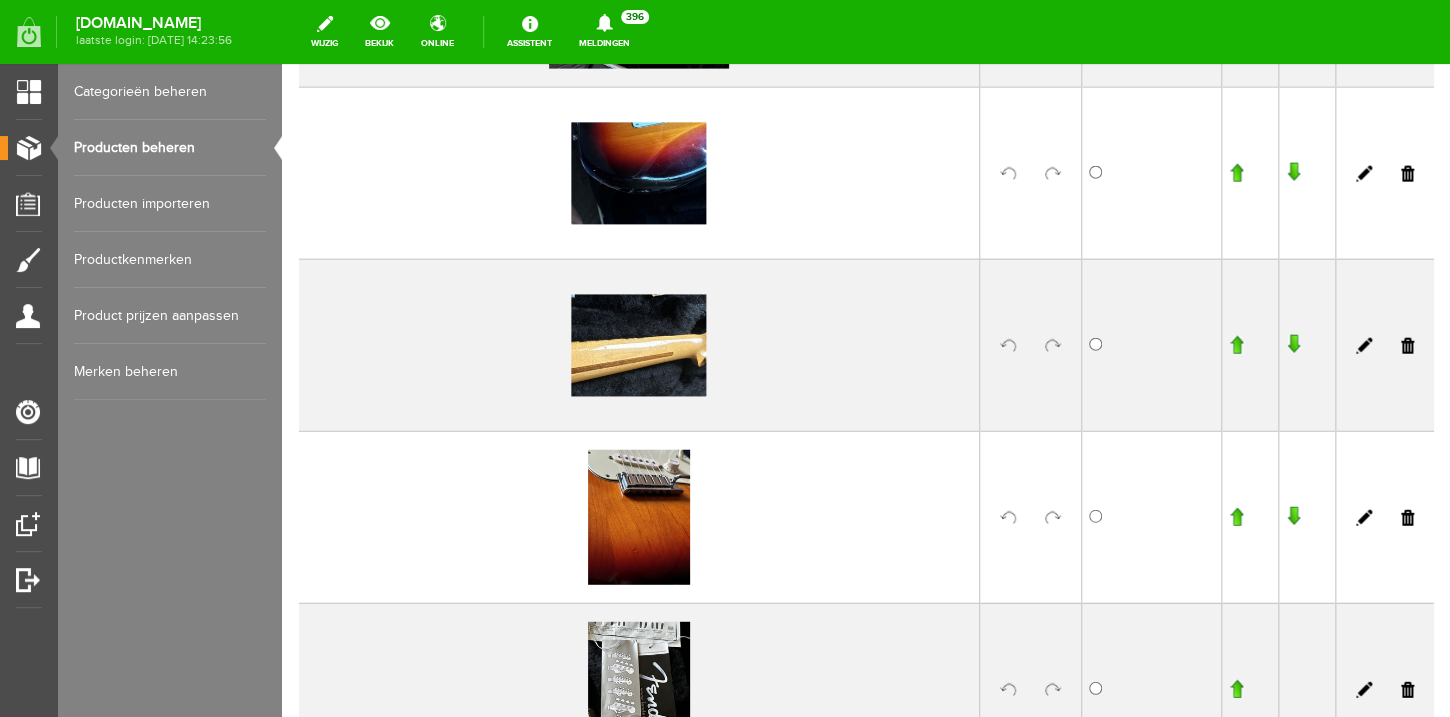 click at bounding box center [1053, 518] 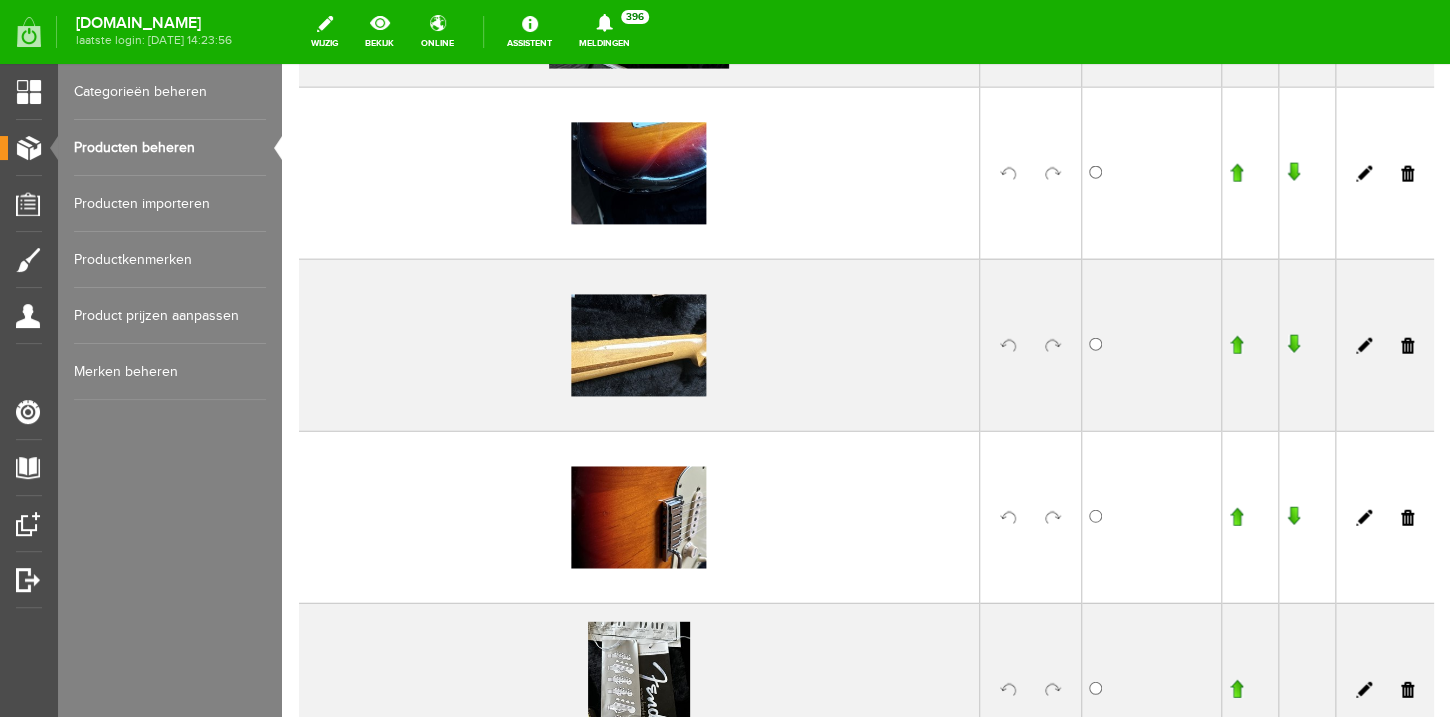 scroll, scrollTop: 1972, scrollLeft: 0, axis: vertical 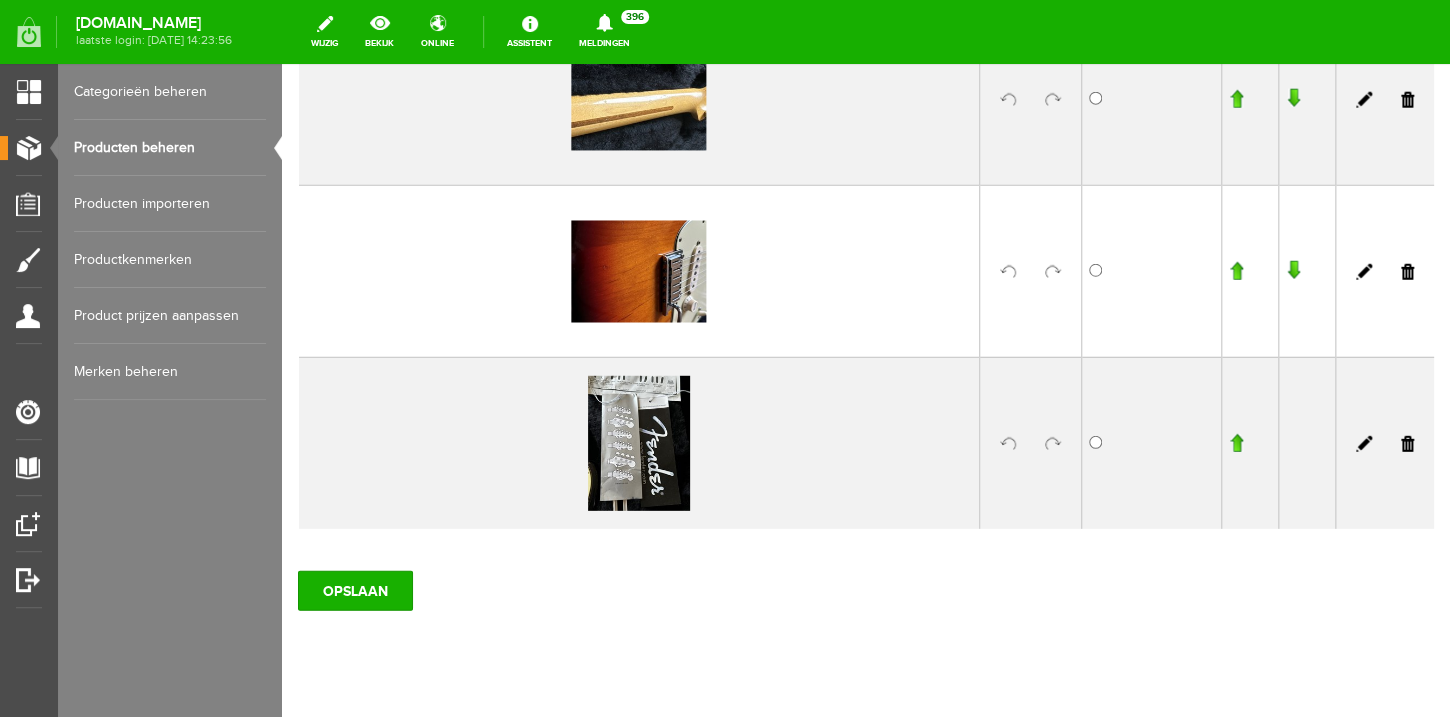 click at bounding box center [1053, 444] 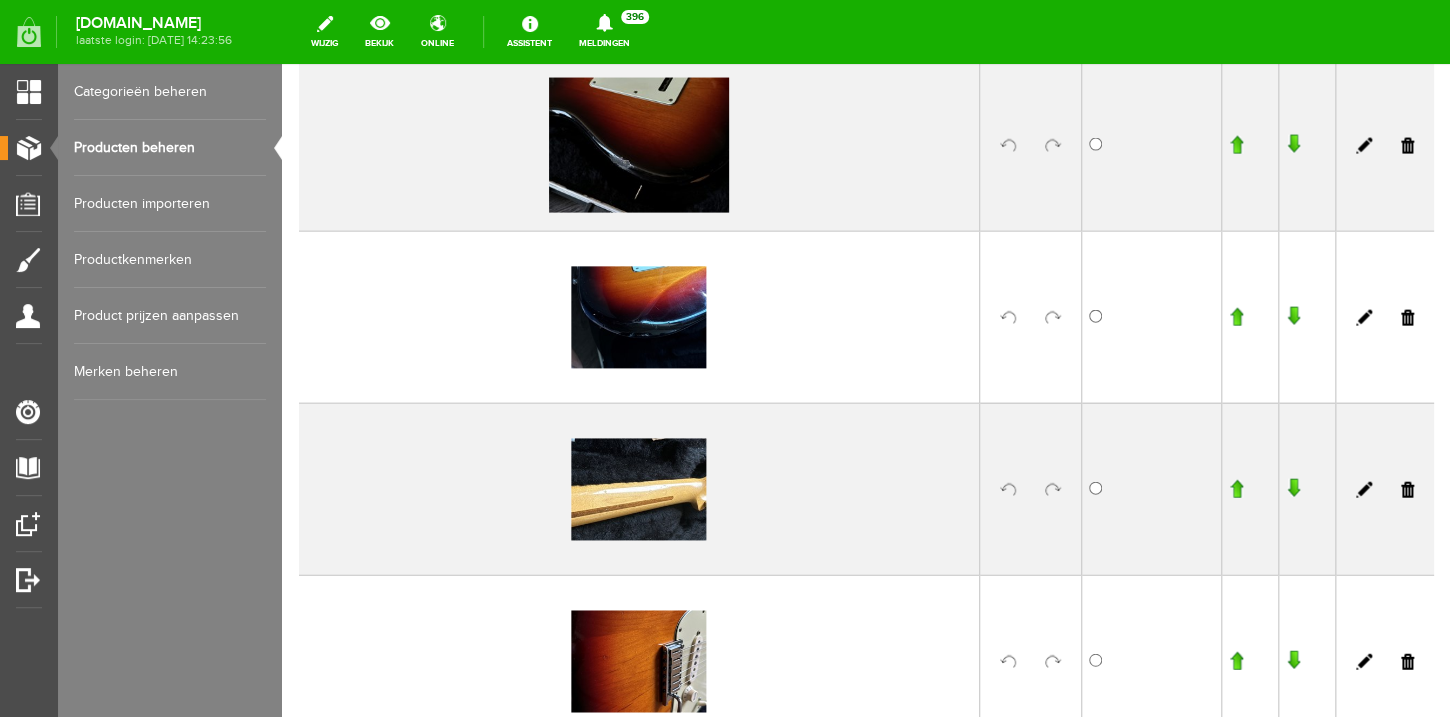 scroll, scrollTop: 1609, scrollLeft: 0, axis: vertical 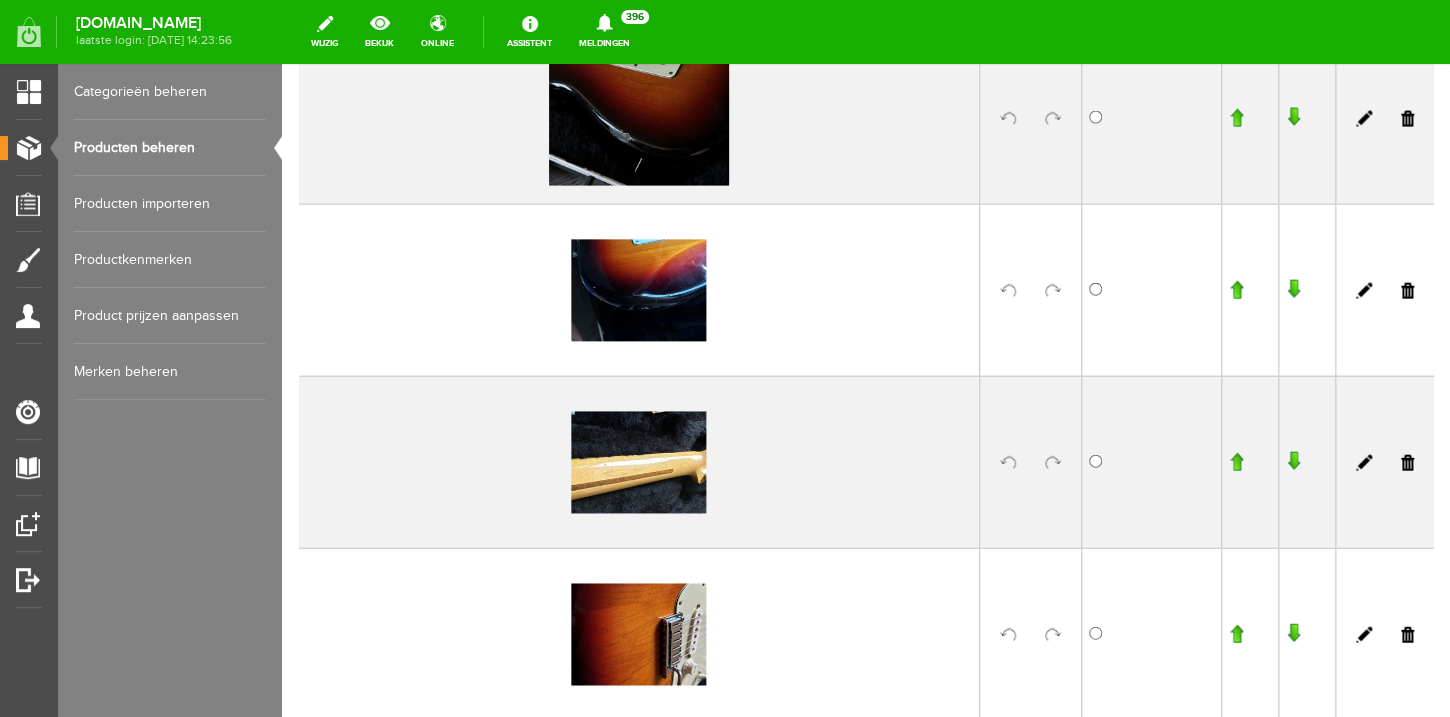 click at bounding box center (1236, 634) 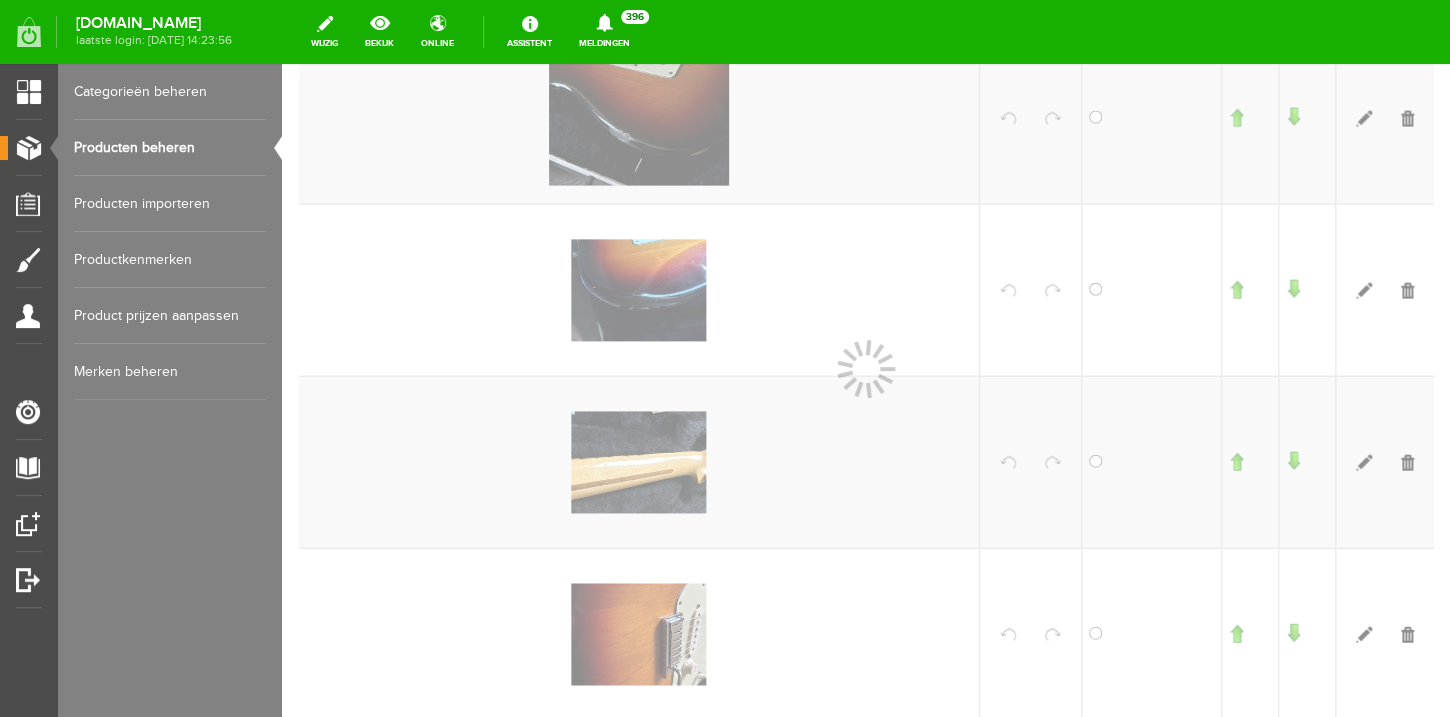 scroll, scrollTop: 1631, scrollLeft: 0, axis: vertical 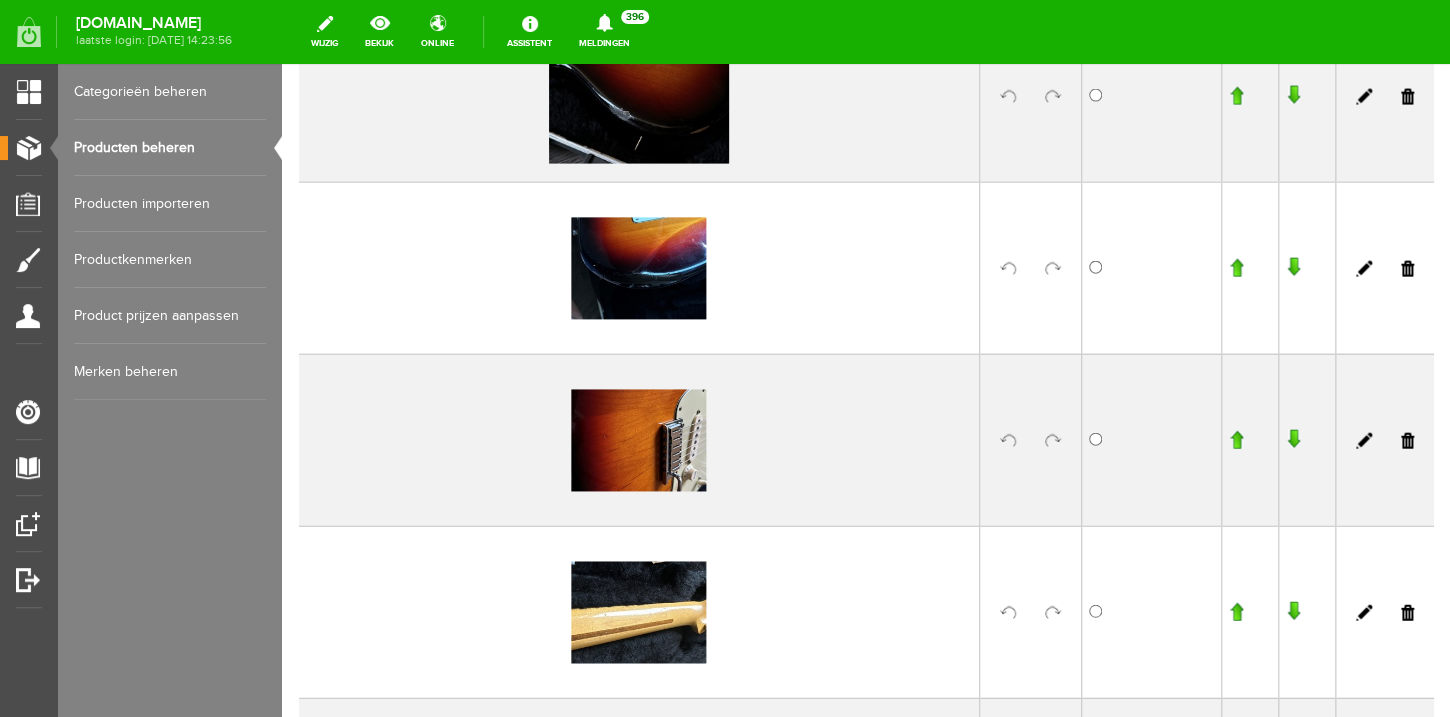 click at bounding box center [1236, 440] 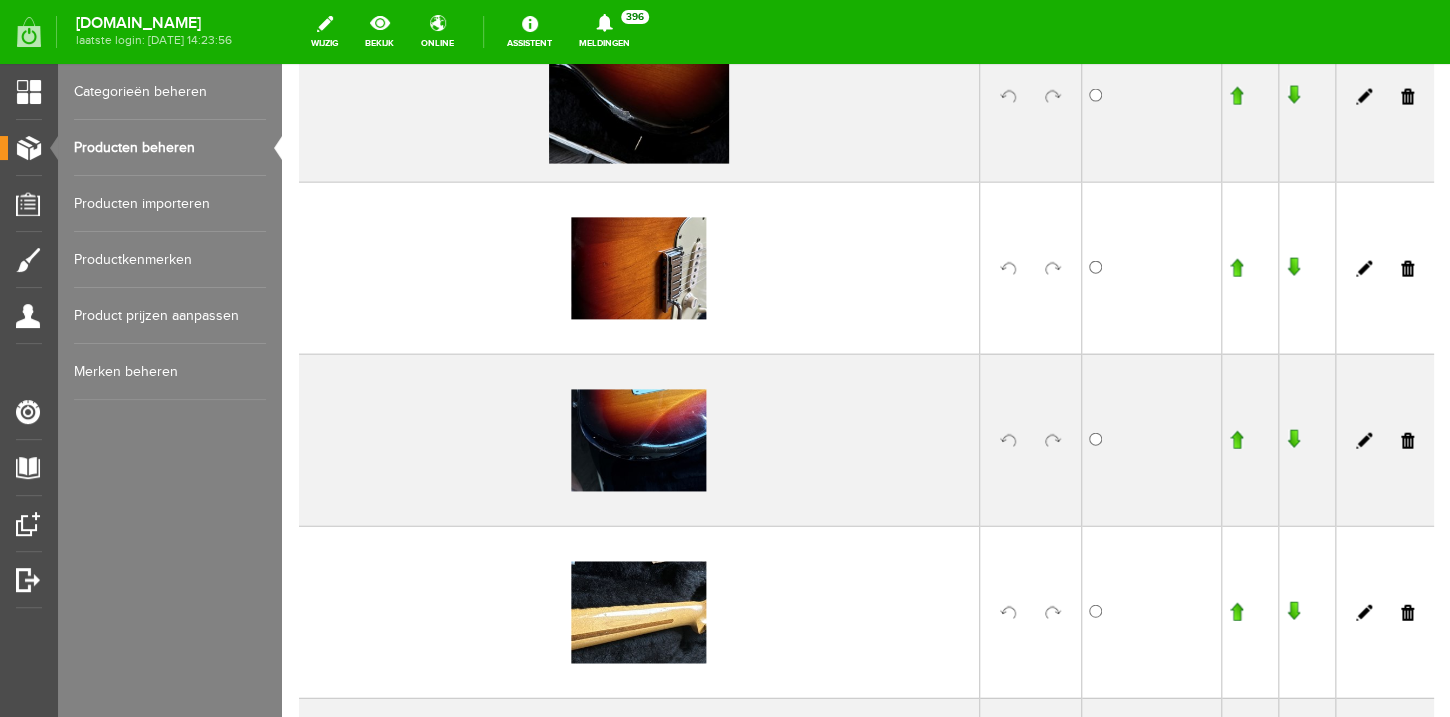 scroll, scrollTop: 1653, scrollLeft: 0, axis: vertical 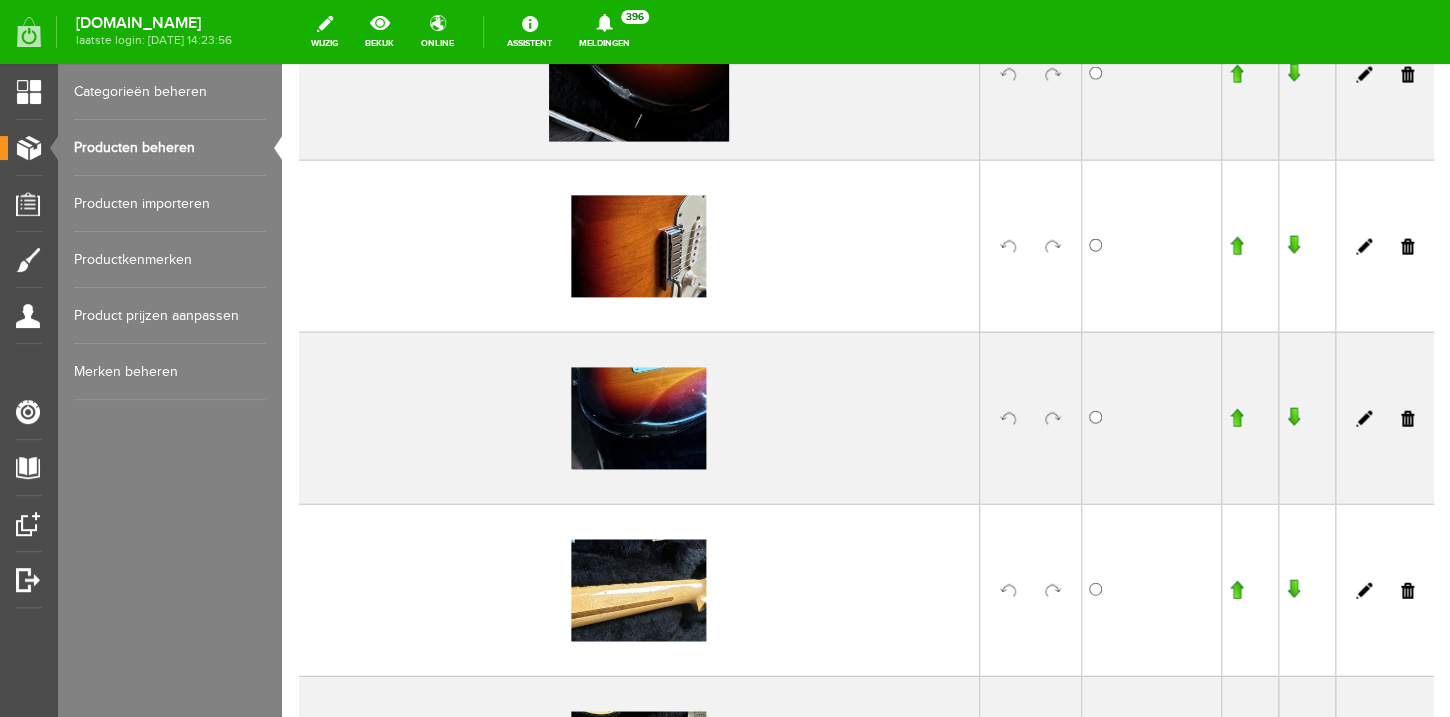 click at bounding box center (1236, 246) 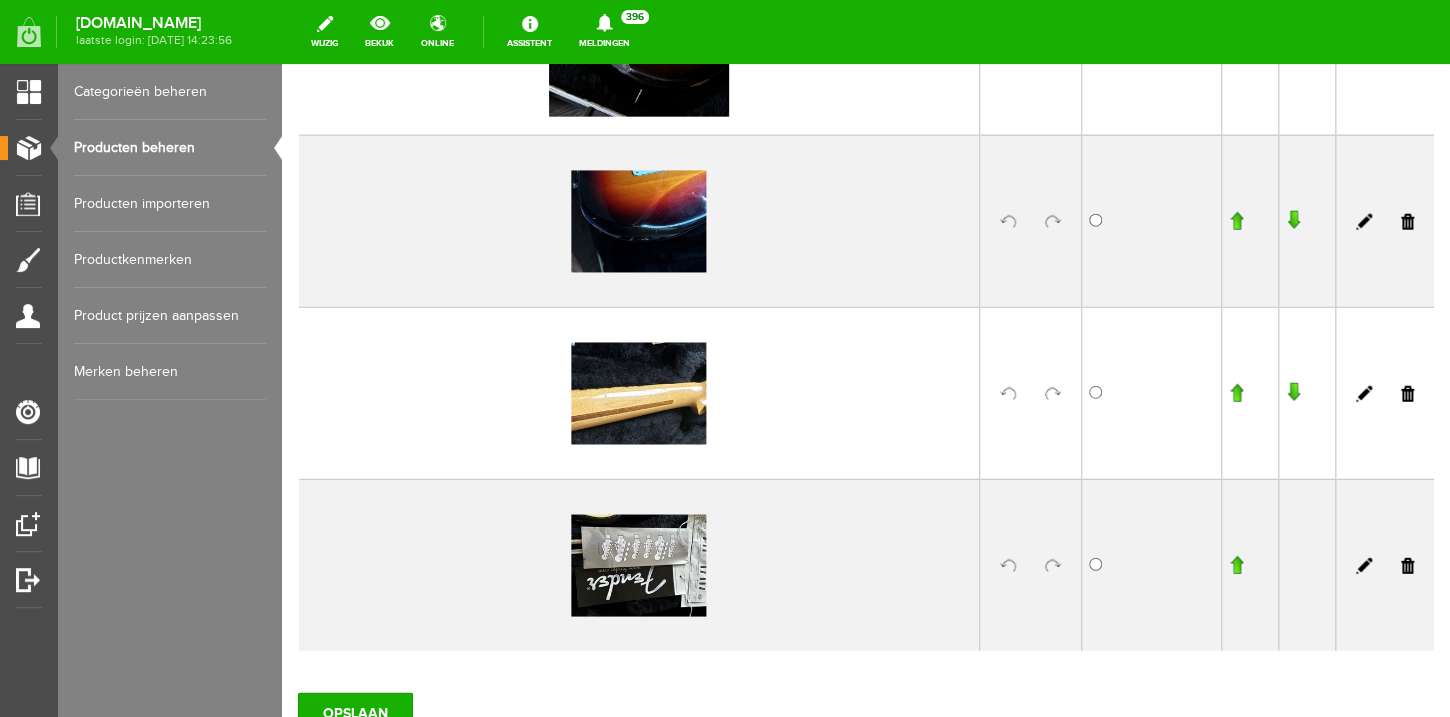 scroll, scrollTop: 2031, scrollLeft: 0, axis: vertical 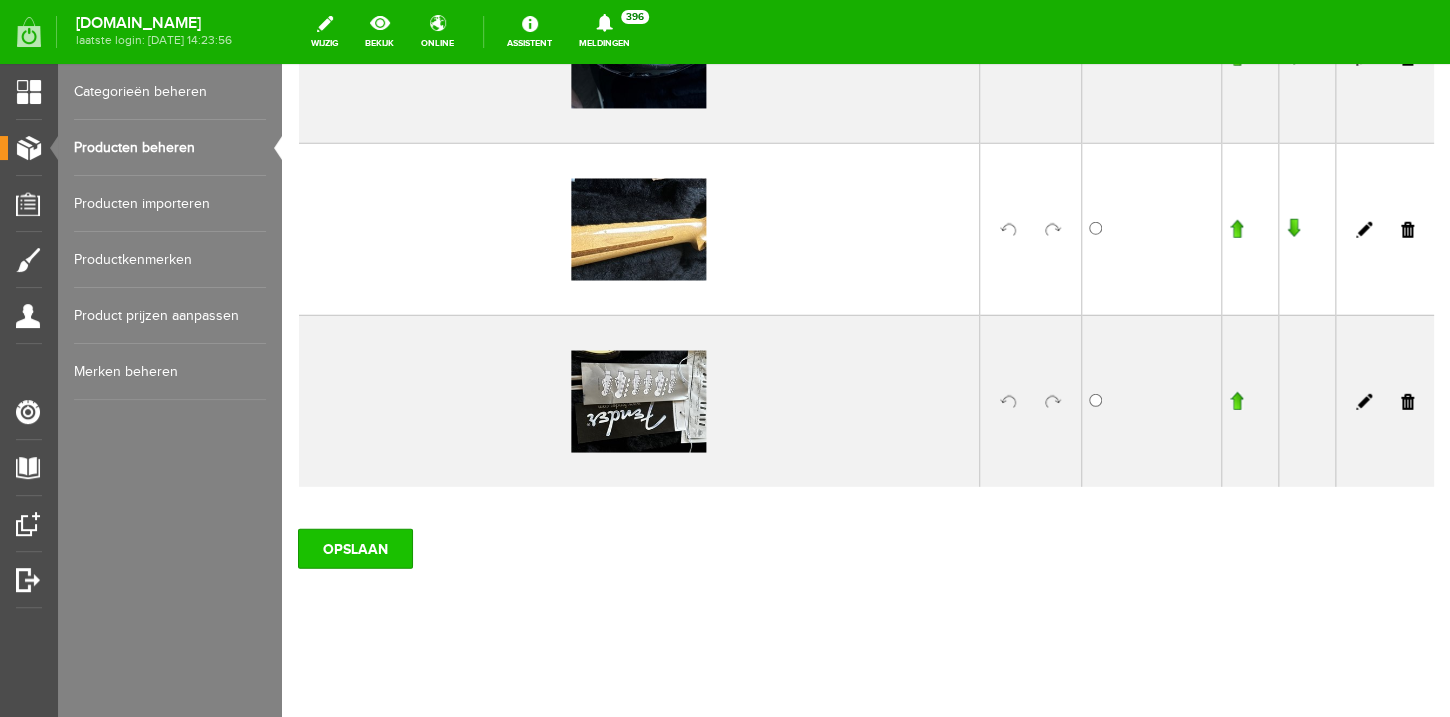 click on "OPSLAAN" at bounding box center (355, 549) 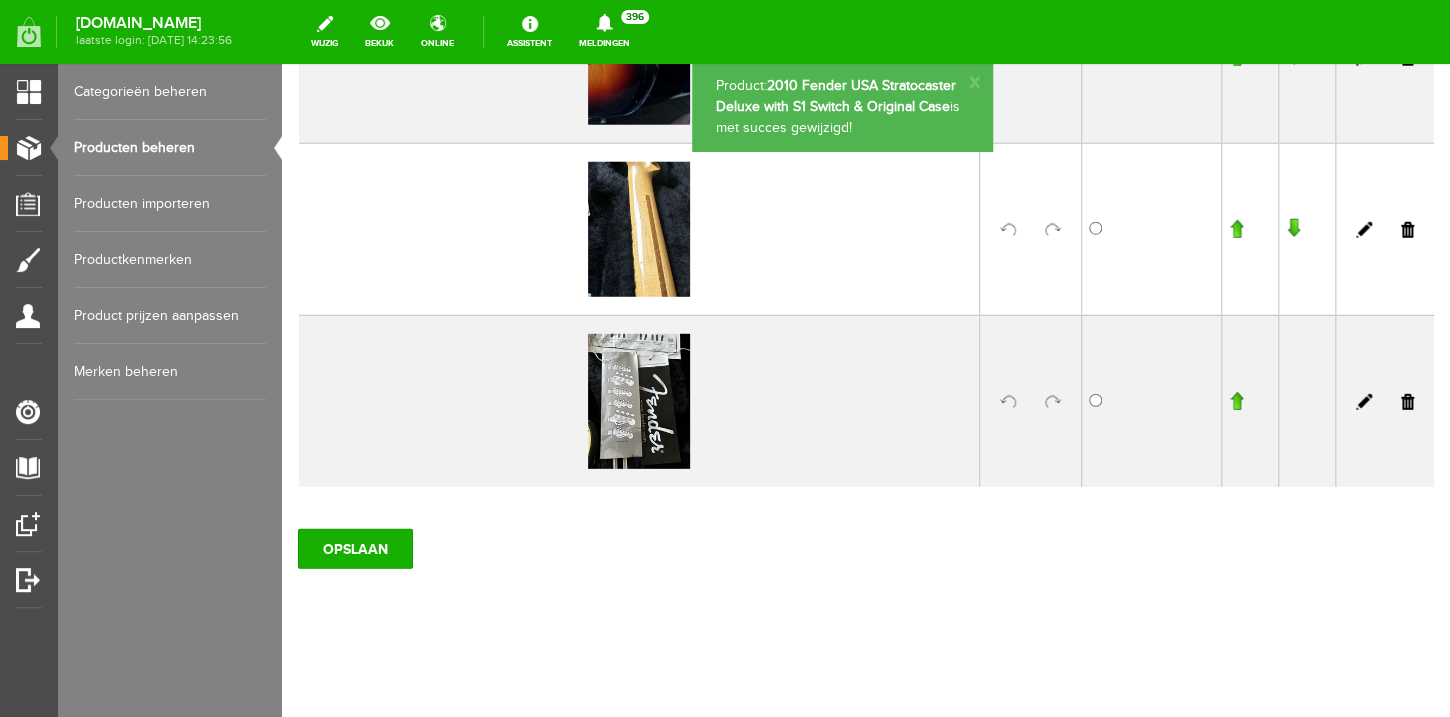 scroll, scrollTop: 1634, scrollLeft: 0, axis: vertical 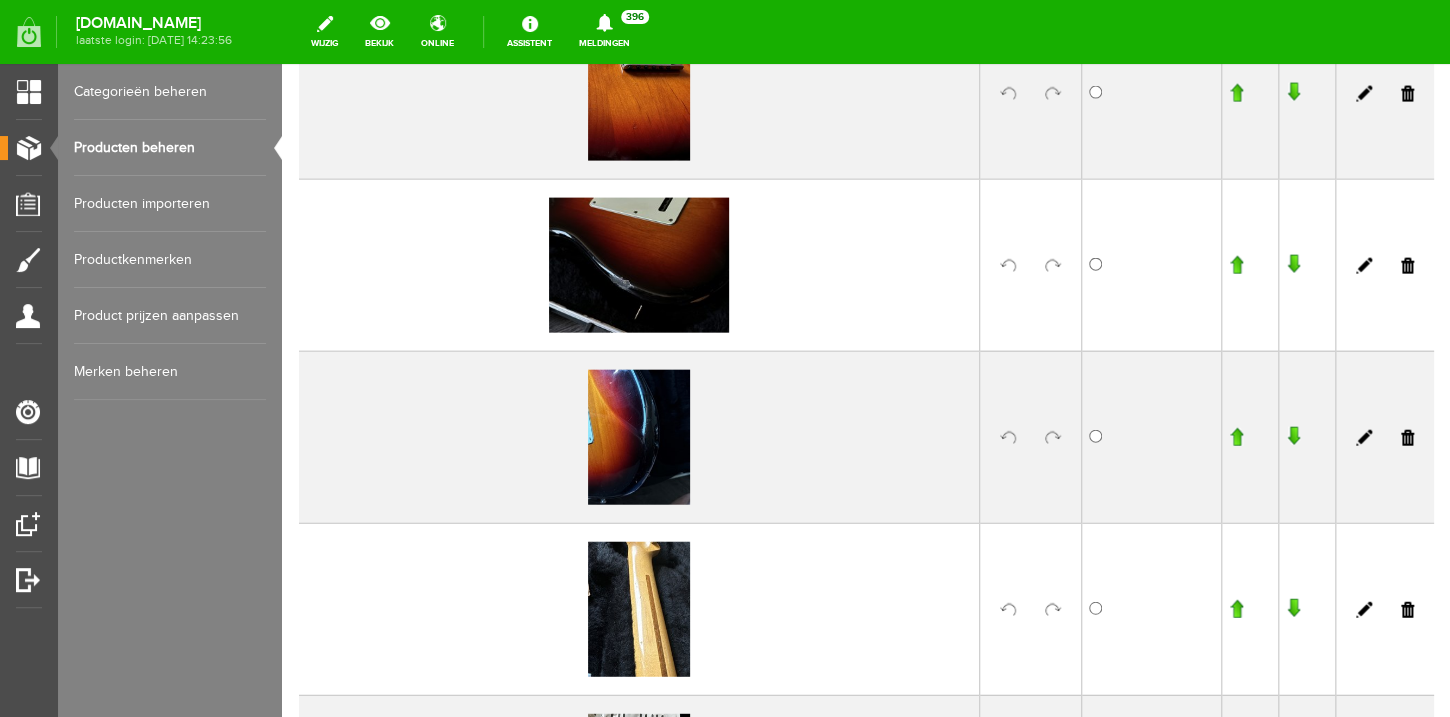 click on "Producten beheren" at bounding box center (170, 148) 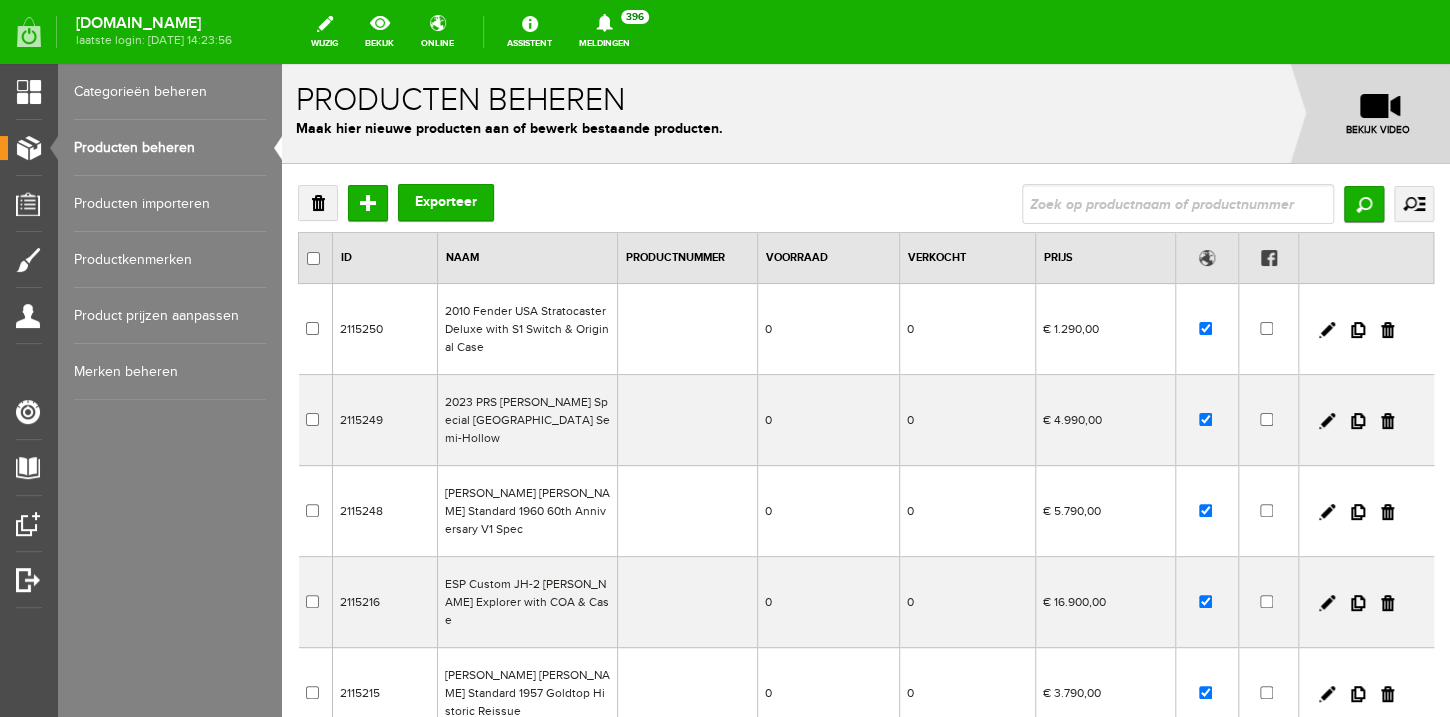 scroll, scrollTop: 0, scrollLeft: 0, axis: both 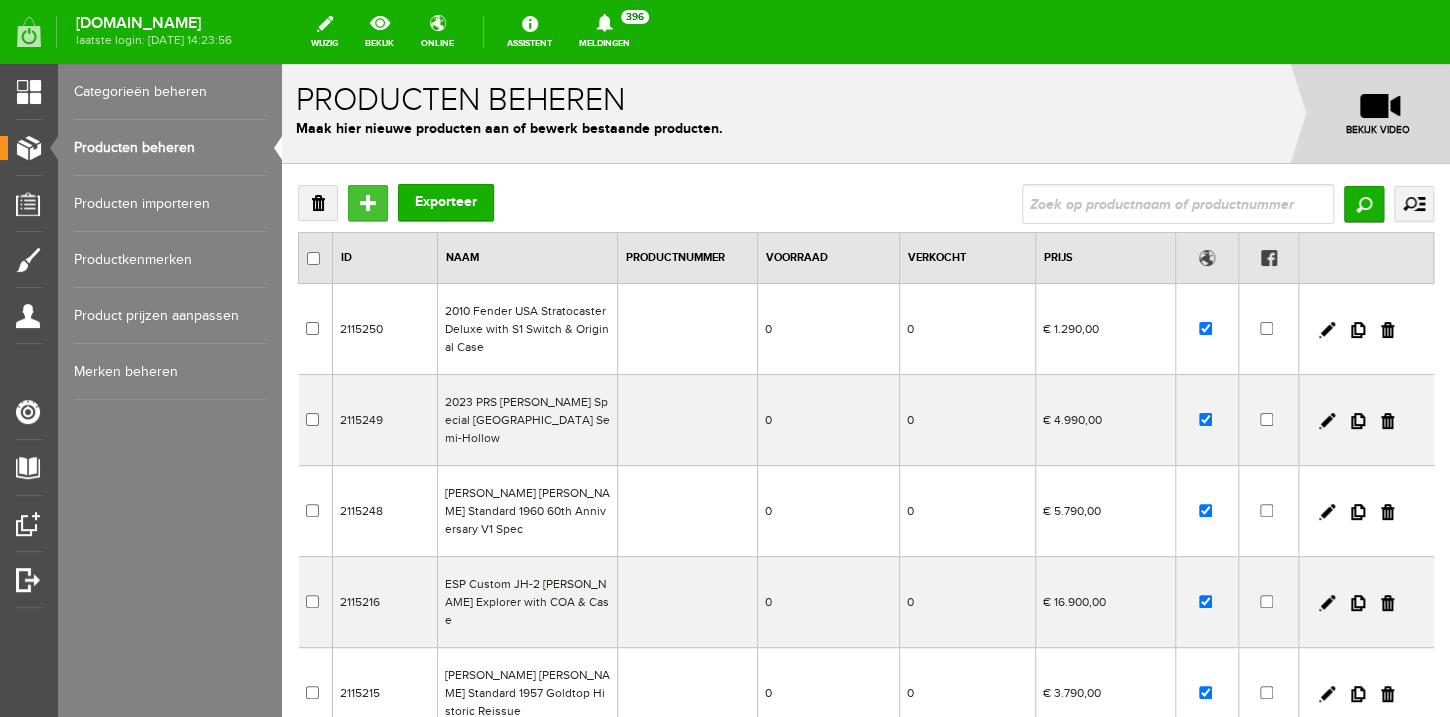 click on "Toevoegen" at bounding box center (368, 203) 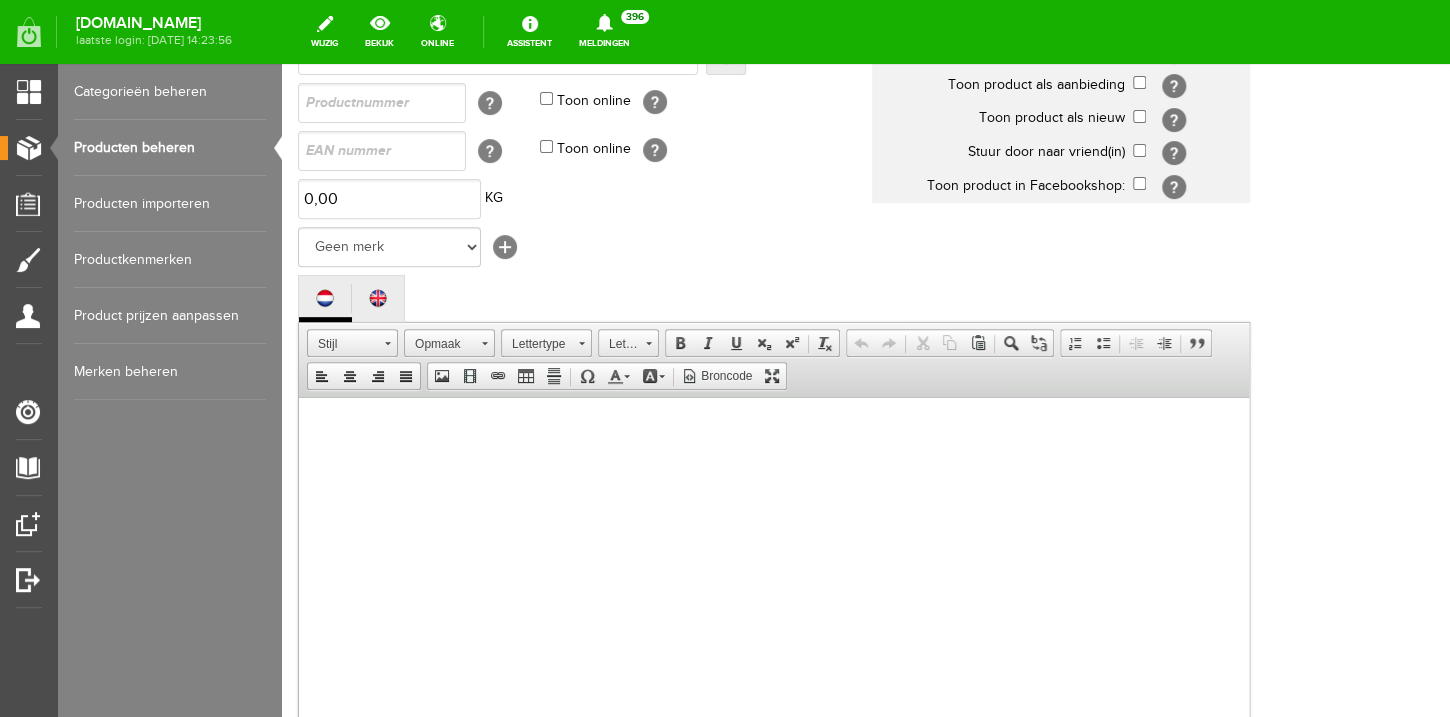 scroll, scrollTop: 336, scrollLeft: 0, axis: vertical 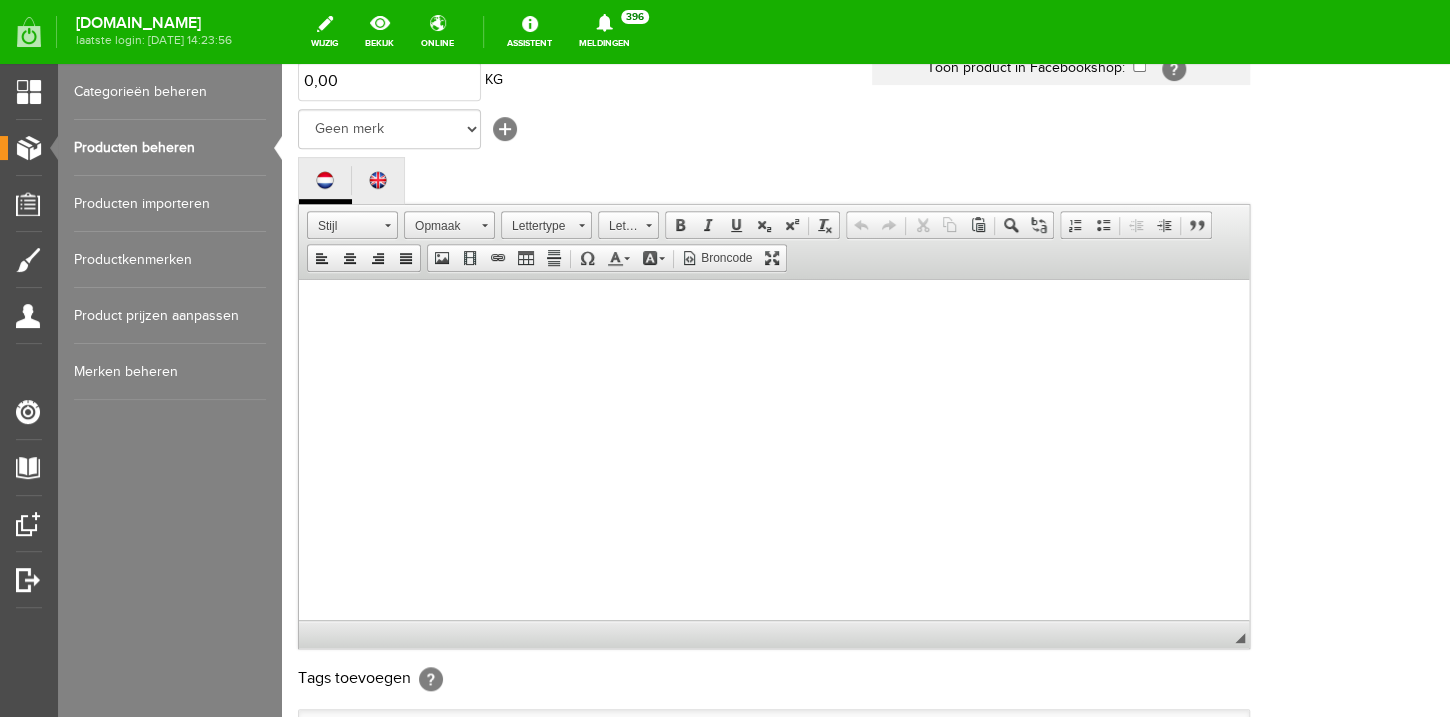 click at bounding box center (774, 469) 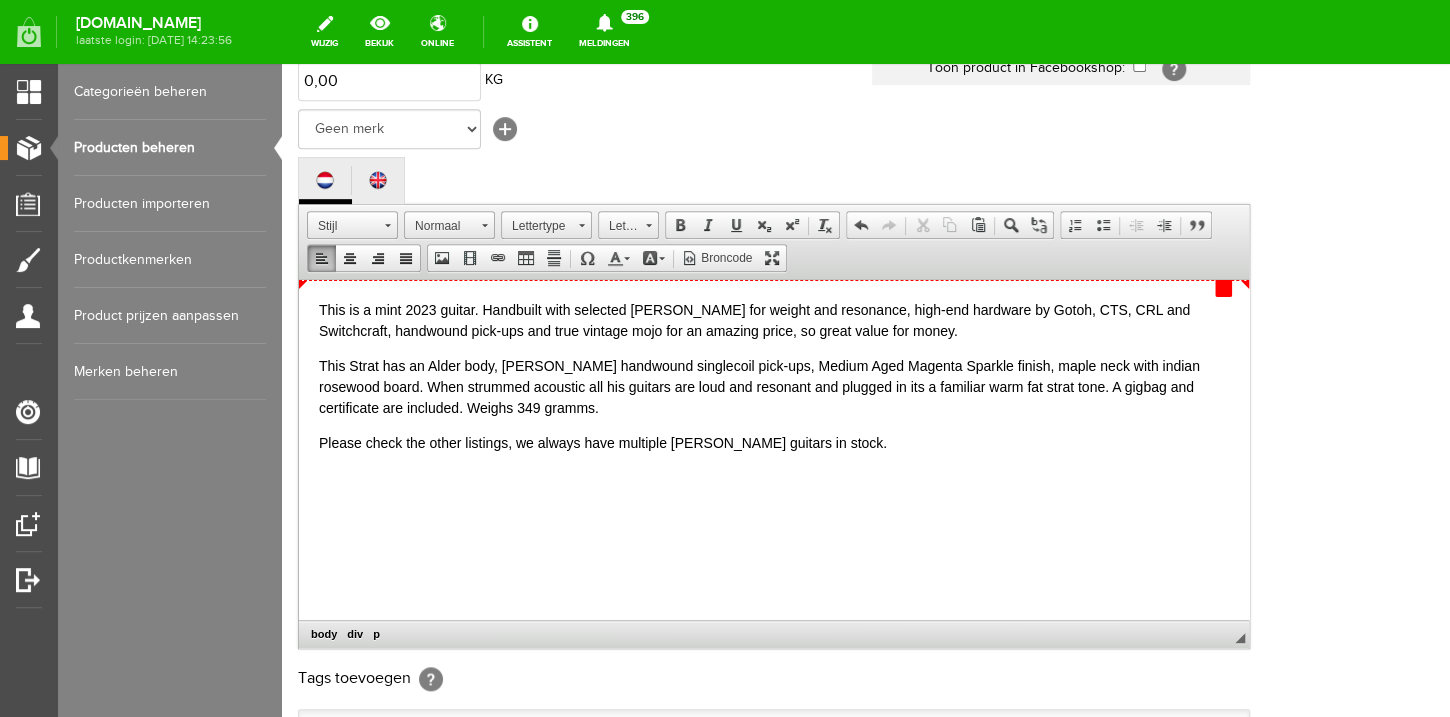 click on "↵ This is a mint 2023 guitar. Handbuilt with selected [PERSON_NAME] for weight and resonance, high-end hardware by Gotoh, CTS, CRL and Switchcraft, handwound pick-ups and true vintage mojo for an amazing price, so great value for money. This Strat has an Alder body, [PERSON_NAME] handwound singlecoil pick-ups, Medium Aged Magenta Sparkle finish, maple neck with indian rosewood board. When strummed acoustic all his guitars are loud and resonant and plugged in its a familiar warm fat strat tone. A gigbag and certificate are included. Weighs 349 gramms. Please check the other listings, we always have multiple [PERSON_NAME] guitars in stock." at bounding box center (774, 449) 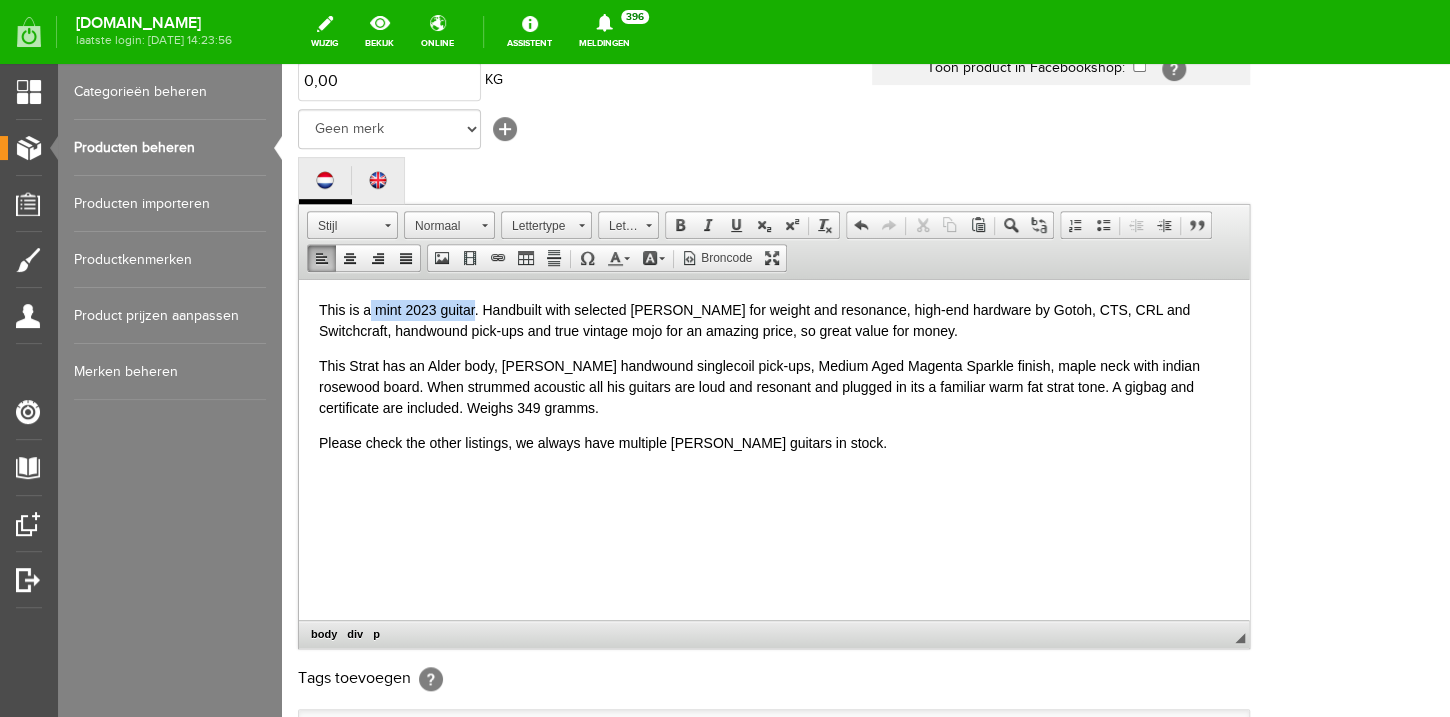 drag, startPoint x: 476, startPoint y: 308, endPoint x: 369, endPoint y: 313, distance: 107.11676 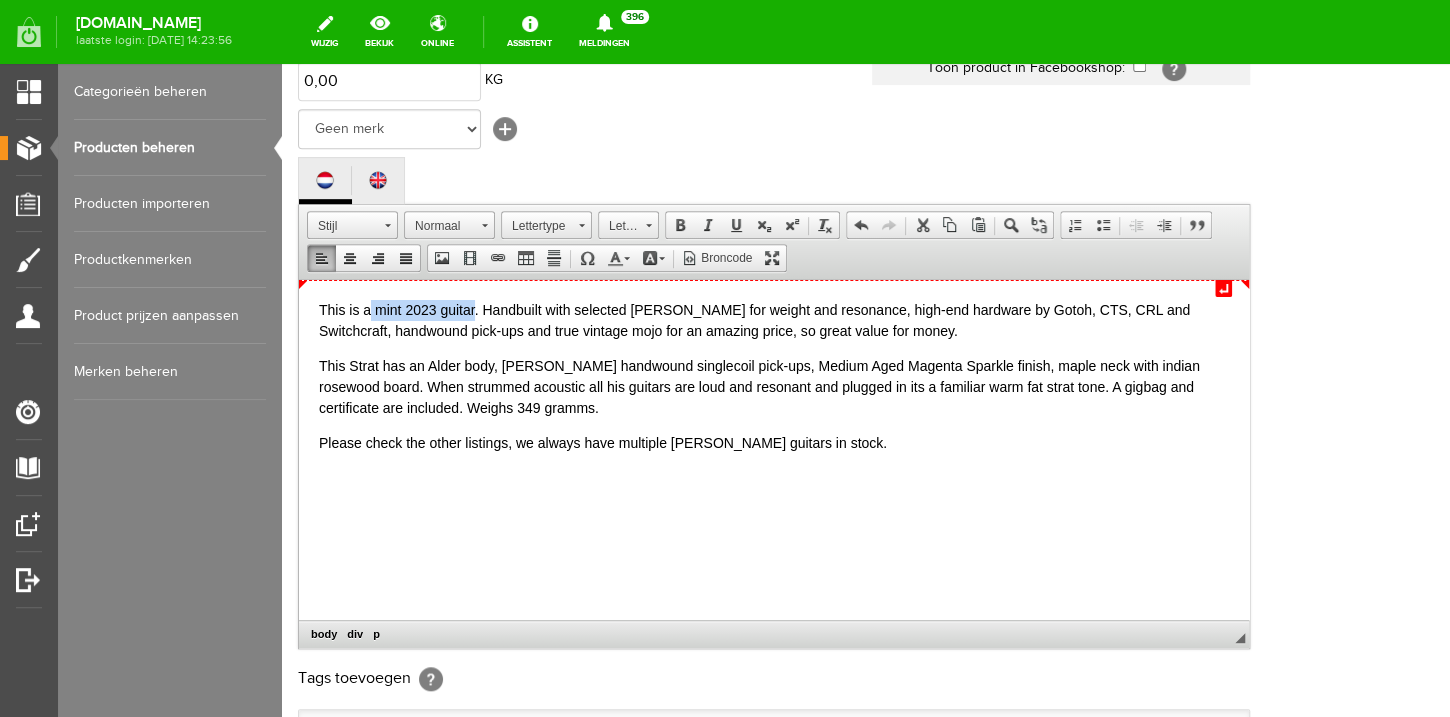 type 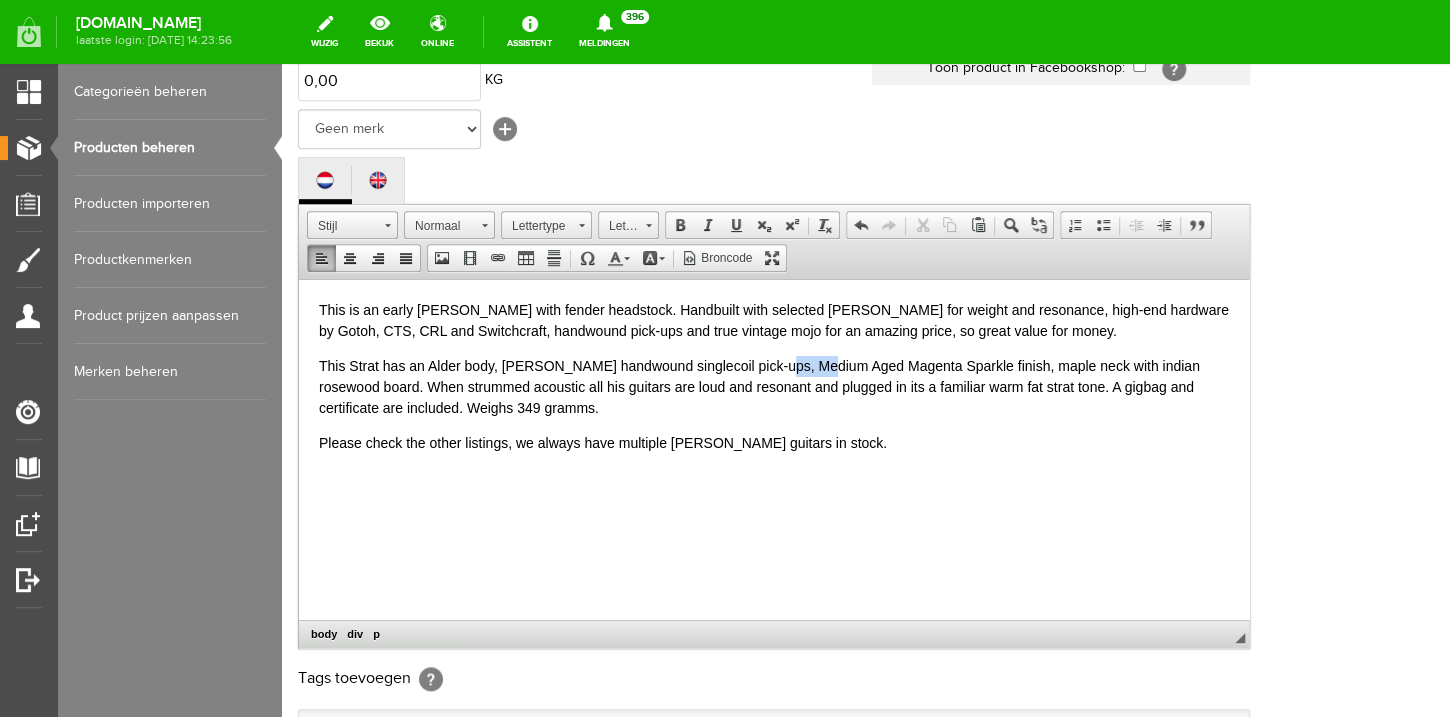 drag, startPoint x: 817, startPoint y: 365, endPoint x: 776, endPoint y: 365, distance: 41 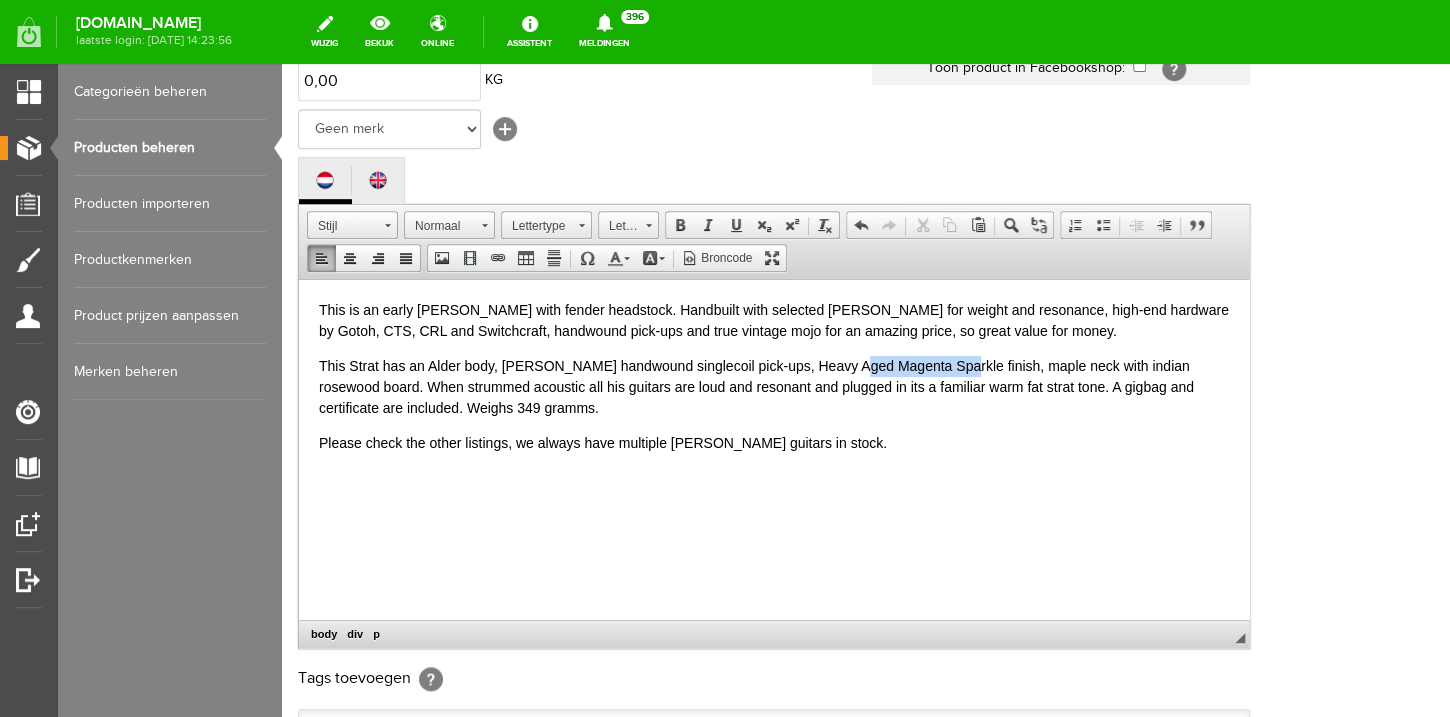 drag, startPoint x: 957, startPoint y: 366, endPoint x: 853, endPoint y: 370, distance: 104.0769 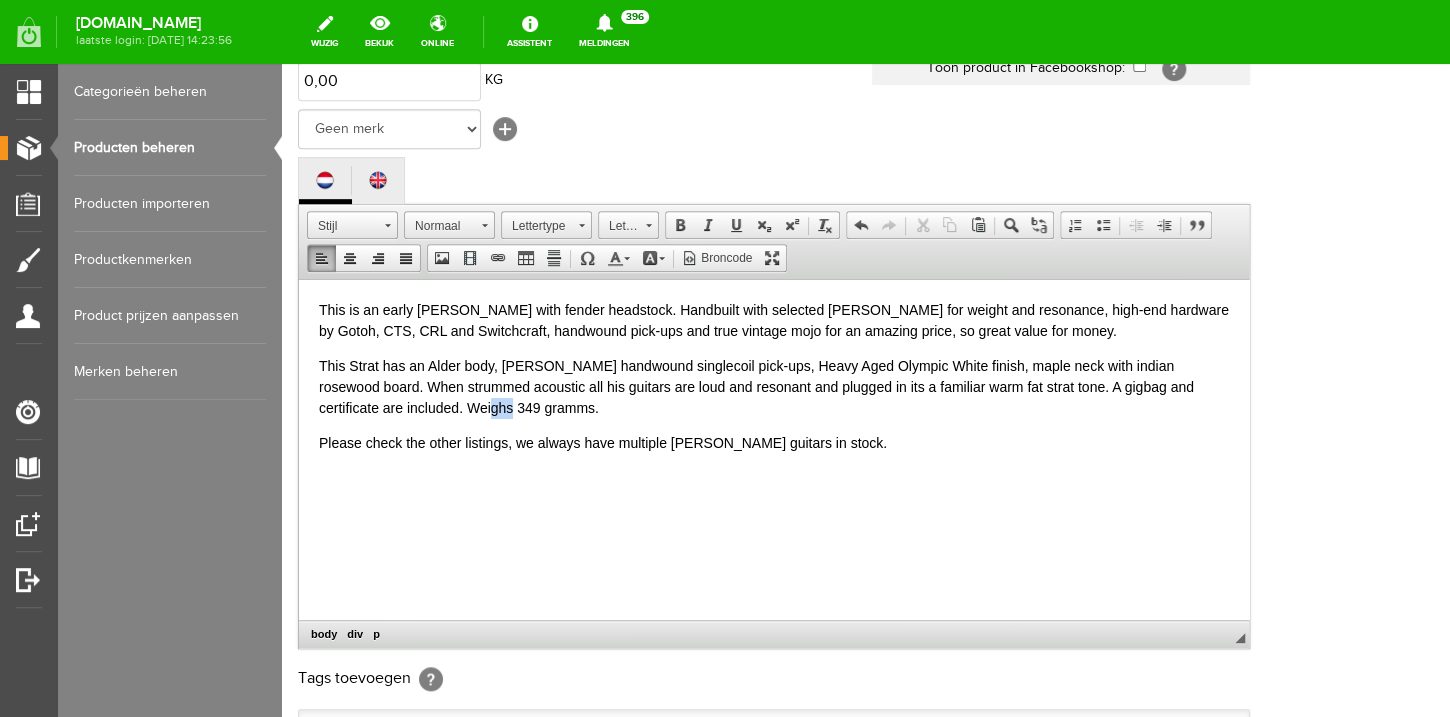 drag, startPoint x: 476, startPoint y: 408, endPoint x: 457, endPoint y: 407, distance: 19.026299 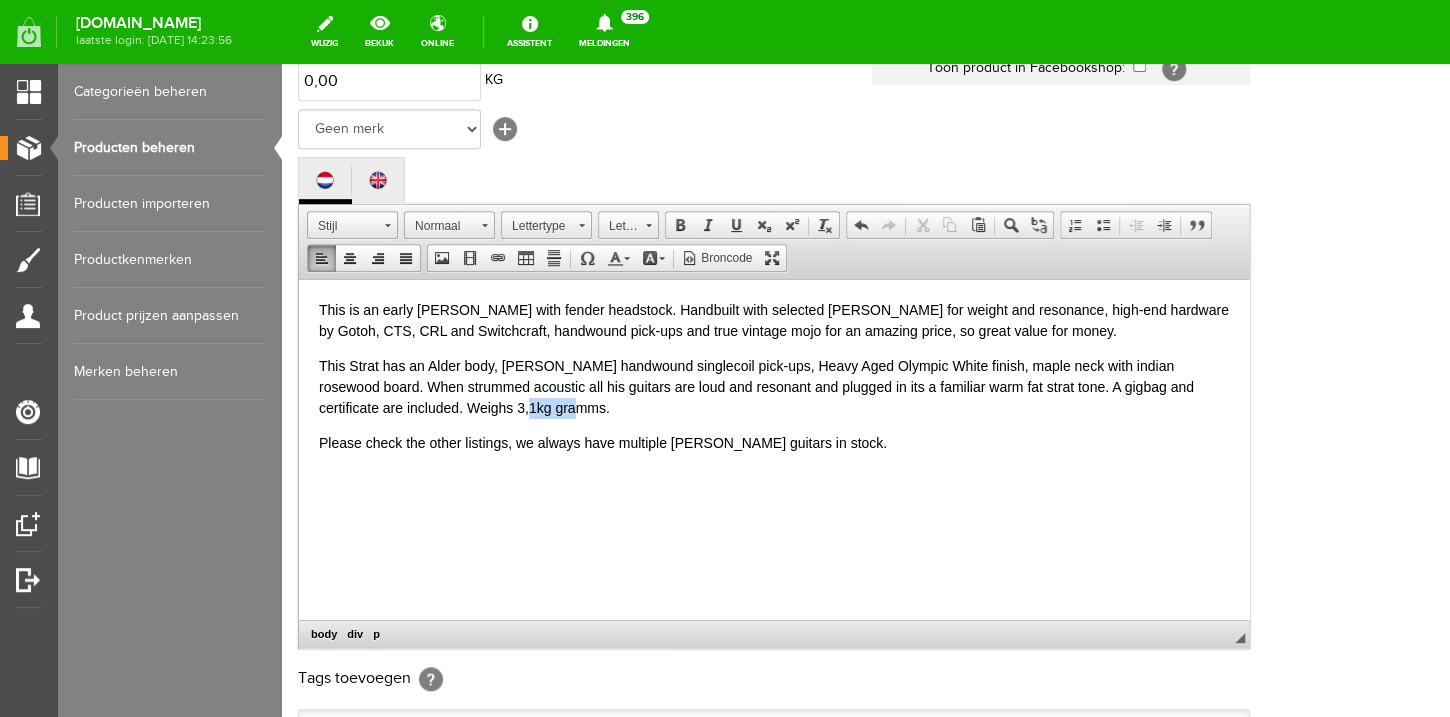 drag, startPoint x: 551, startPoint y: 405, endPoint x: 493, endPoint y: 408, distance: 58.077534 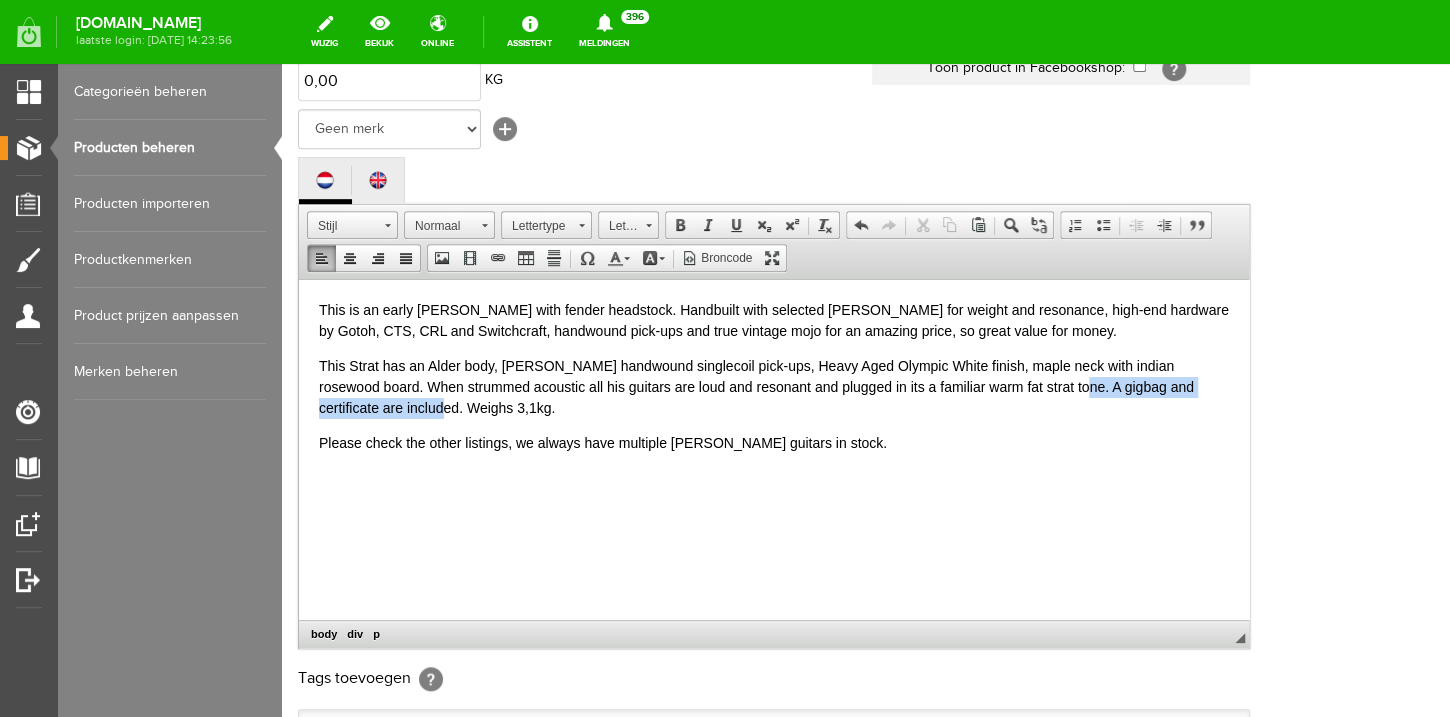 drag, startPoint x: 403, startPoint y: 409, endPoint x: 1053, endPoint y: 380, distance: 650.6466 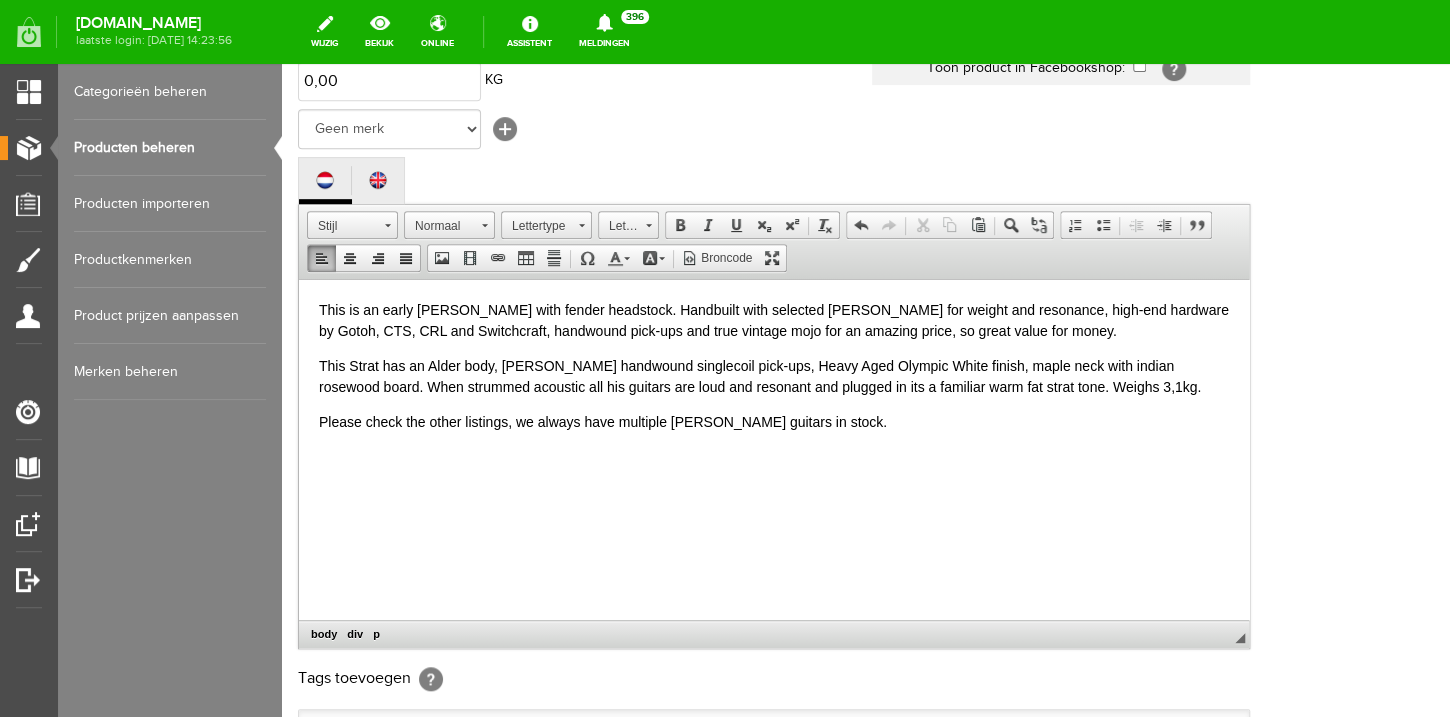 click on "This Strat has an Alder body, [PERSON_NAME] handwound singlecoil pick-ups, Heavy Aged Olympic White finish, maple neck with indian rosewood board. When strummed acoustic all his guitars are loud and resonant and plugged in its a familiar warm fat strat tone. Weighs 3,1kg." at bounding box center (774, 376) 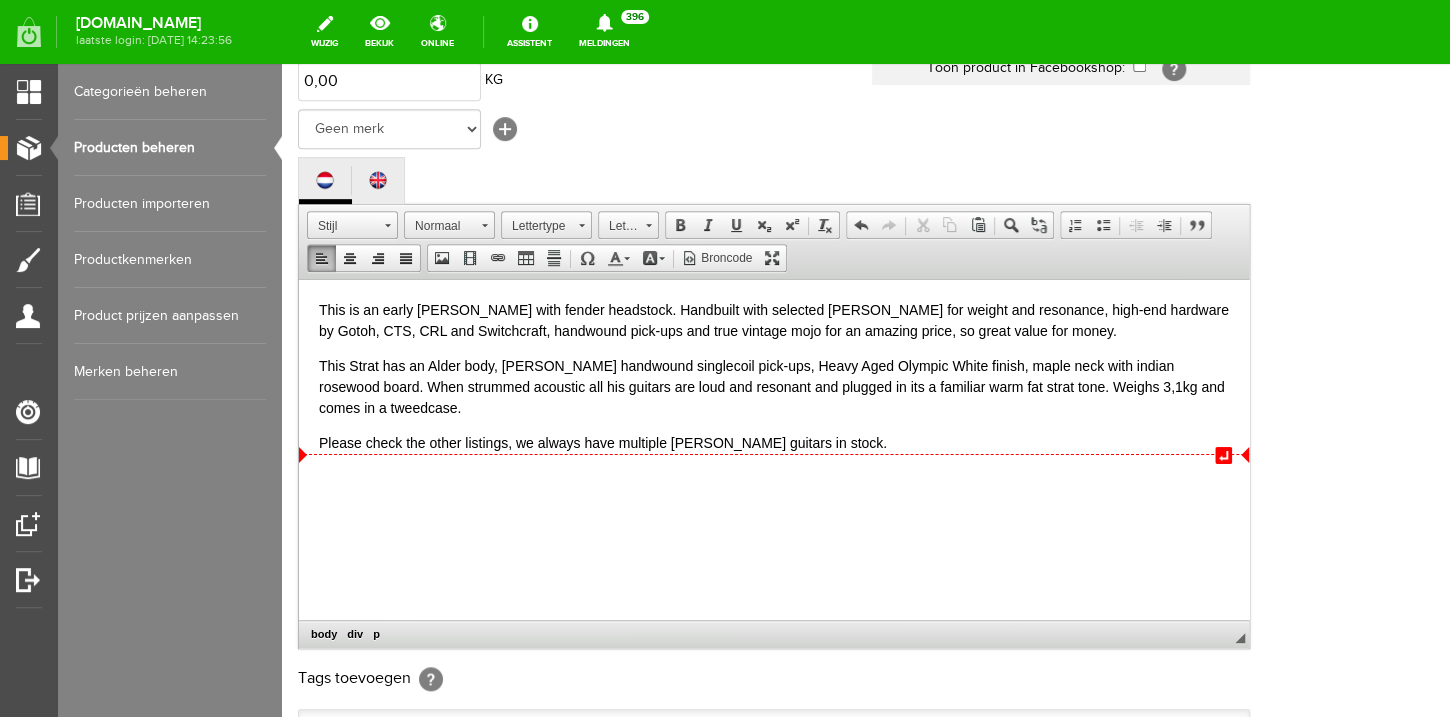 click on "Please check the other listings, we always have multiple [PERSON_NAME] guitars in stock." at bounding box center [774, 442] 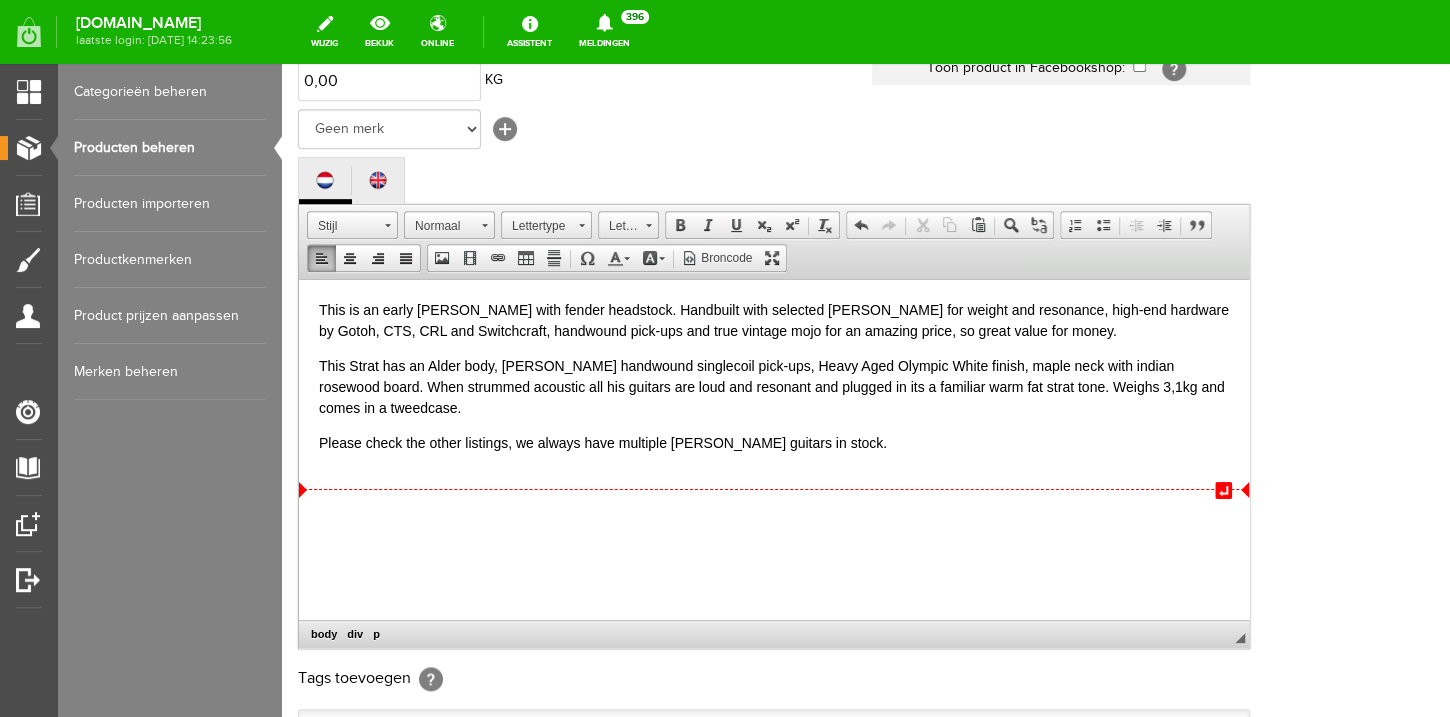scroll, scrollTop: 6, scrollLeft: 0, axis: vertical 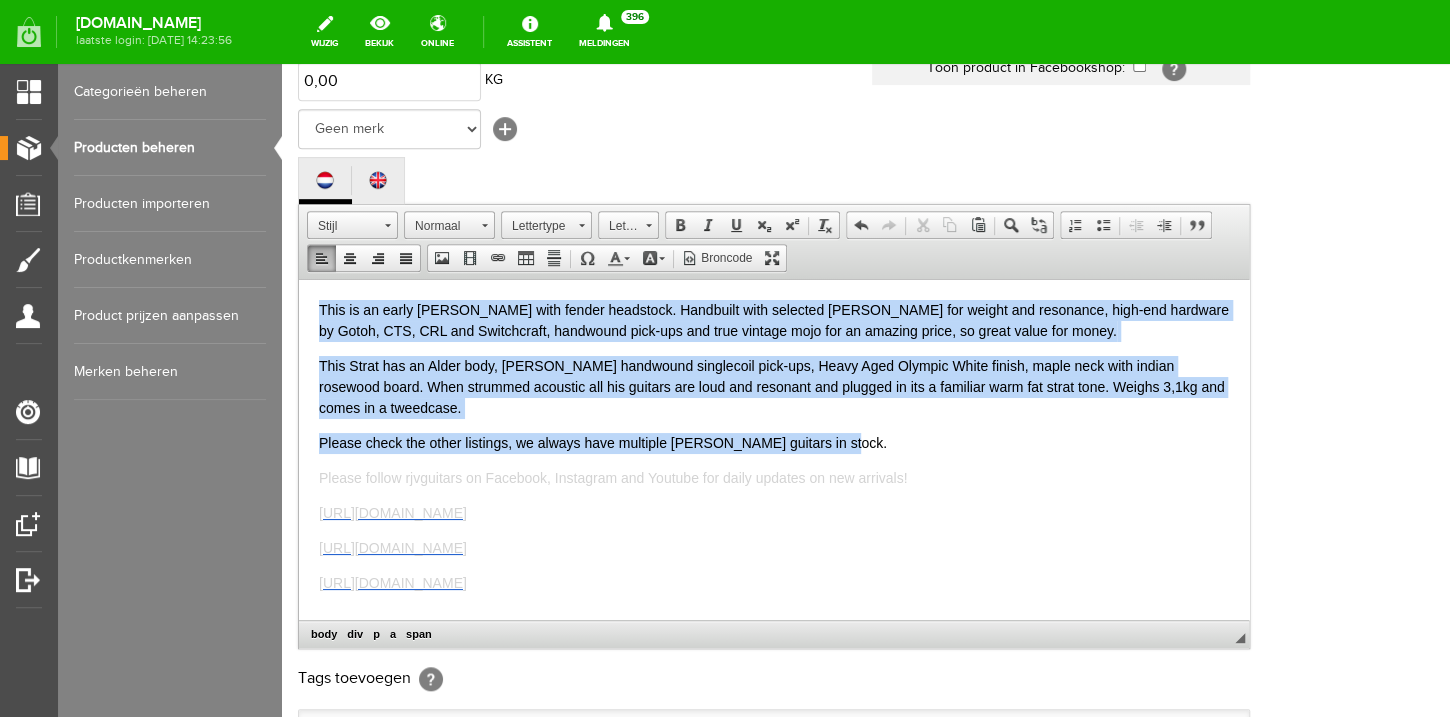 drag, startPoint x: 868, startPoint y: 434, endPoint x: 256, endPoint y: 170, distance: 666.5133 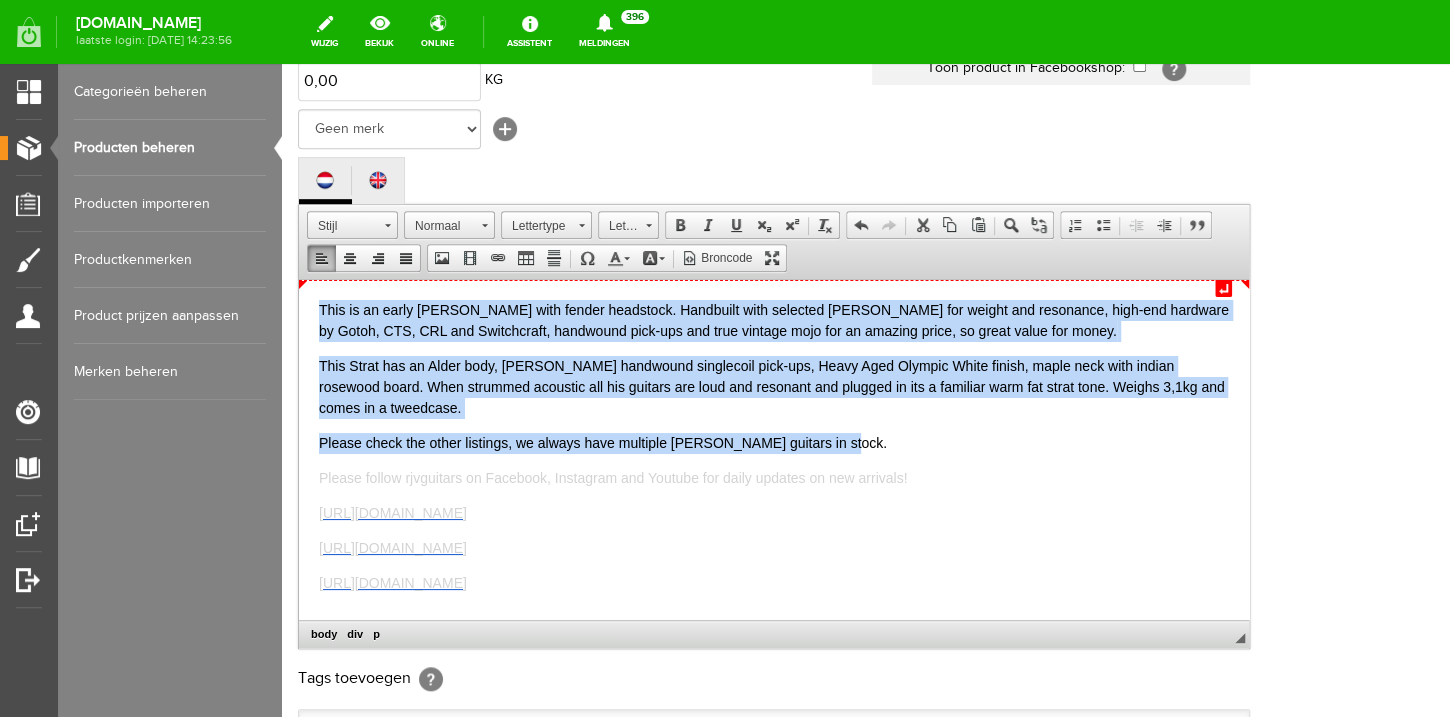 click on "This is an early [PERSON_NAME] with fender headstock. Handbuilt with selected [PERSON_NAME] for weight and resonance, high-end hardware by Gotoh, CTS, CRL and Switchcraft, handwound pick-ups and true vintage mojo for an amazing price, so great value for money." at bounding box center [774, 320] 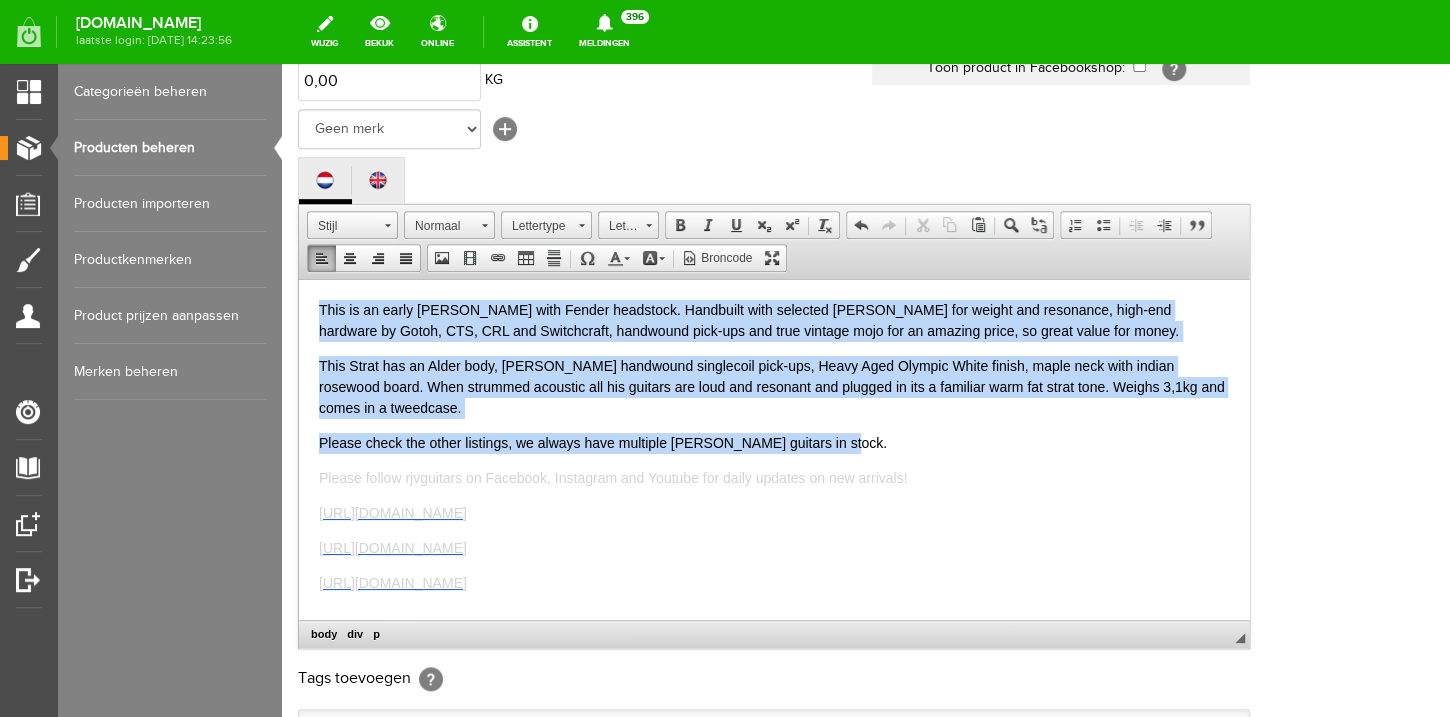 drag, startPoint x: 850, startPoint y: 444, endPoint x: 213, endPoint y: 224, distance: 673.9206 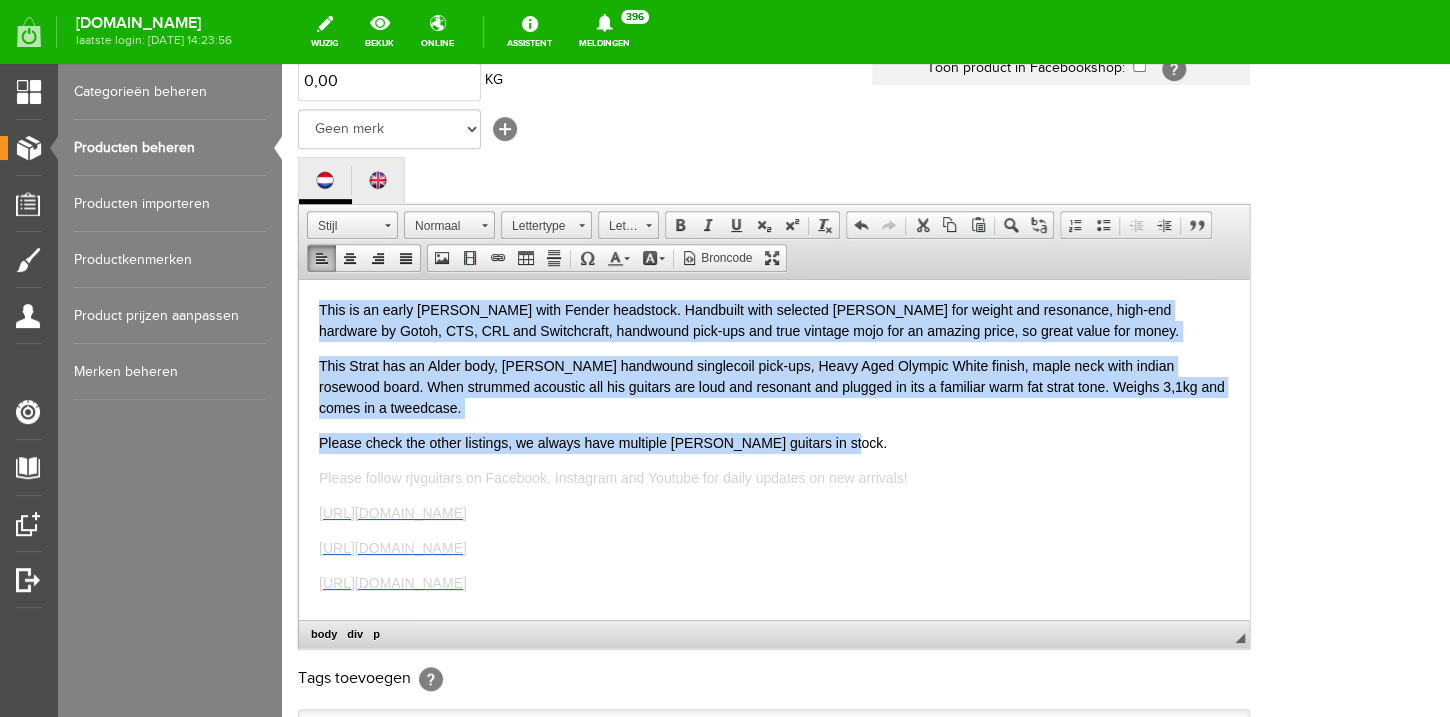 click on "This is an early [PERSON_NAME] with Fender headstock. Handbuilt with selected [PERSON_NAME] for weight and resonance, high-end hardware by Gotoh, CTS, CRL and Switchcraft, handwound pick-ups and true vintage mojo for an amazing price, so great value for money." at bounding box center [774, 320] 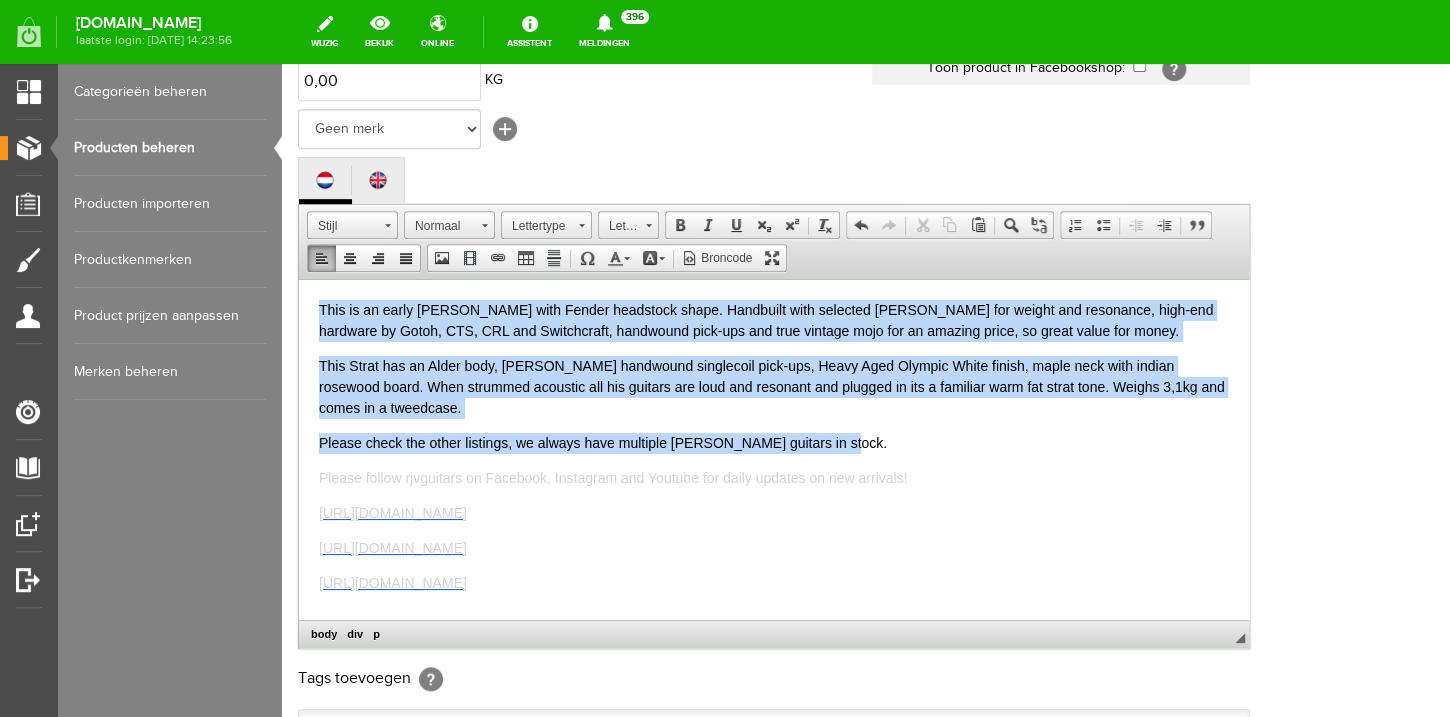 drag, startPoint x: 851, startPoint y: 443, endPoint x: 218, endPoint y: 253, distance: 660.90015 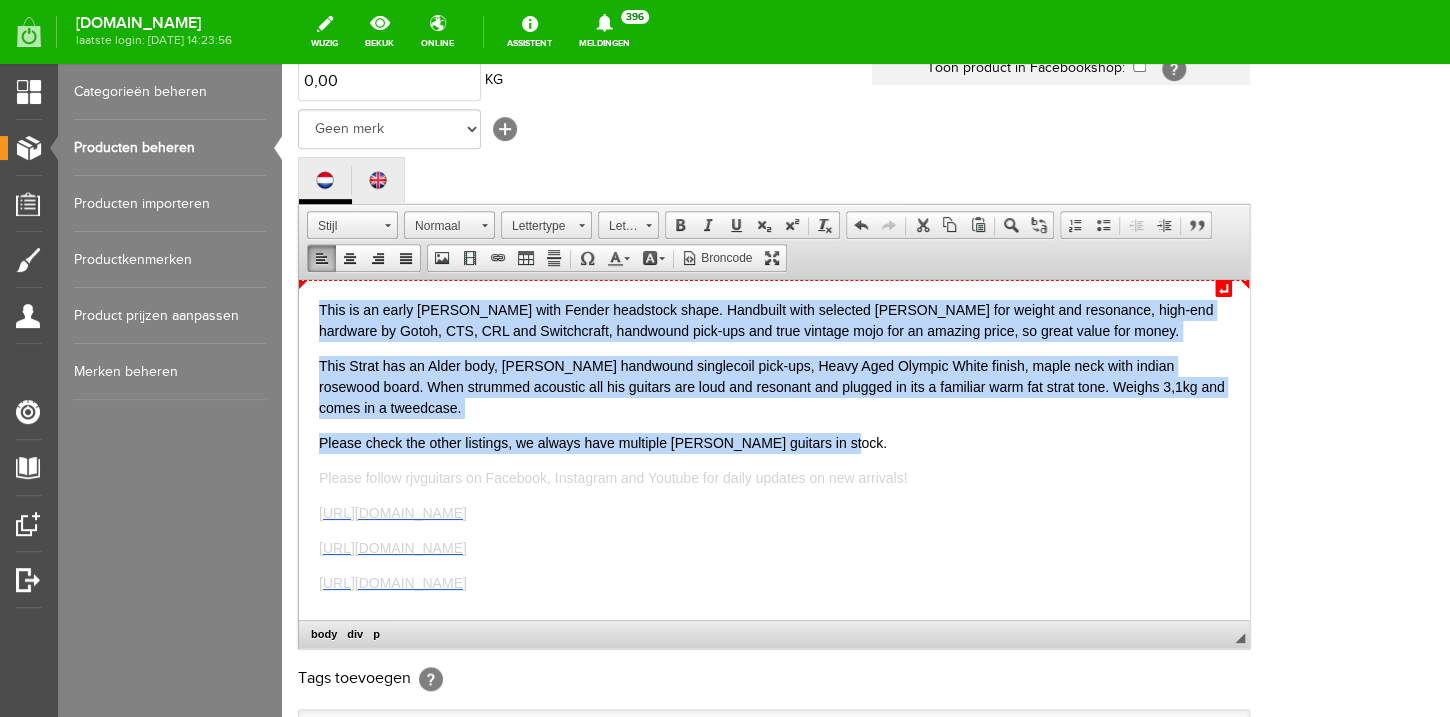 click on "This is an early [PERSON_NAME] with Fender headstock shape. Handbuilt with selected [PERSON_NAME] for weight and resonance, high-end hardware by Gotoh, CTS, CRL and Switchcraft, handwound pick-ups and true vintage mojo for an amazing price, so great value for money." at bounding box center (774, 320) 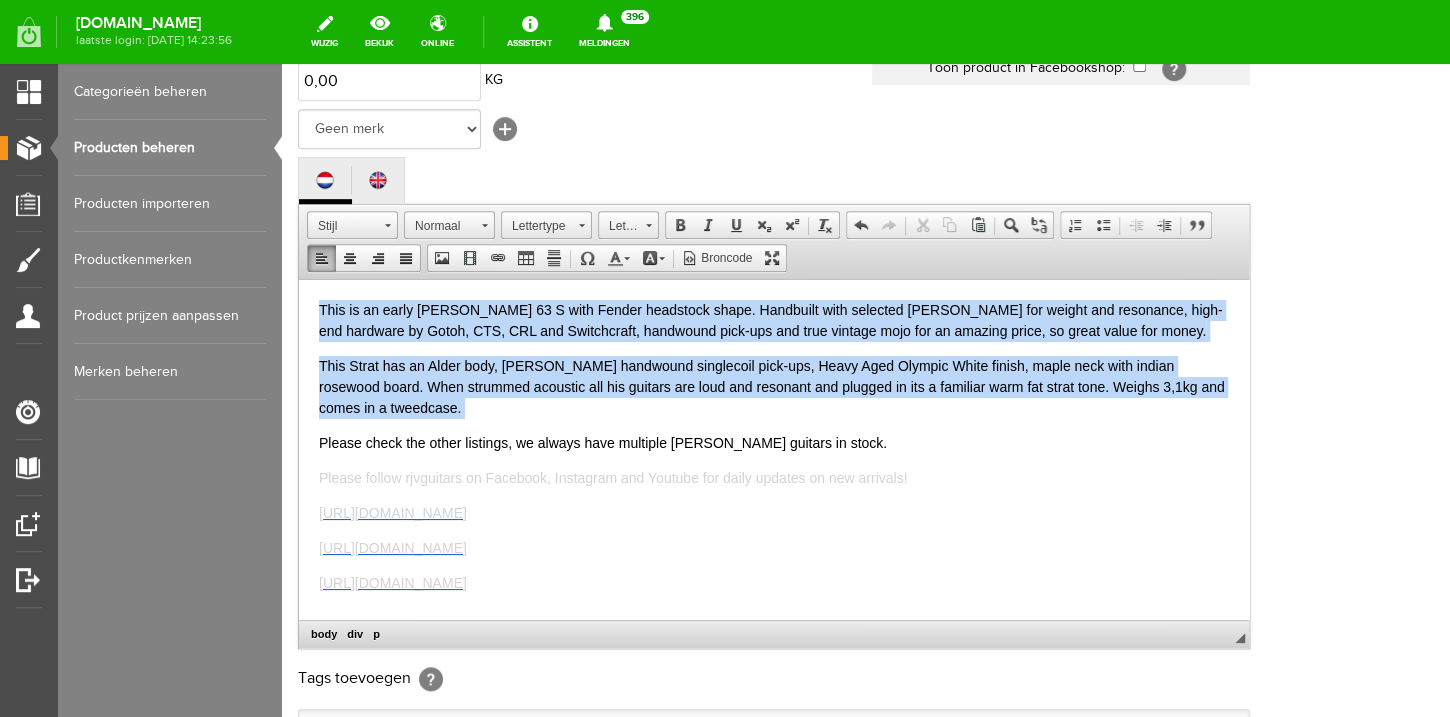 drag, startPoint x: 894, startPoint y: 455, endPoint x: 155, endPoint y: 226, distance: 773.6679 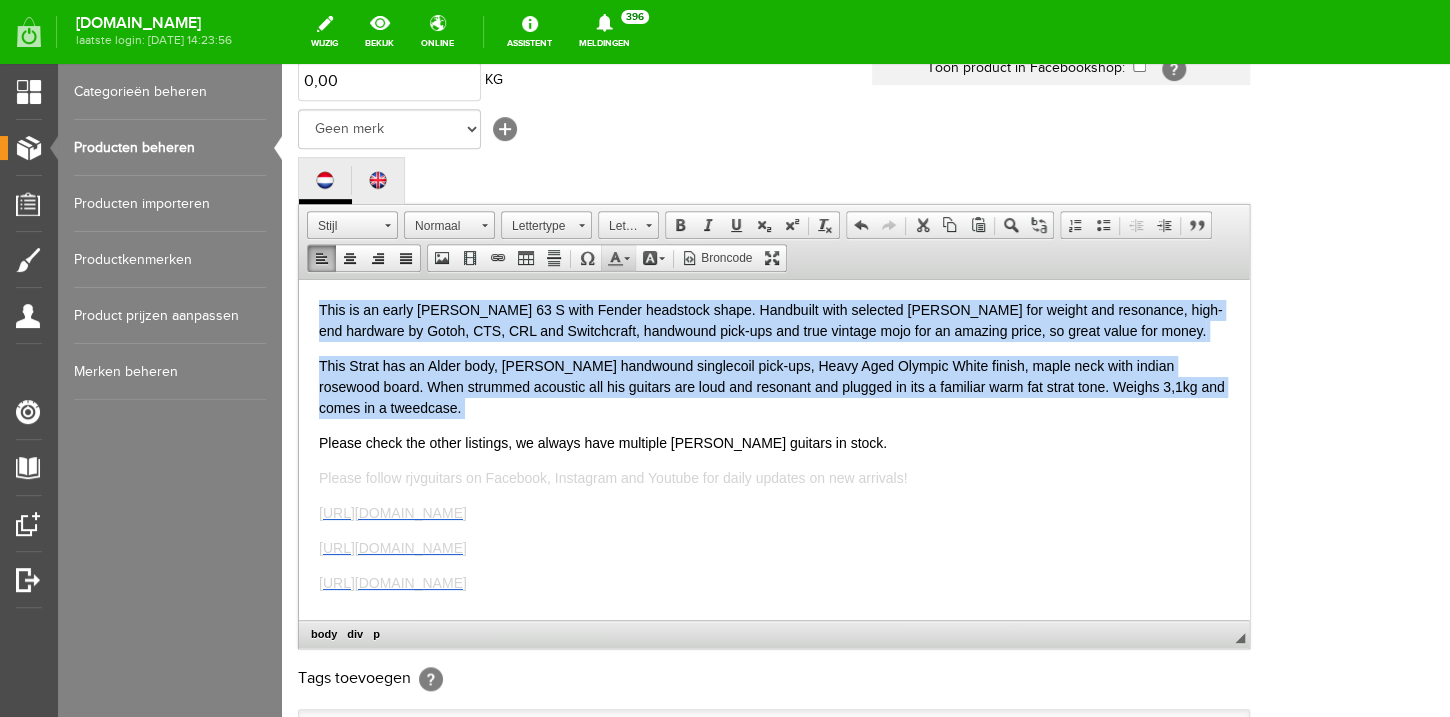 click at bounding box center [615, 258] 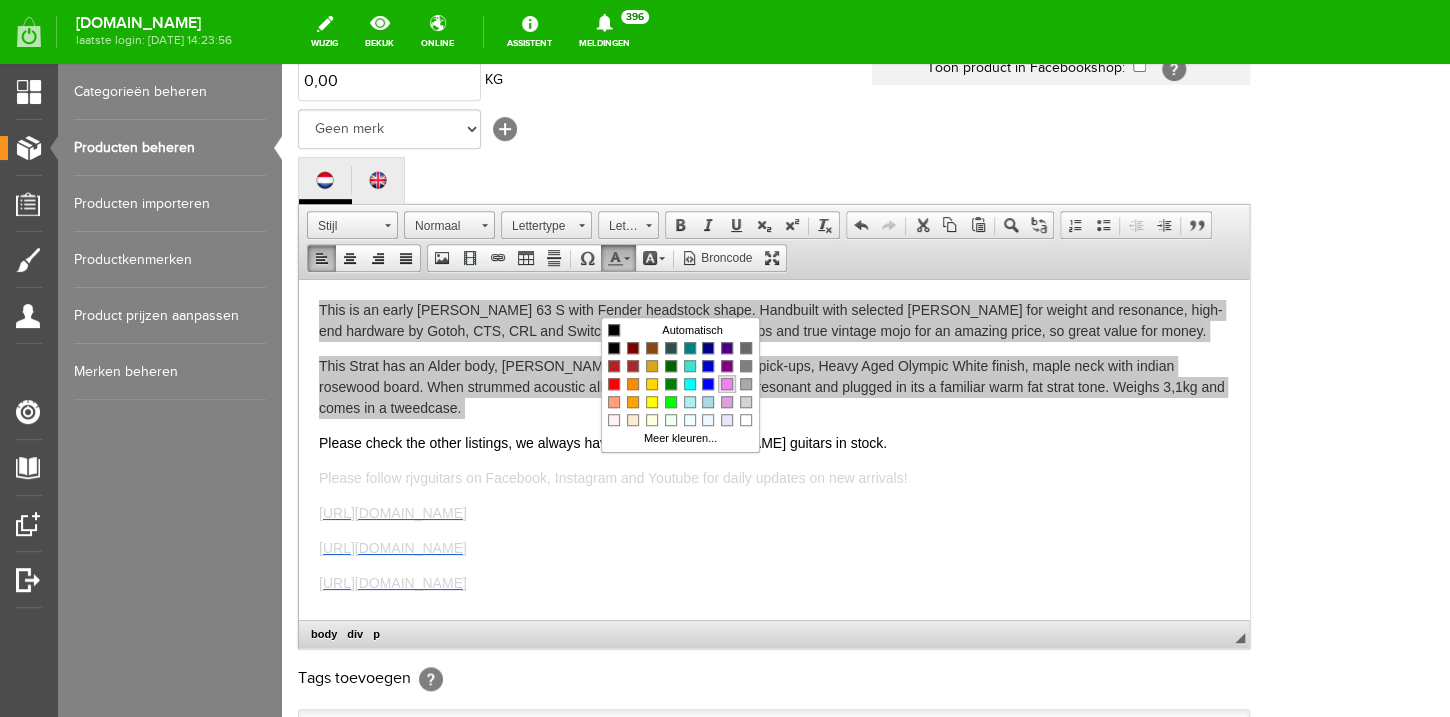 scroll, scrollTop: 0, scrollLeft: 0, axis: both 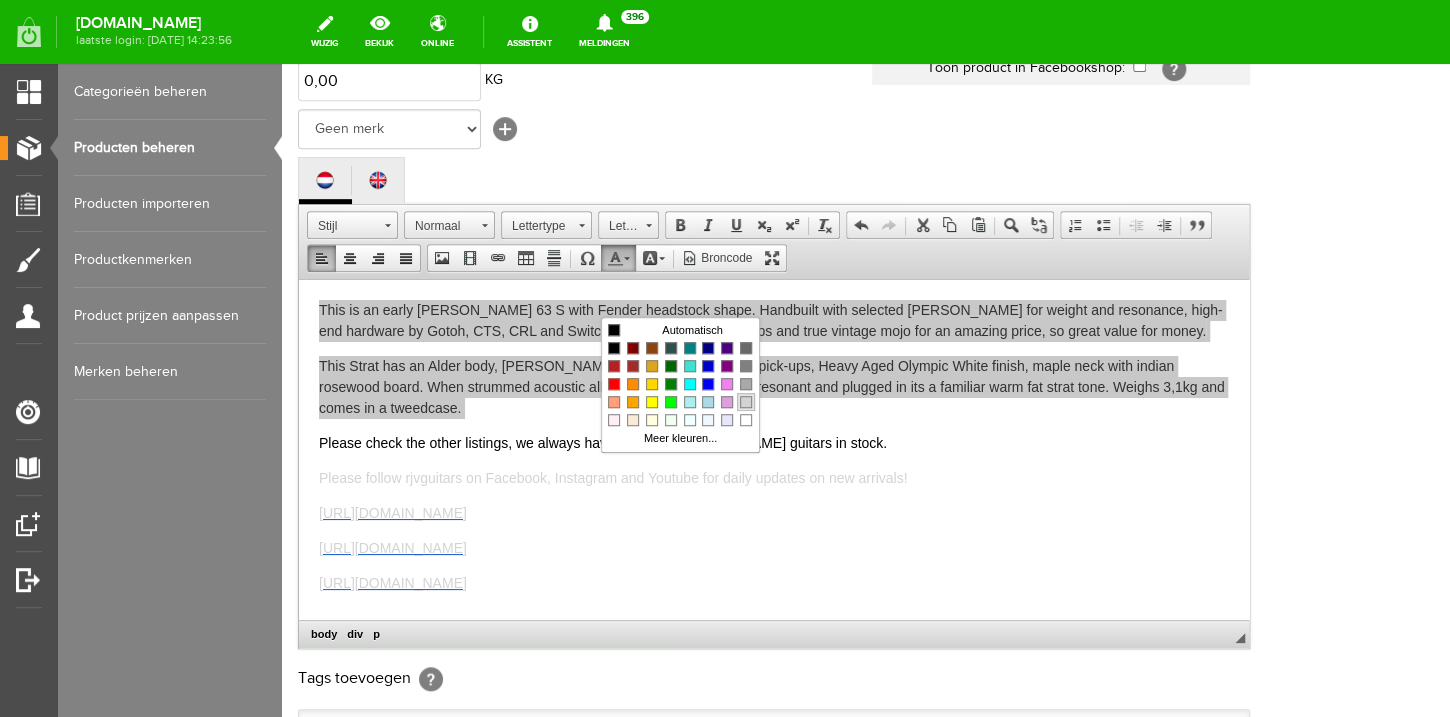 click at bounding box center [746, 402] 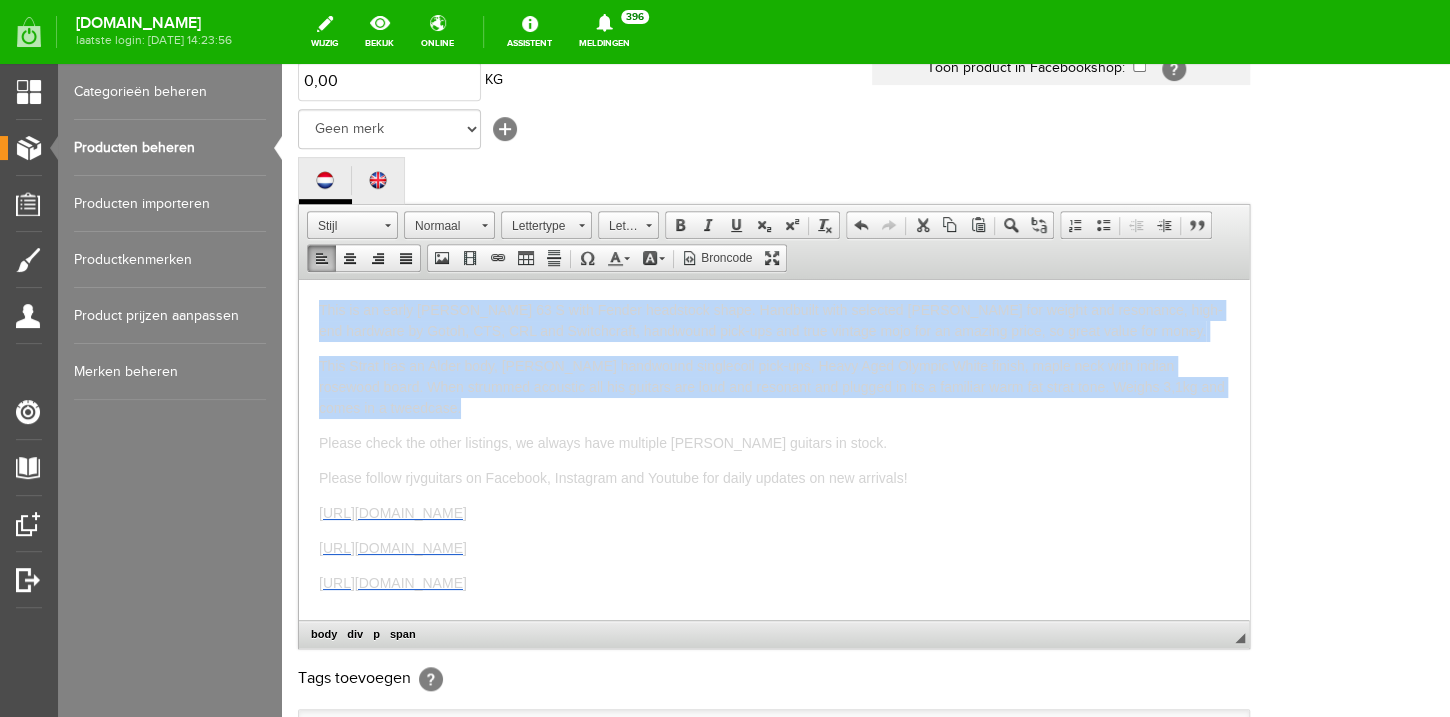click on "This is an early [PERSON_NAME] 63 S with Fender headstock shape. Handbuilt with selected [PERSON_NAME] for weight and resonance, high-end hardware by Gotoh, CTS, CRL and Switchcraft, handwound pick-ups and true vintage mojo for an amazing price, so great value for money. This Strat has an Alder body, [PERSON_NAME] handwound singlecoil pick-ups, Heavy Aged Olympic White finish, maple neck with indian rosewood board. When strummed acoustic all his guitars are loud and resonant and plugged in its a familiar warm fat strat tone. Weighs 3,1kg and comes in a tweedcase. Please check the other listings, we always have multiple [PERSON_NAME] guitars in stock. Please follow rjvguitars on Facebook, Instagram and Youtube for daily updates on new arrivals! [URL][DOMAIN_NAME] [URL][DOMAIN_NAME] [URL][DOMAIN_NAME]" at bounding box center [774, 446] 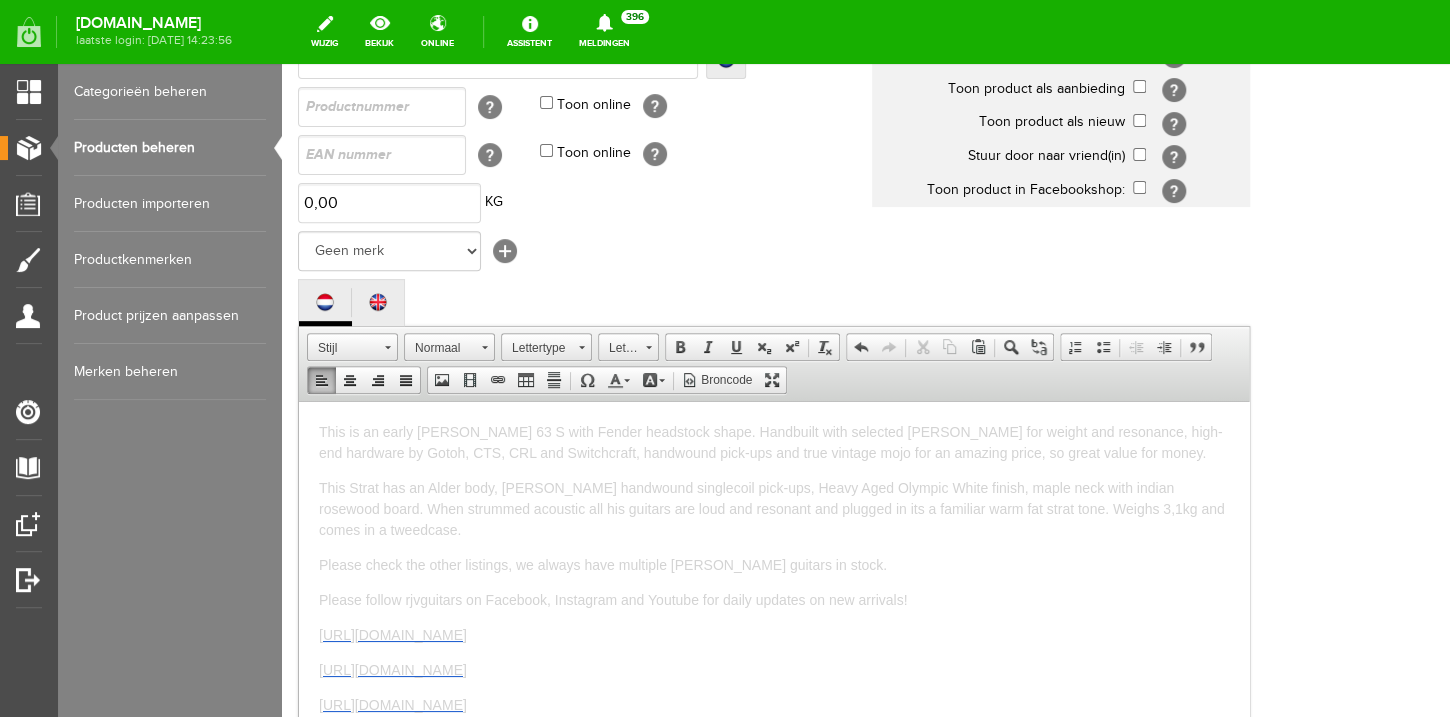 scroll, scrollTop: 128, scrollLeft: 0, axis: vertical 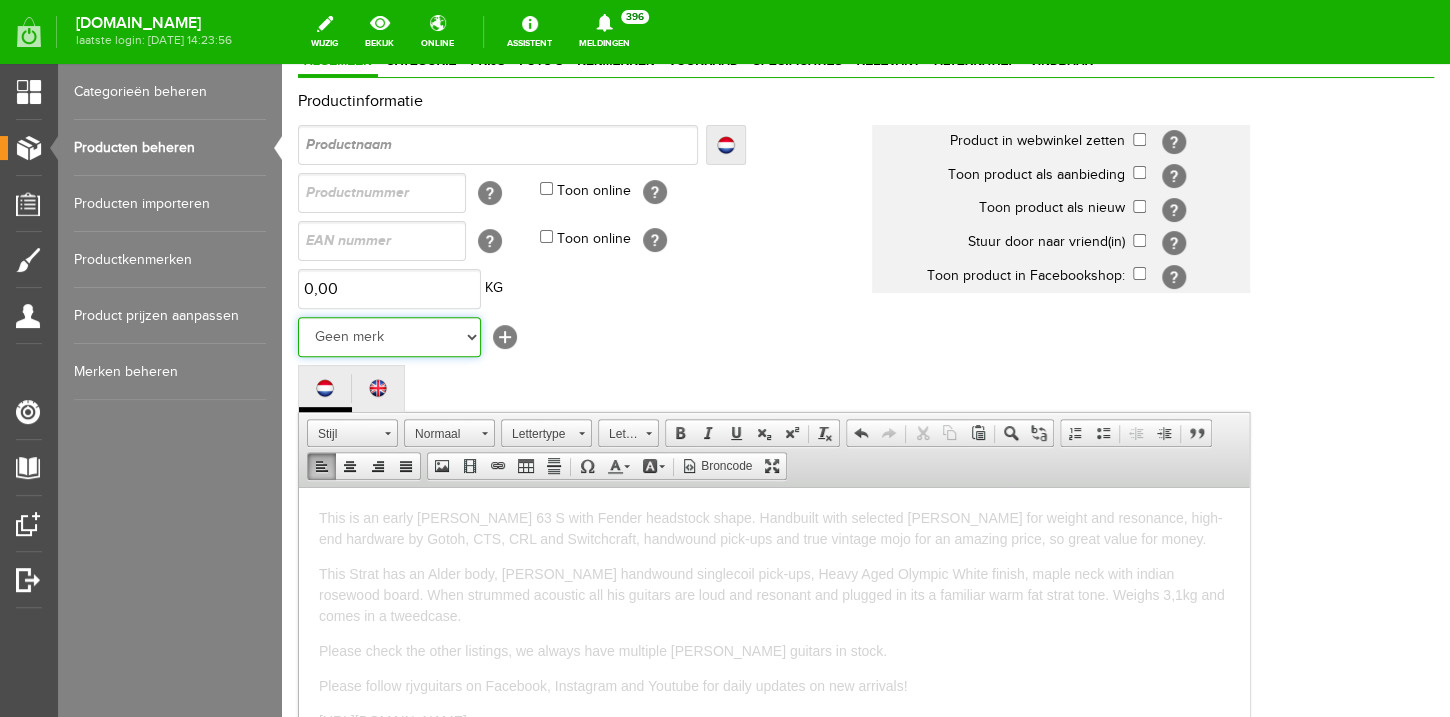 click on "Geen merk
Hymn
Peavey
Vox
Rickenbacker
[PERSON_NAME]
[PERSON_NAME]
[PERSON_NAME]
[PERSON_NAME]
[PERSON_NAME]
[PERSON_NAME]
Hook
Gretsch
[PERSON_NAME]
The Heritage
Haar
ESP
[PERSON_NAME]
EVH
Duesenberg
Marshall
Music Man
[PERSON_NAME]
Fender
Ibanez
PRS [PERSON_NAME]
Other brands" at bounding box center [389, 337] 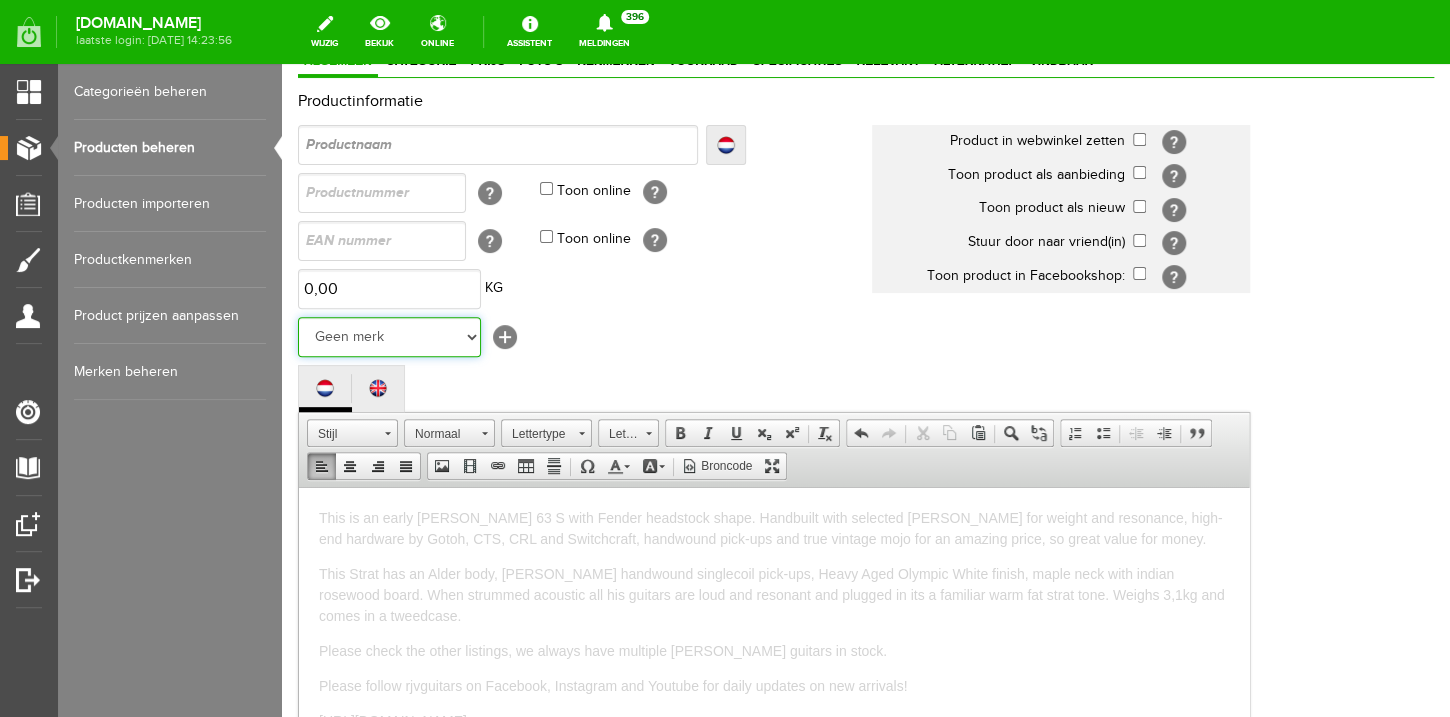 select on "149821" 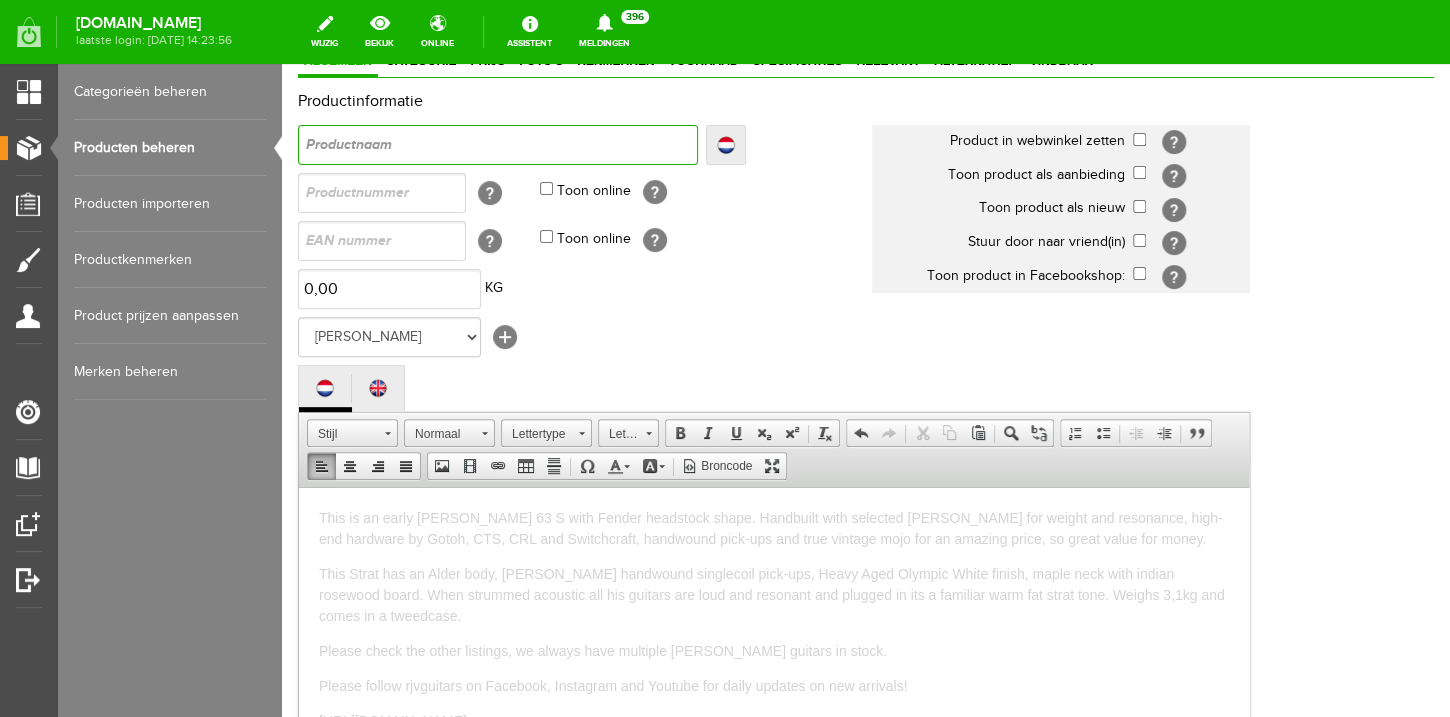 click at bounding box center (498, 145) 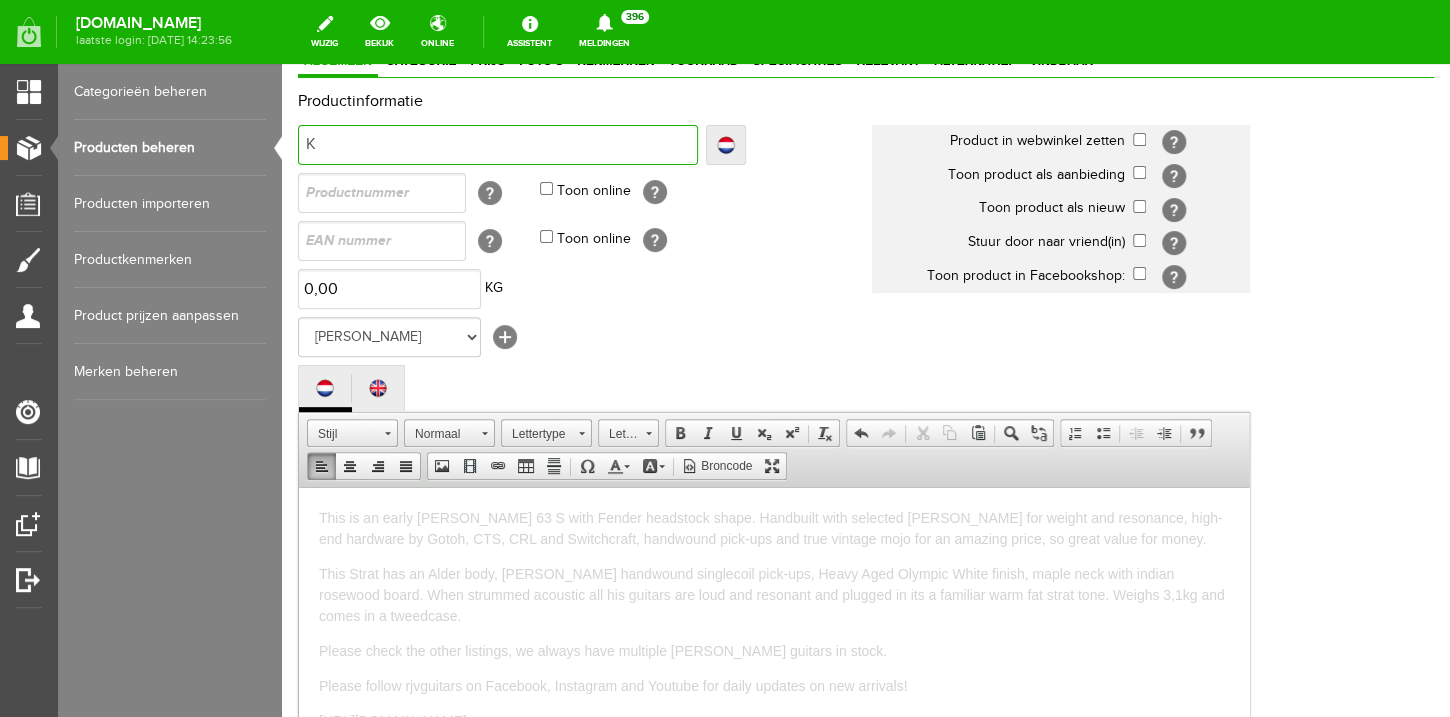 type on "K" 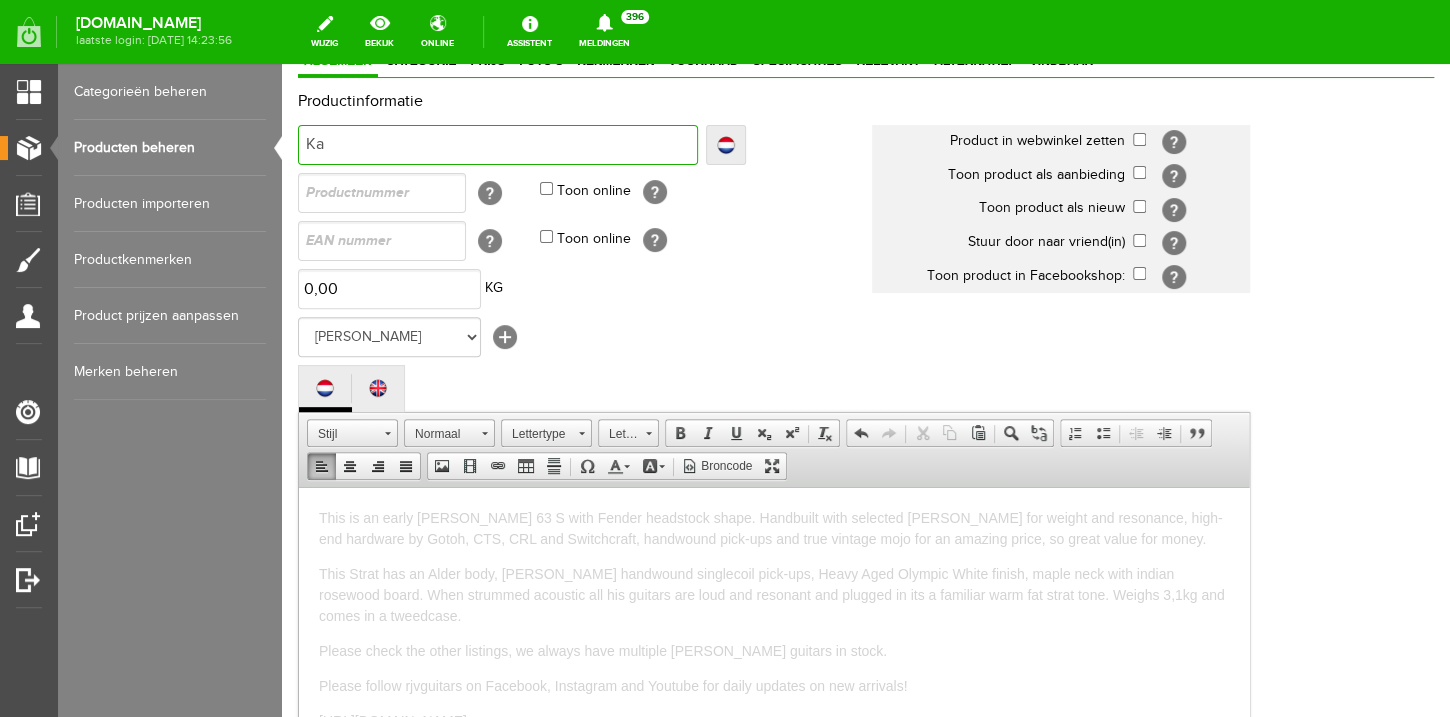 type on "Ka" 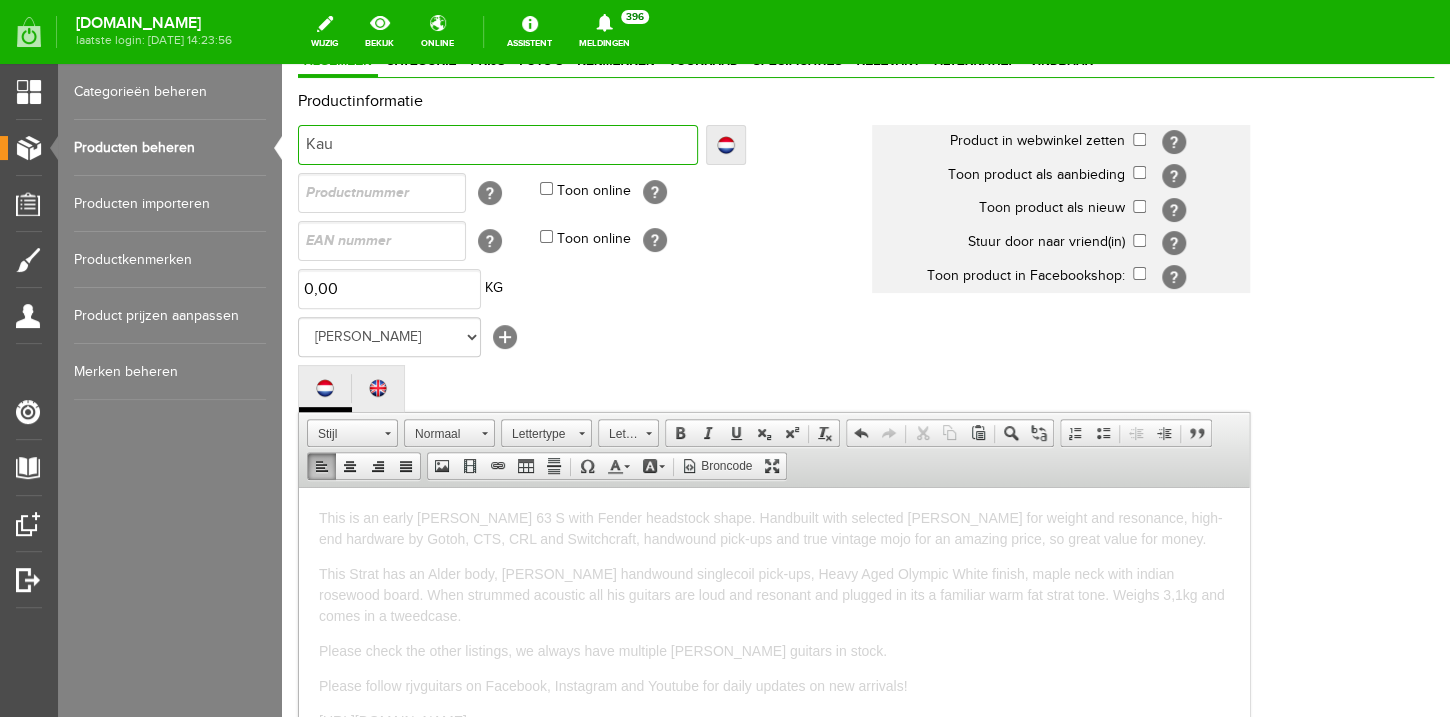 type on "Kau" 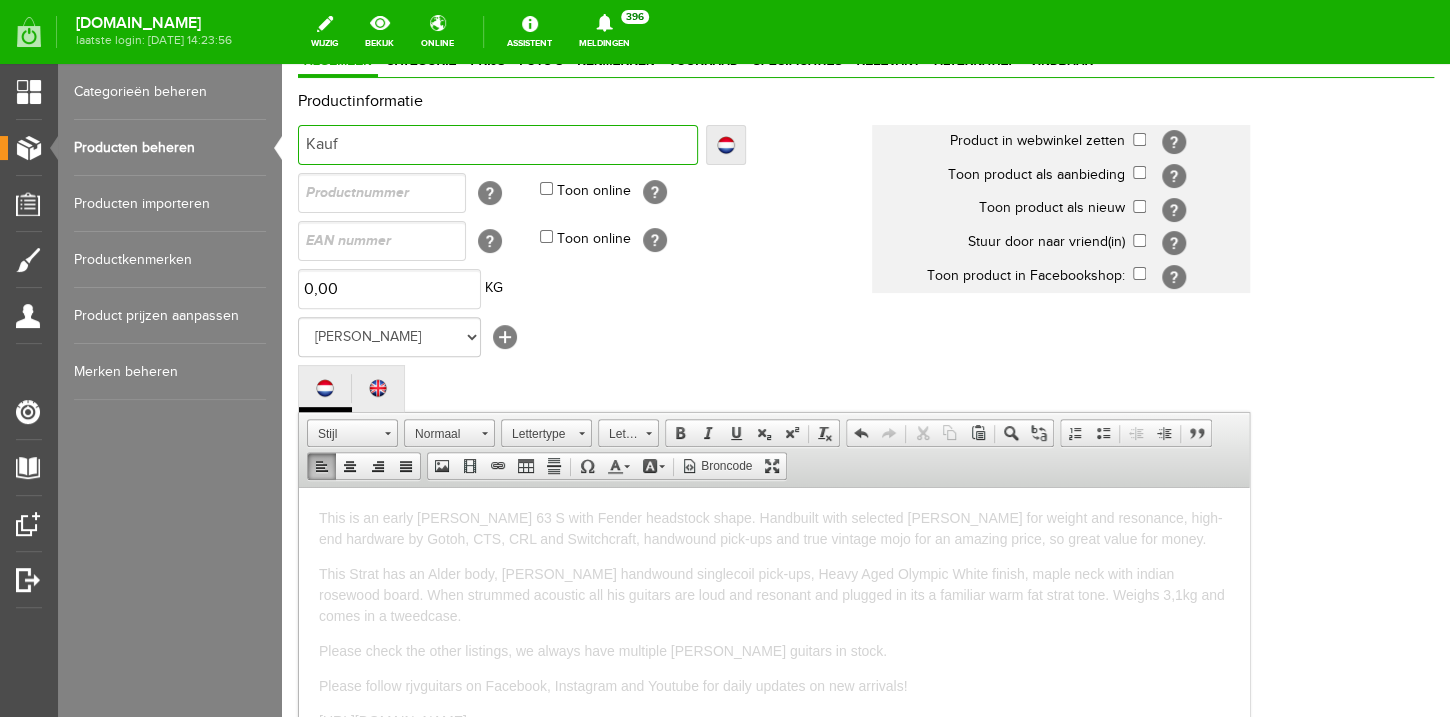 type on "Kauf" 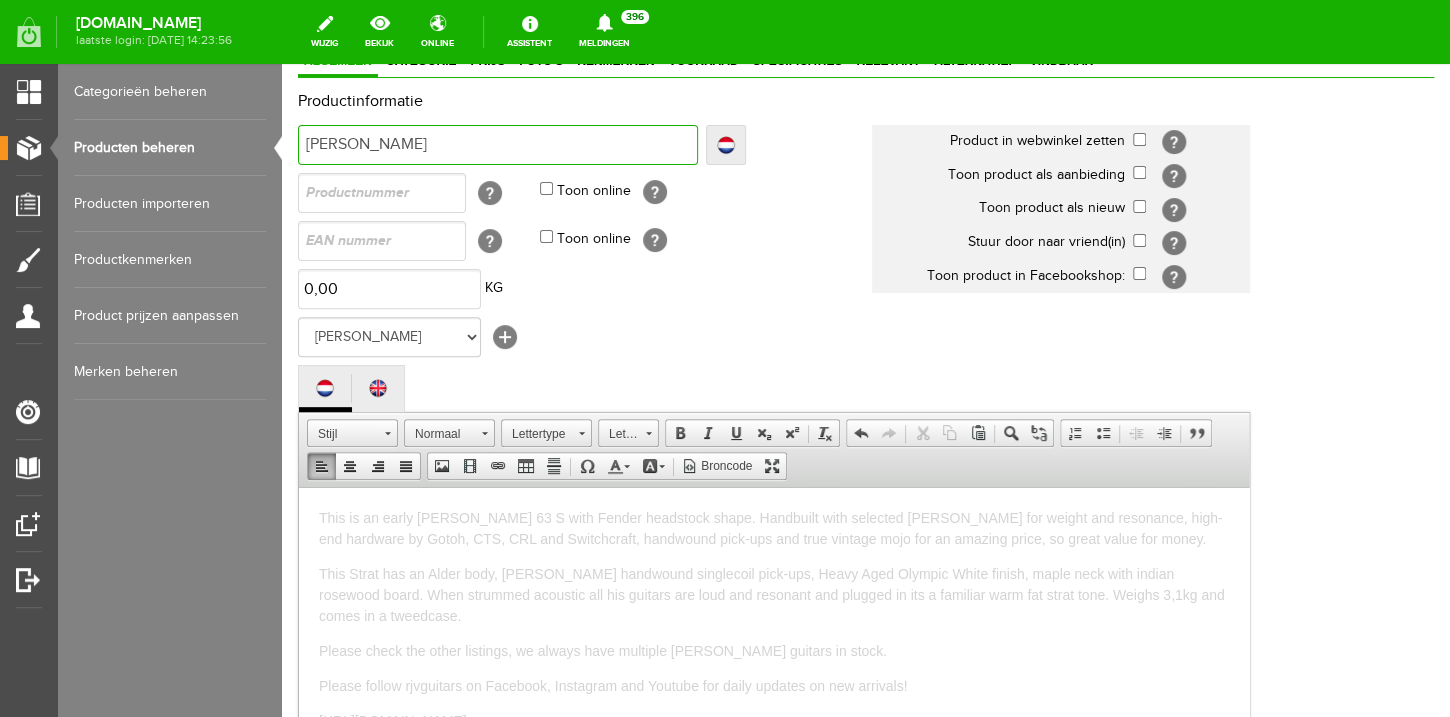 type on "[PERSON_NAME]" 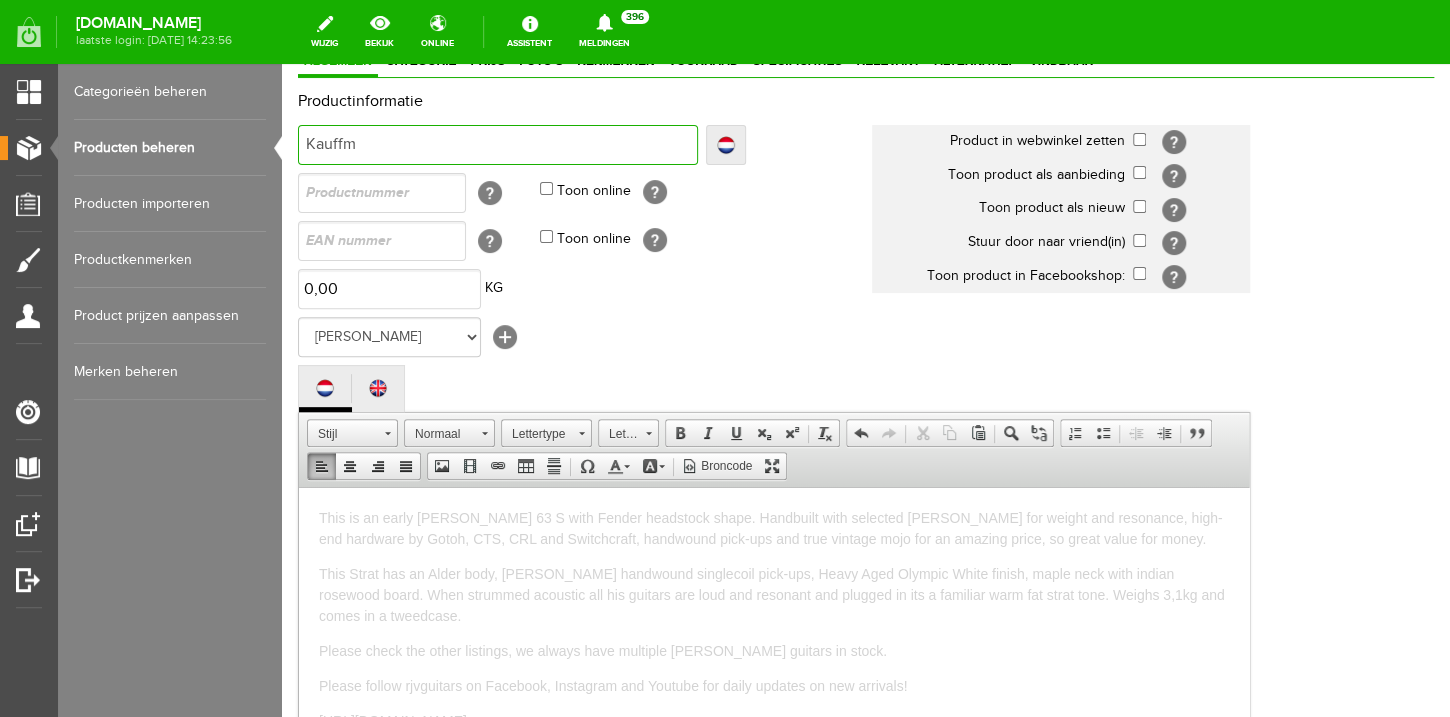 type on "Kauffm" 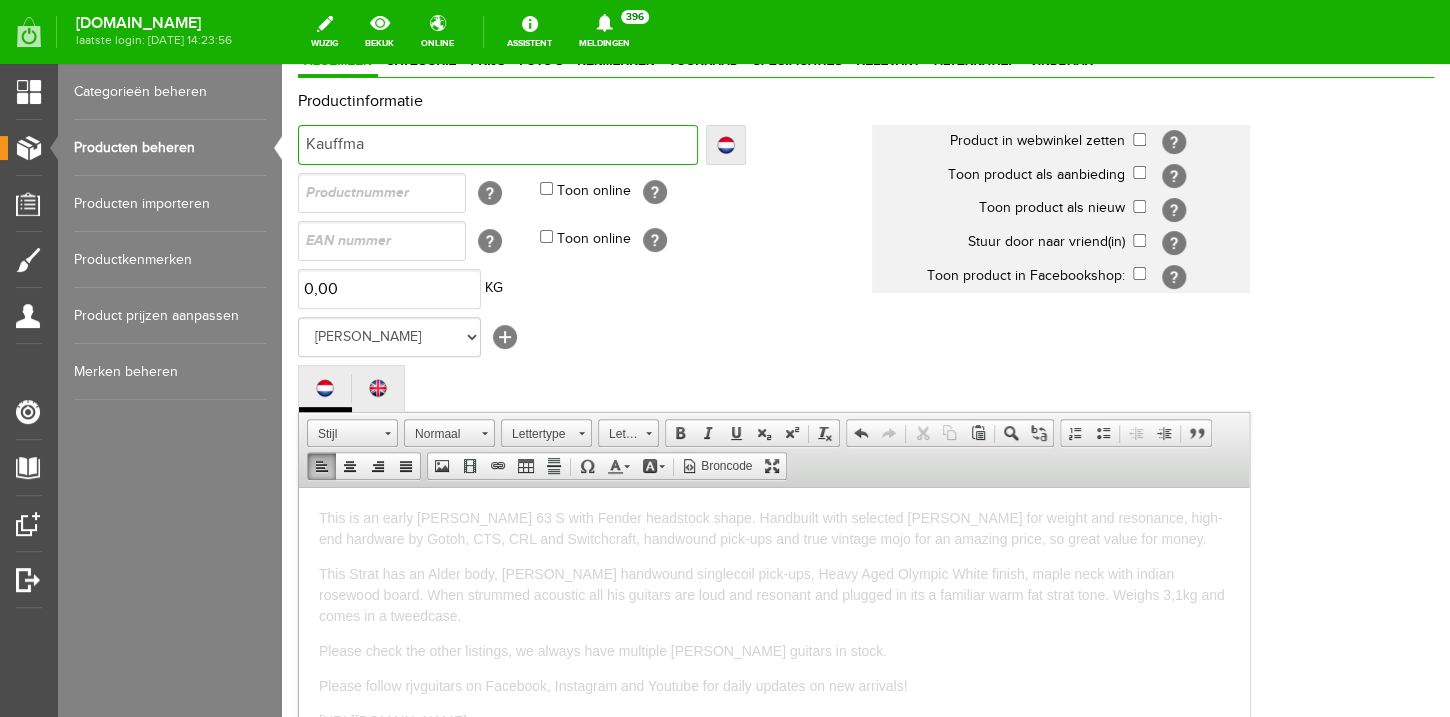 type on "Kauffma" 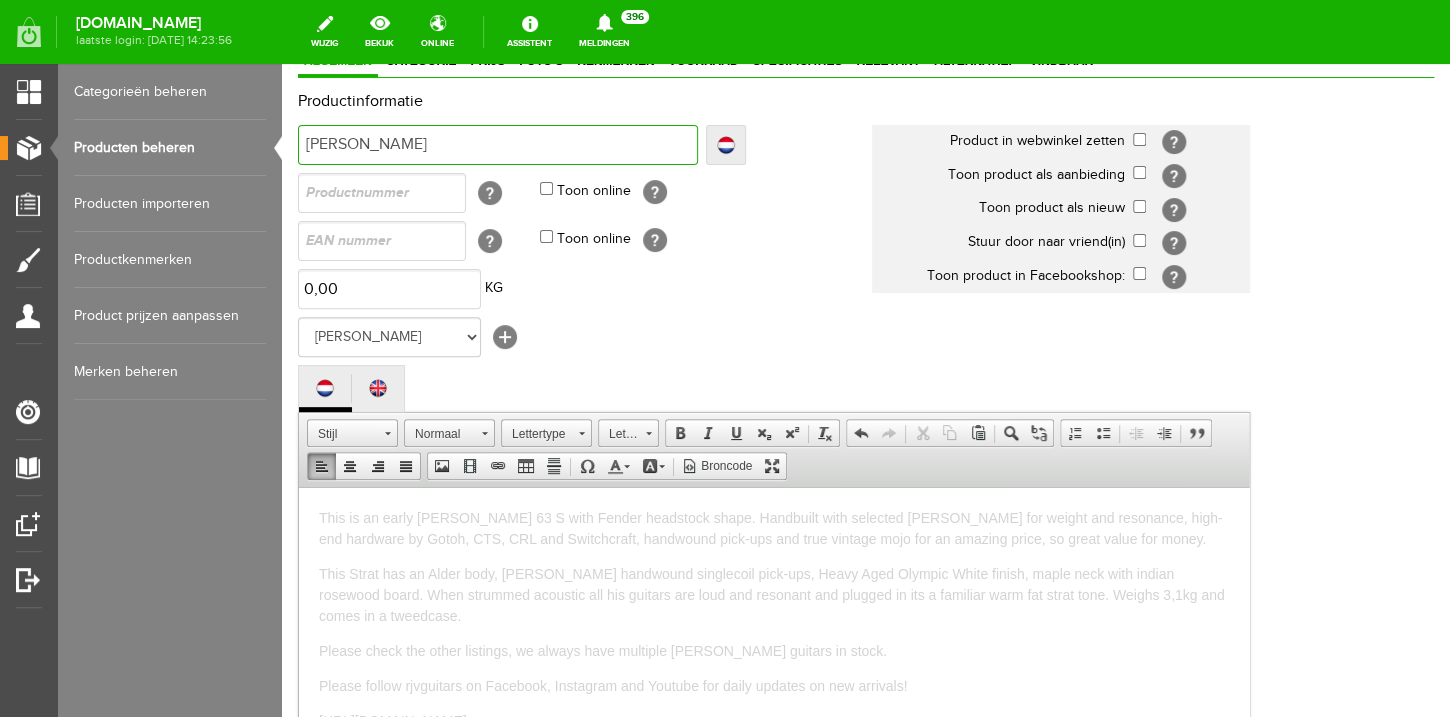type on "[PERSON_NAME]" 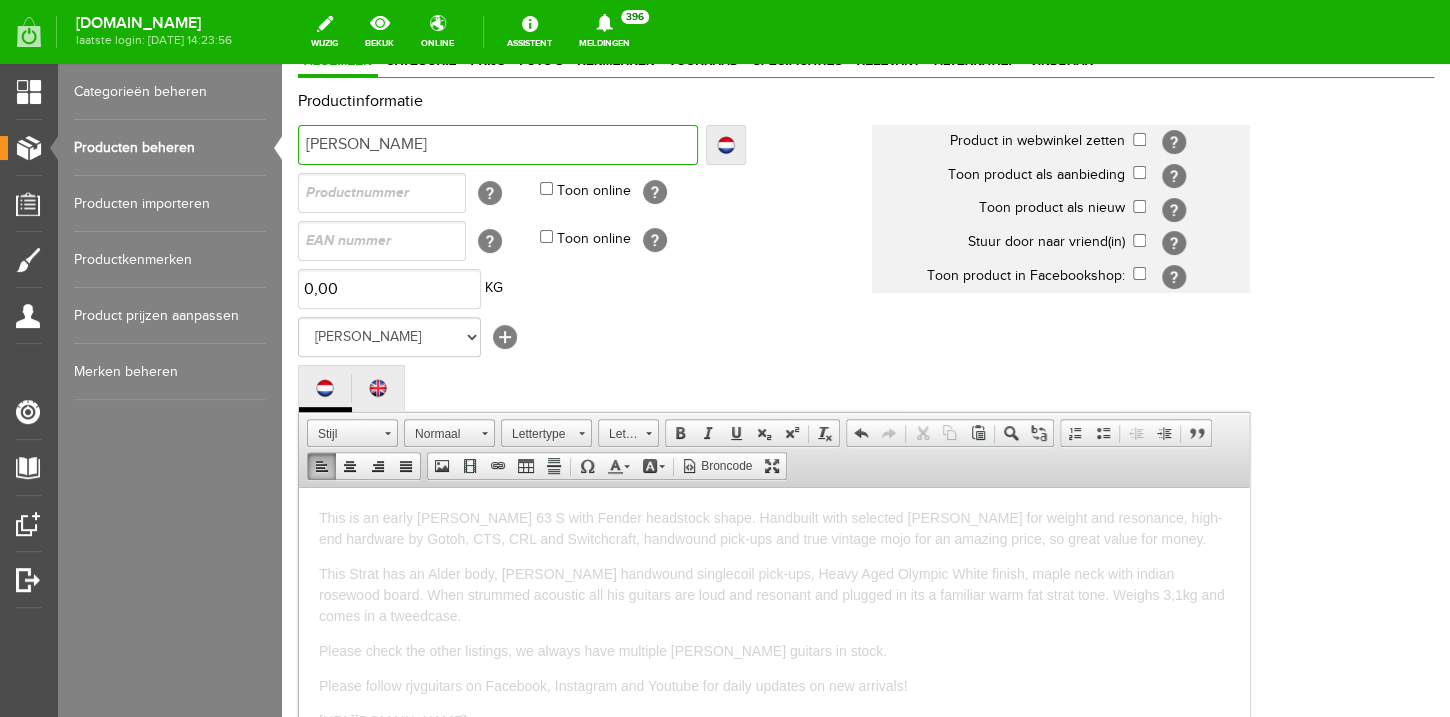 type on "[PERSON_NAME] 6" 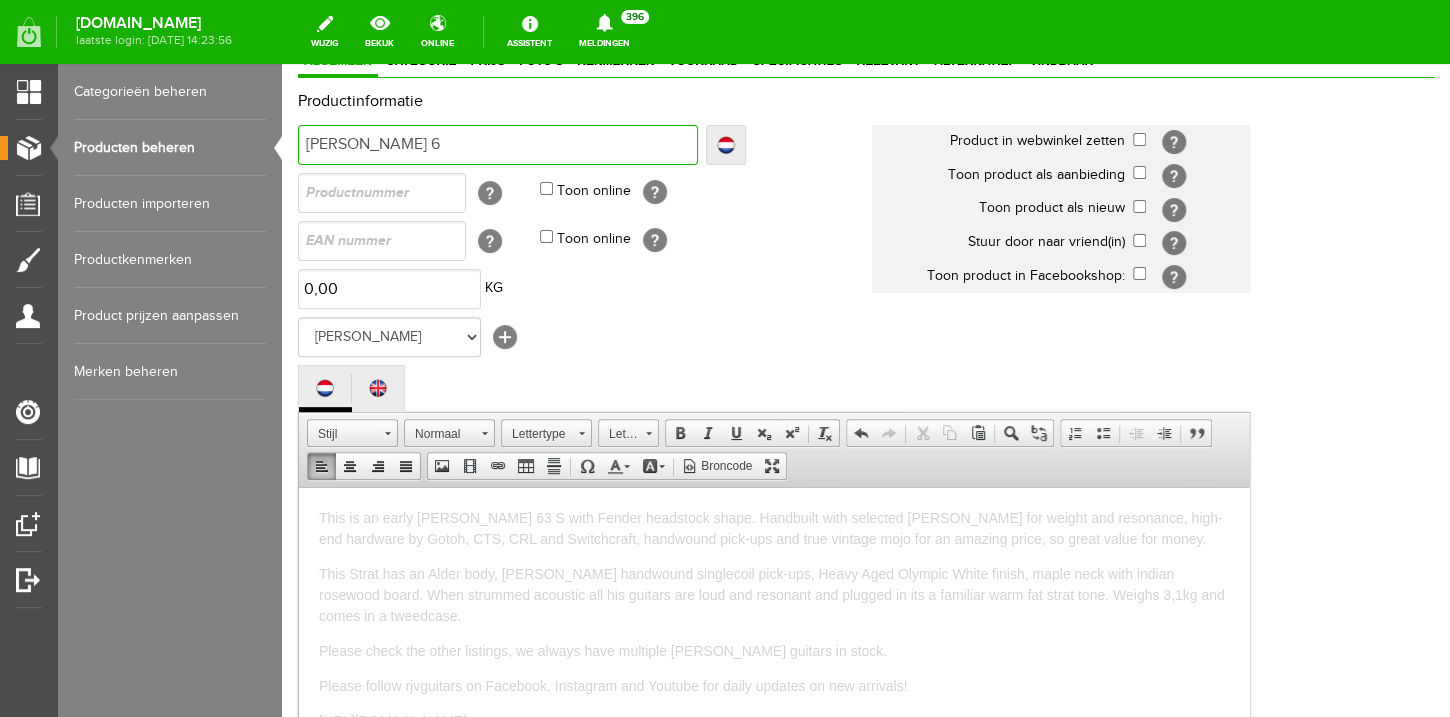 type on "[PERSON_NAME] 6" 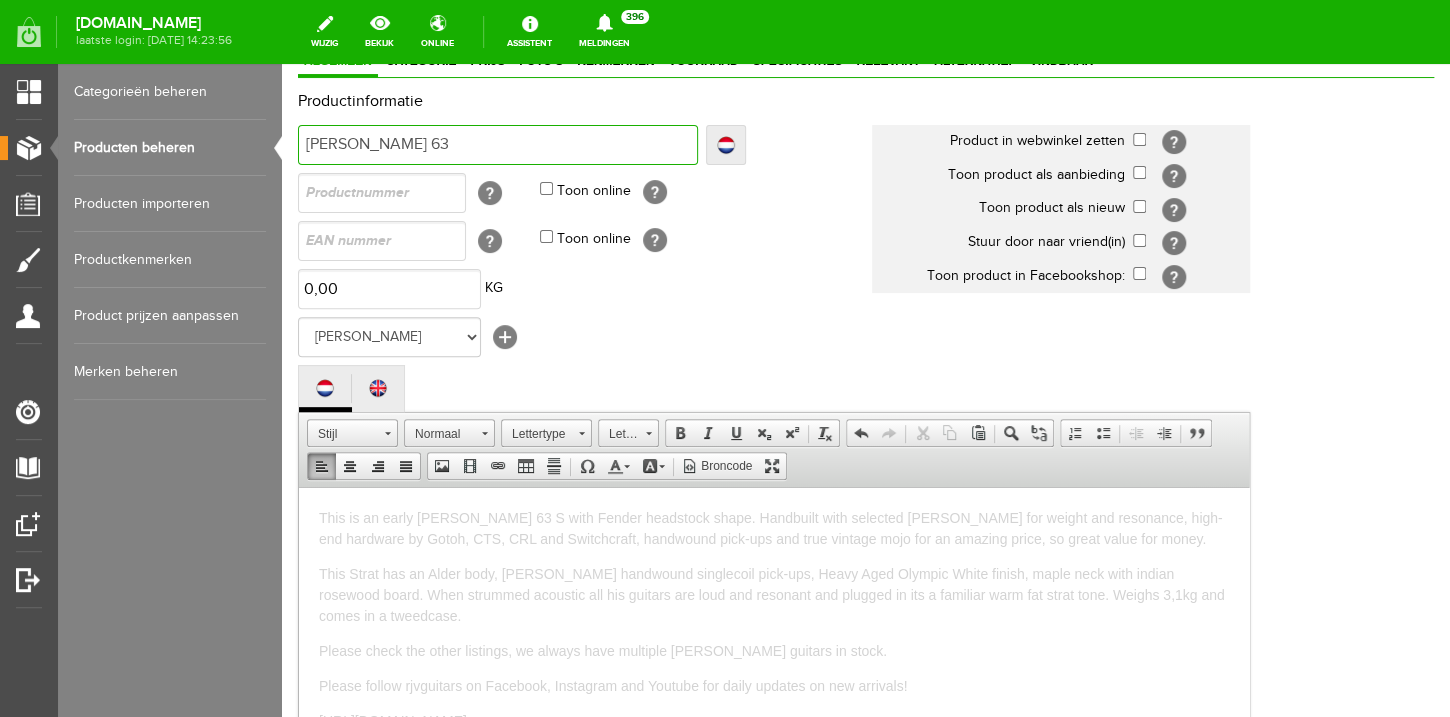 type on "[PERSON_NAME] 63" 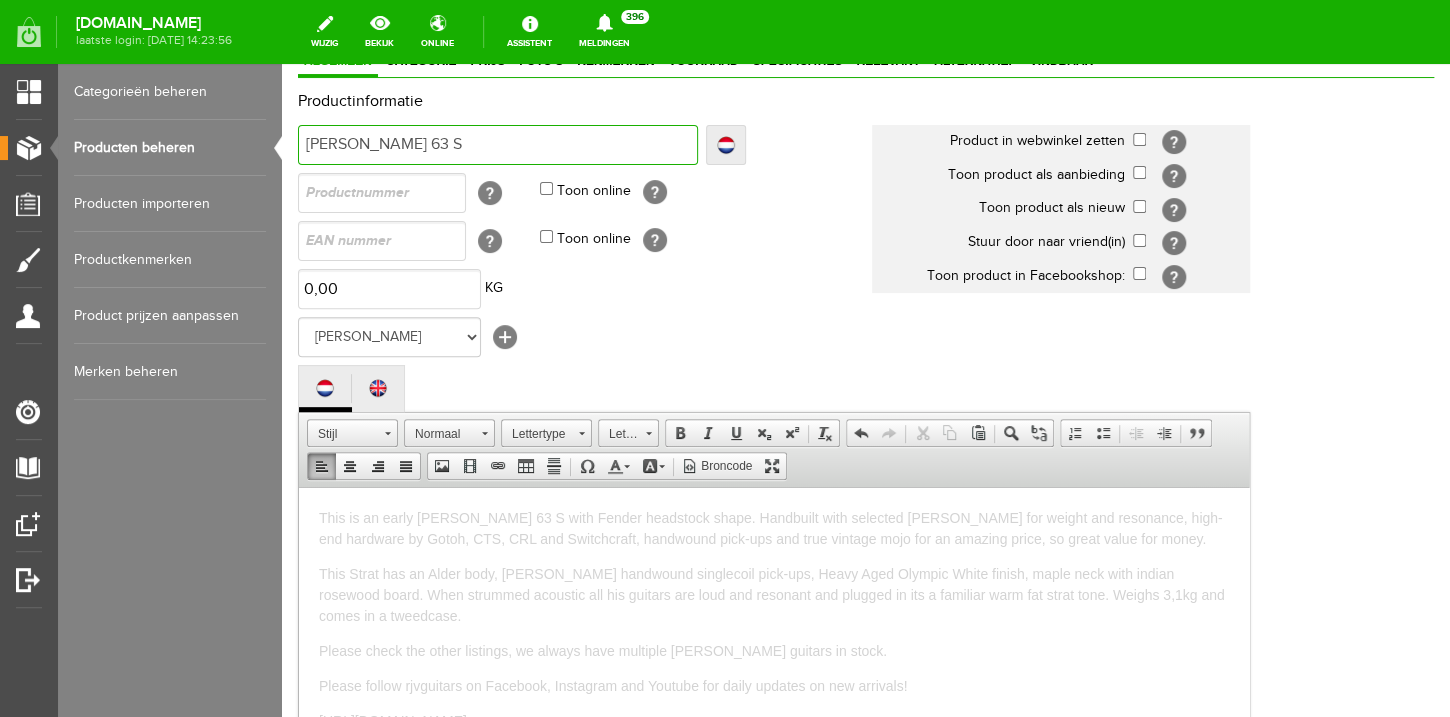 type on "[PERSON_NAME] 63 S" 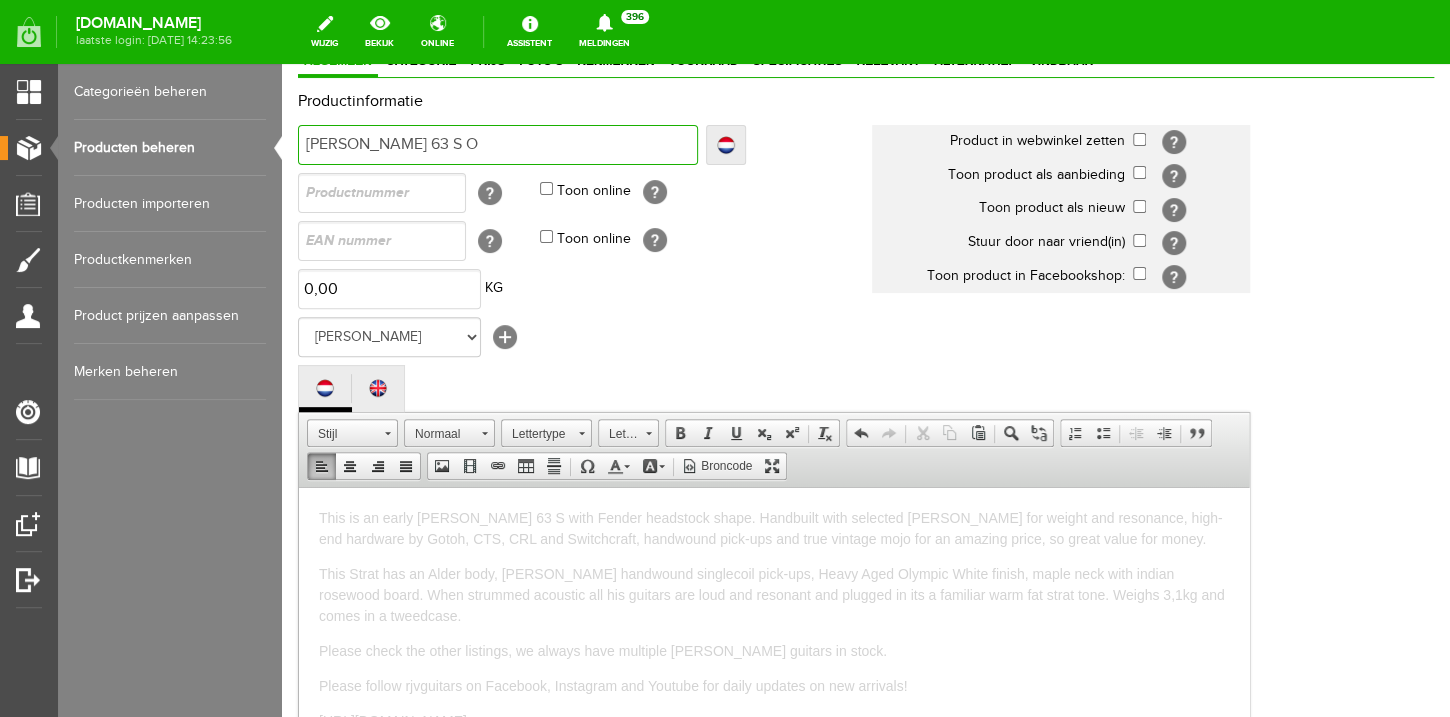 type on "[PERSON_NAME] 63 S O" 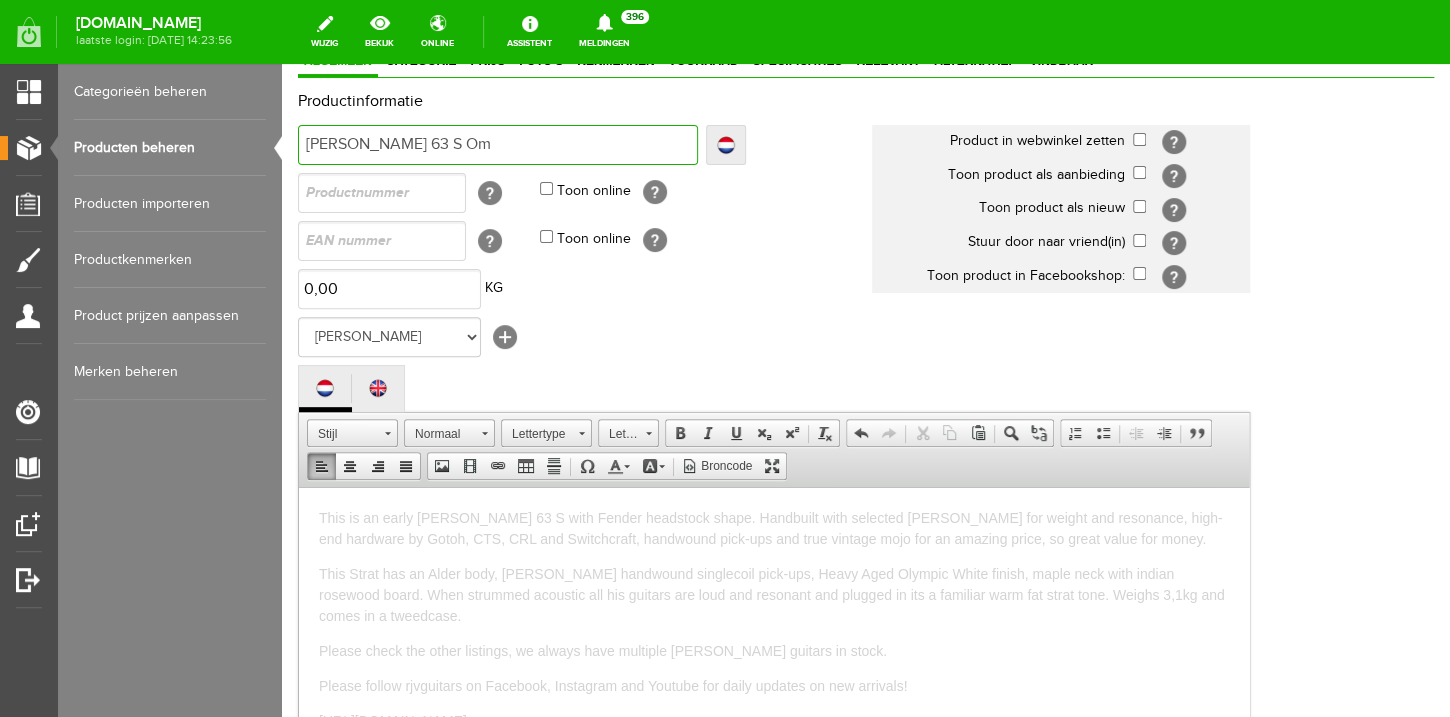 type on "[PERSON_NAME] 63 S Om" 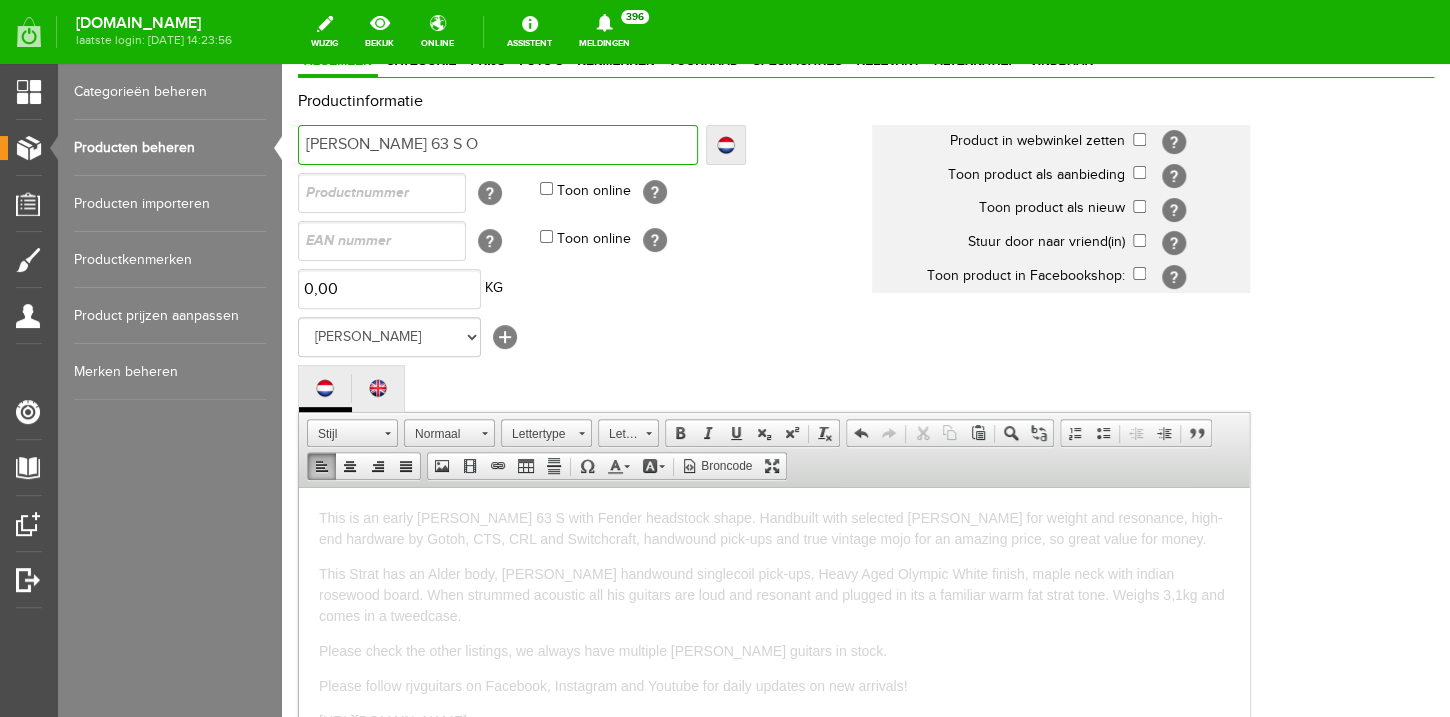 type on "[PERSON_NAME] 63 S O" 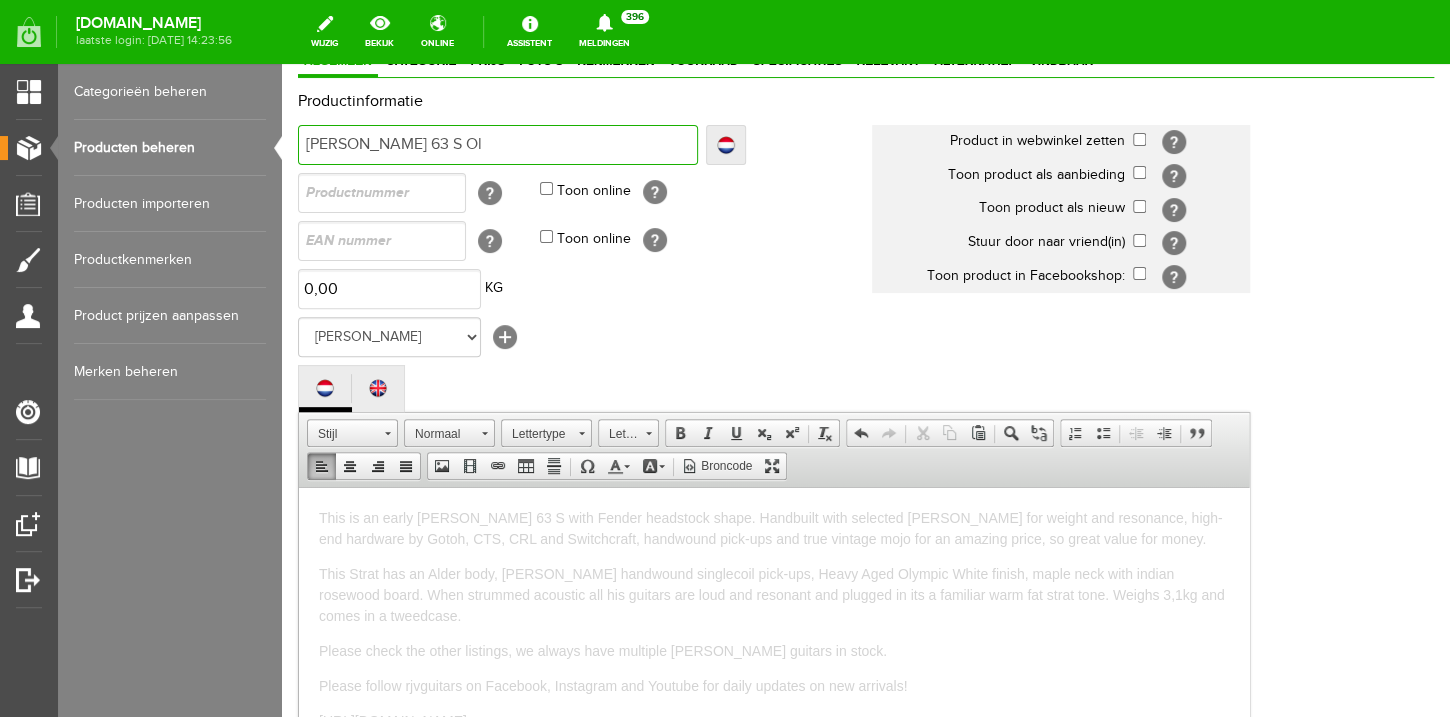type on "[PERSON_NAME] 63 S Ol" 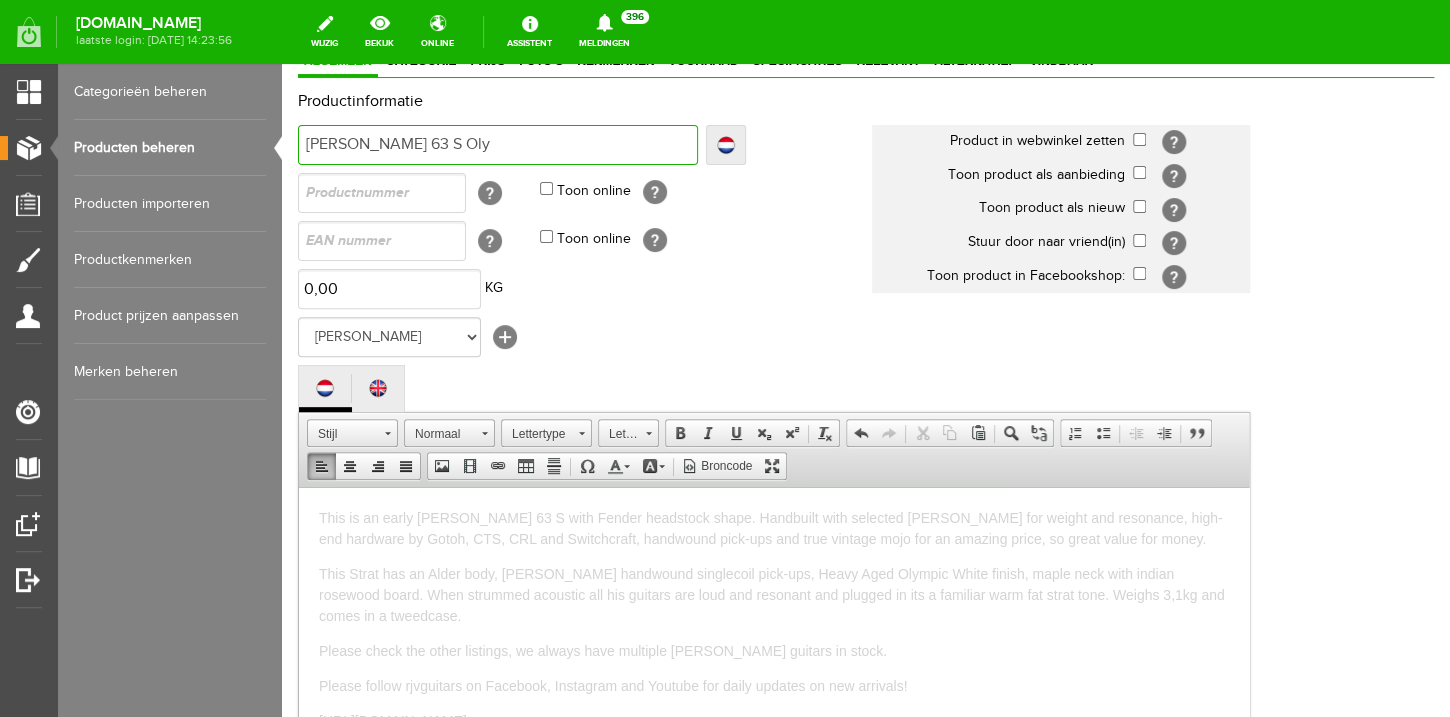 type on "[PERSON_NAME] 63 S Oly" 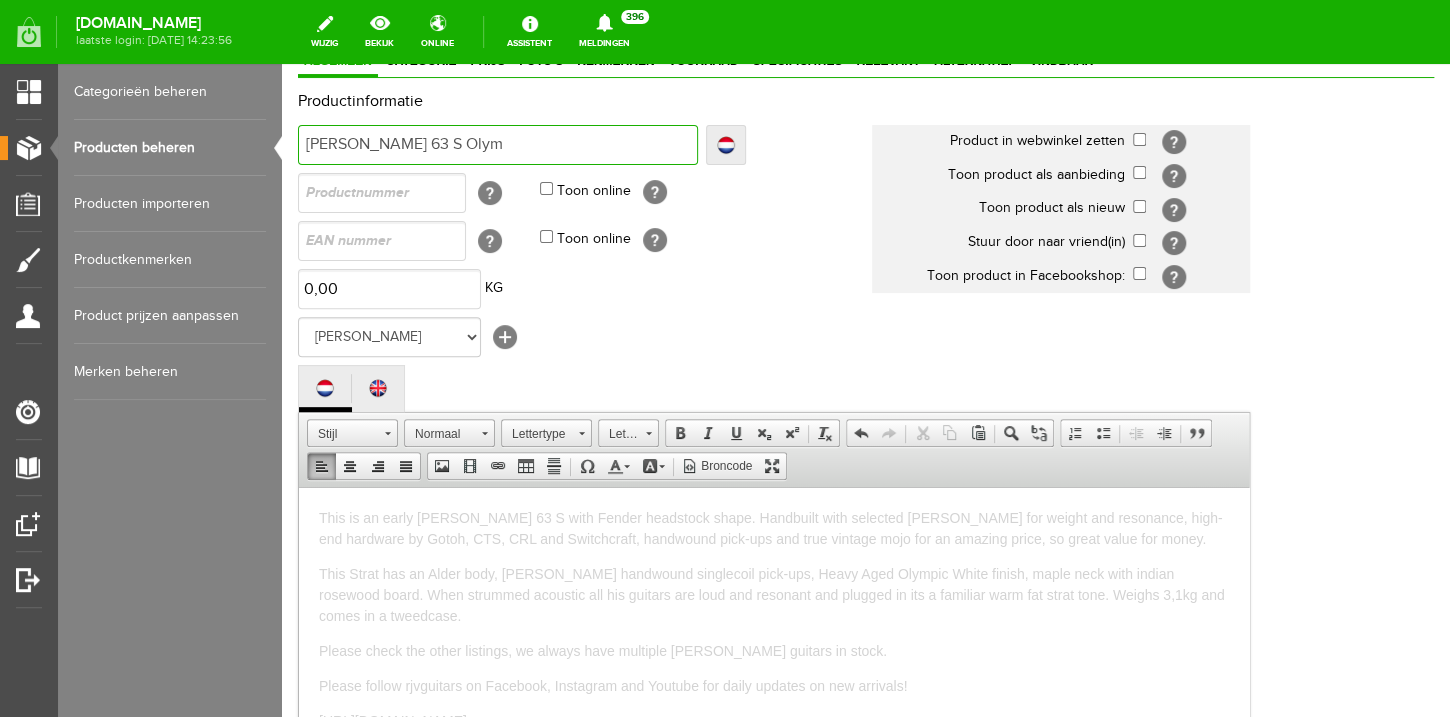 type on "[PERSON_NAME] 63 S Olym" 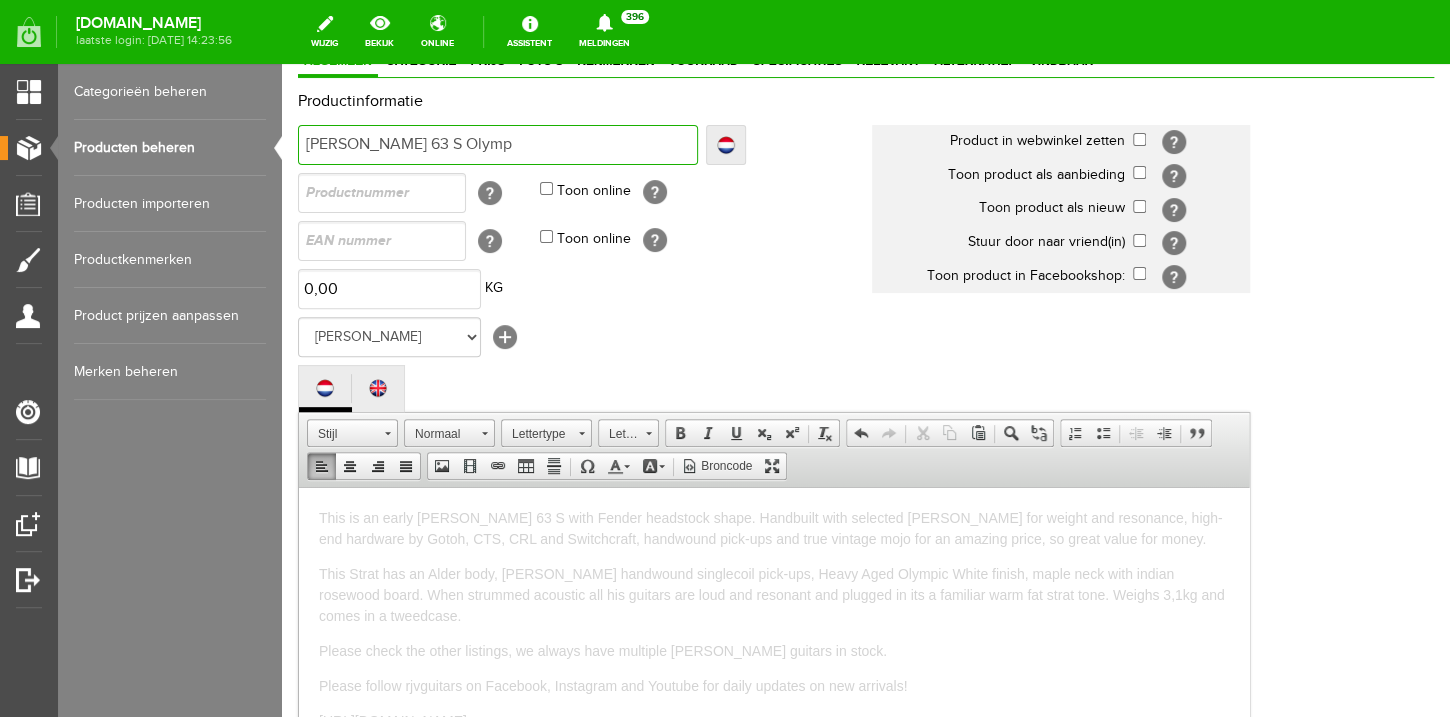 type on "[PERSON_NAME] 63 S Olymp" 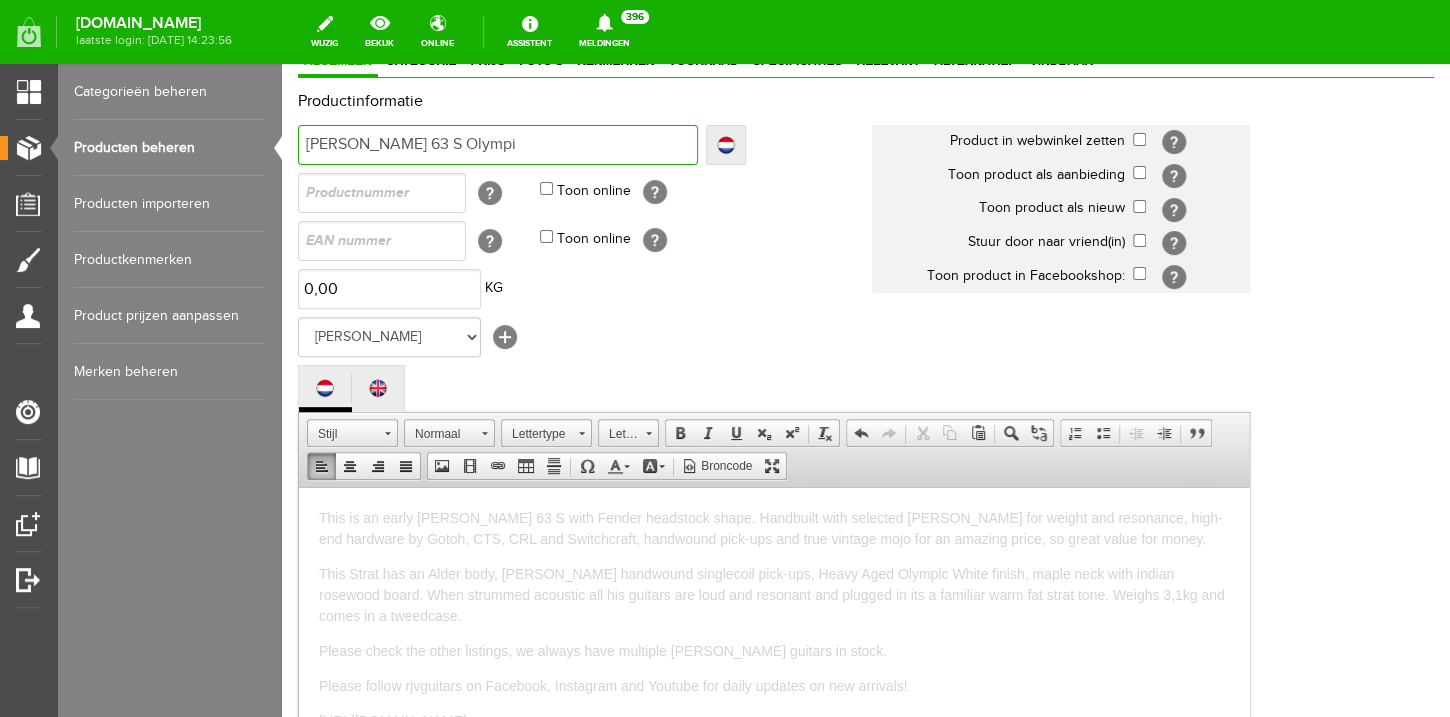 type on "[PERSON_NAME] 63 S Olympi" 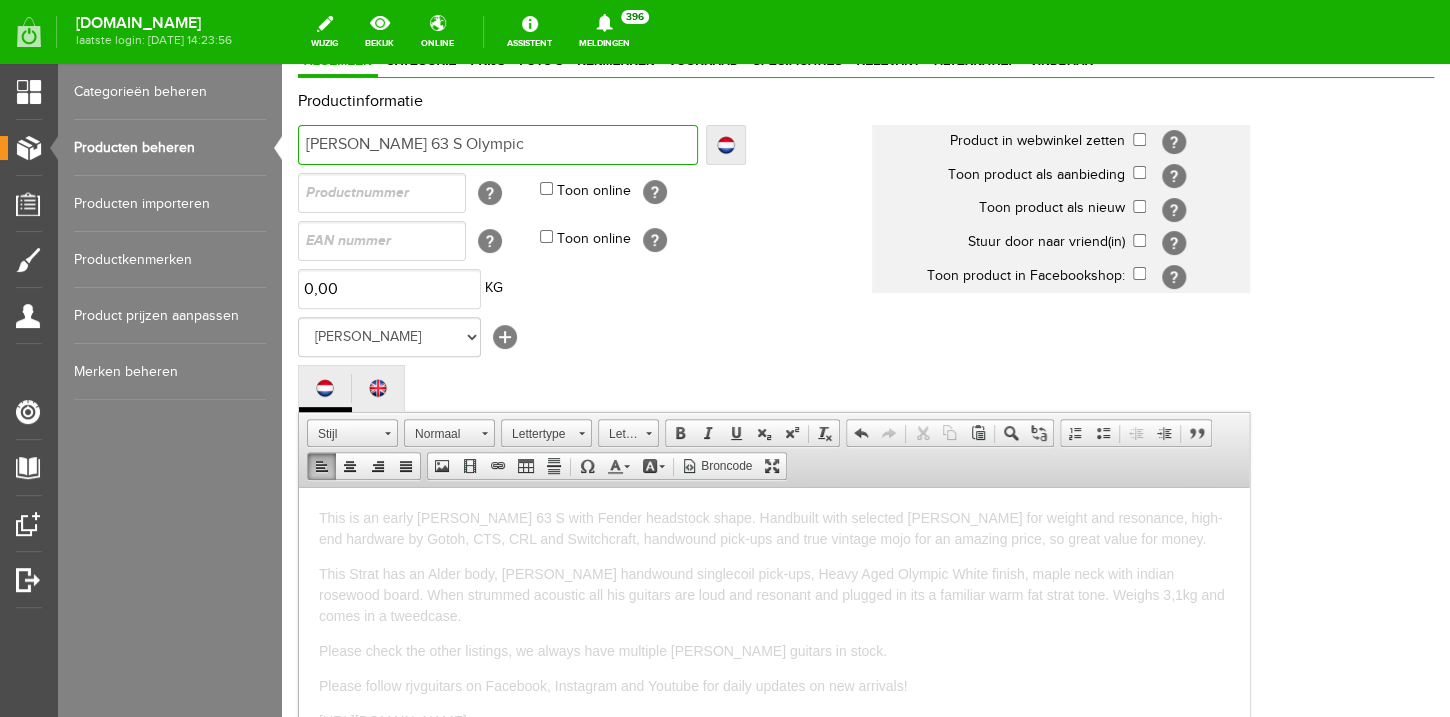 type on "[PERSON_NAME] 63 S Olympic" 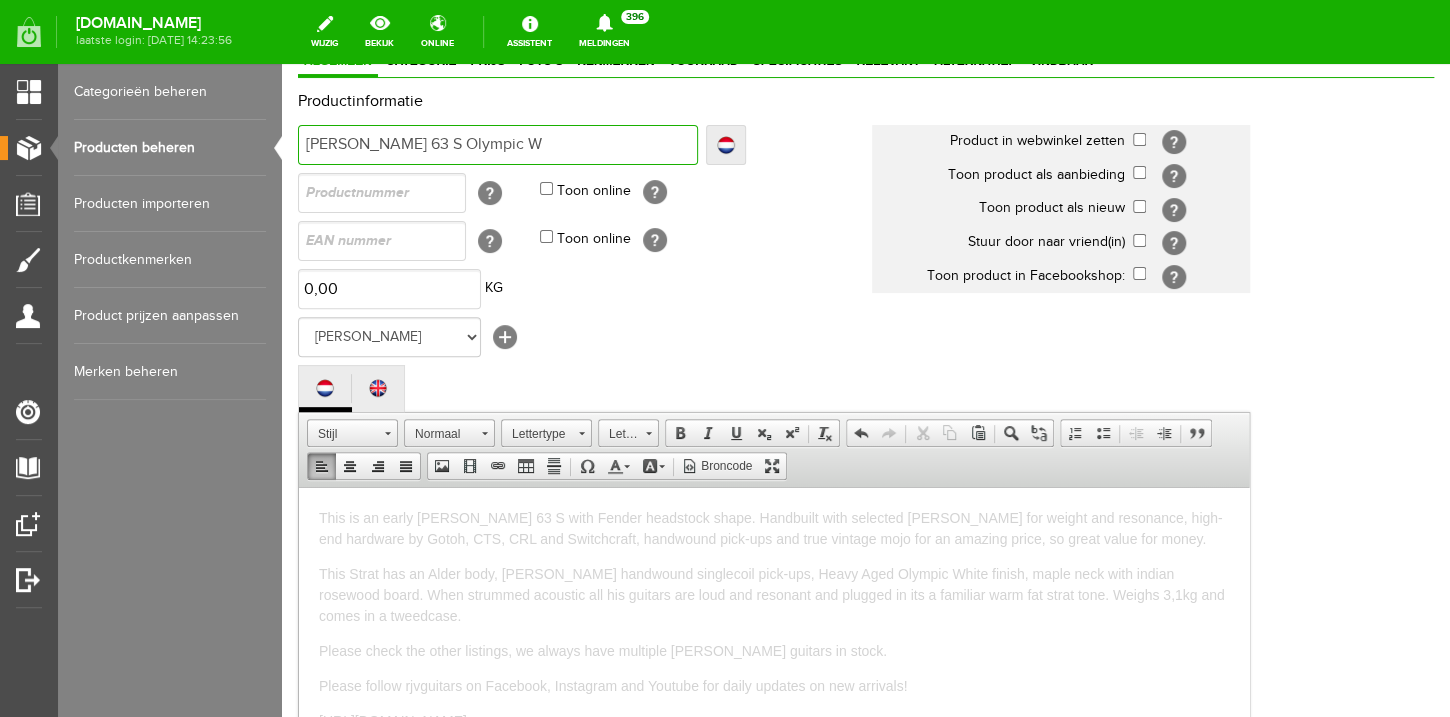 type on "[PERSON_NAME] 63 S Olympic W" 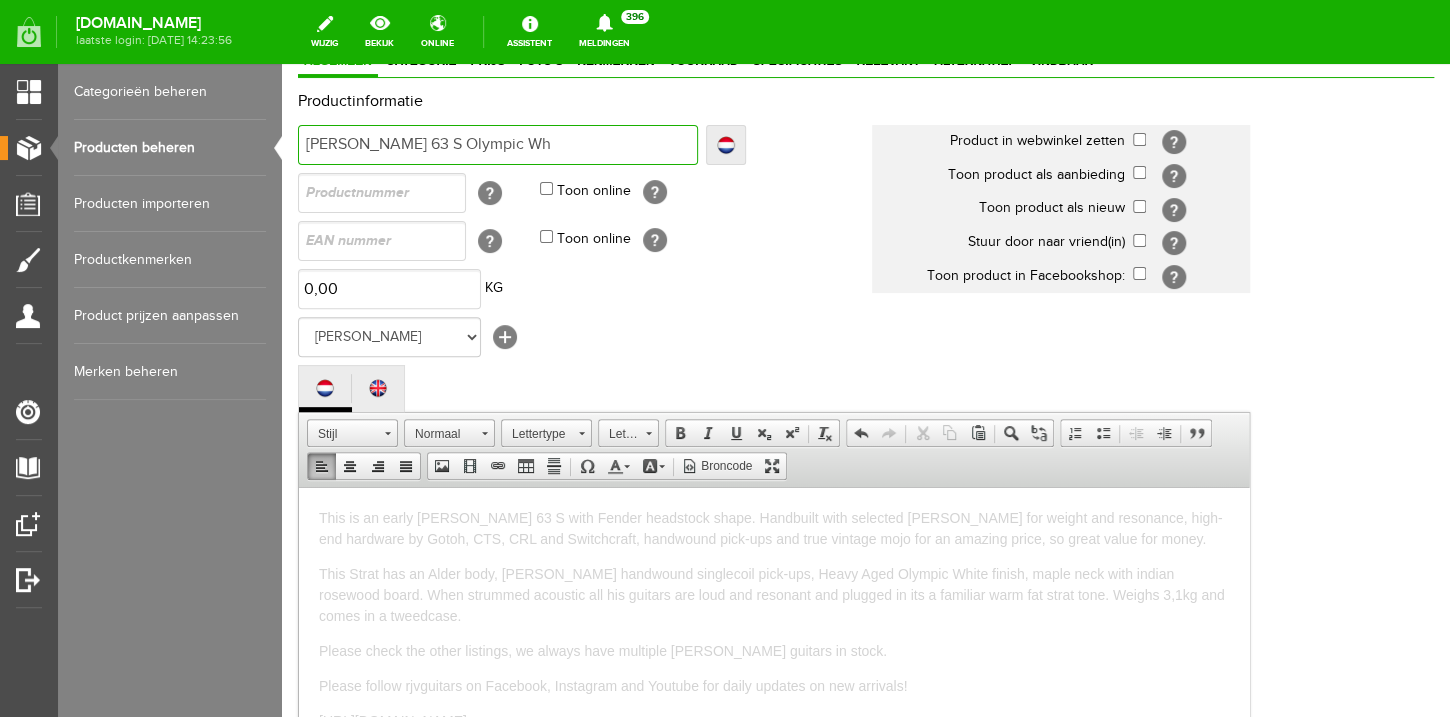 type on "[PERSON_NAME] 63 S Olympic Wh" 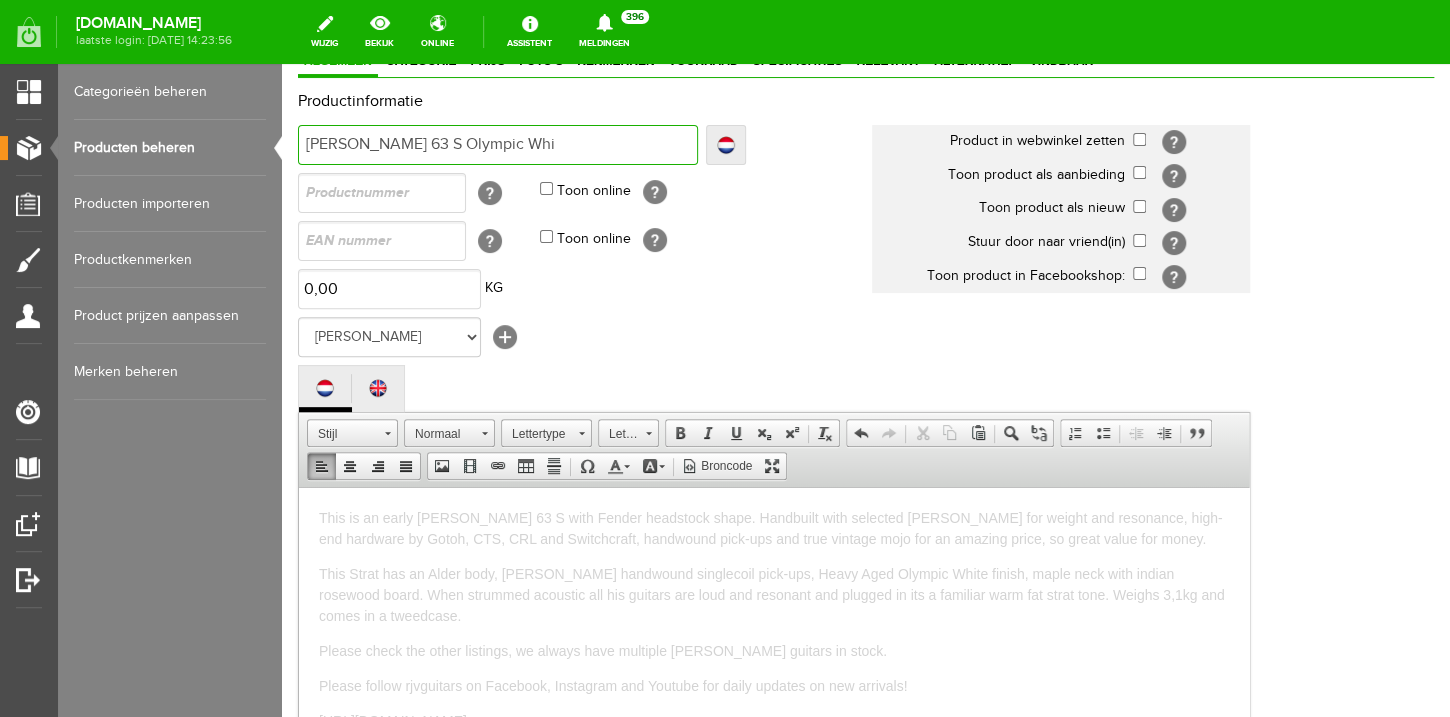 type on "[PERSON_NAME] 63 S Olympic Whi" 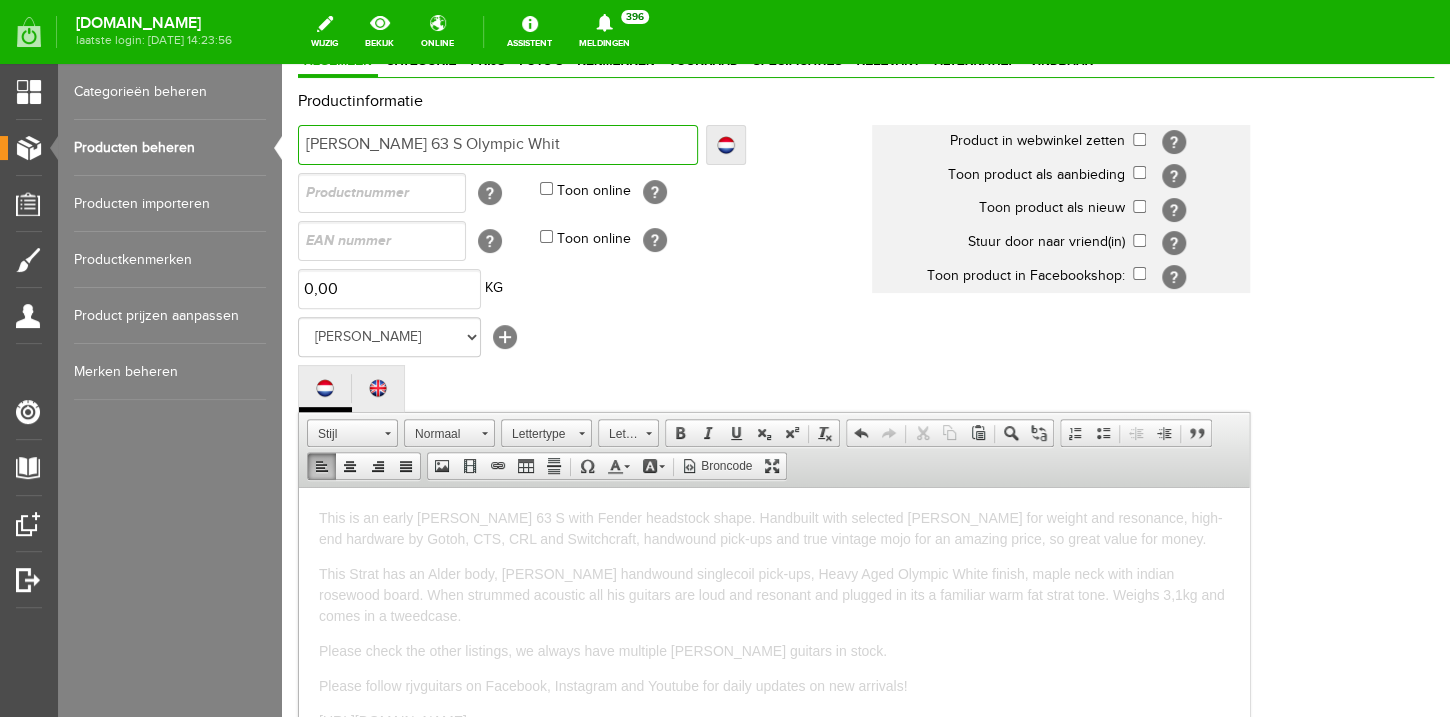 type on "[PERSON_NAME] 63 S Olympic Whit" 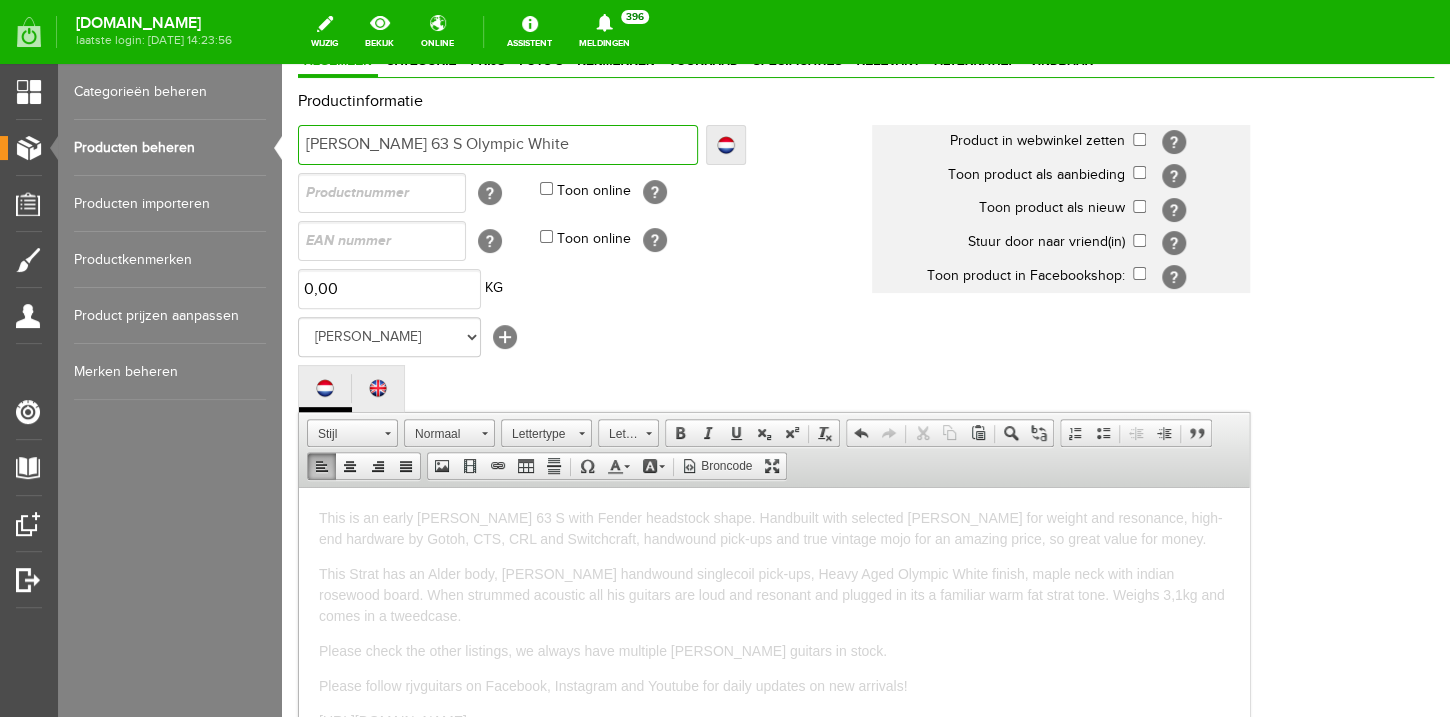 type on "[PERSON_NAME] 63 S Olympic White" 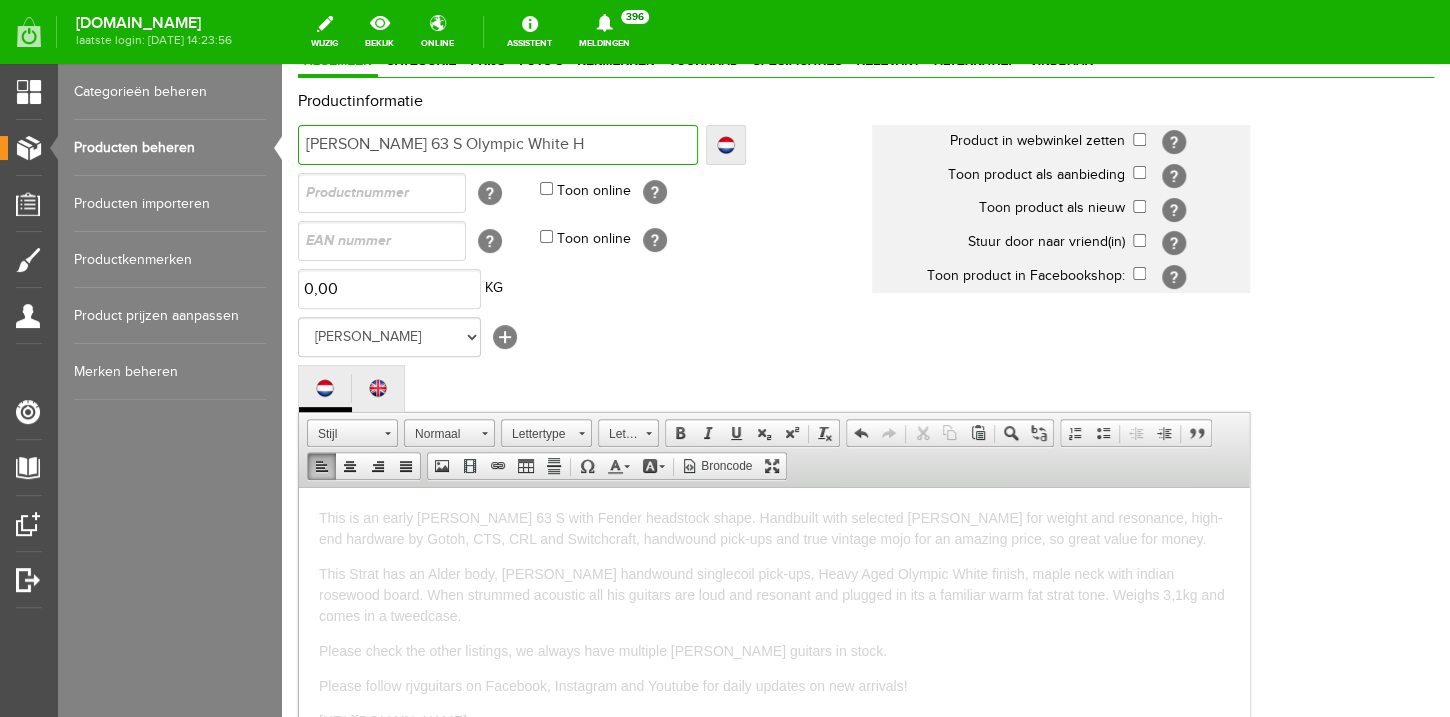 type on "[PERSON_NAME] 63 S Olympic White H" 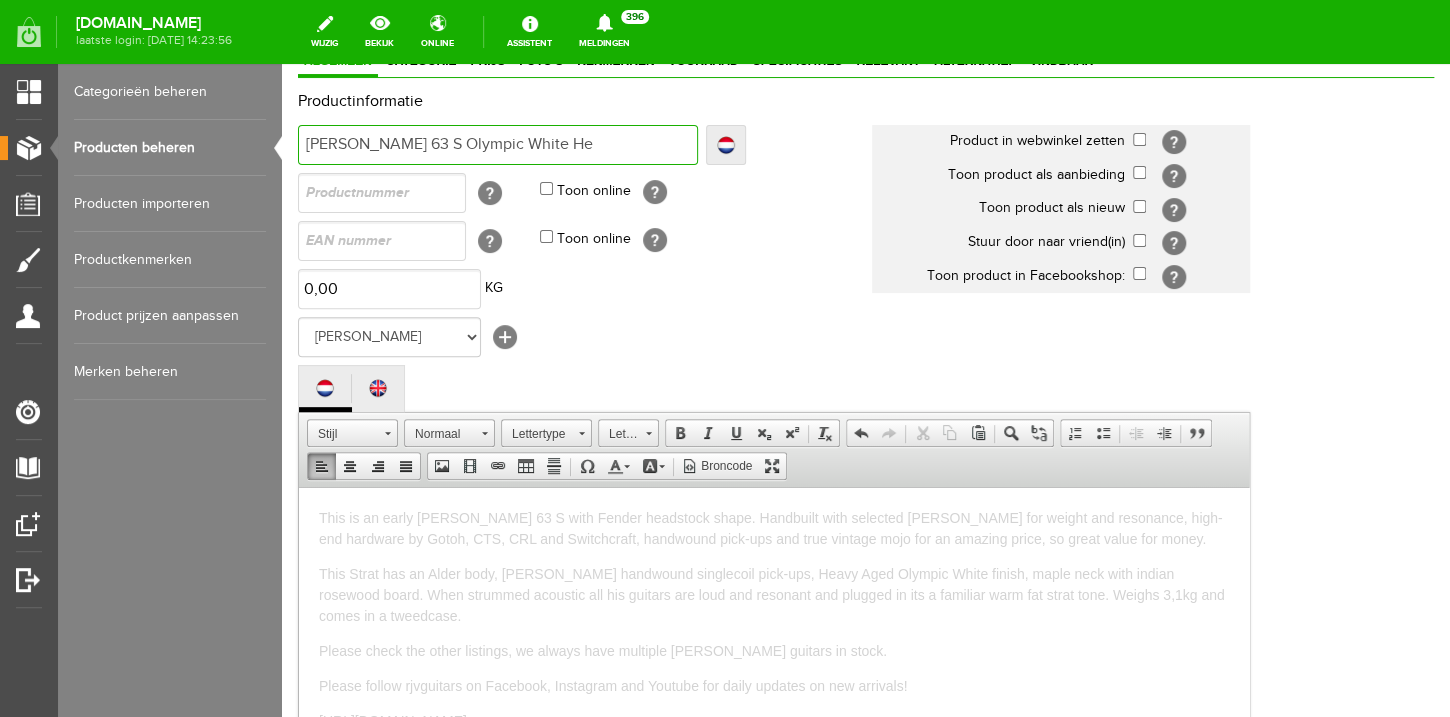 type on "[PERSON_NAME] 63 S Olympic White He" 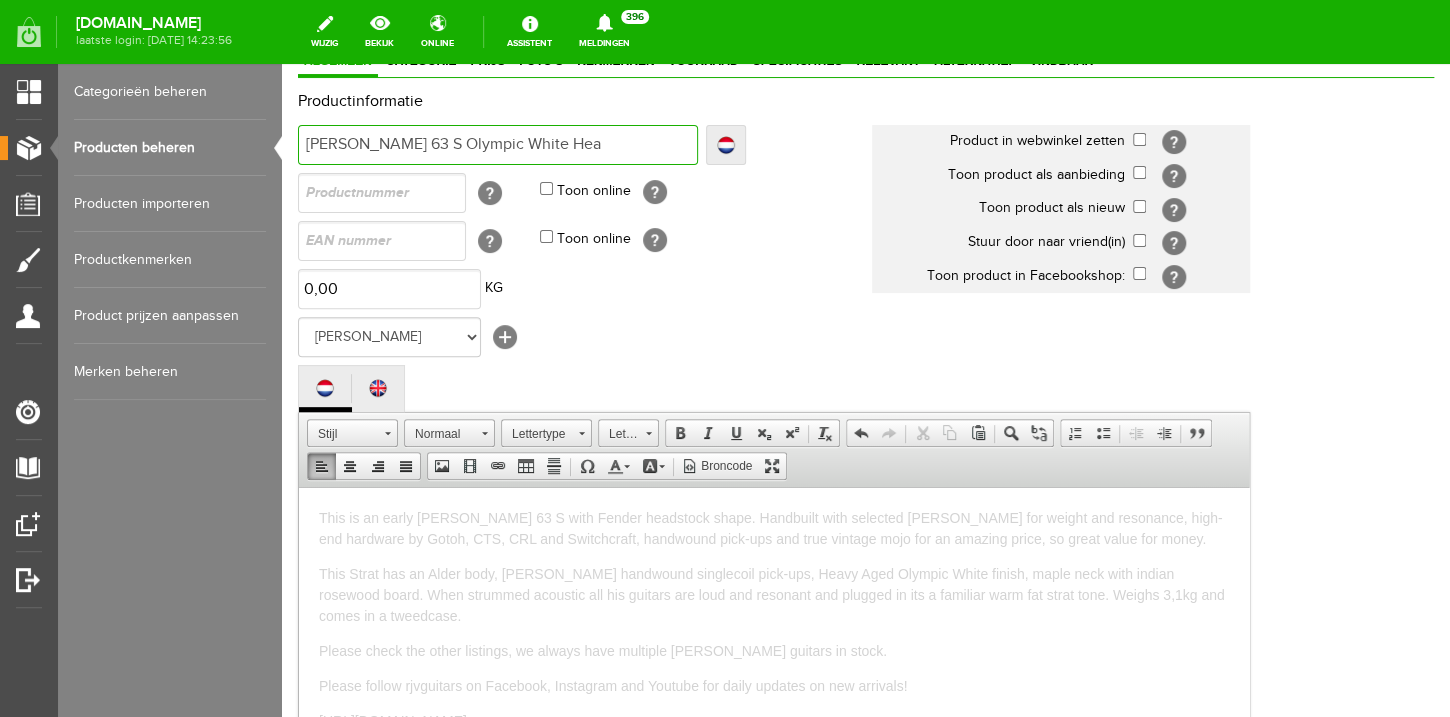 type on "[PERSON_NAME] 63 S Olympic White Hea" 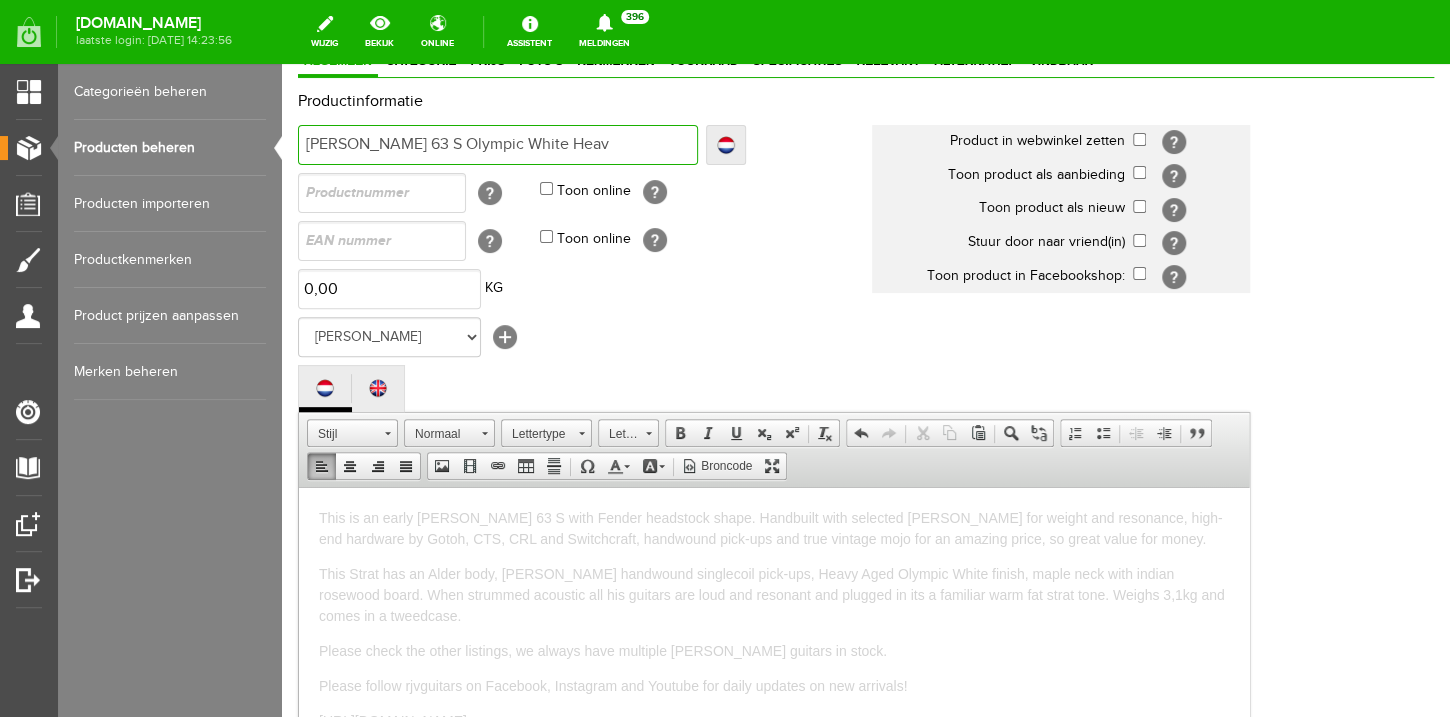 type on "[PERSON_NAME] 63 S Olympic White Heav" 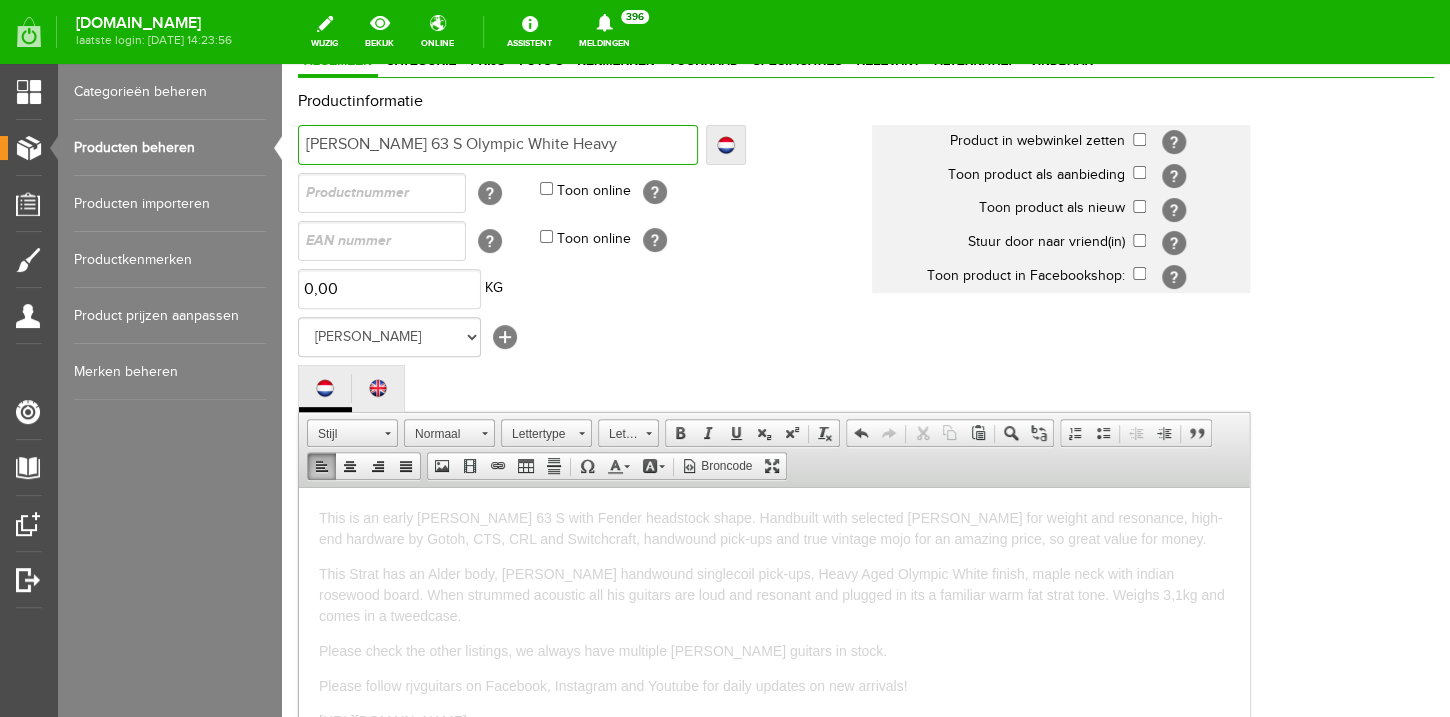 type on "[PERSON_NAME] 63 S Olympic White Heavy" 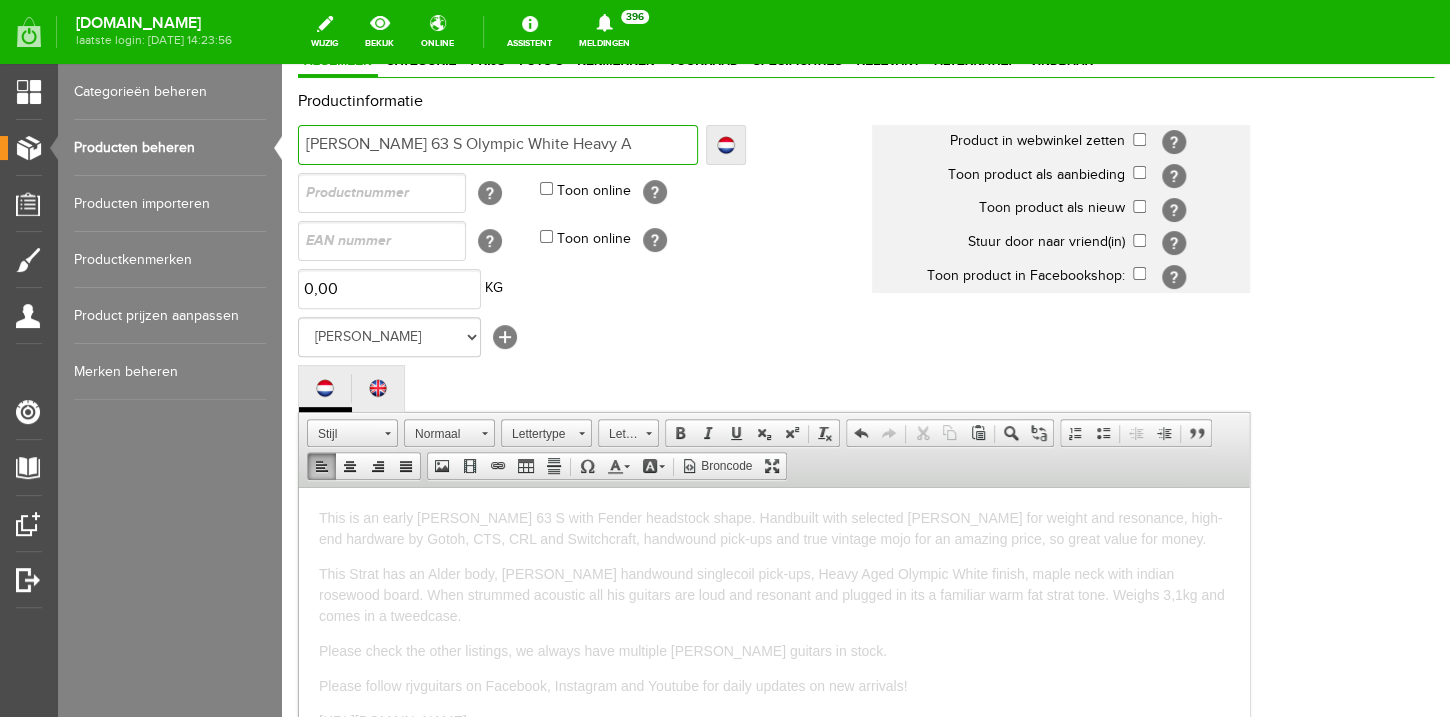 type on "[PERSON_NAME] 63 S Olympic White Heavy A" 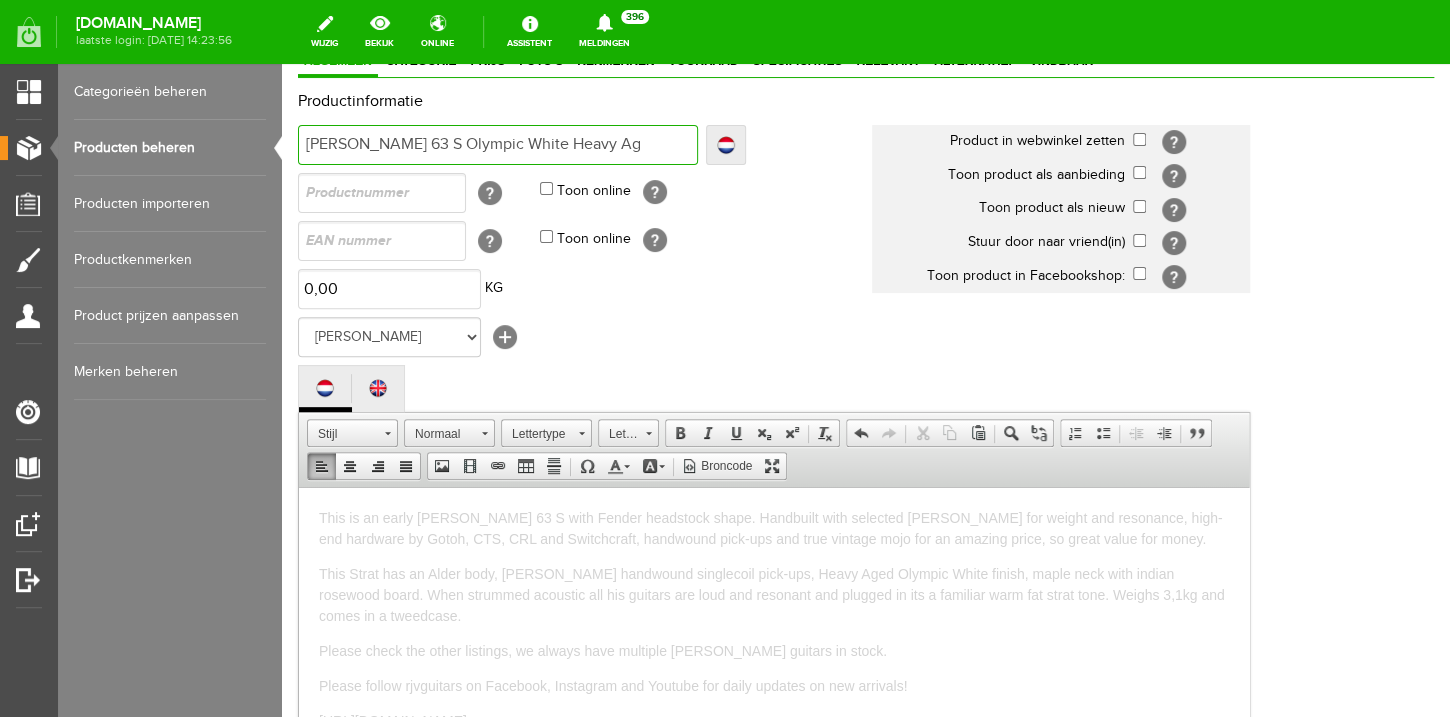 type on "[PERSON_NAME] 63 S Olympic White Heavy Ag" 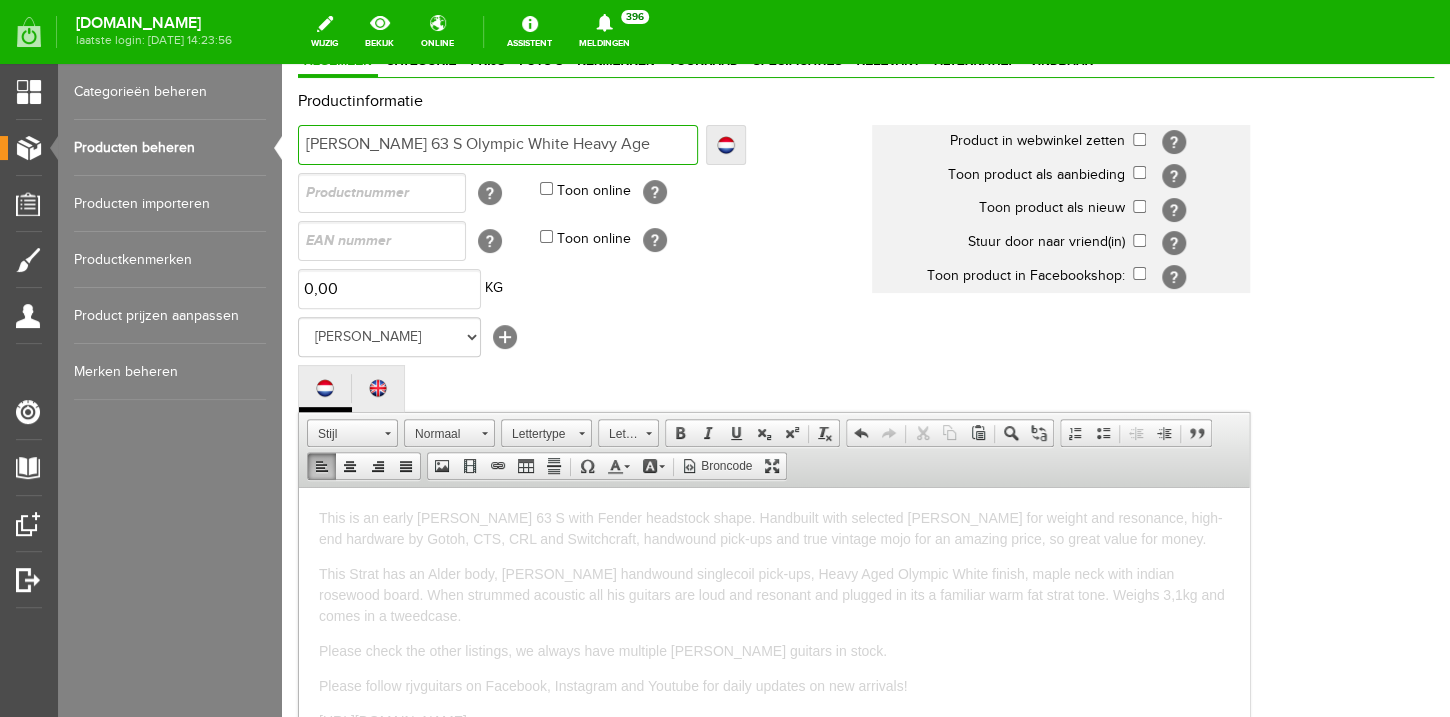 type on "[PERSON_NAME] 63 S Olympic White Heavy Aged" 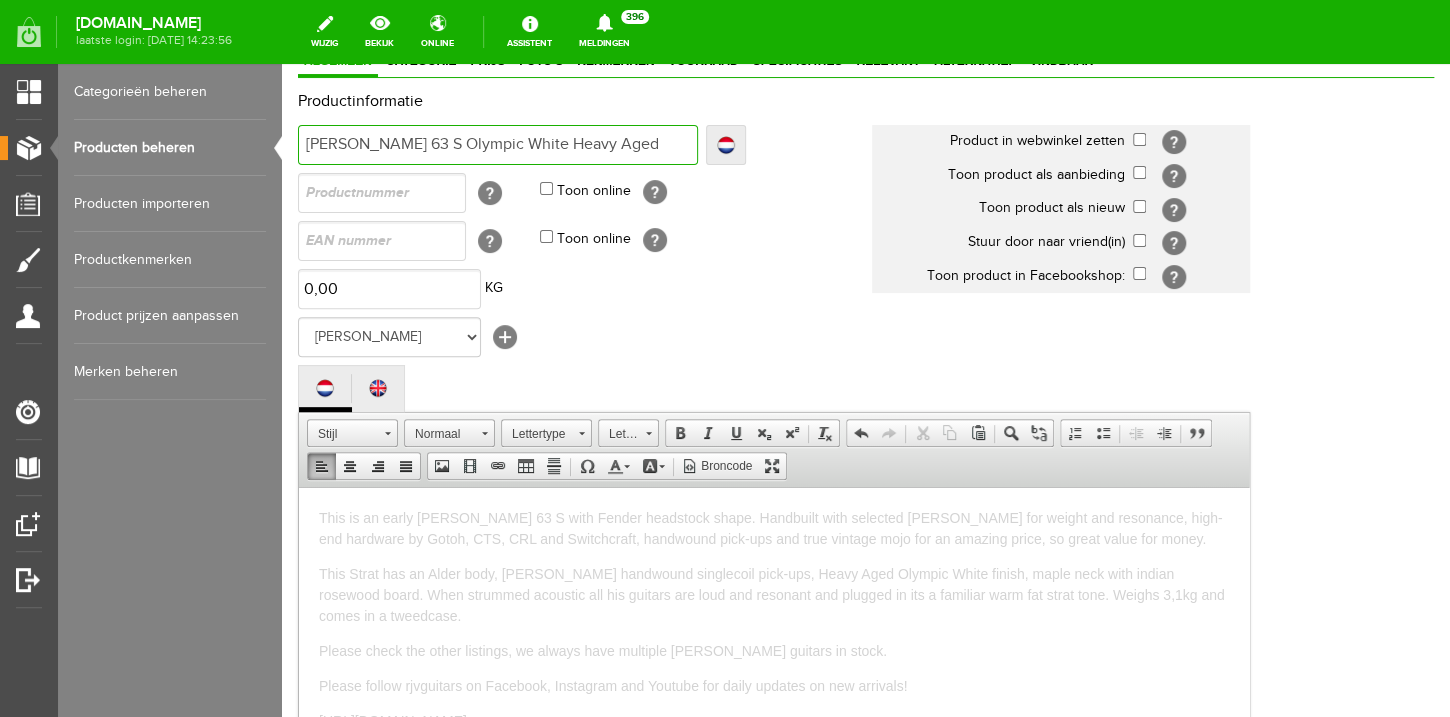 type on "[PERSON_NAME] 63 S Olympic White Heavy Aged" 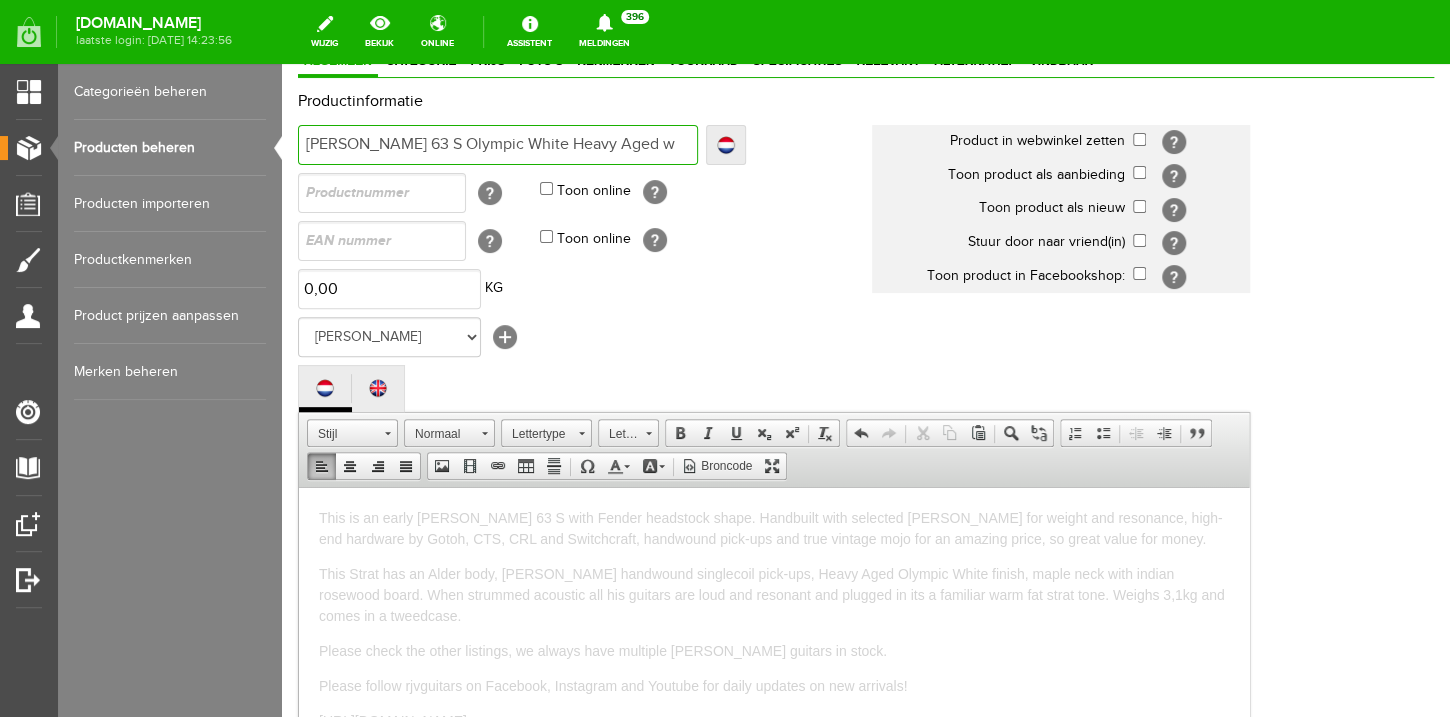 type on "[PERSON_NAME] 63 S Olympic White Heavy Aged w" 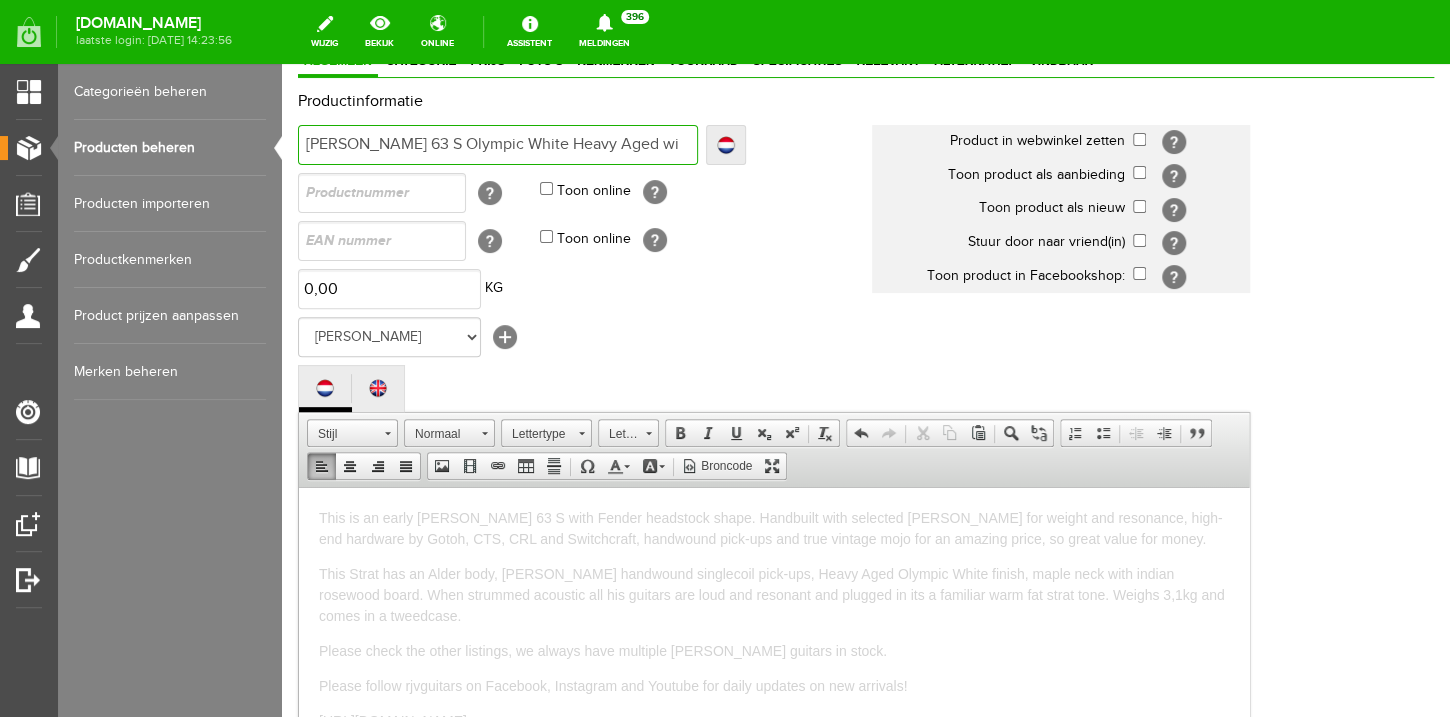 type on "[PERSON_NAME] 63 S Olympic White Heavy Aged wi" 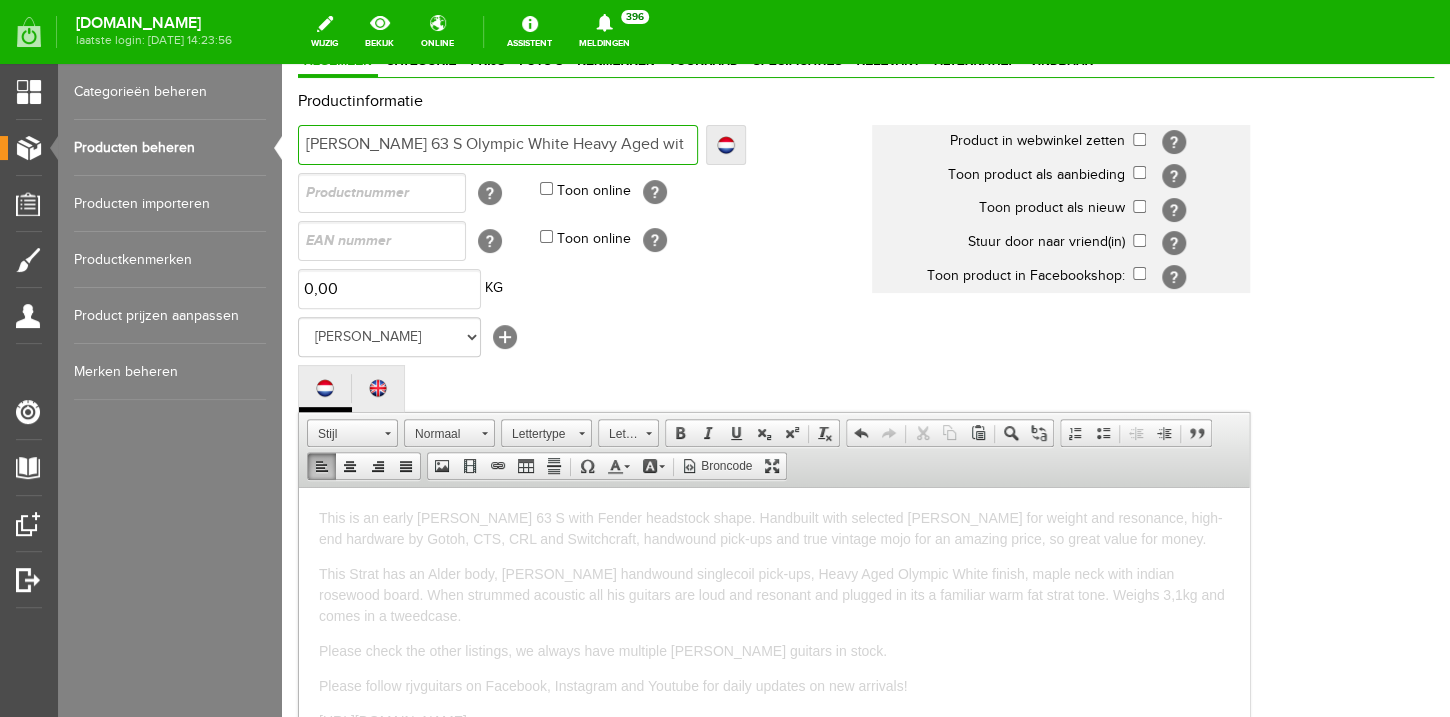 type on "[PERSON_NAME] 63 S Olympic White Heavy Aged wit" 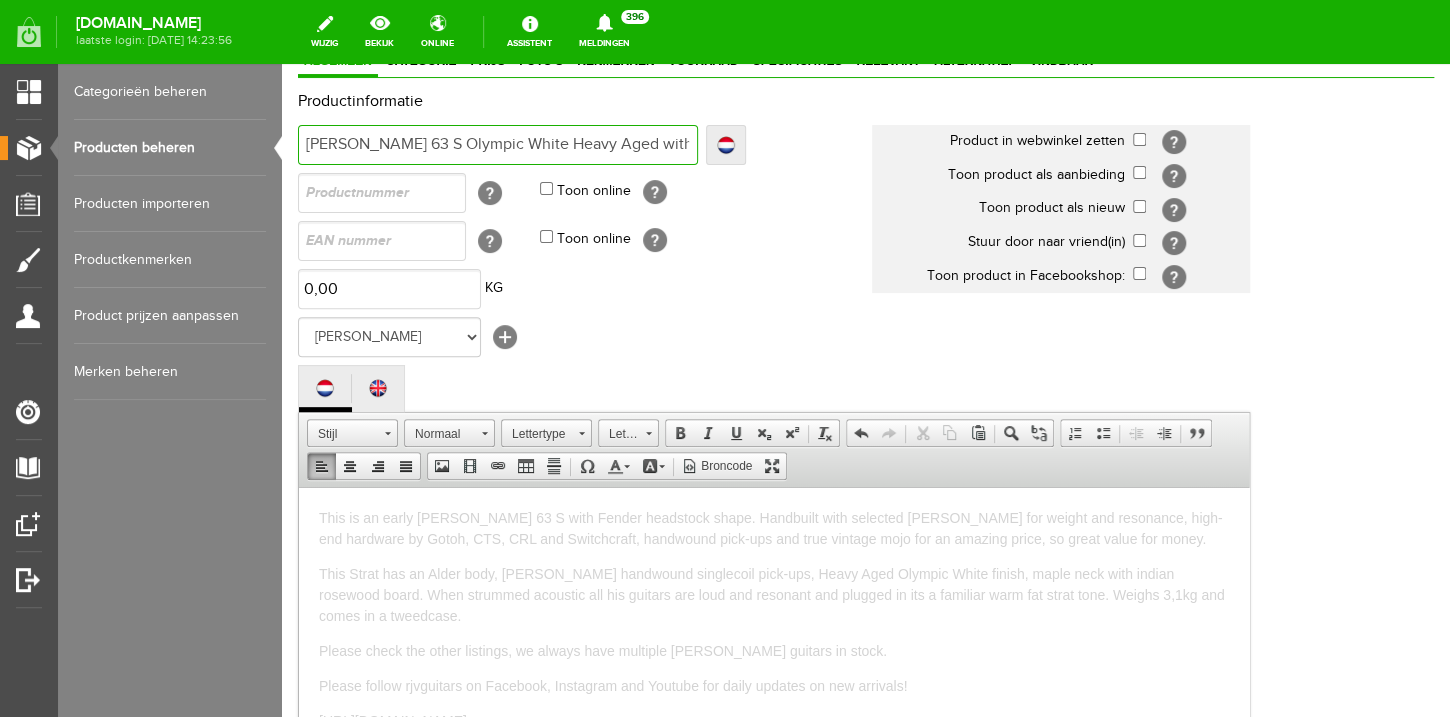type on "[PERSON_NAME] 63 S Olympic White Heavy Aged with" 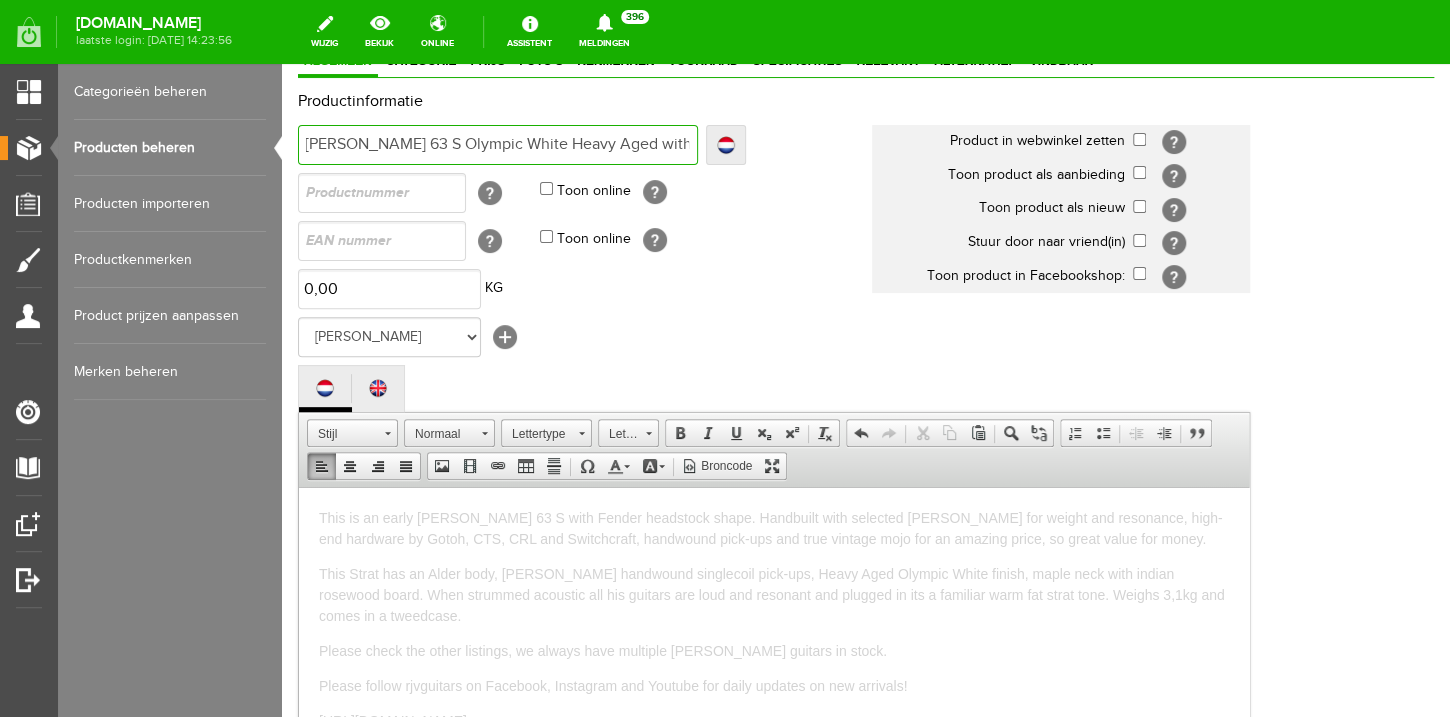 type on "[PERSON_NAME] 63 S Olympic White Heavy Aged with Tweed" 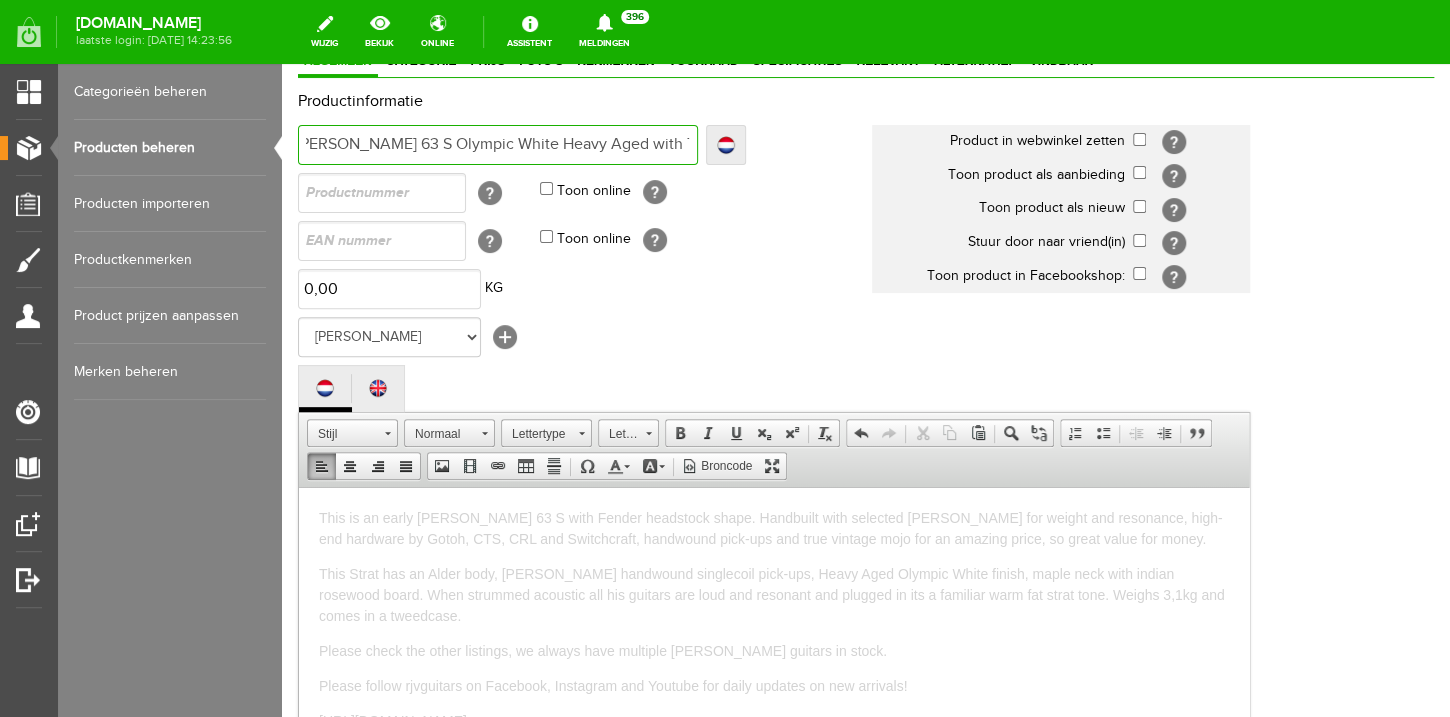 type on "[PERSON_NAME] 63 S Olympic White Heavy Aged with Tweedc" 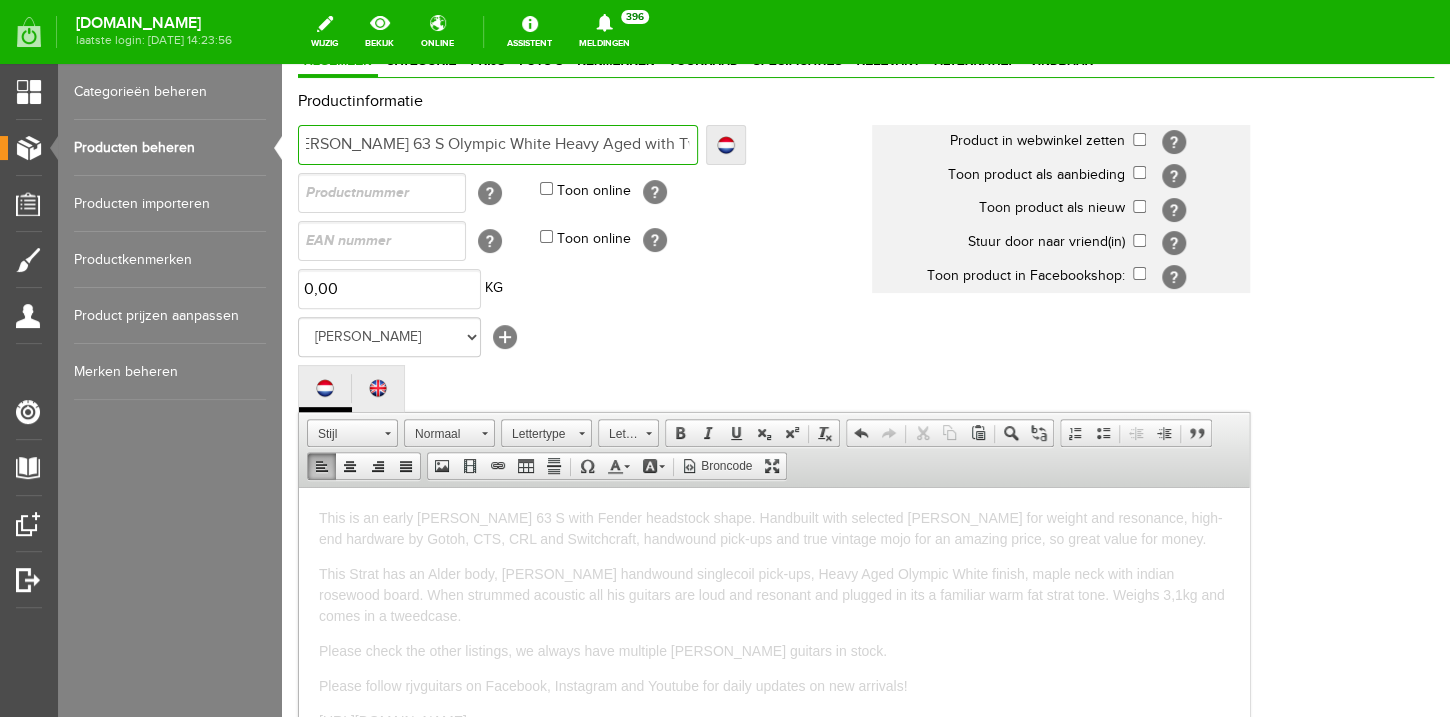 type on "[PERSON_NAME] 63 S Olympic White Heavy Aged with Tweedca" 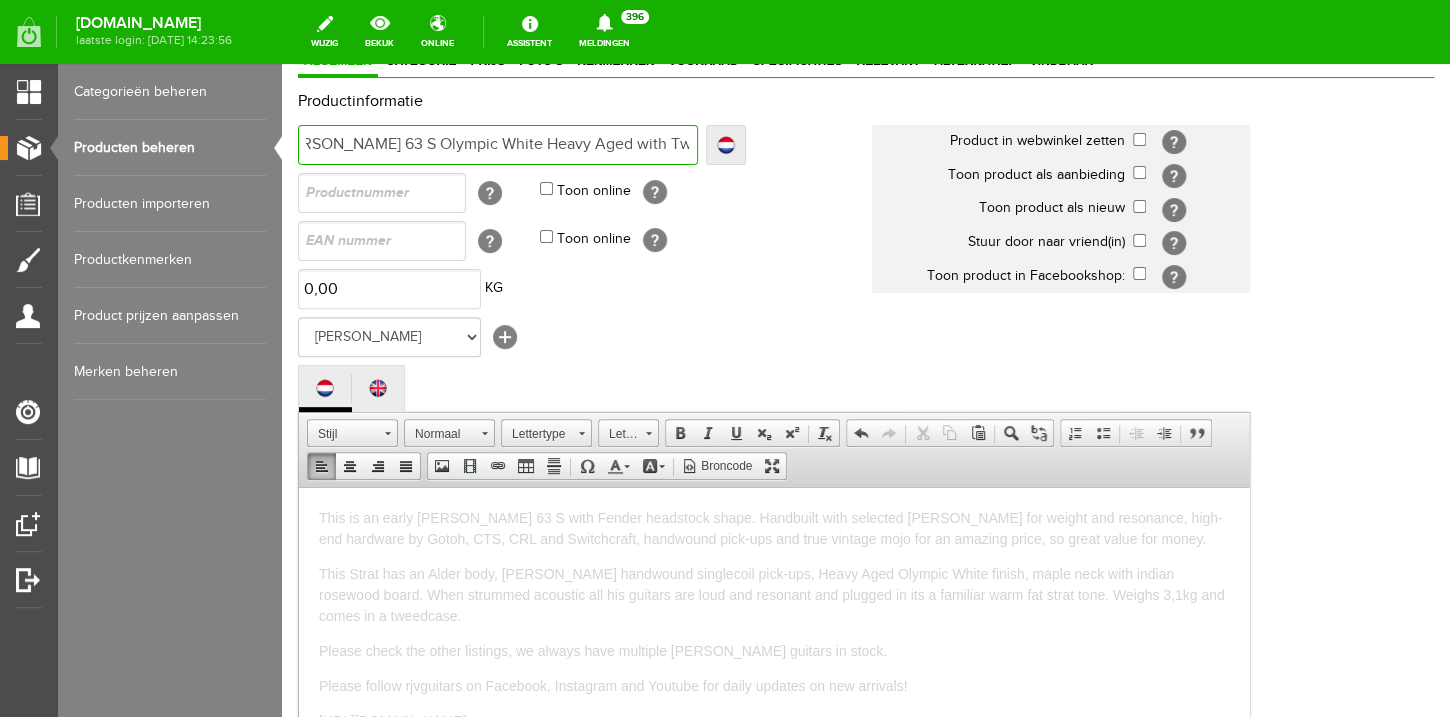 type on "[PERSON_NAME] 63 S Olympic White Heavy Aged with Tweedcas" 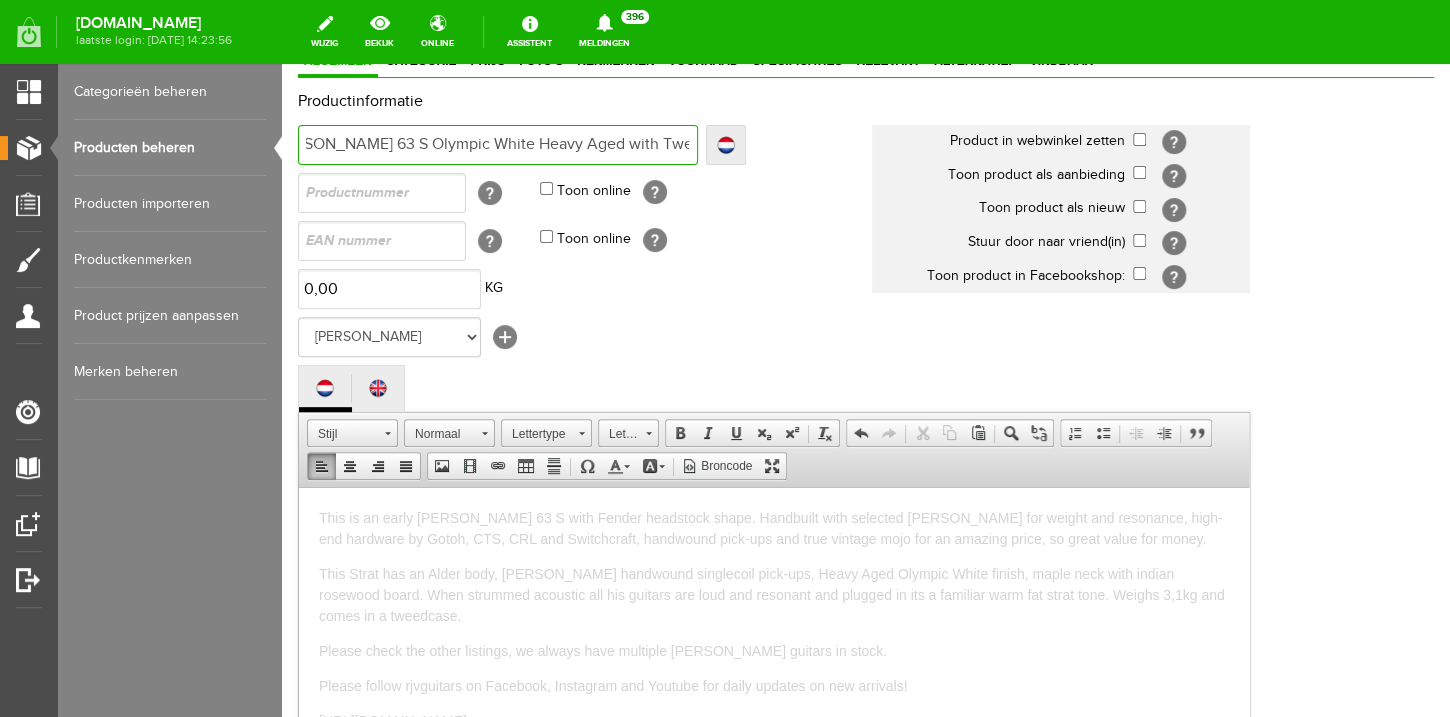 type on "[PERSON_NAME] 63 S Olympic White Heavy Aged with Tweedcase" 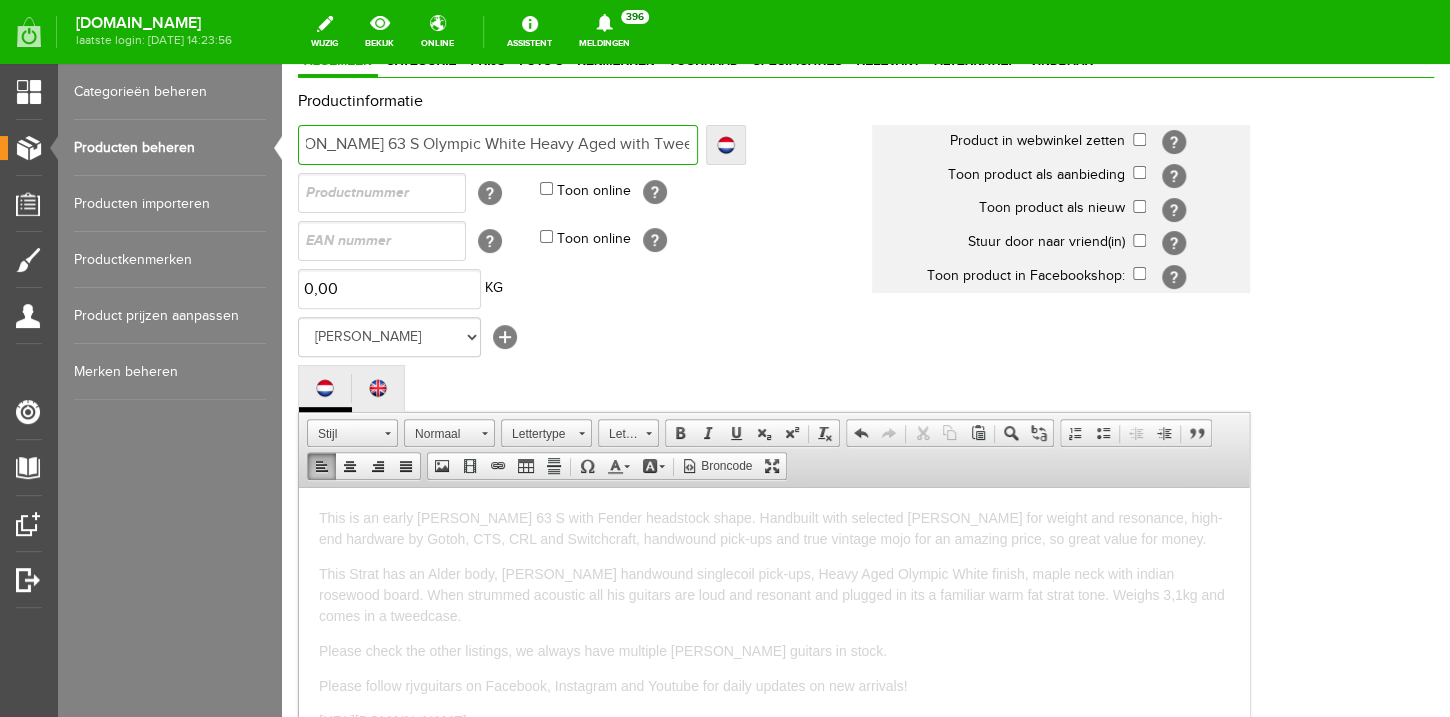 type on "[PERSON_NAME] 63 S Olympic White Heavy Aged with Tweedcase" 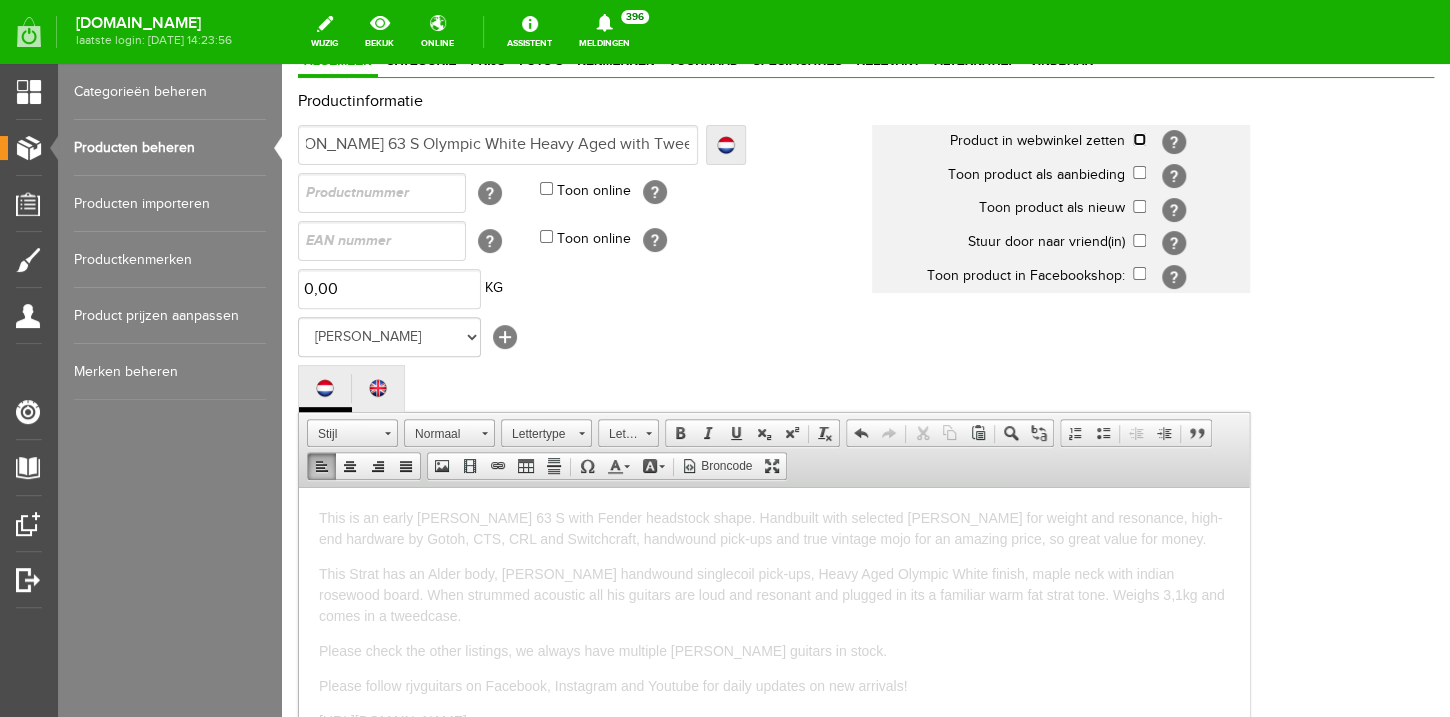 click at bounding box center [1139, 139] 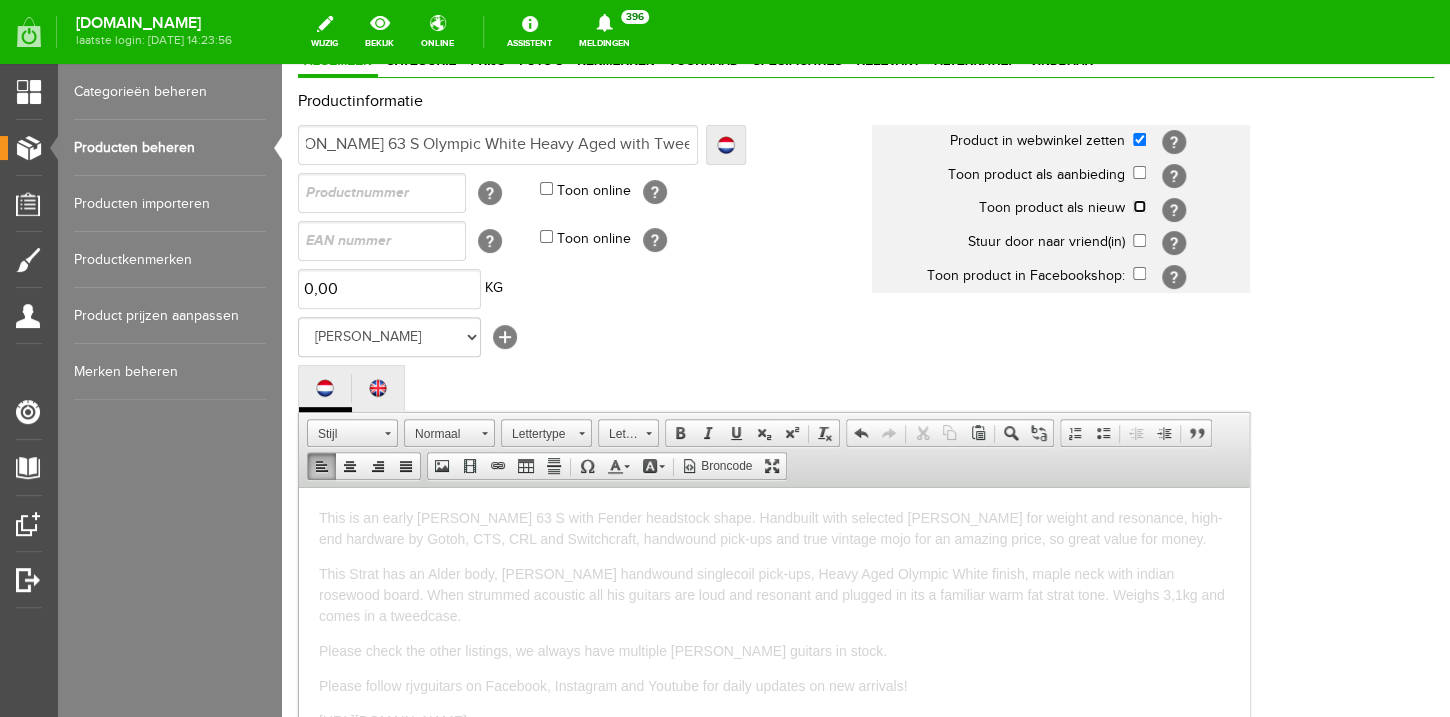 click at bounding box center [1139, 206] 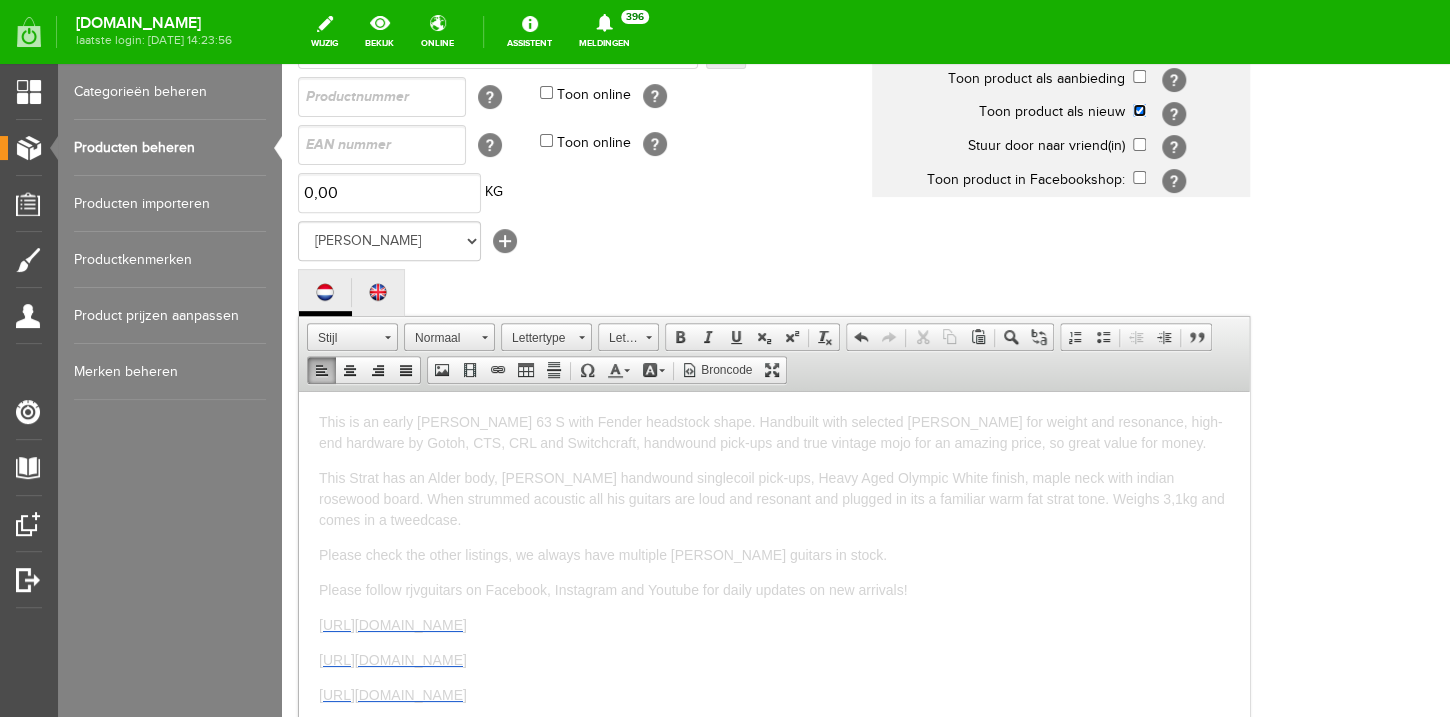 scroll, scrollTop: 659, scrollLeft: 0, axis: vertical 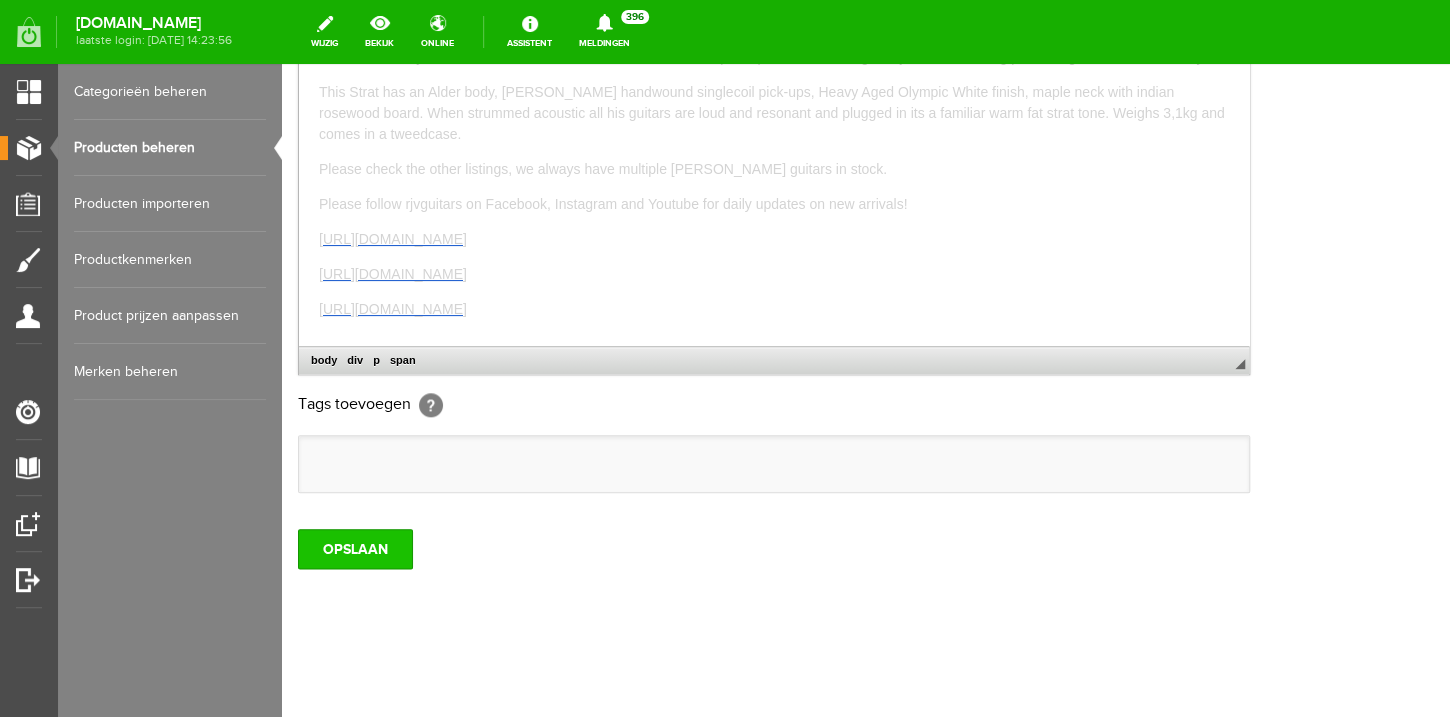 click on "OPSLAAN" at bounding box center (355, 549) 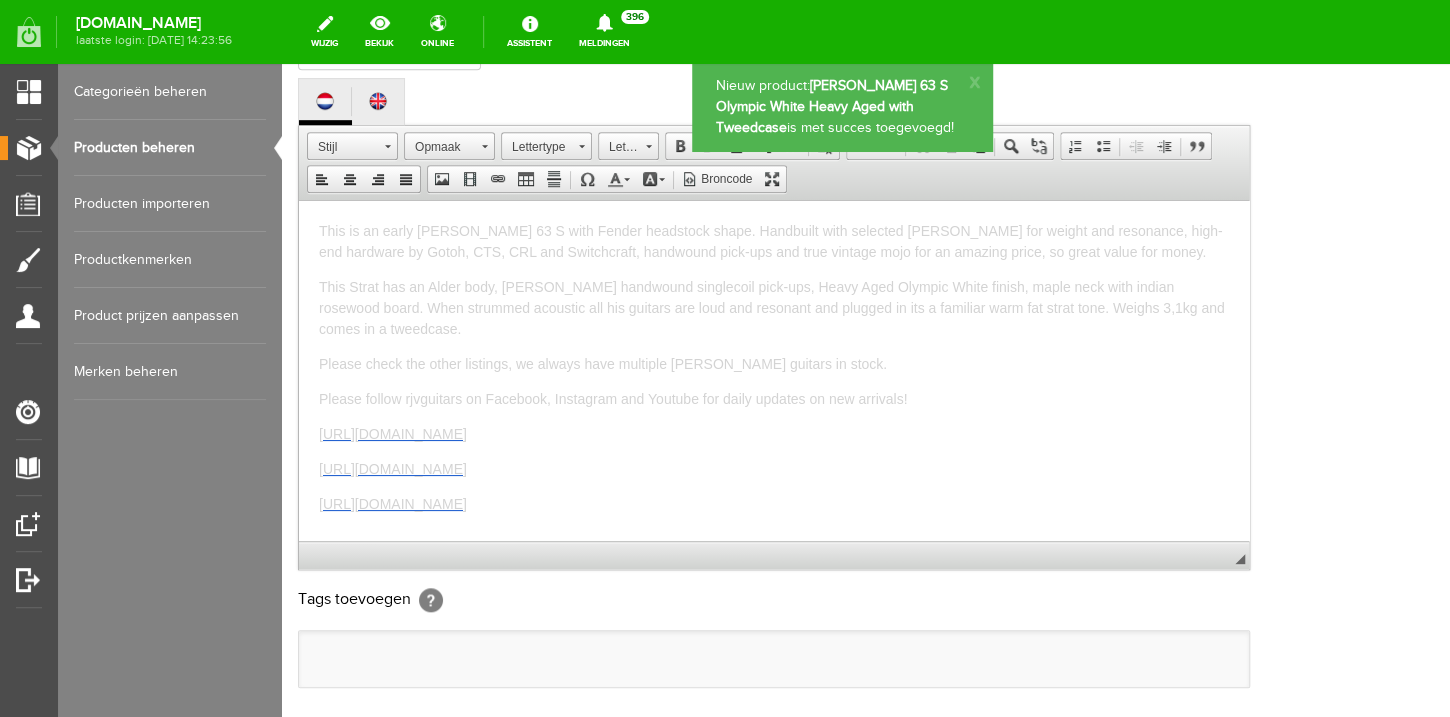 scroll, scrollTop: 0, scrollLeft: 0, axis: both 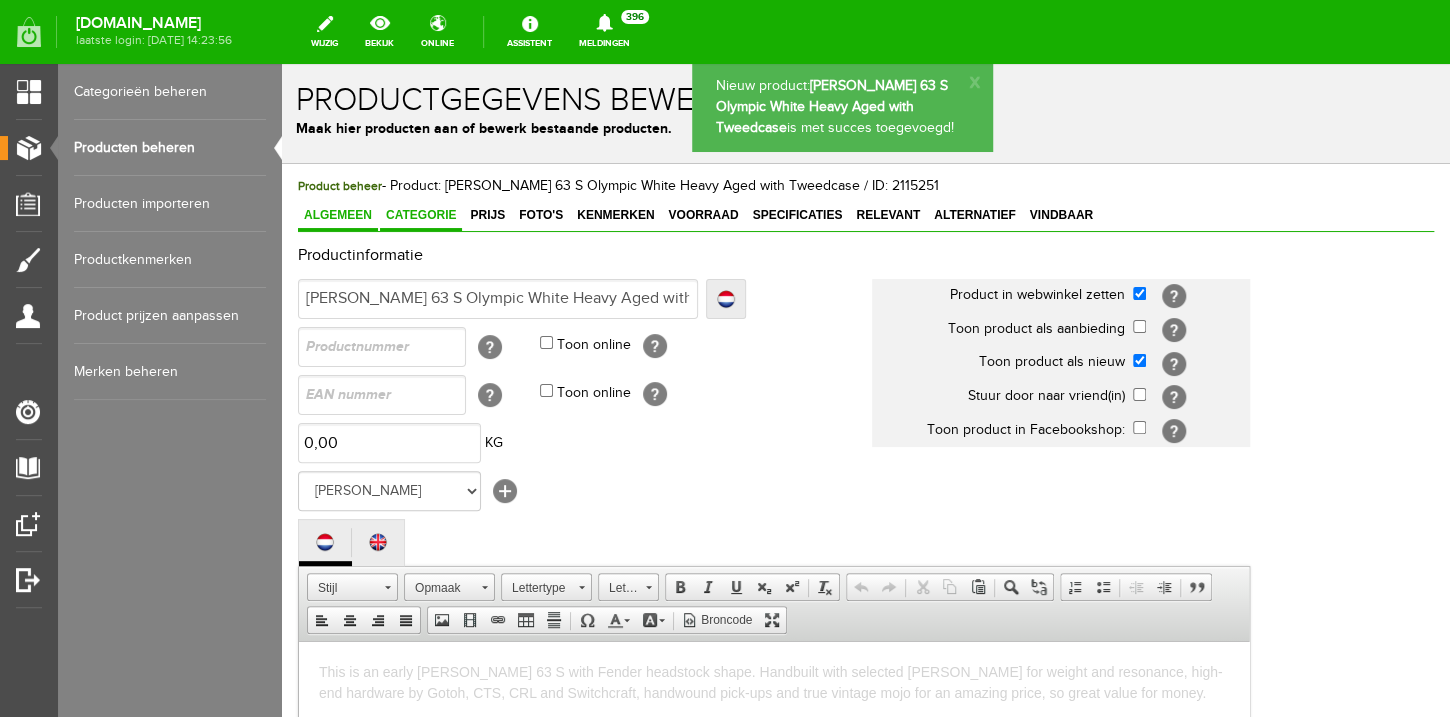 click on "Categorie" at bounding box center [421, 215] 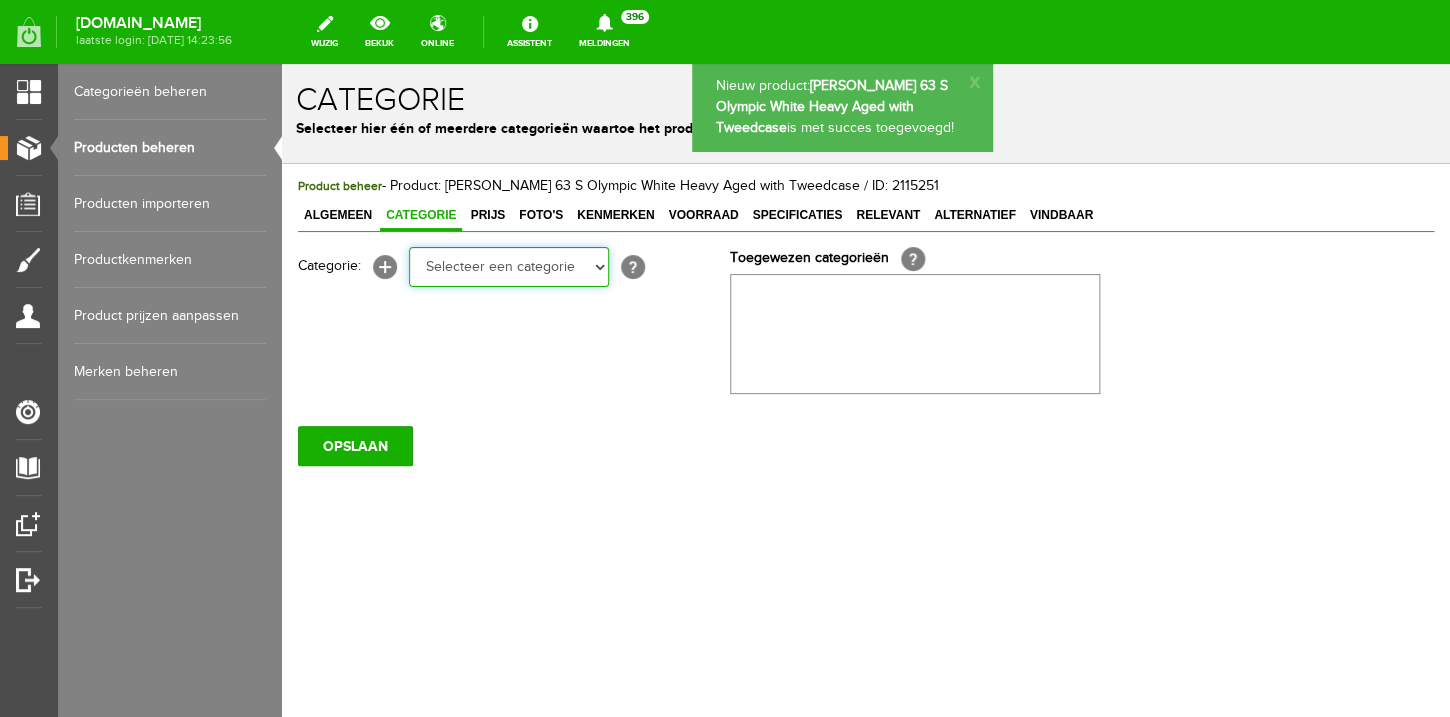 select on "87687" 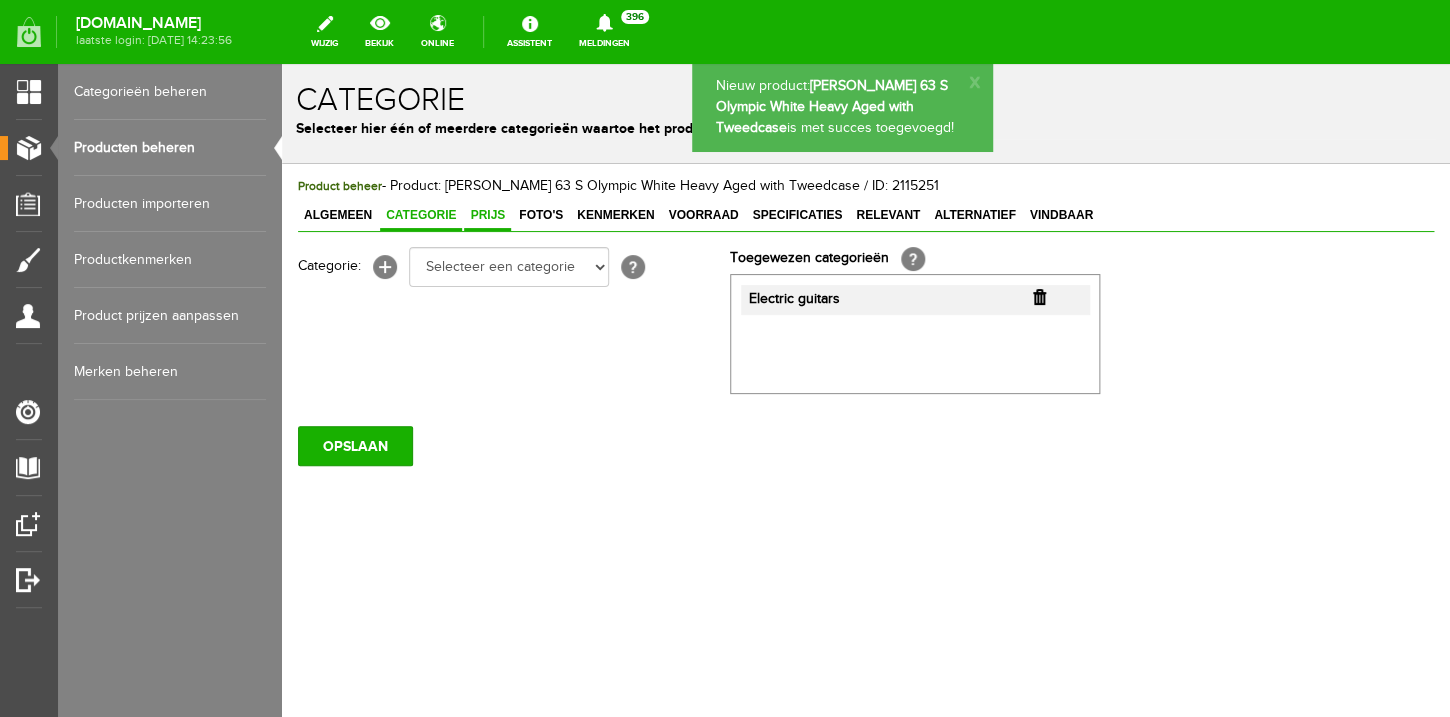 click on "Prijs" at bounding box center [487, 215] 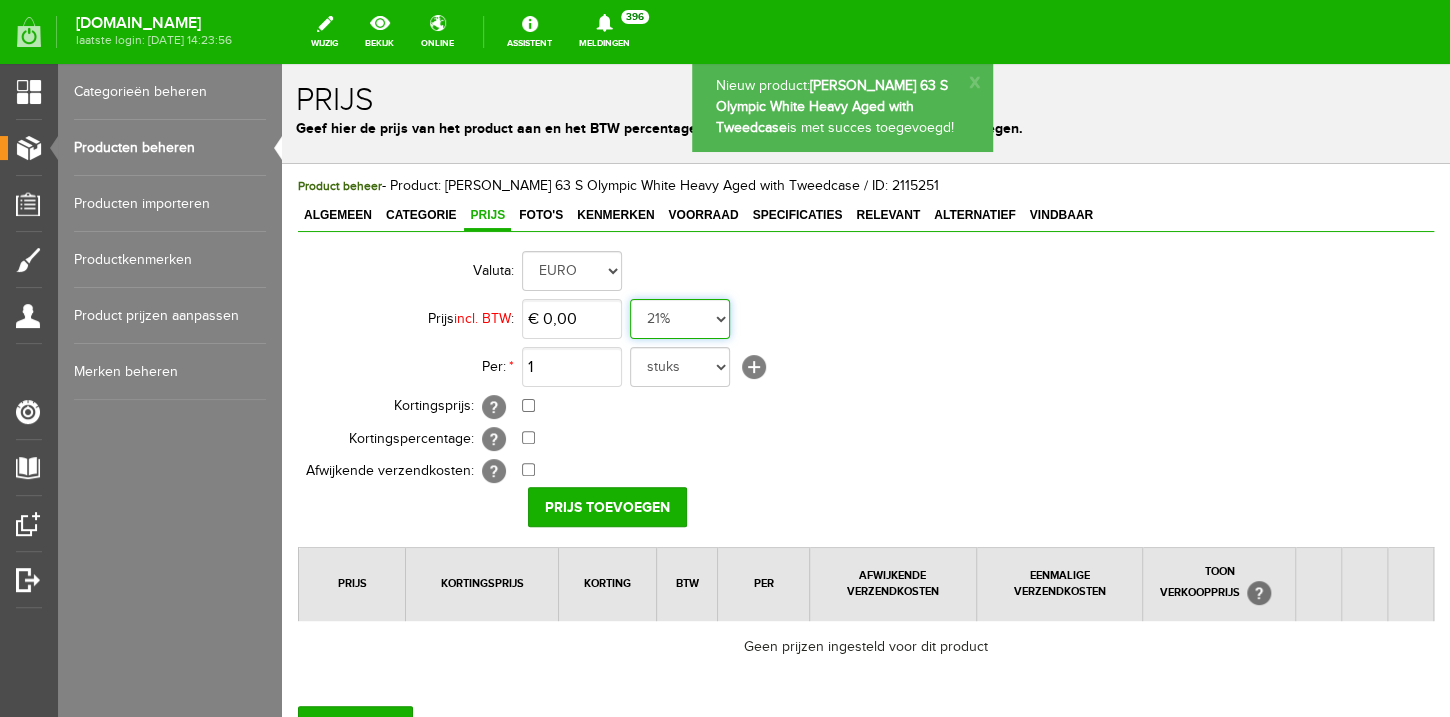 select on "0,00" 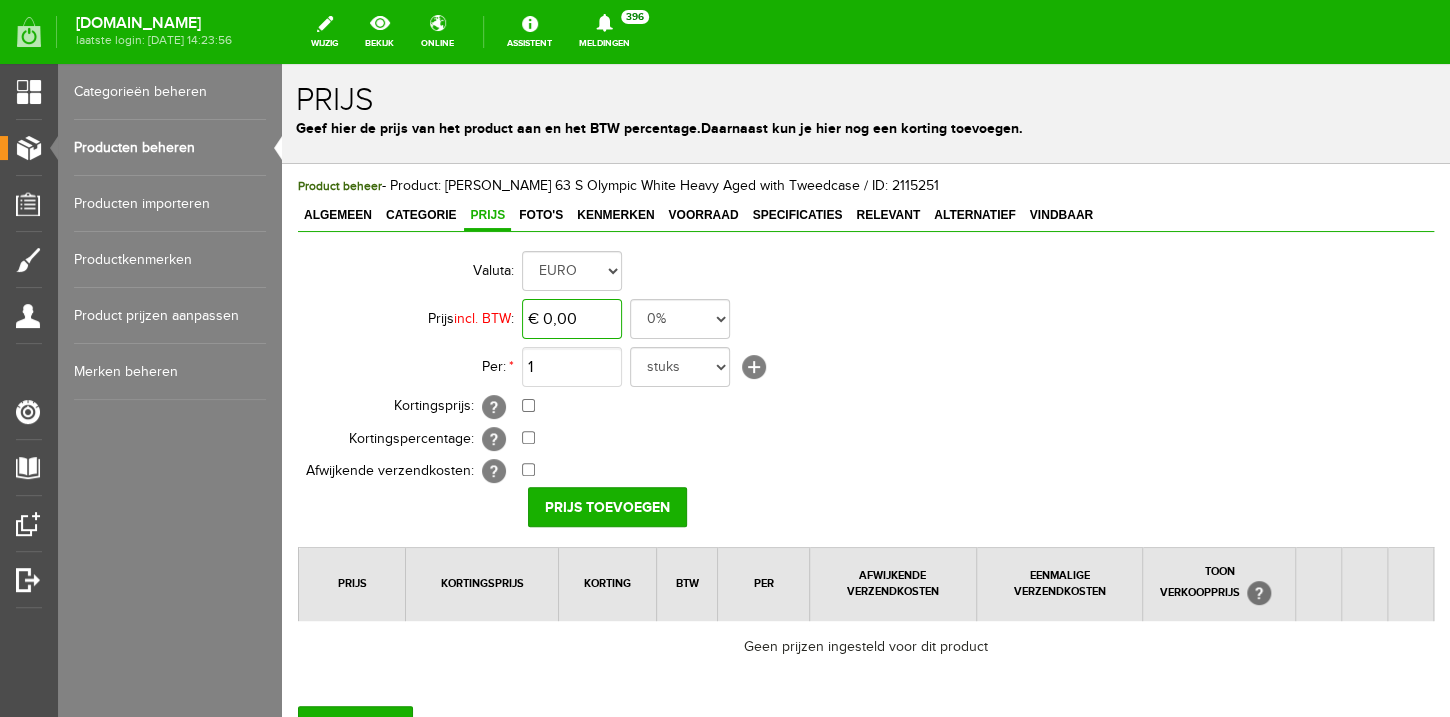 click on "€ 0,00" at bounding box center [572, 319] 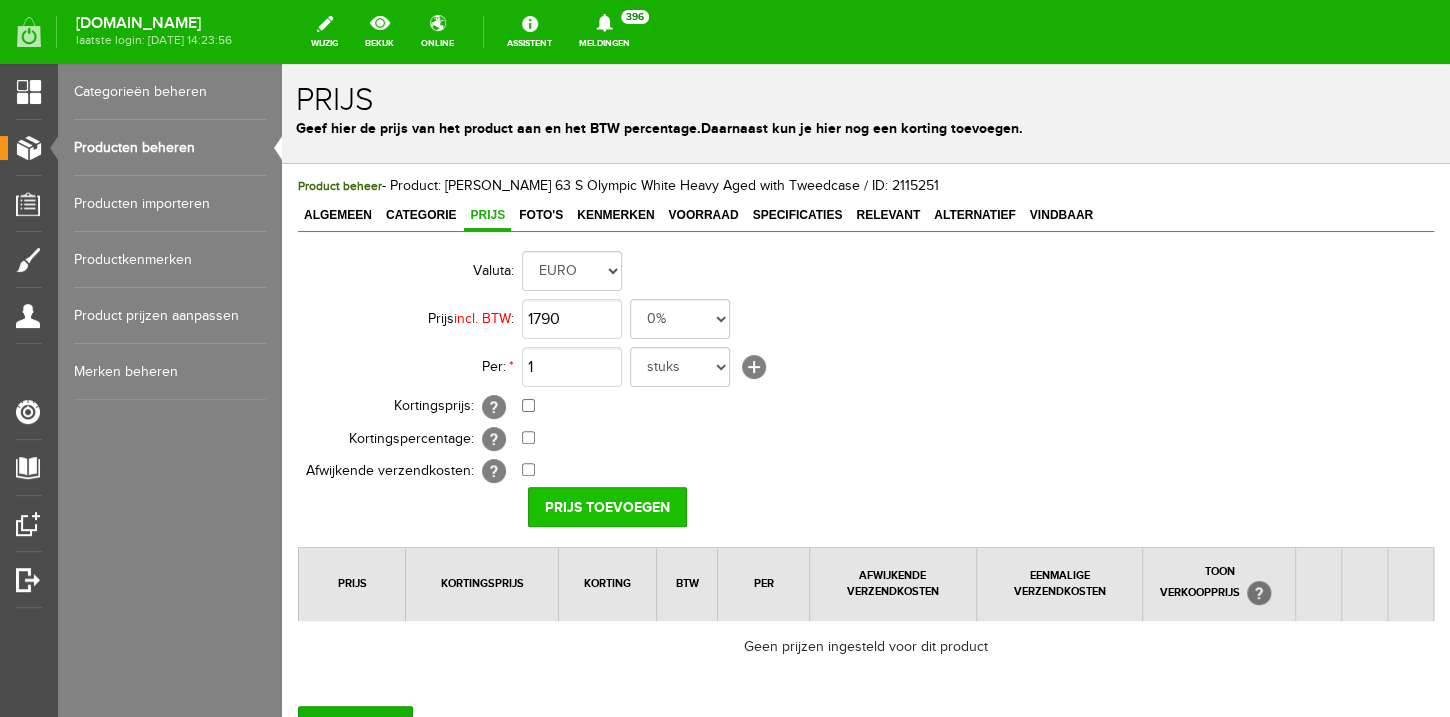 type on "€ 1.790,00" 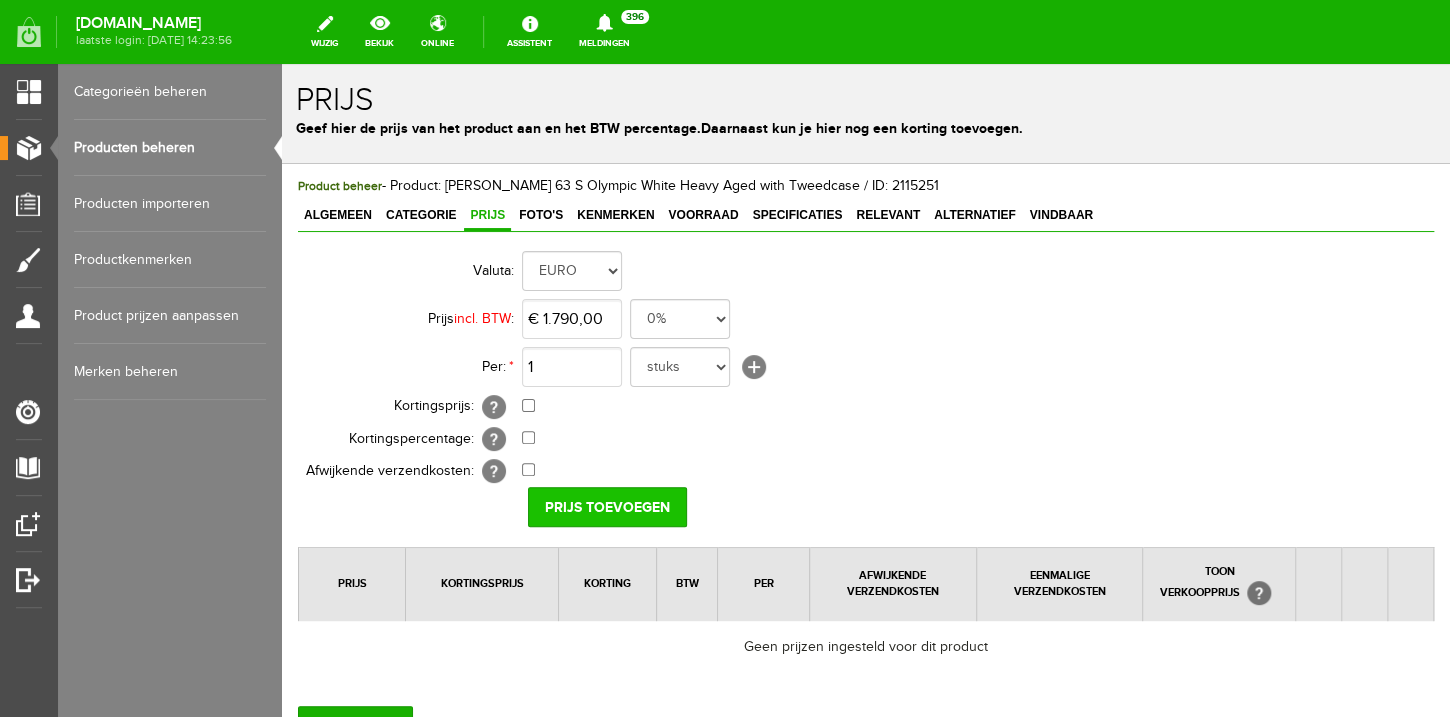 click on "Prijs toevoegen" at bounding box center [607, 507] 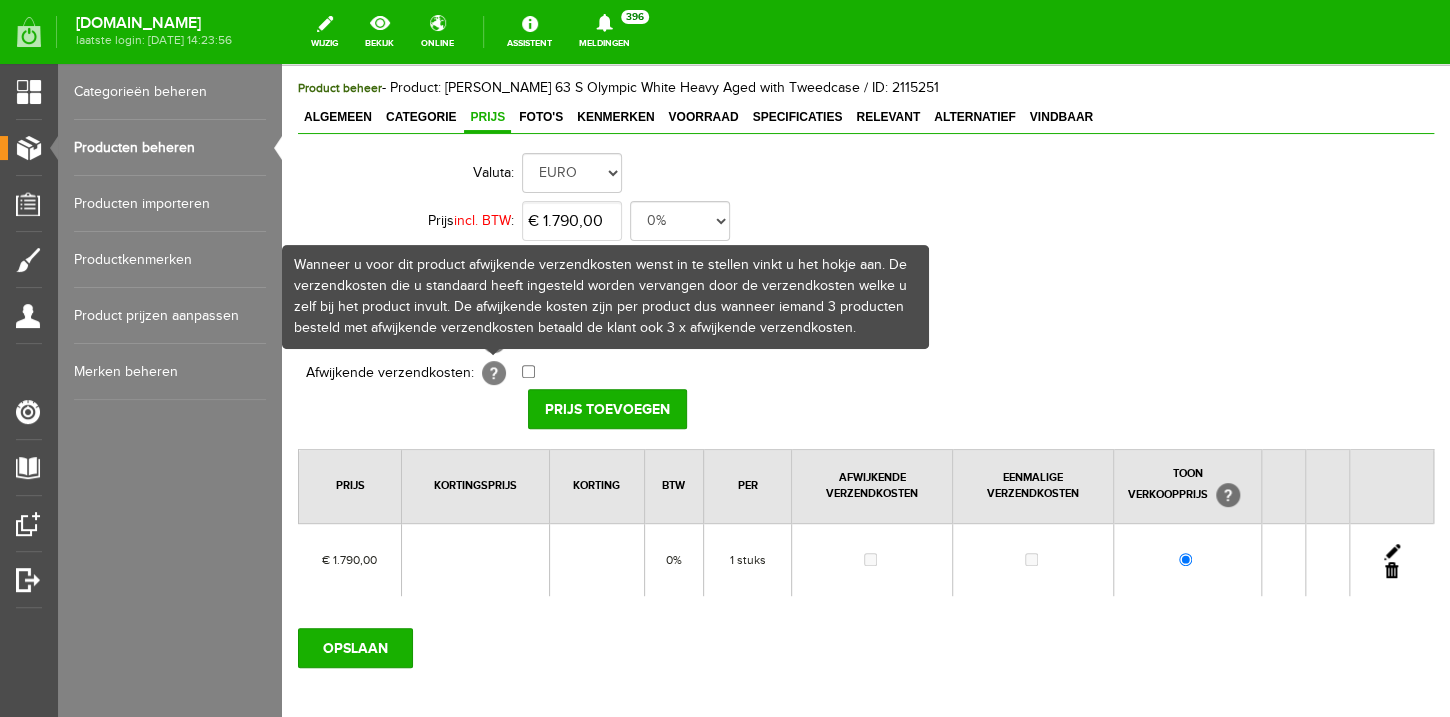 scroll, scrollTop: 197, scrollLeft: 0, axis: vertical 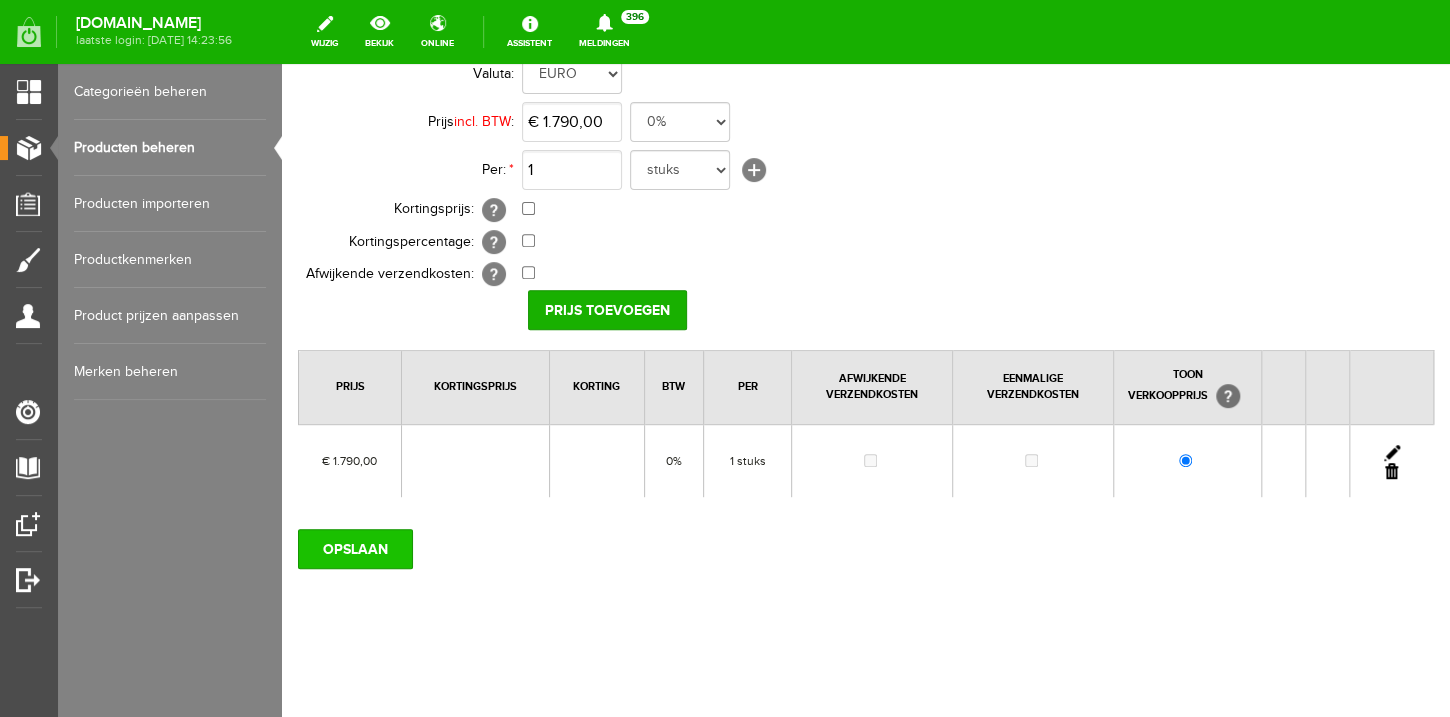 click on "OPSLAAN" at bounding box center (355, 549) 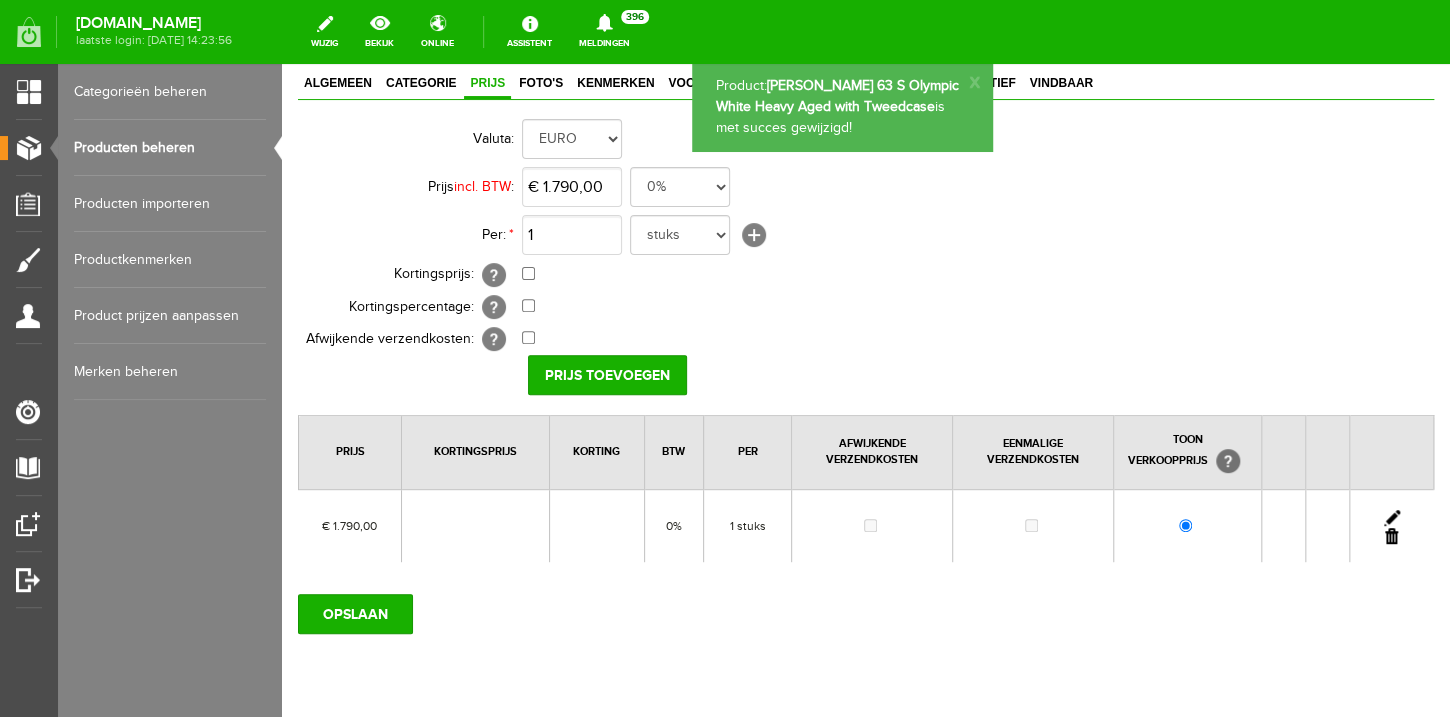 scroll, scrollTop: 0, scrollLeft: 0, axis: both 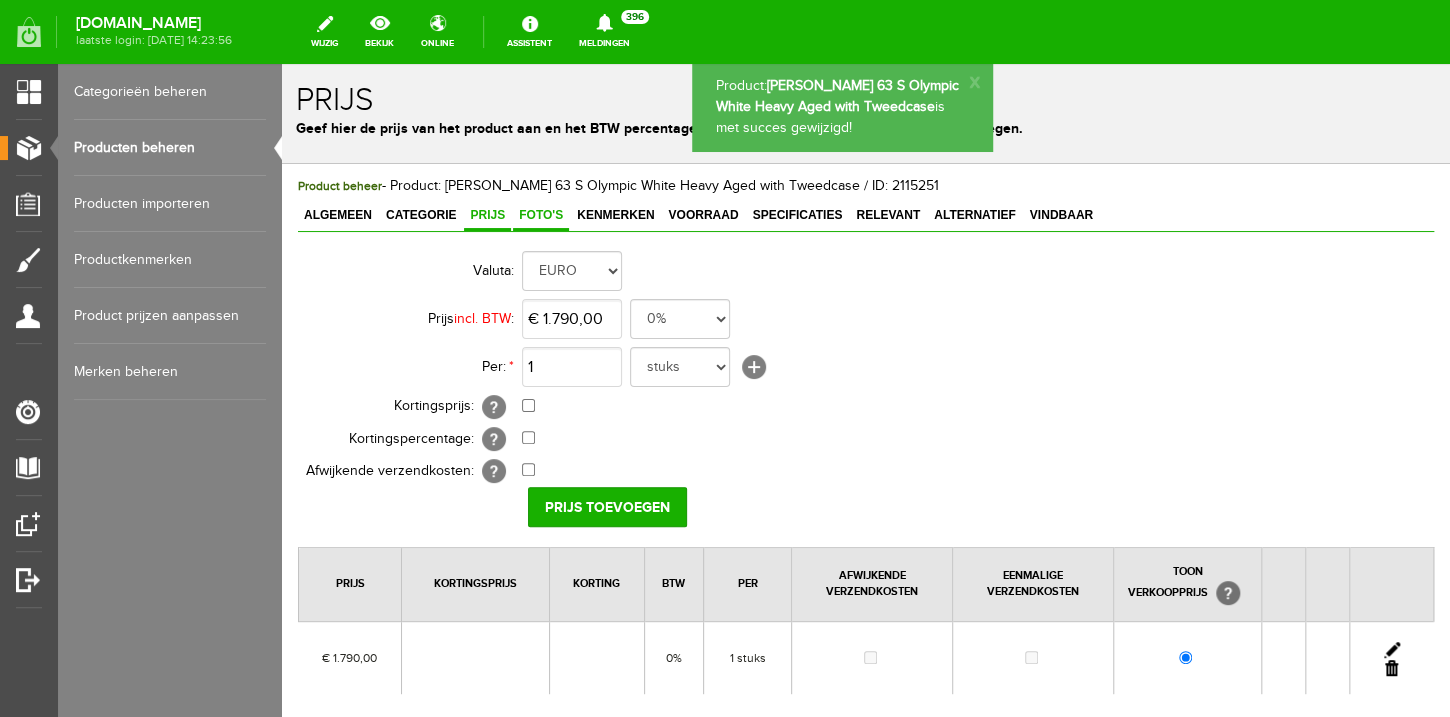 click on "Foto's" at bounding box center [541, 216] 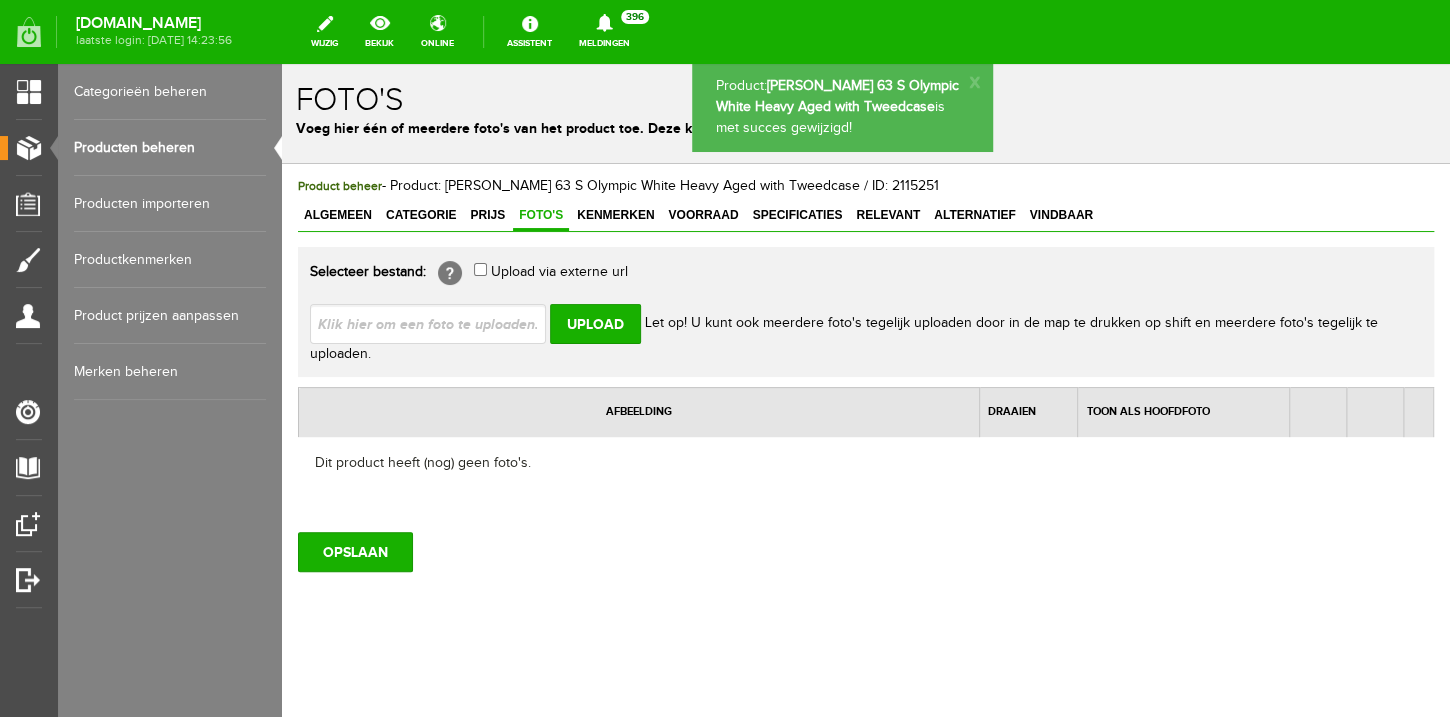 click at bounding box center [436, 323] 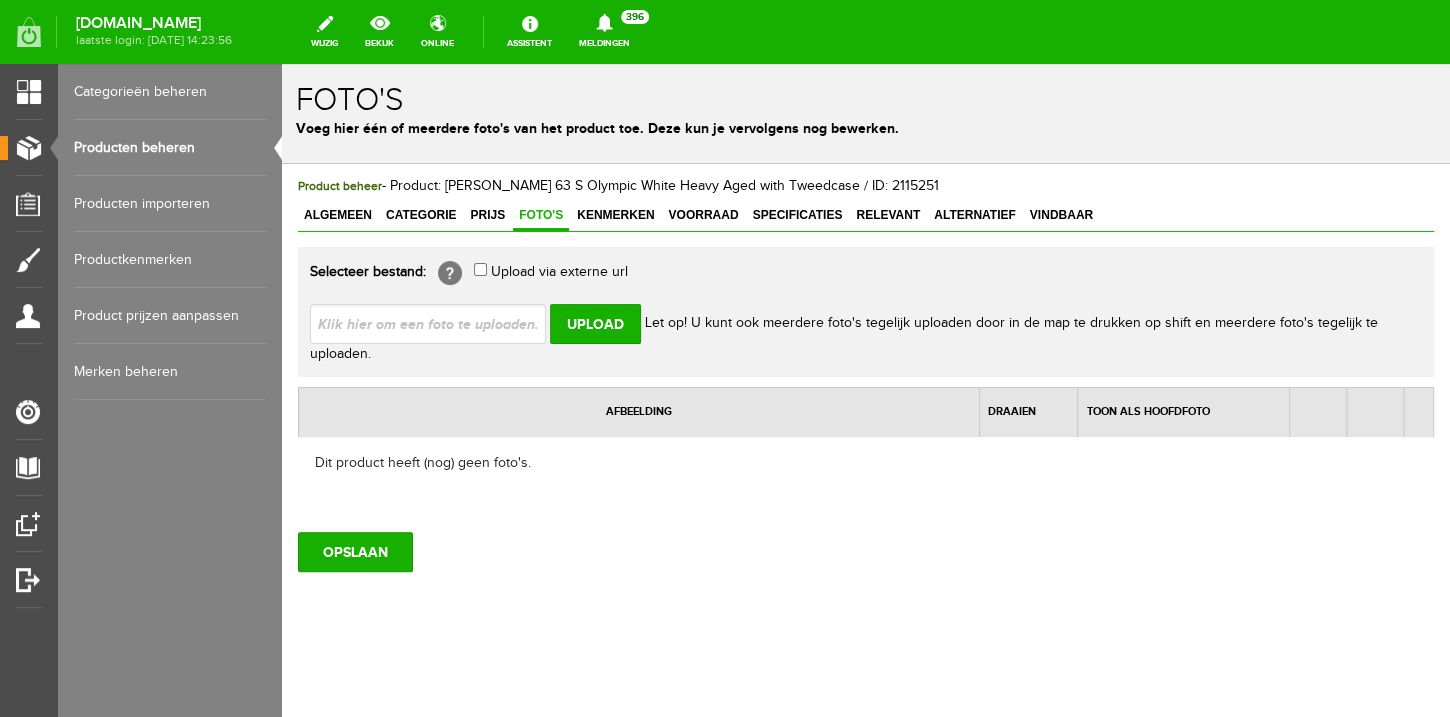 click at bounding box center (436, 323) 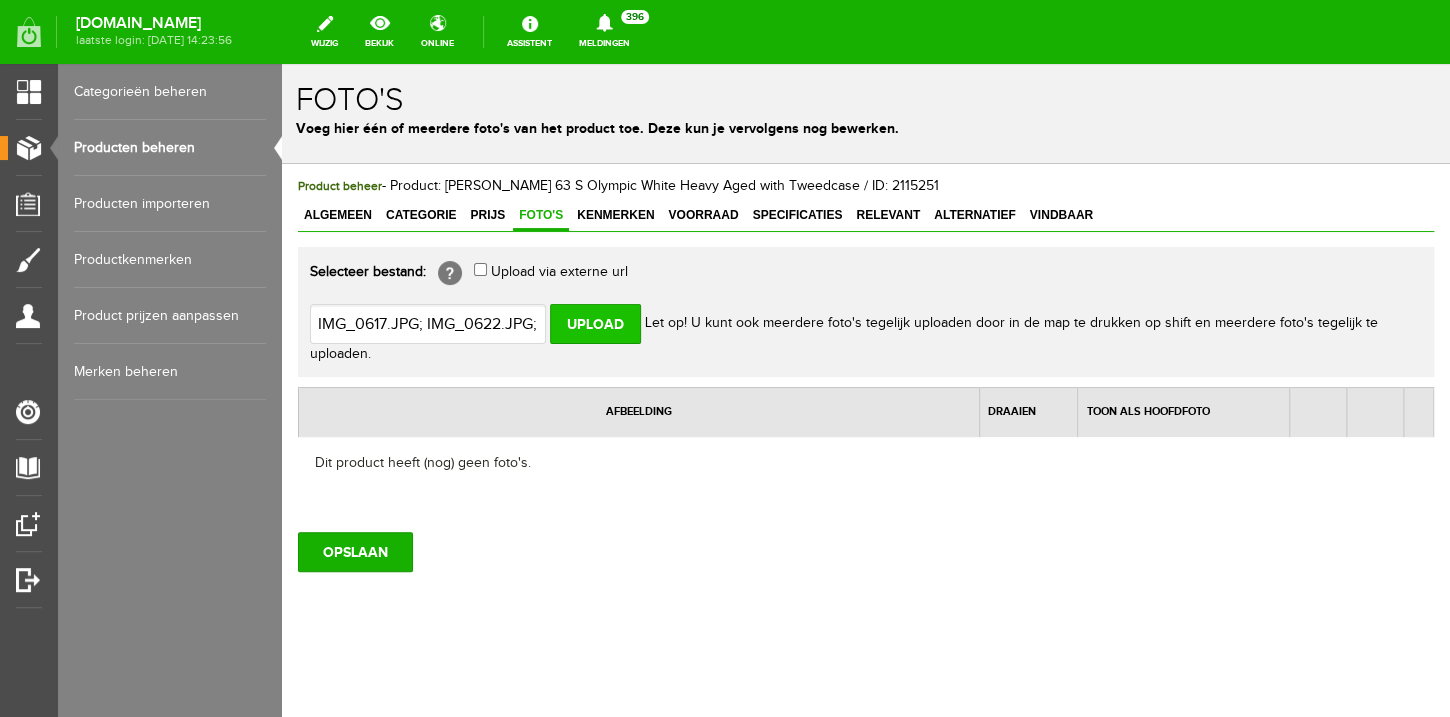 click on "Upload" at bounding box center [595, 324] 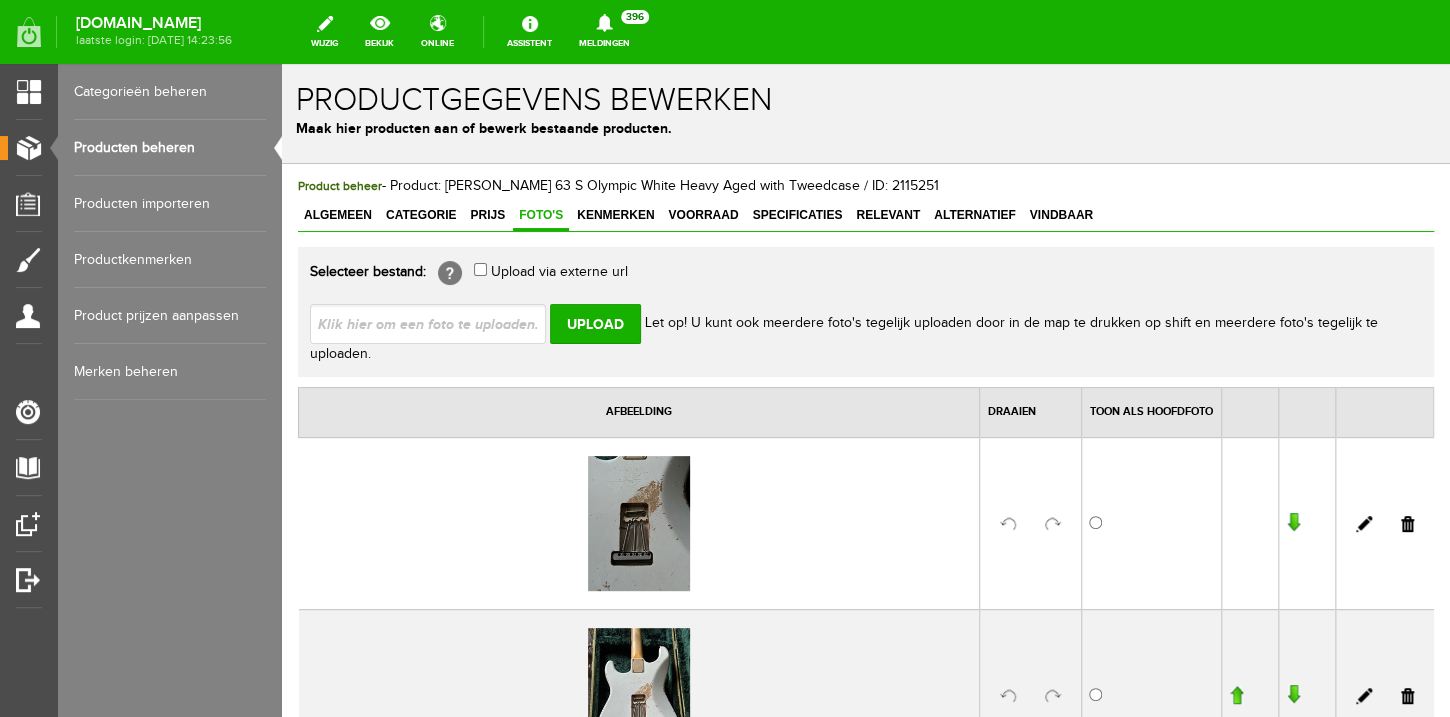 scroll, scrollTop: 0, scrollLeft: 0, axis: both 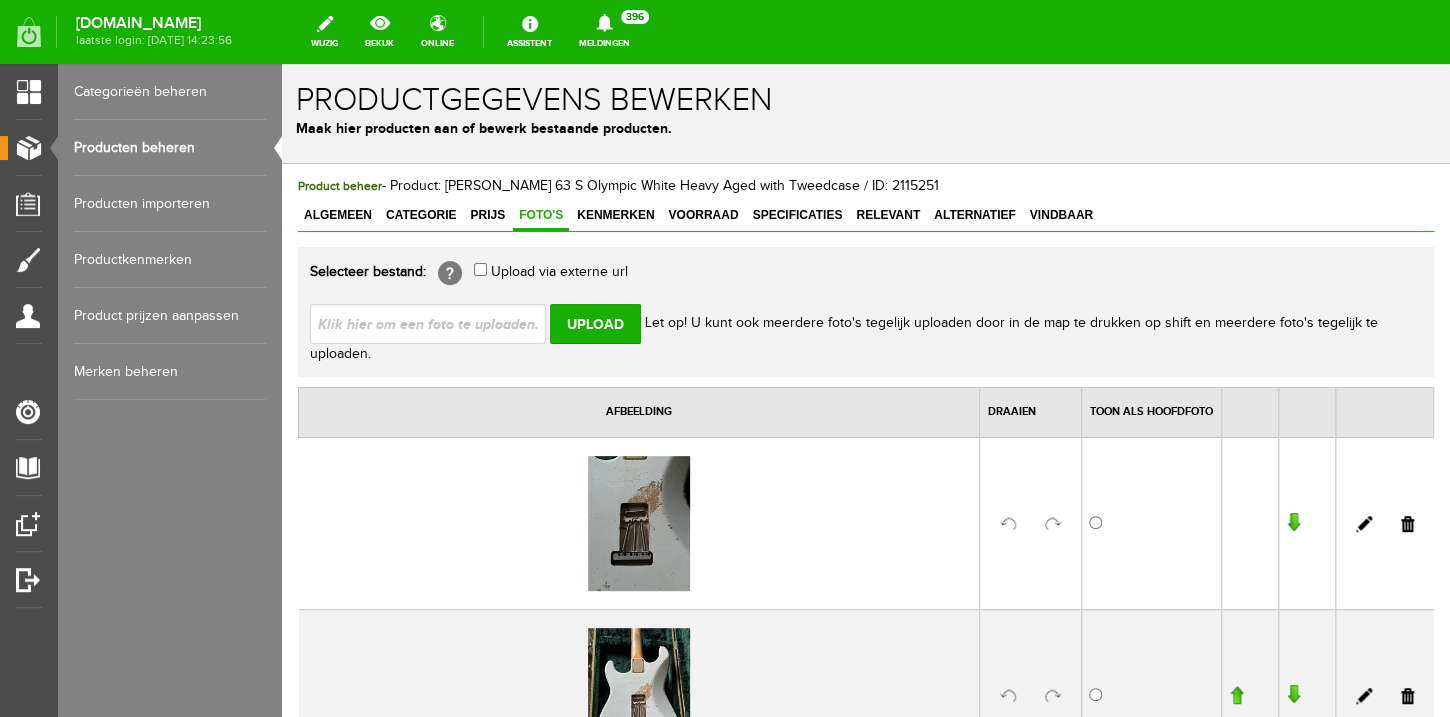 click at bounding box center (436, 323) 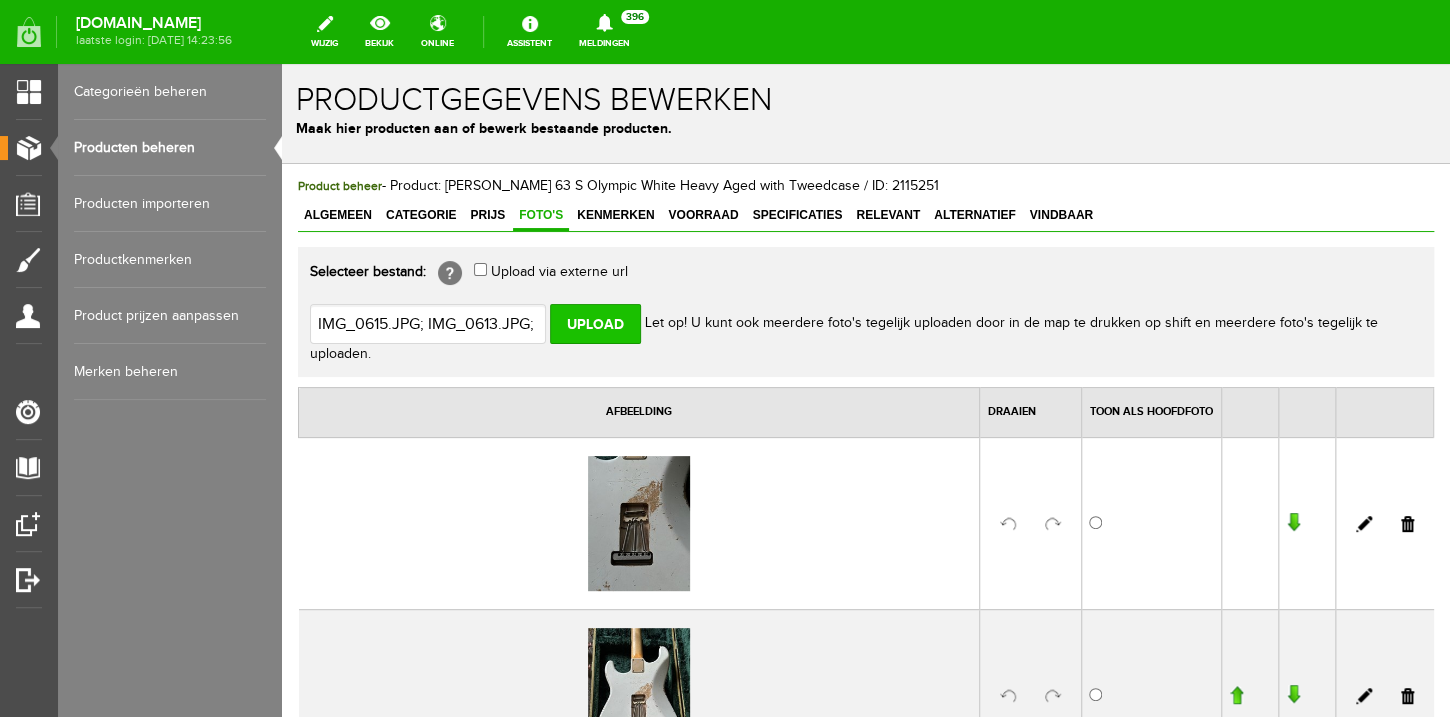 click on "Upload" at bounding box center [595, 324] 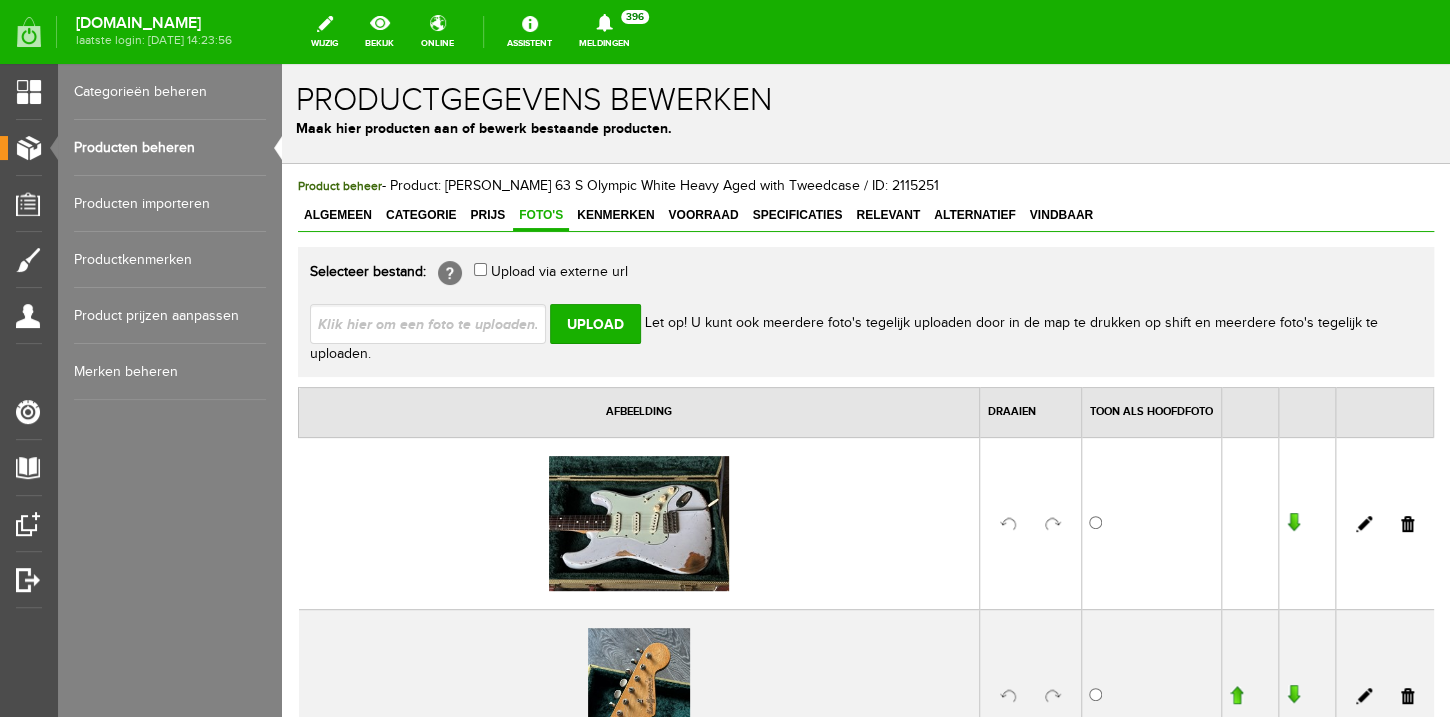 scroll, scrollTop: 0, scrollLeft: 0, axis: both 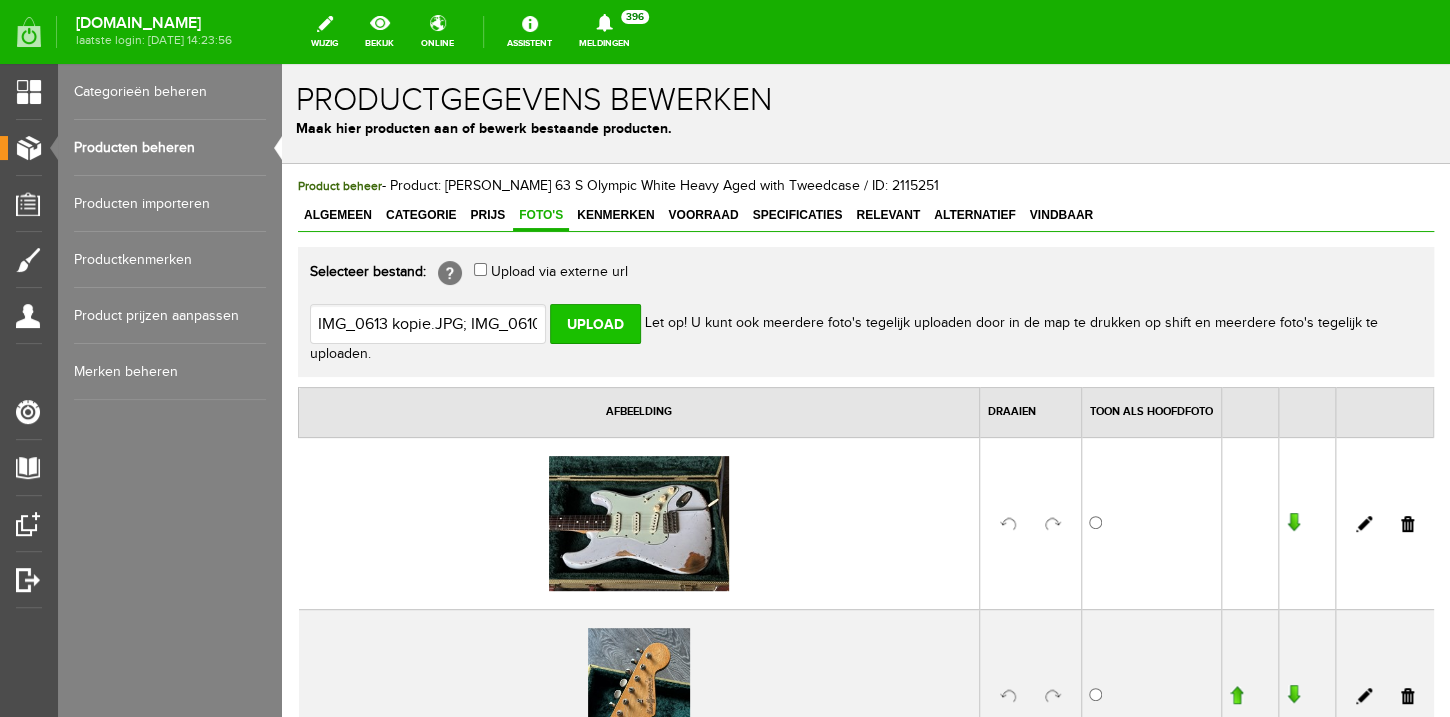 click on "IMG_0613 kopie.JPG; IMG_0610.JPG; IMG_0611.JPG
Upload
Let op! U kunt ook meerdere foto's tegelijk uploaden door in de map te drukken op shift en meerdere foto's tegelijk te uploaden." at bounding box center (866, 326) 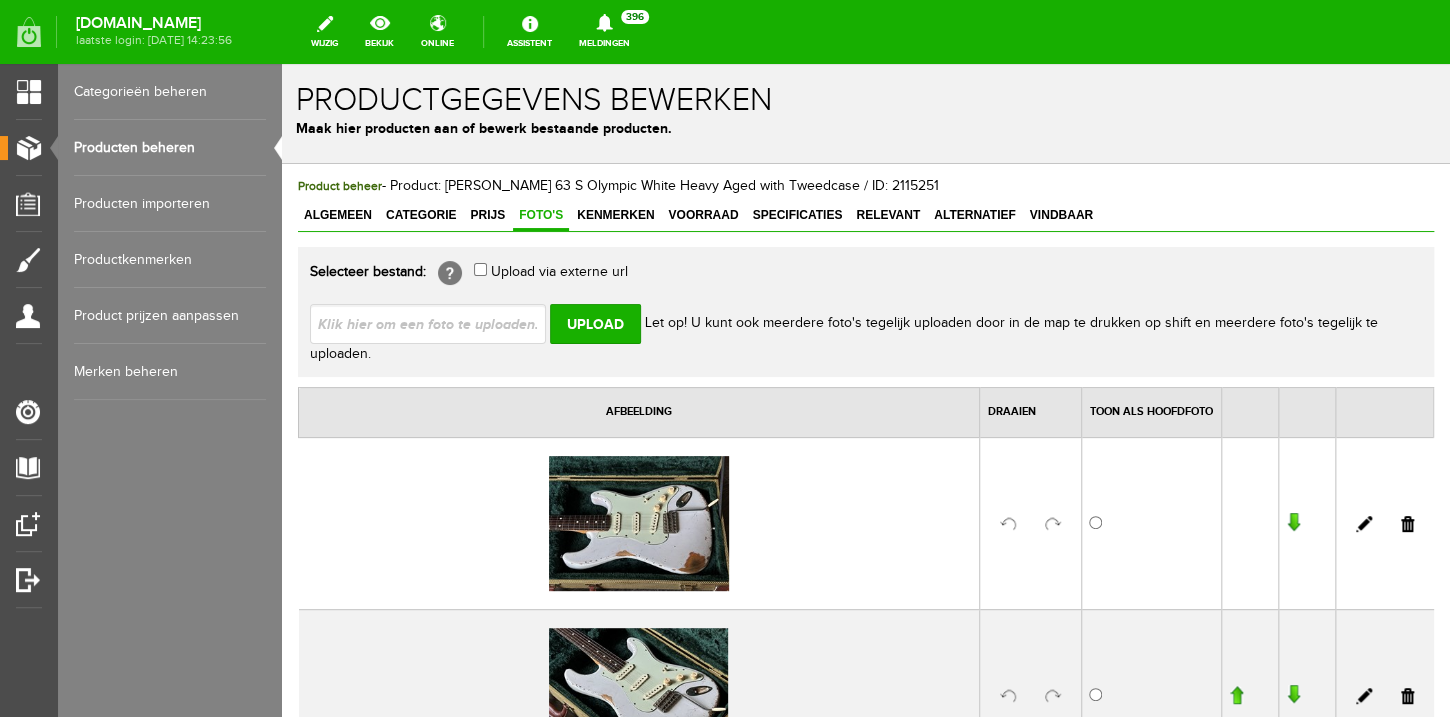 scroll, scrollTop: 0, scrollLeft: 0, axis: both 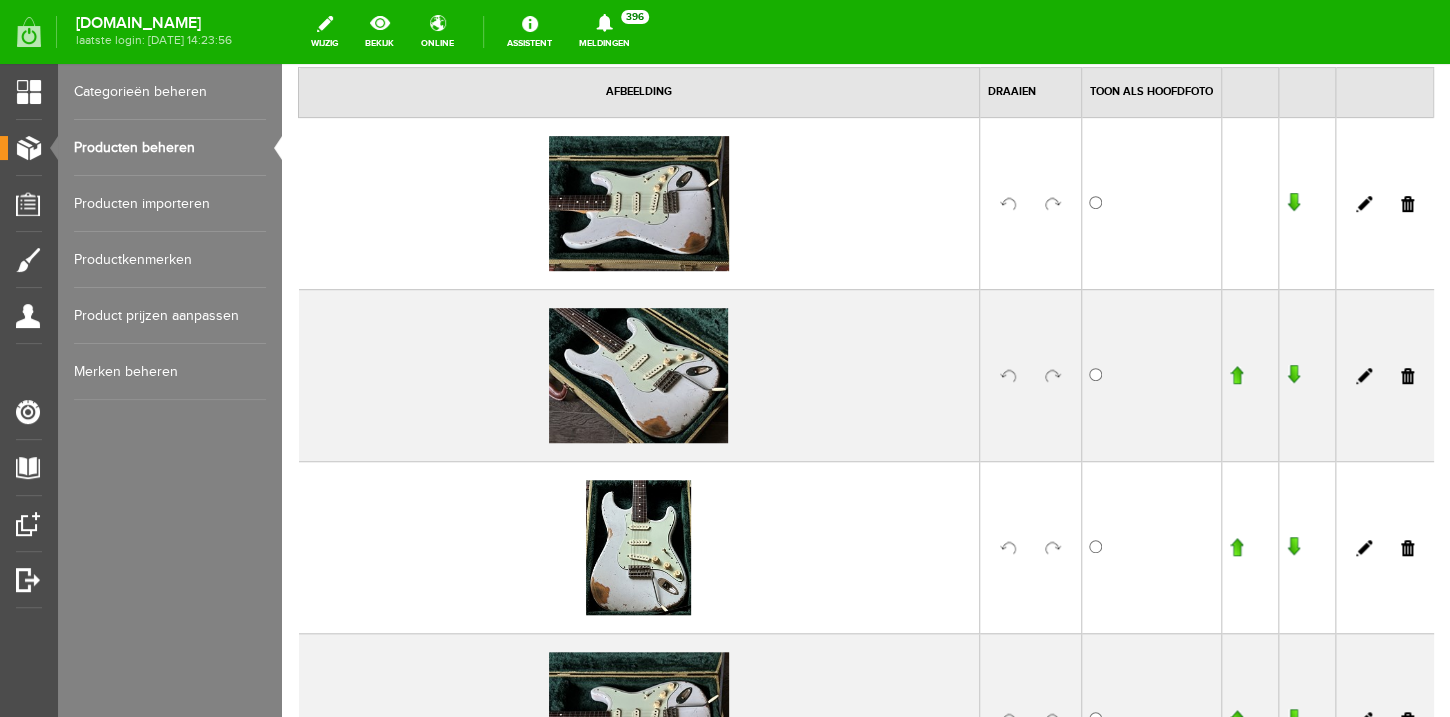click at bounding box center [1407, 204] 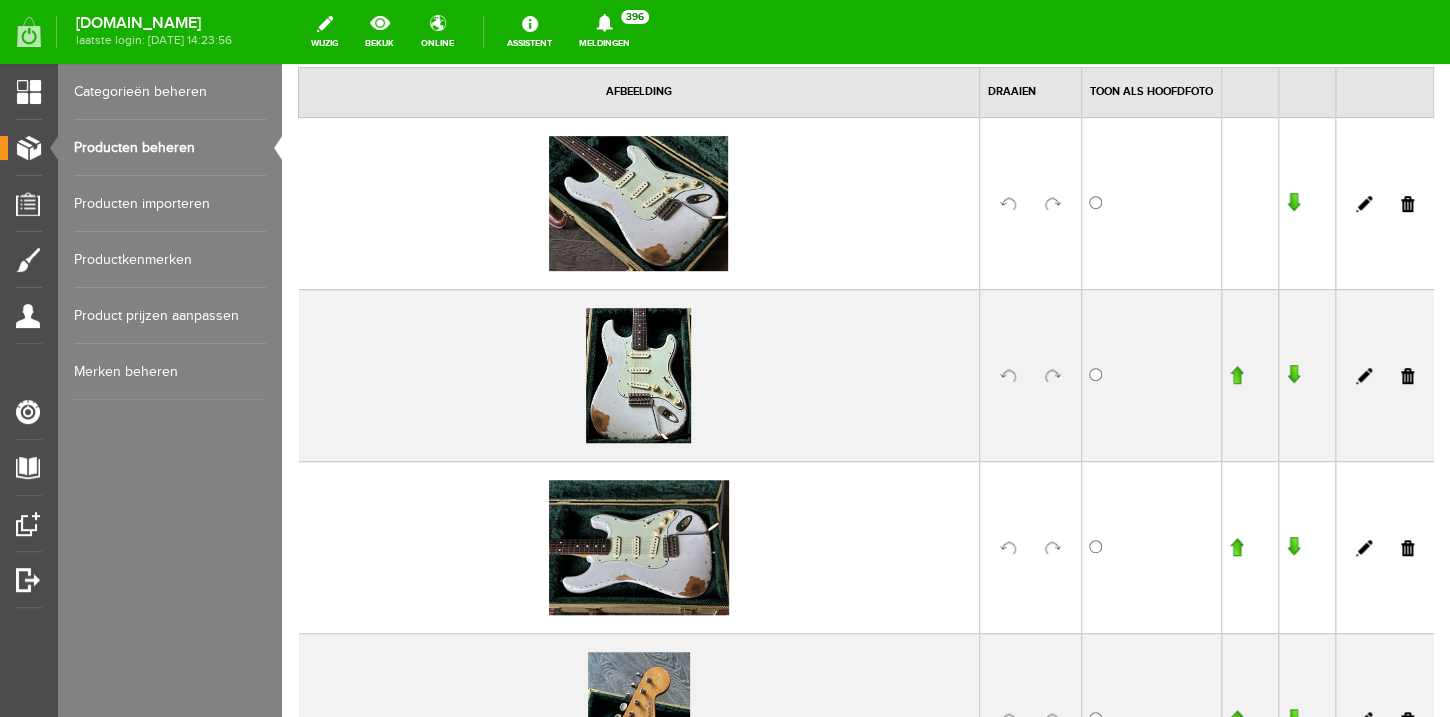 scroll, scrollTop: 341, scrollLeft: 0, axis: vertical 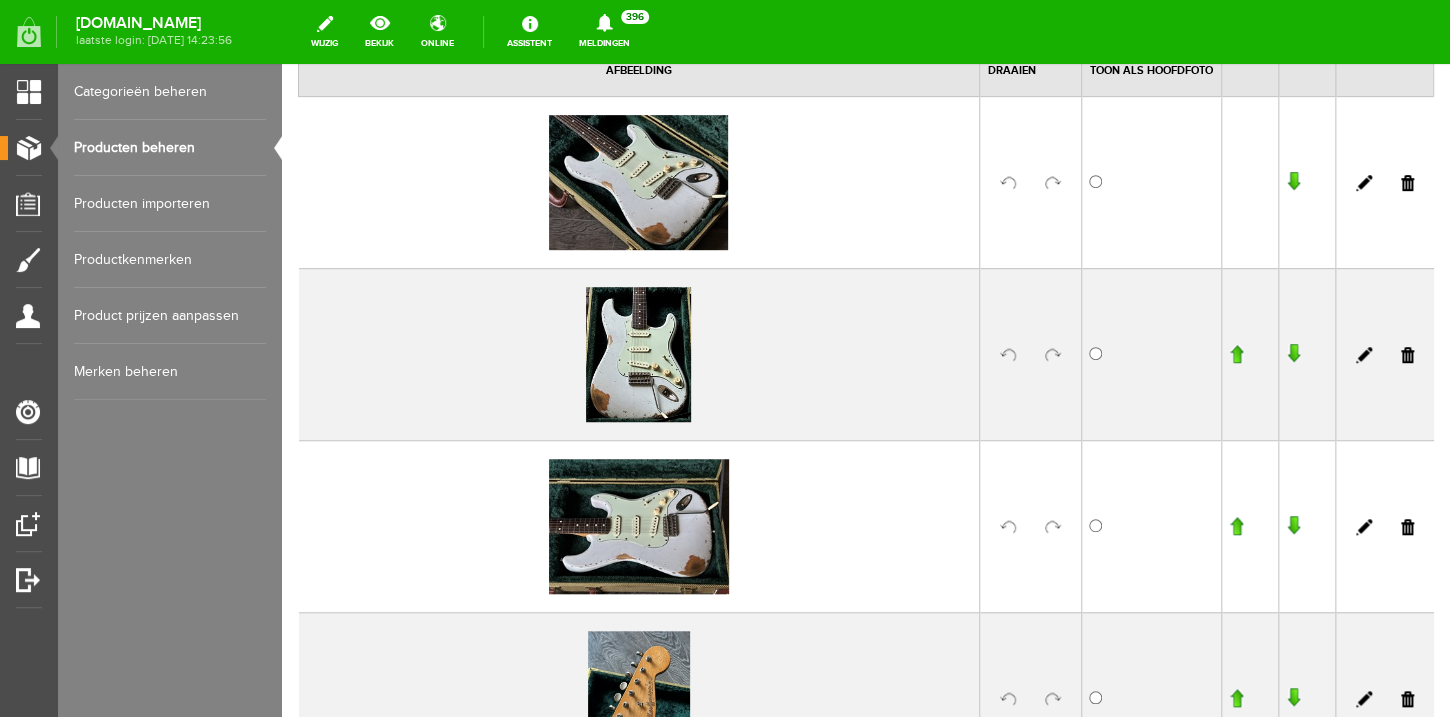 click at bounding box center (1236, 354) 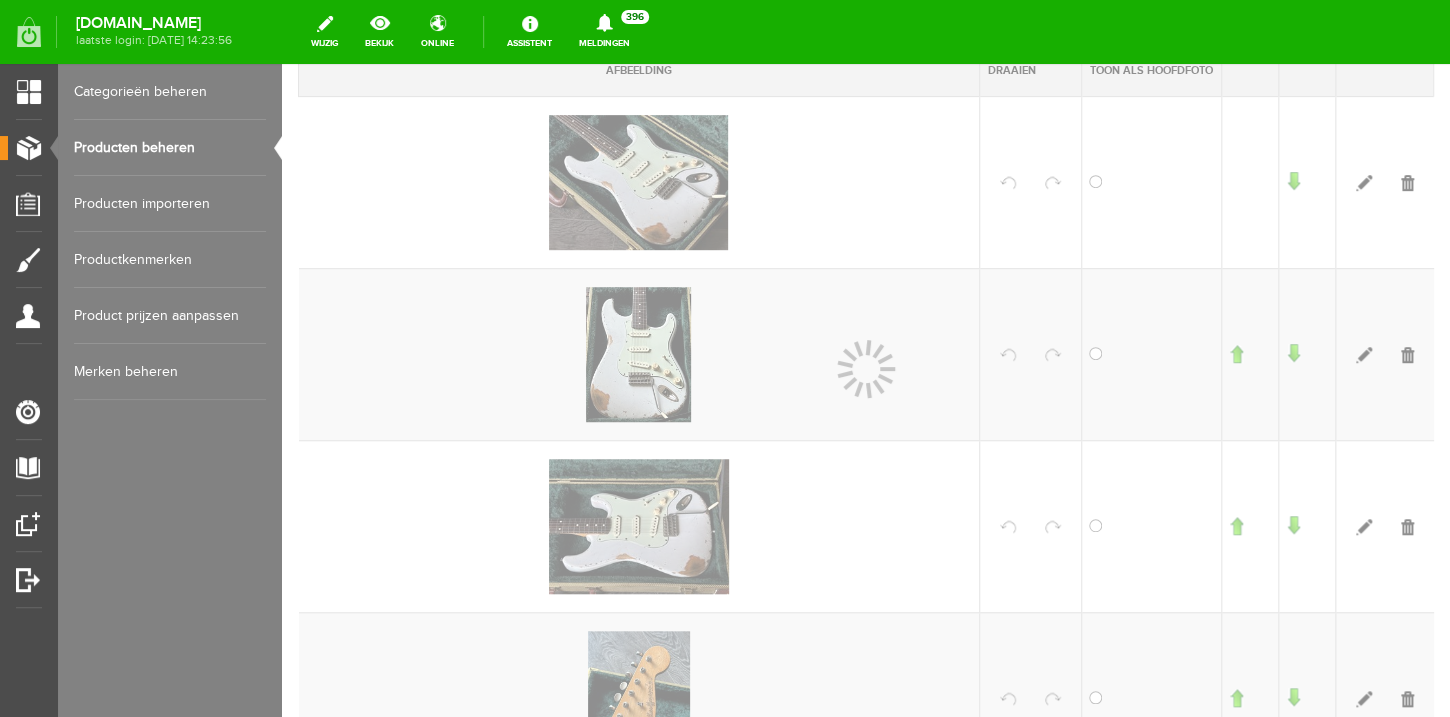 scroll, scrollTop: 363, scrollLeft: 0, axis: vertical 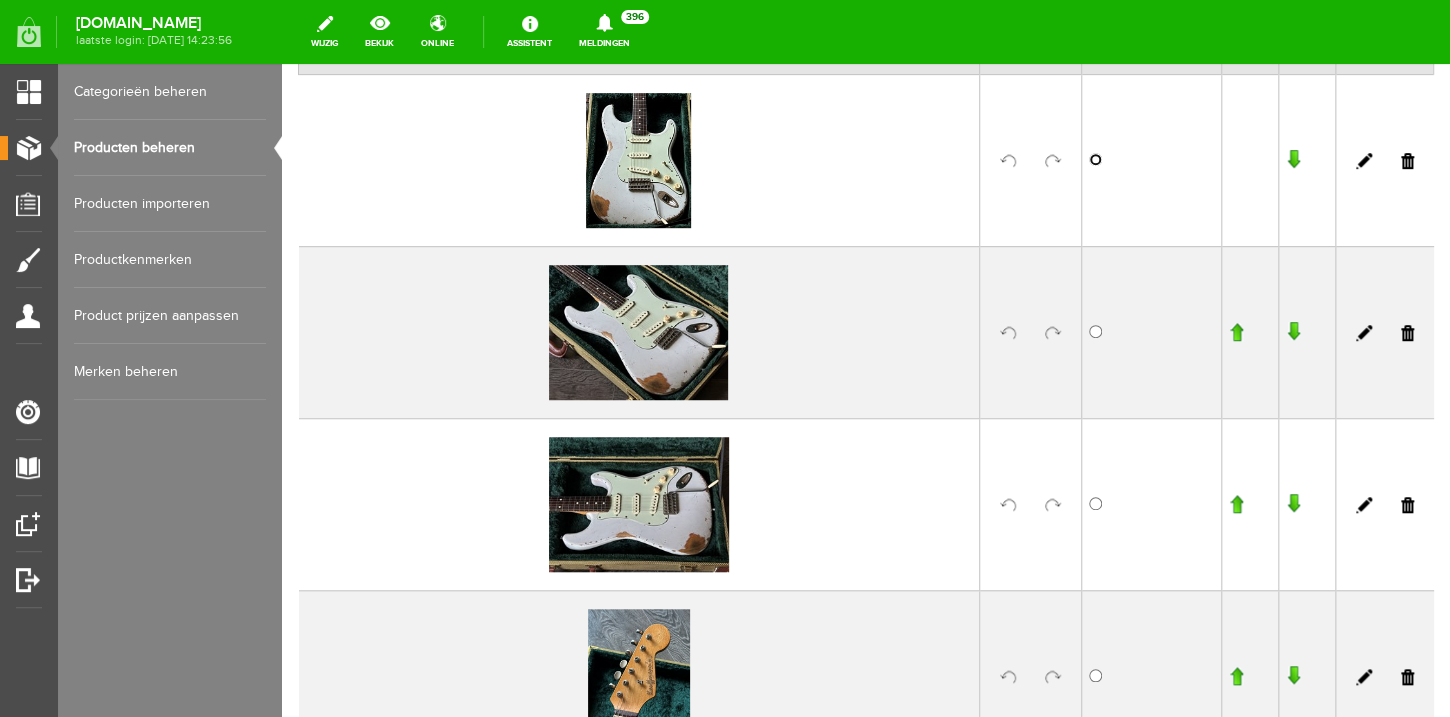 click at bounding box center (1095, 159) 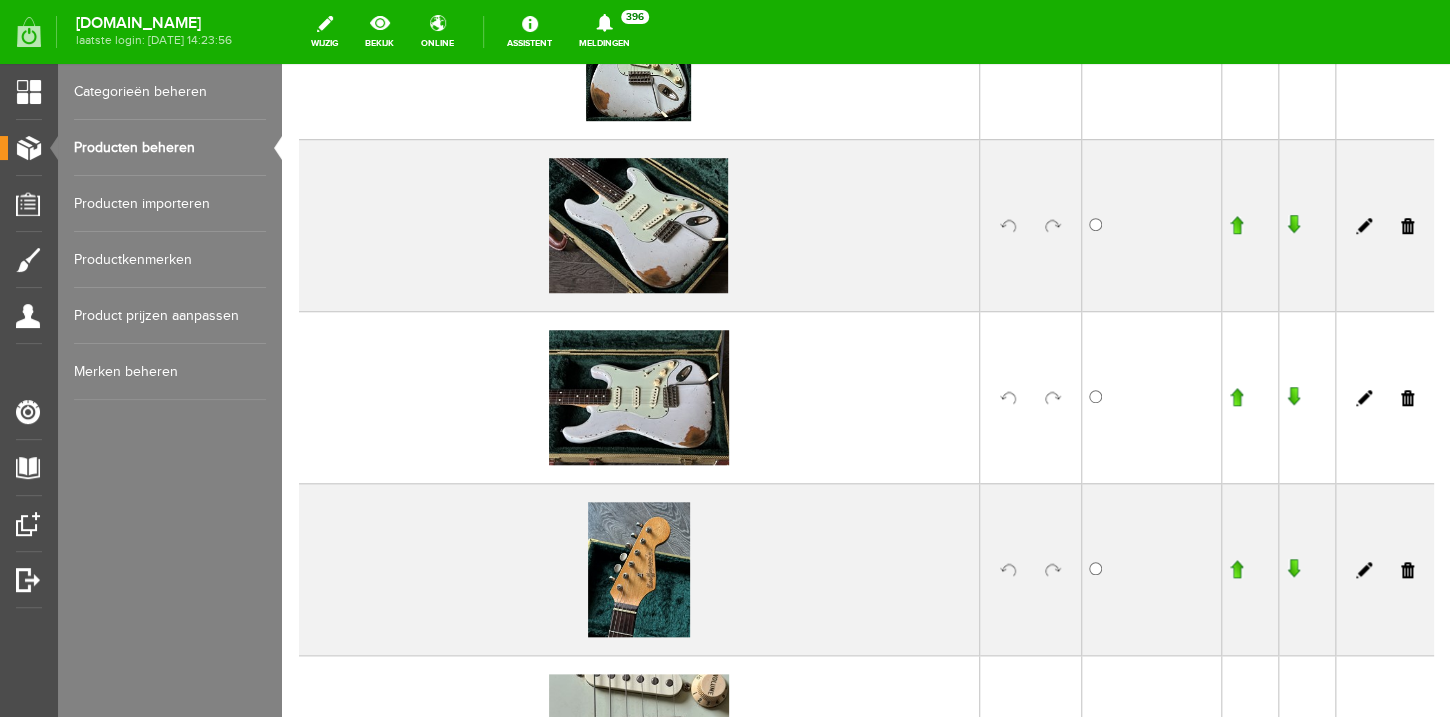 scroll, scrollTop: 608, scrollLeft: 0, axis: vertical 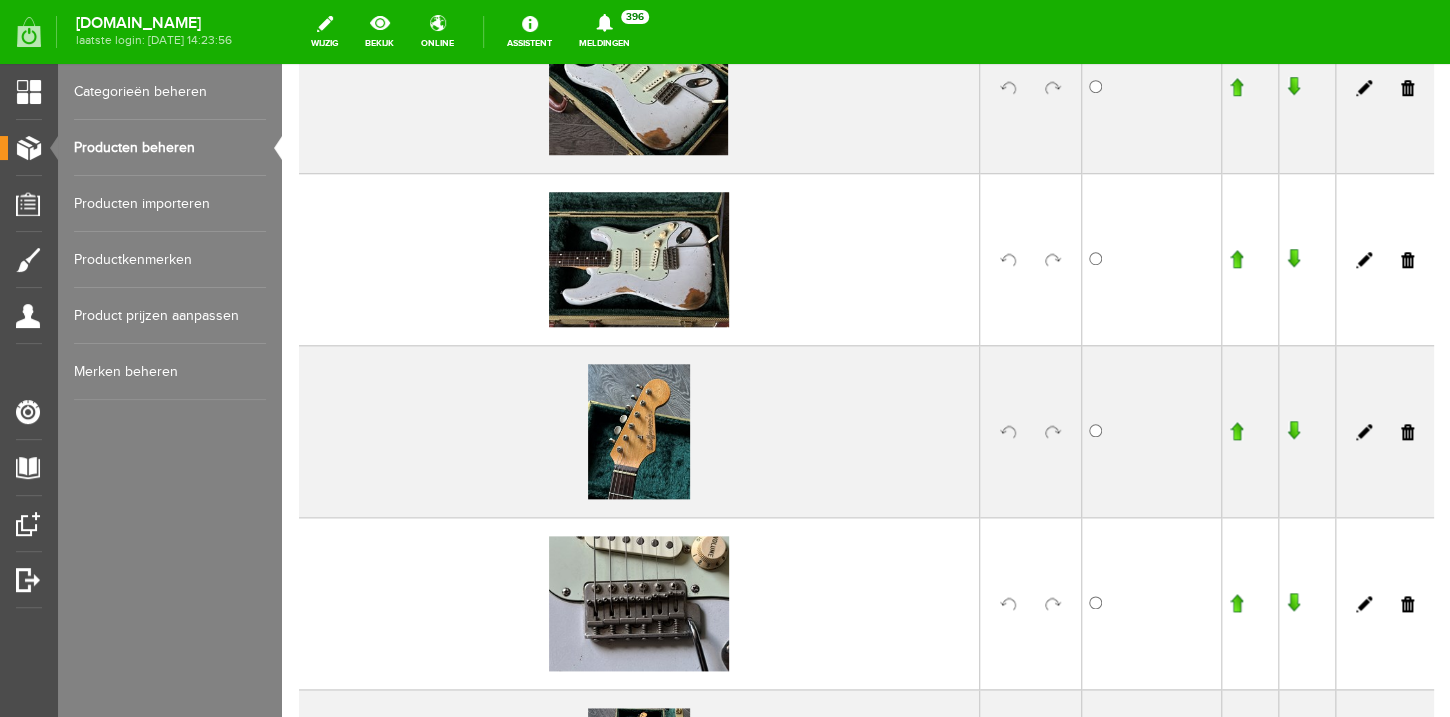 click at bounding box center [1236, 431] 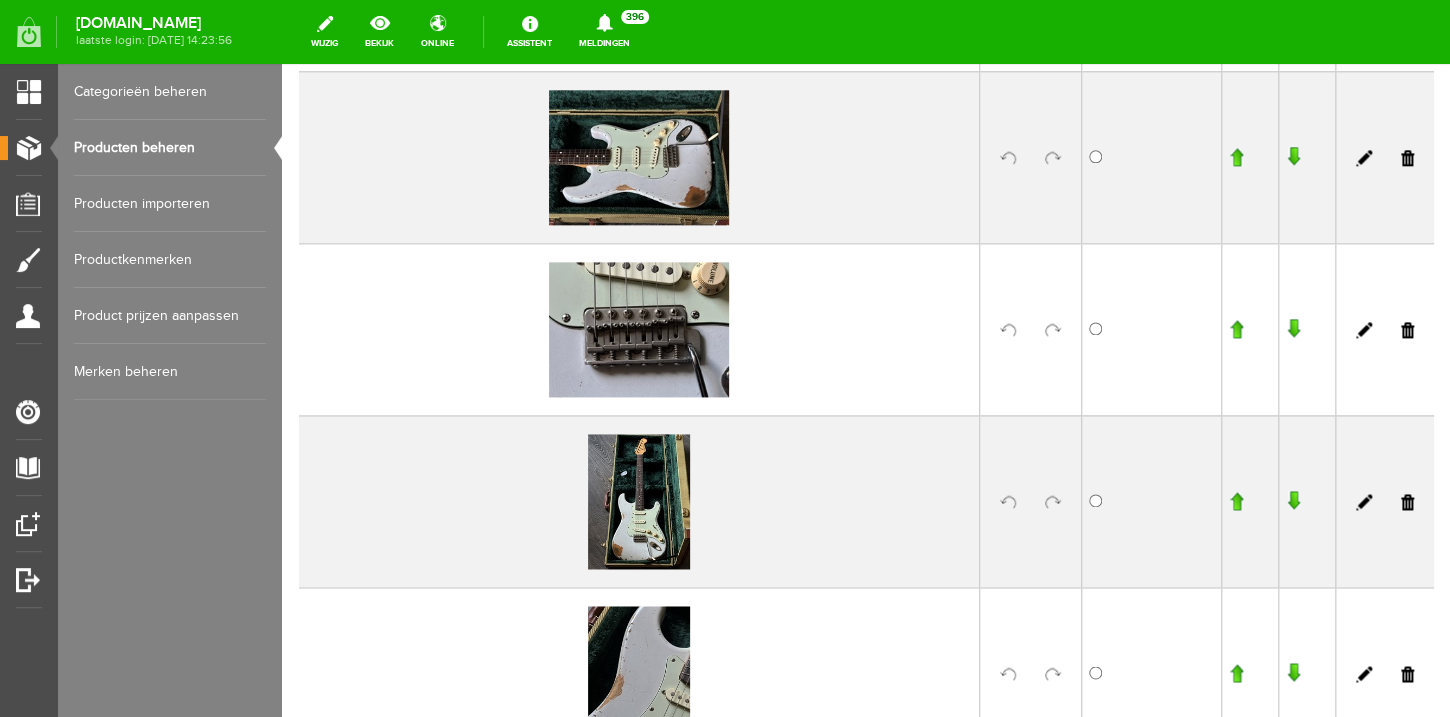 scroll, scrollTop: 1046, scrollLeft: 0, axis: vertical 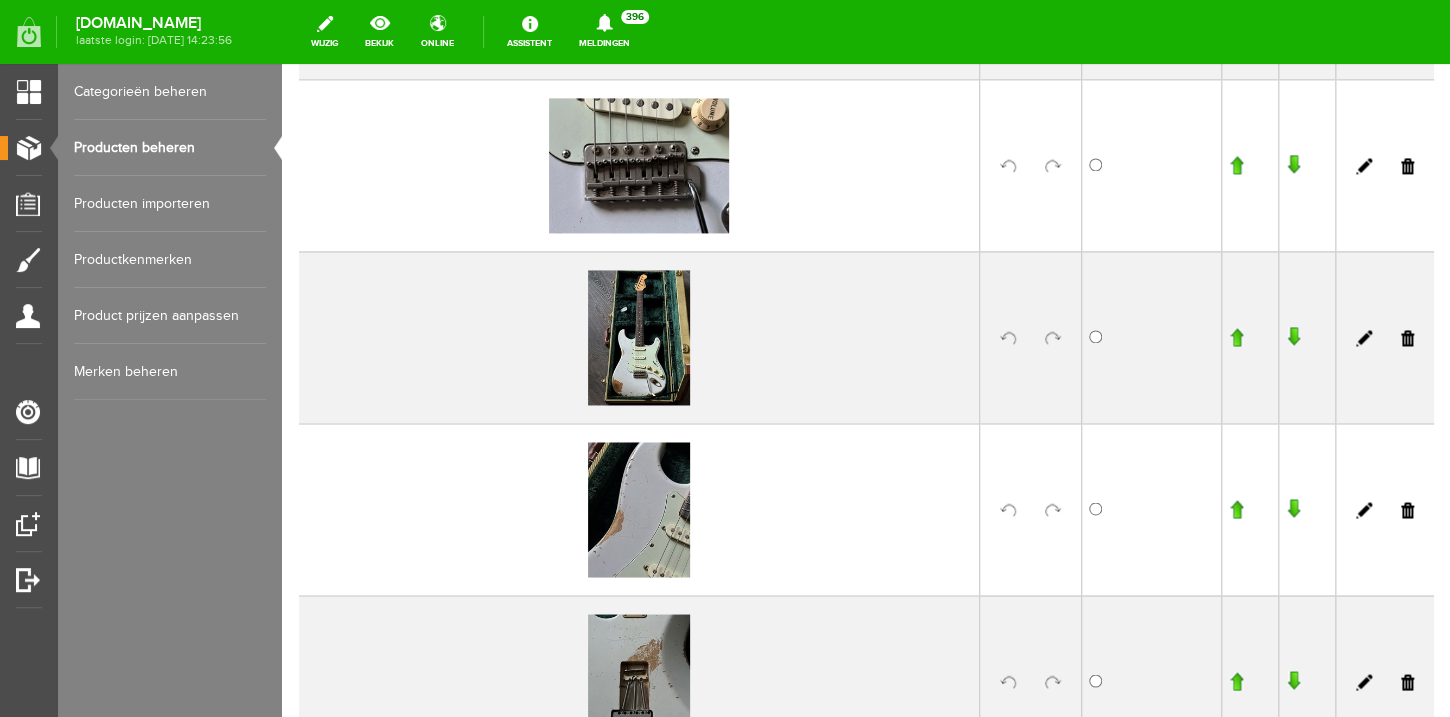 click at bounding box center (1053, 338) 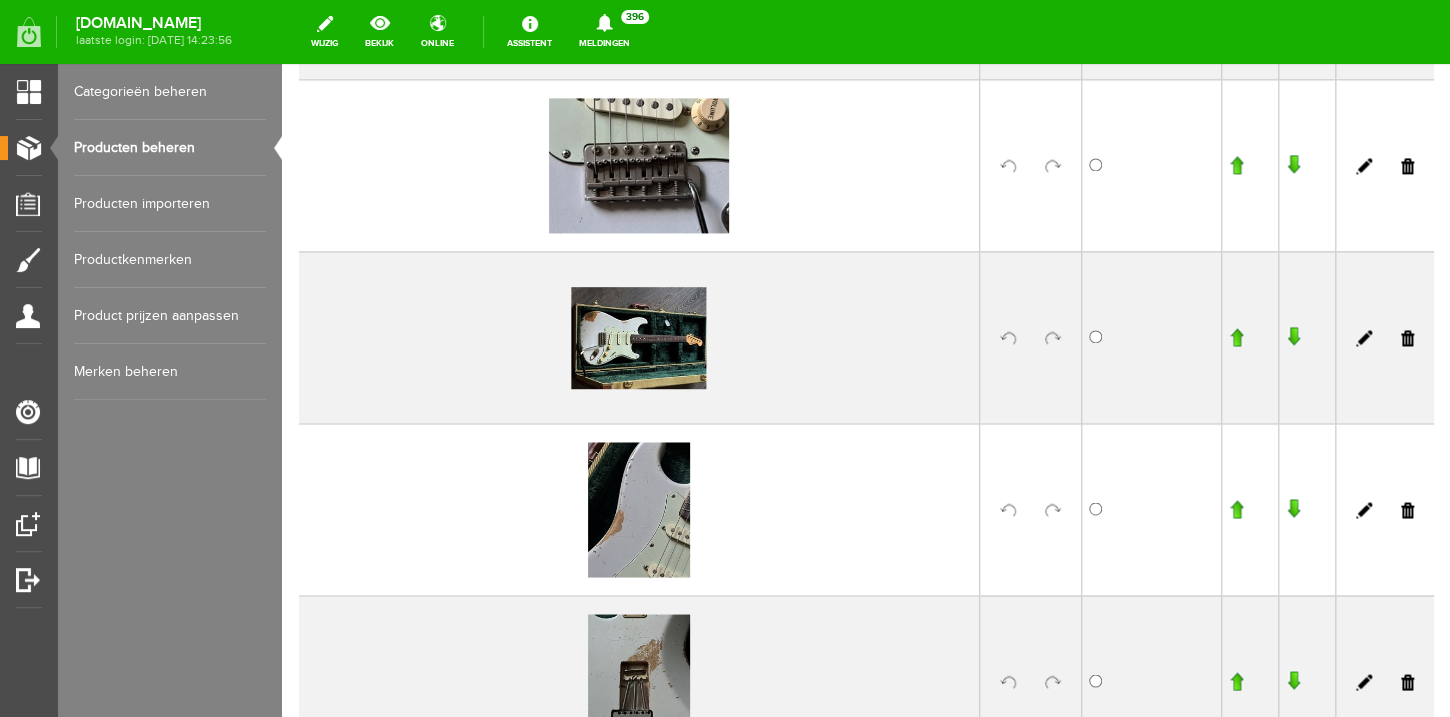 scroll, scrollTop: 1068, scrollLeft: 0, axis: vertical 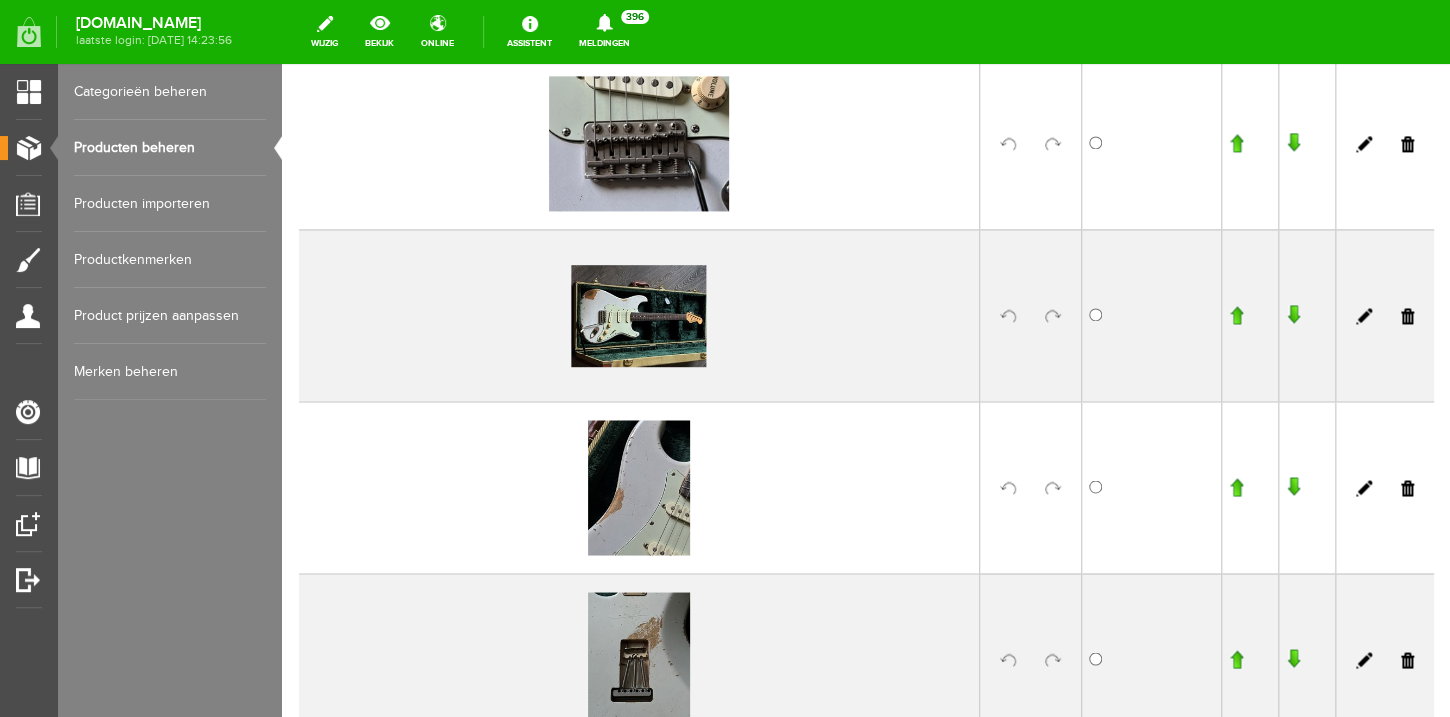 click at bounding box center (1236, 315) 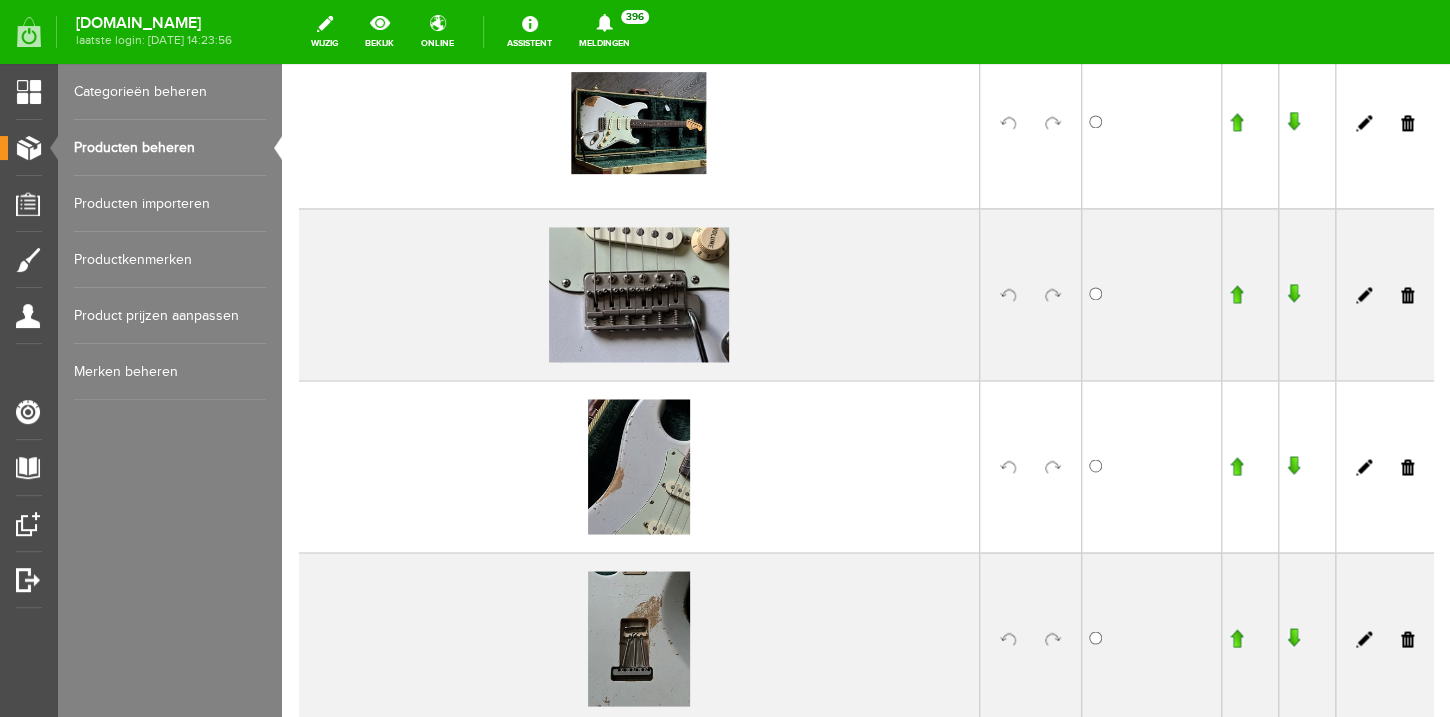 click at bounding box center [1236, 122] 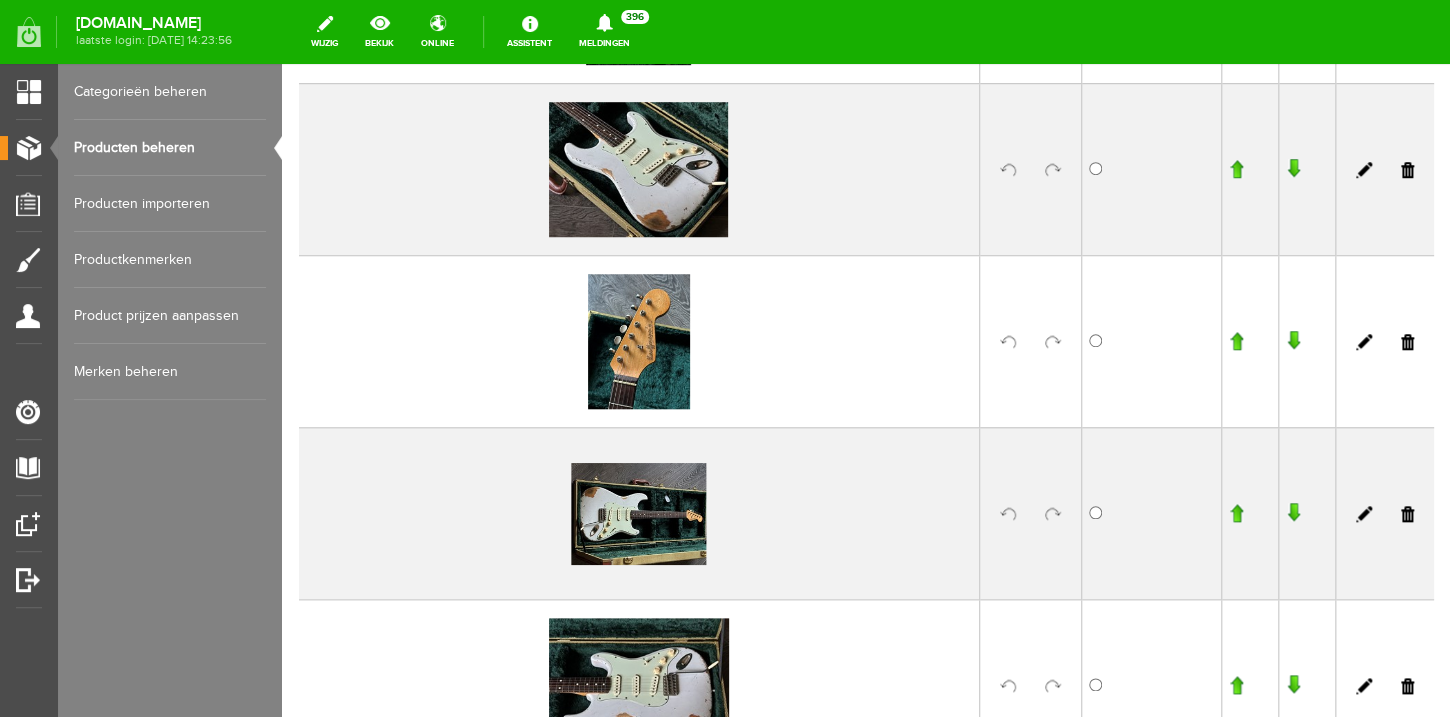 scroll, scrollTop: 519, scrollLeft: 0, axis: vertical 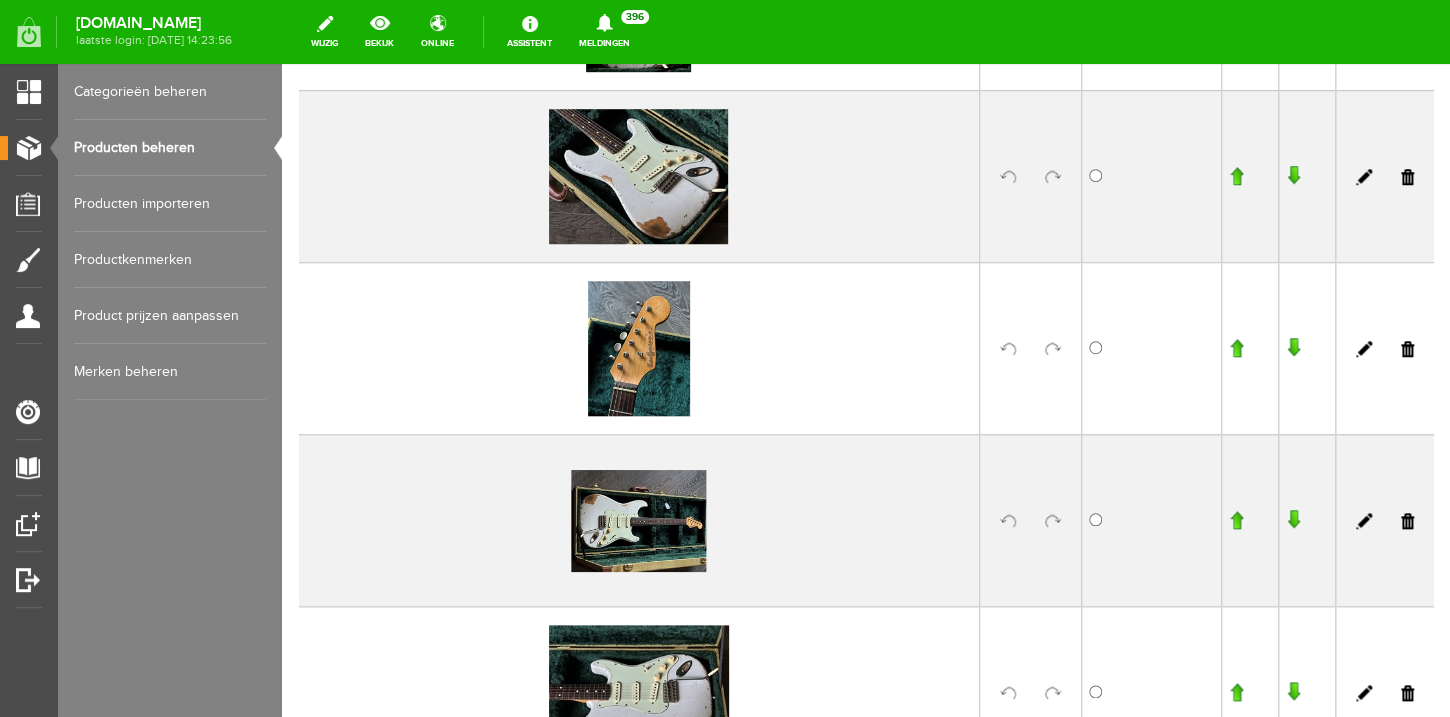 click at bounding box center [1236, 520] 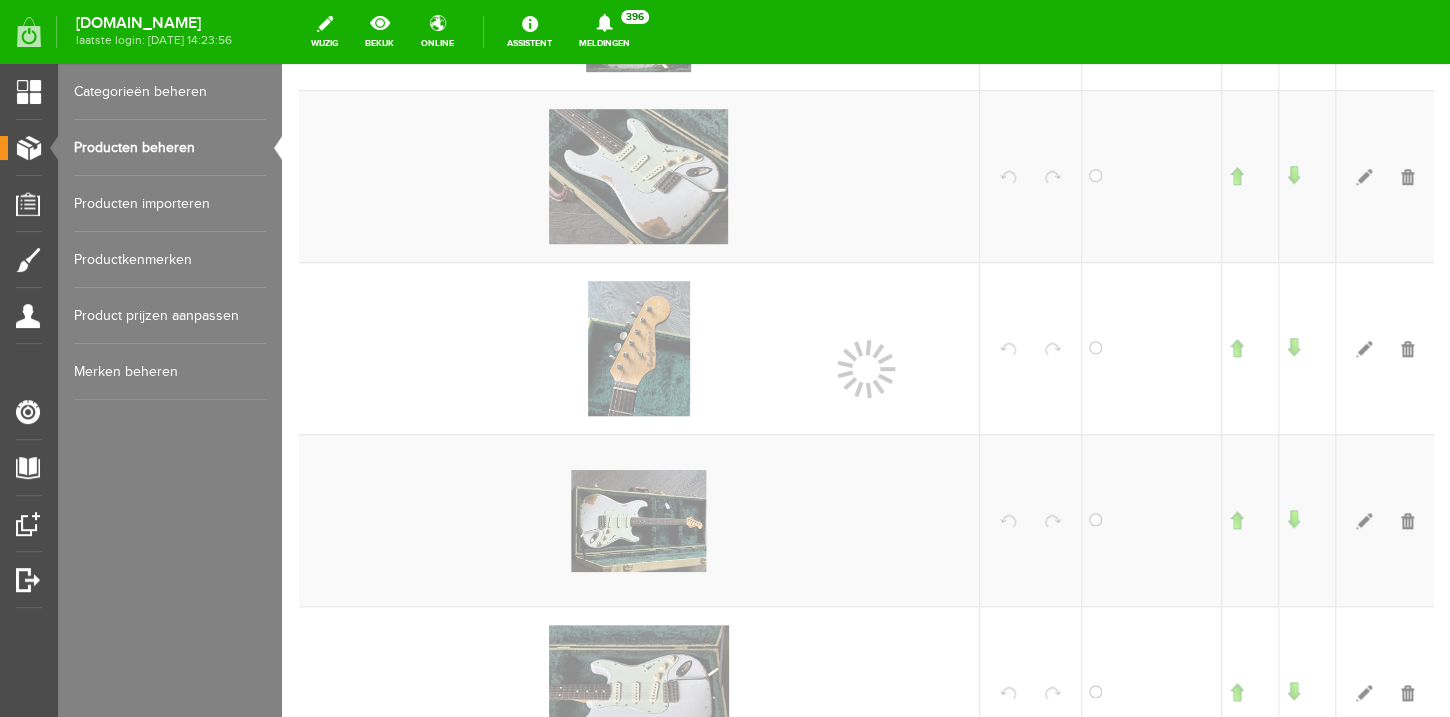 scroll, scrollTop: 540, scrollLeft: 0, axis: vertical 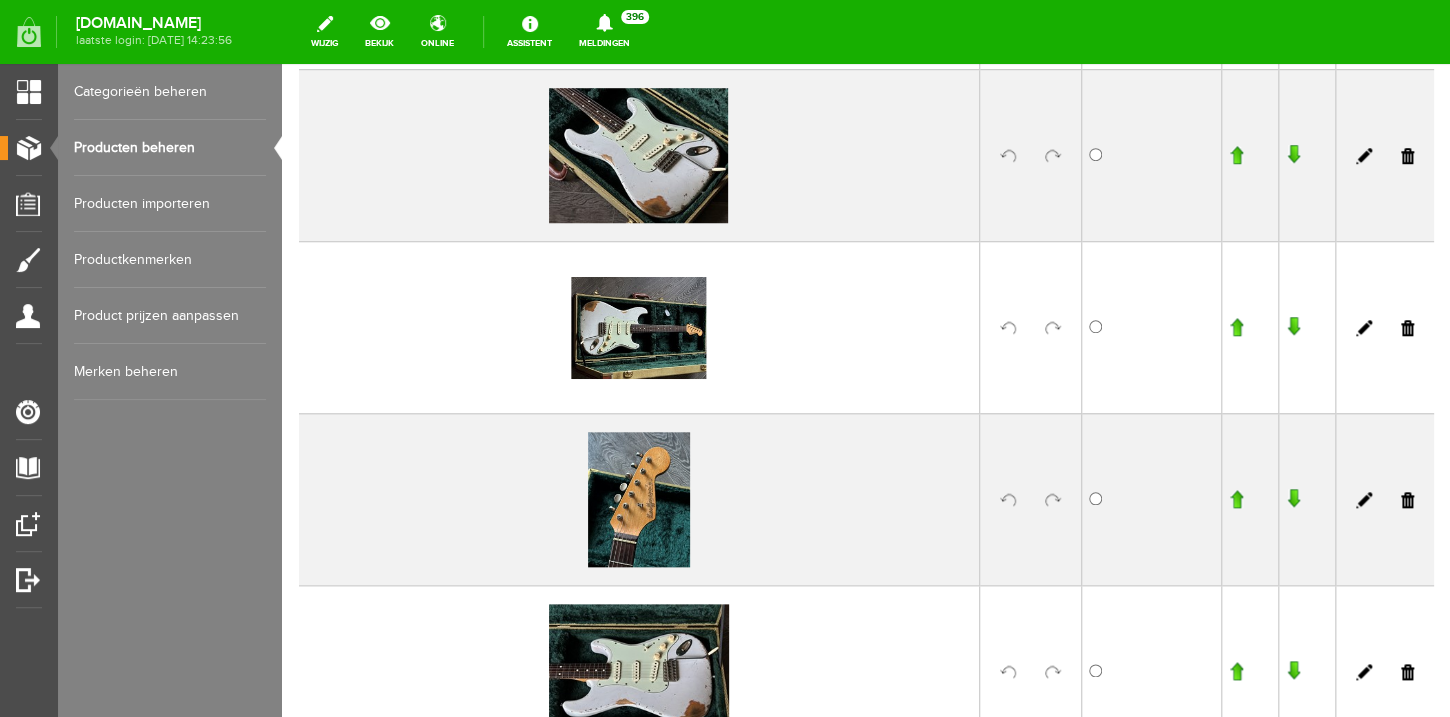 click at bounding box center (1236, 327) 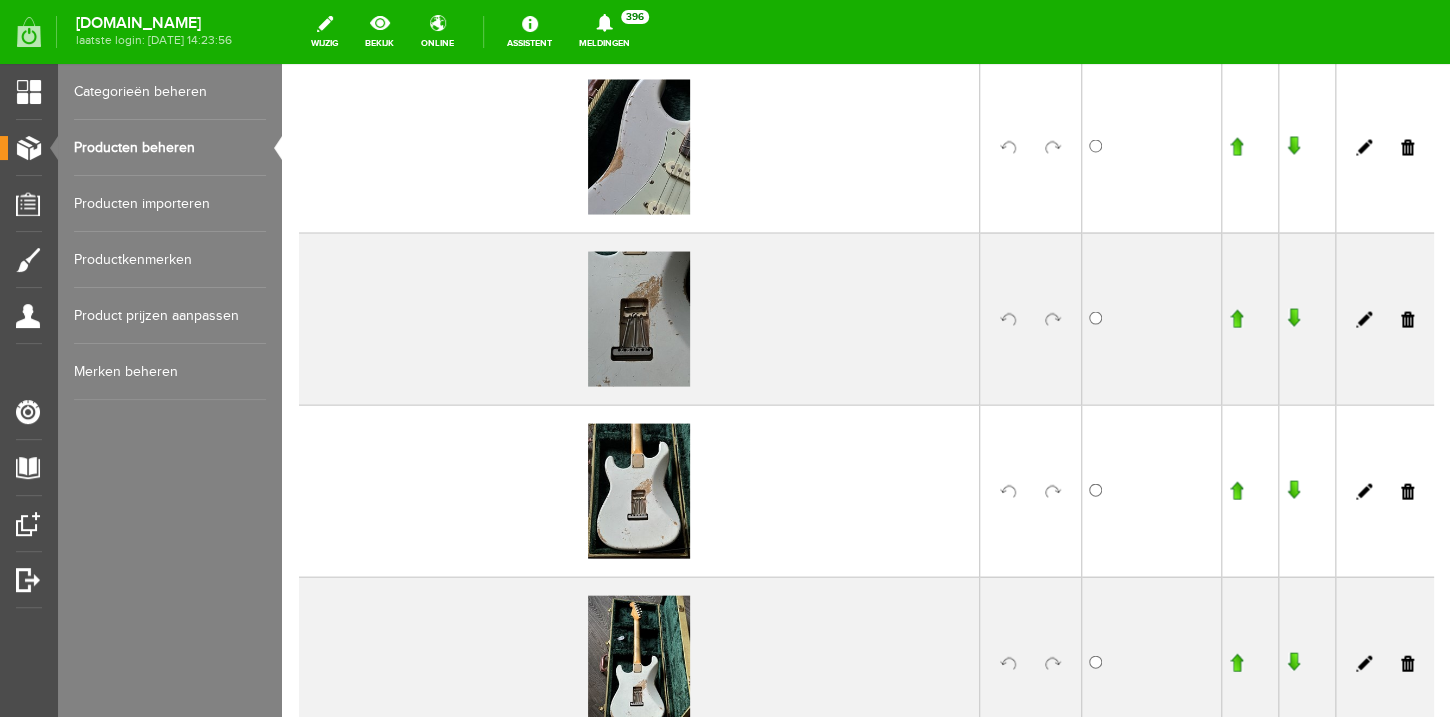scroll, scrollTop: 1426, scrollLeft: 0, axis: vertical 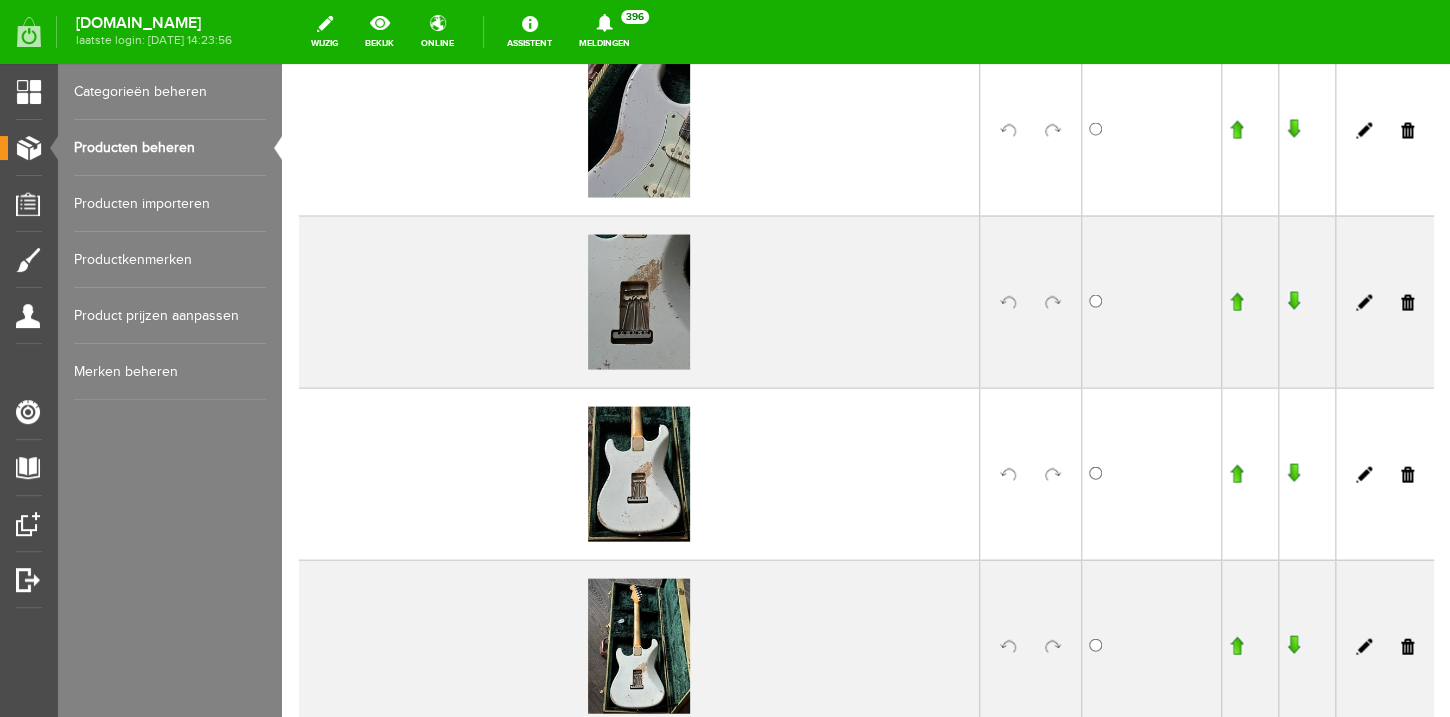 click at bounding box center [1053, 130] 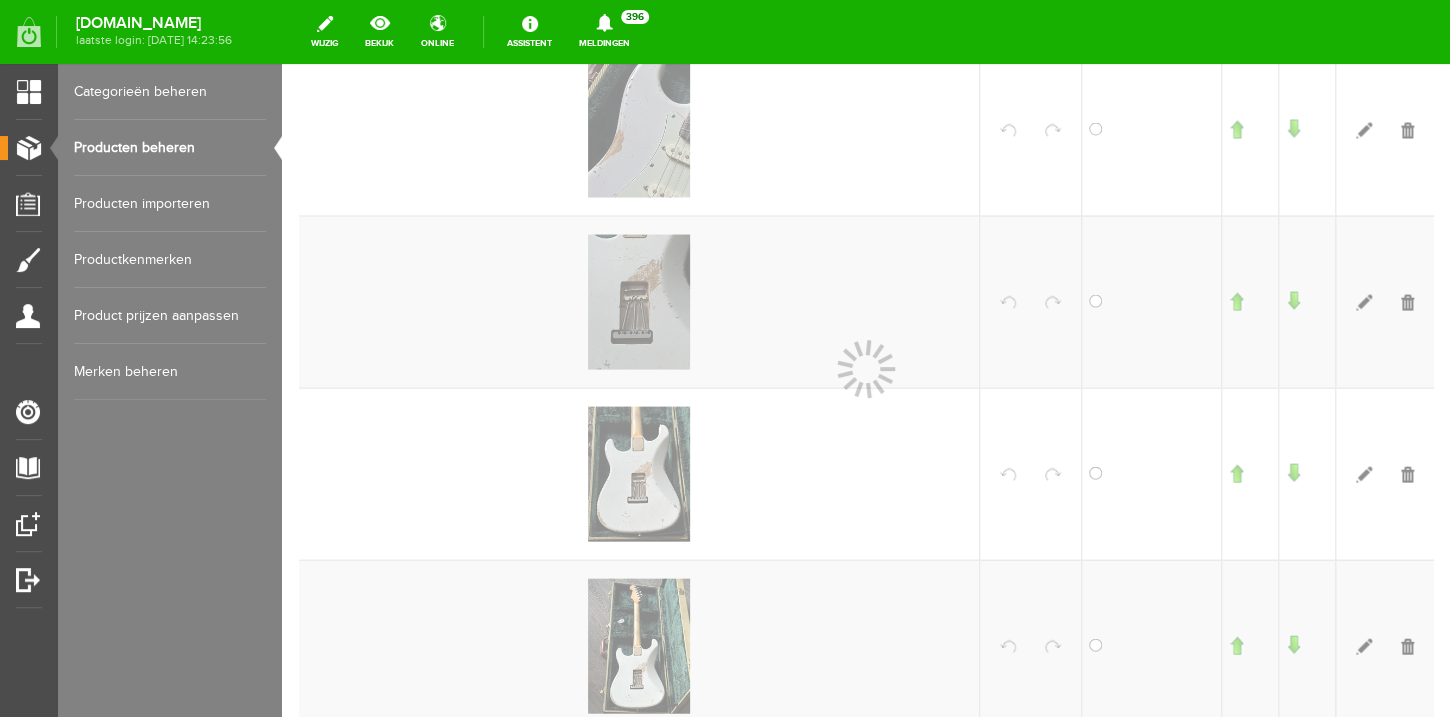 scroll, scrollTop: 1448, scrollLeft: 0, axis: vertical 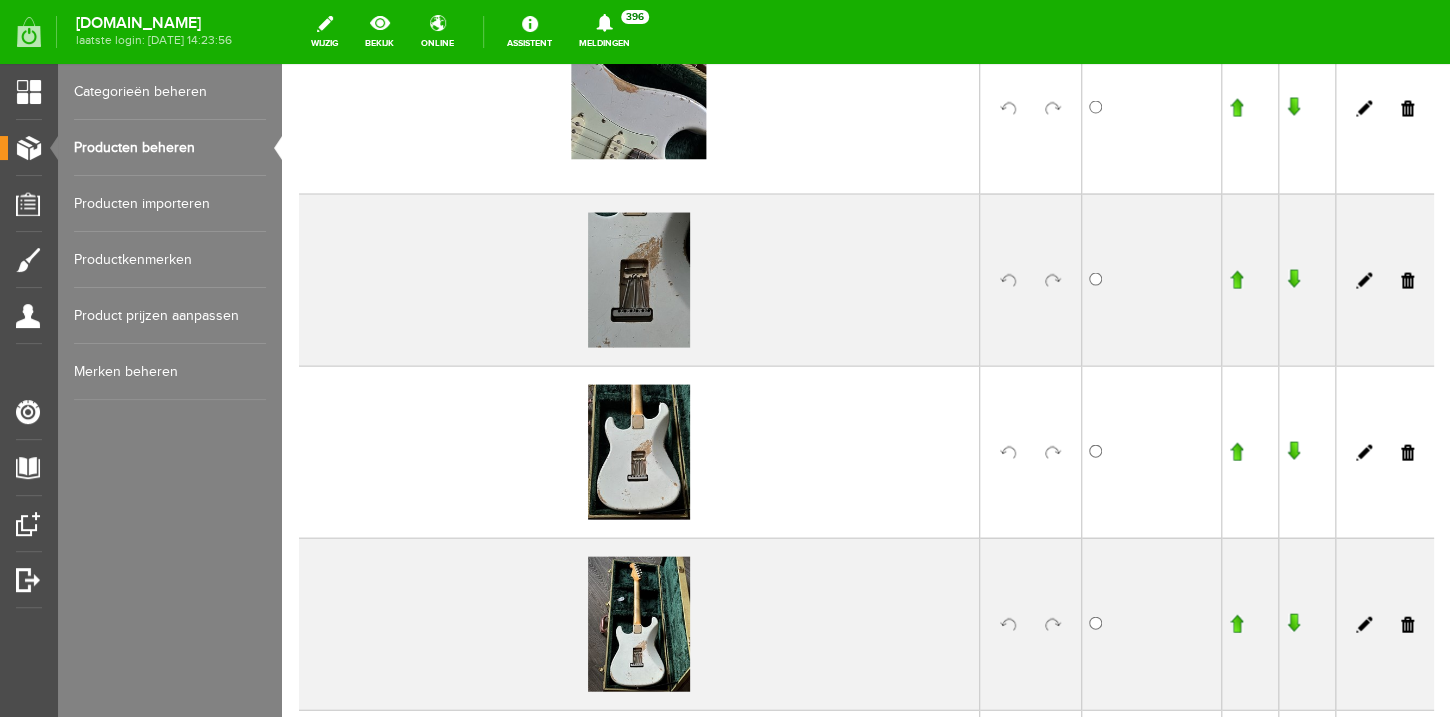 click at bounding box center [1053, 280] 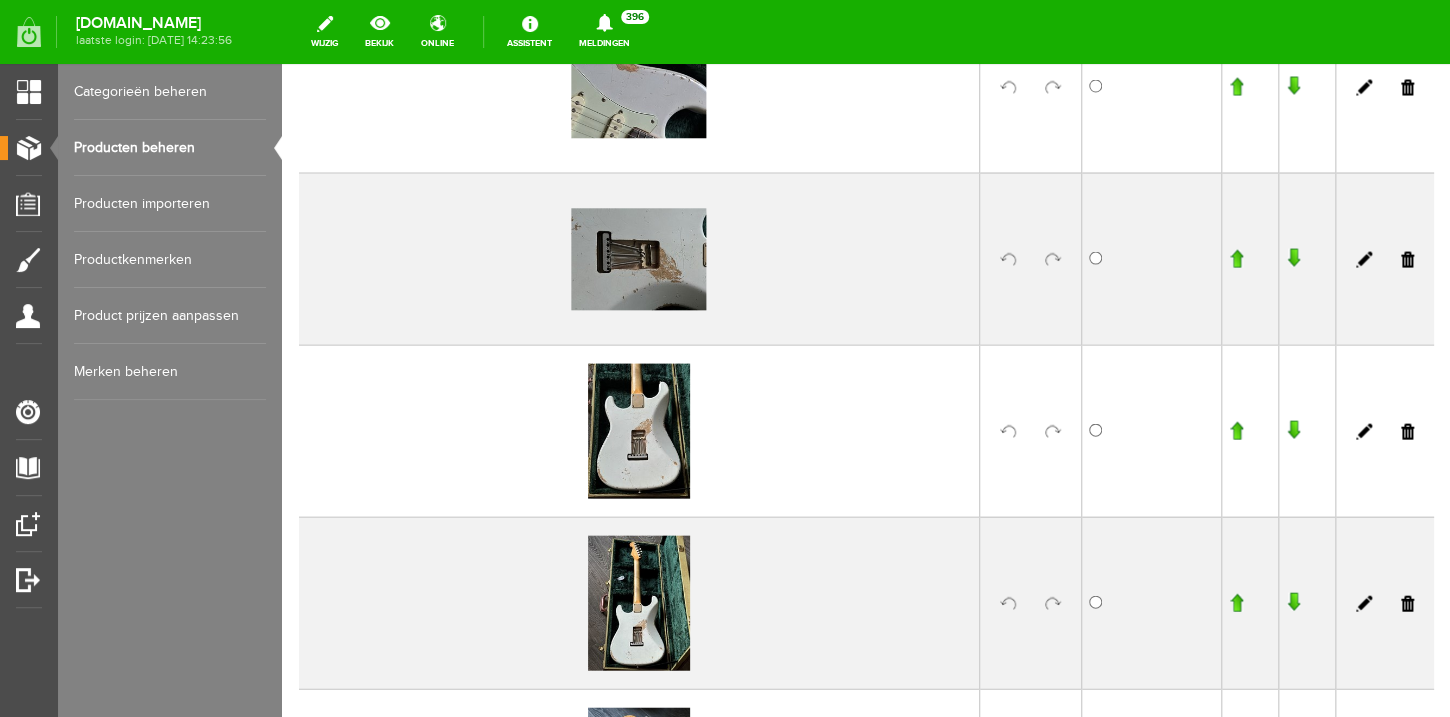 click at bounding box center [1053, 431] 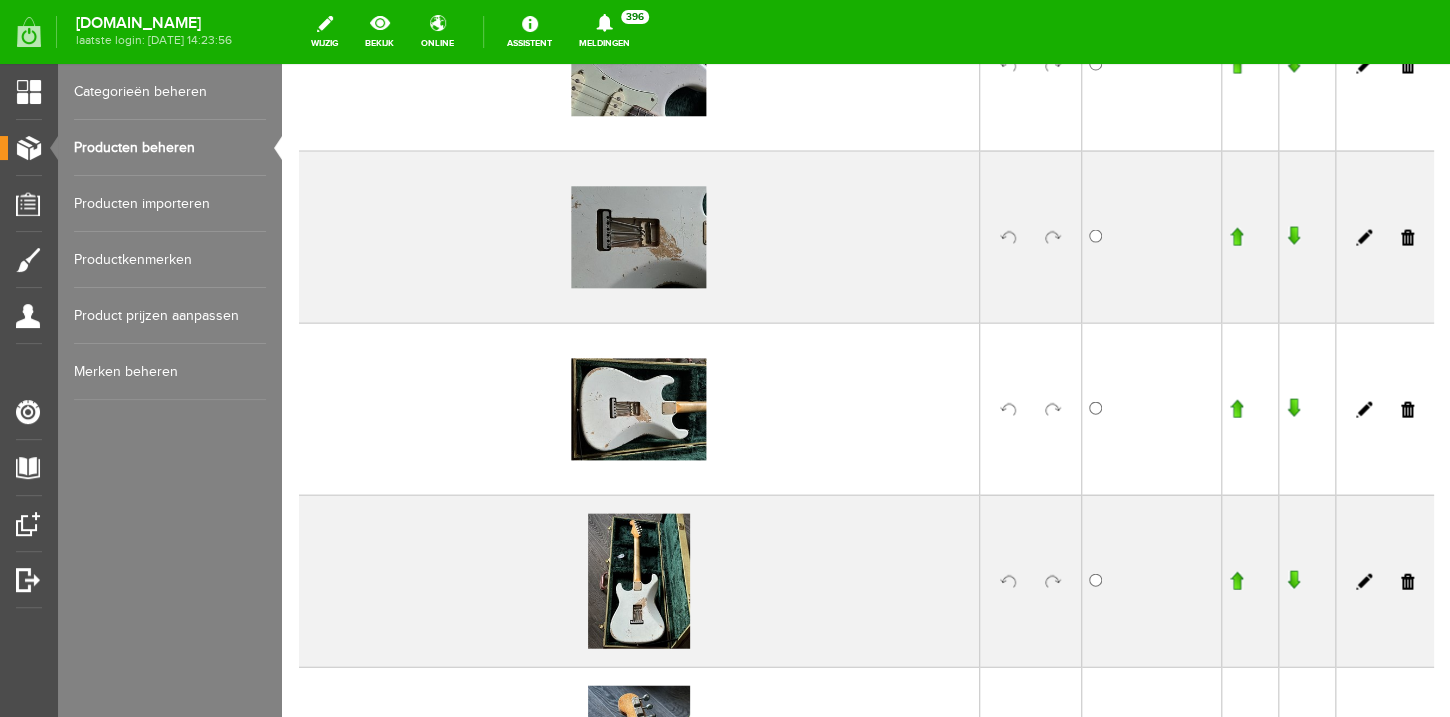 click at bounding box center (1053, 581) 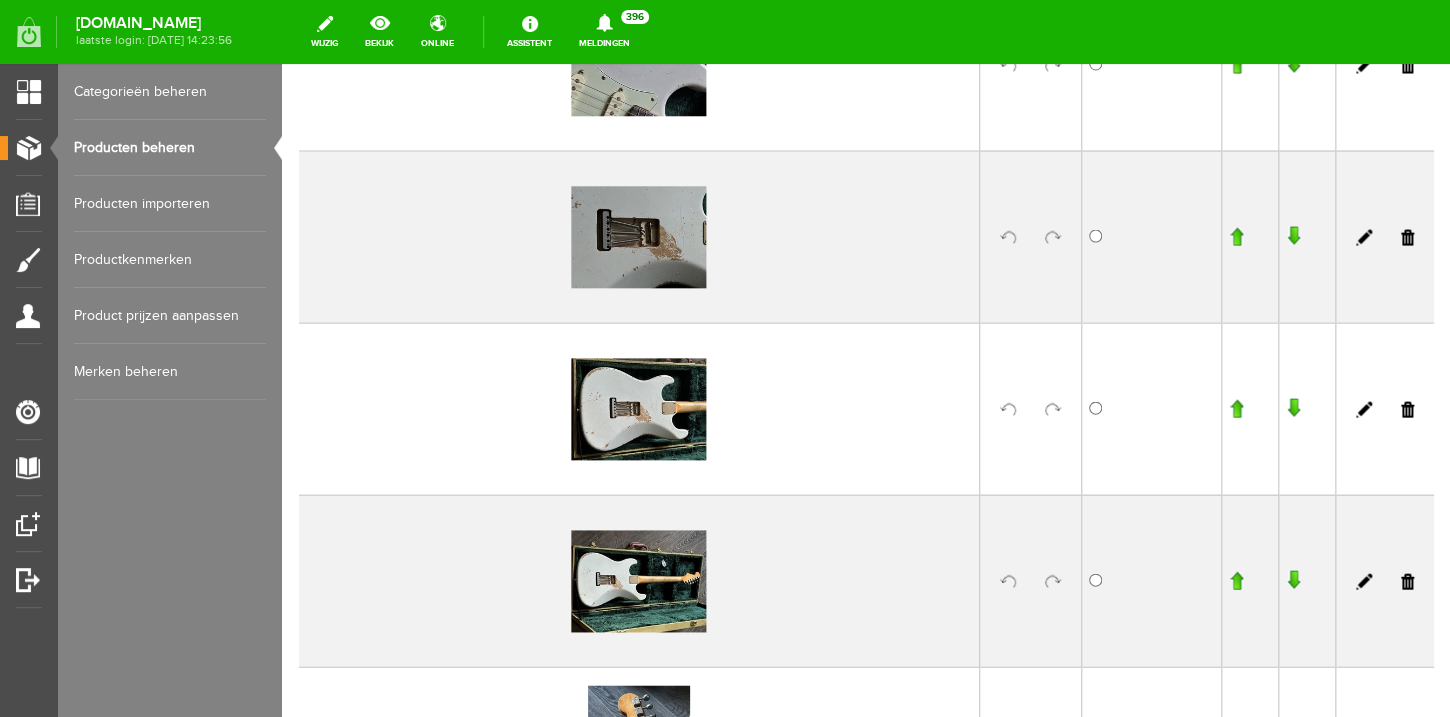 scroll, scrollTop: 1513, scrollLeft: 0, axis: vertical 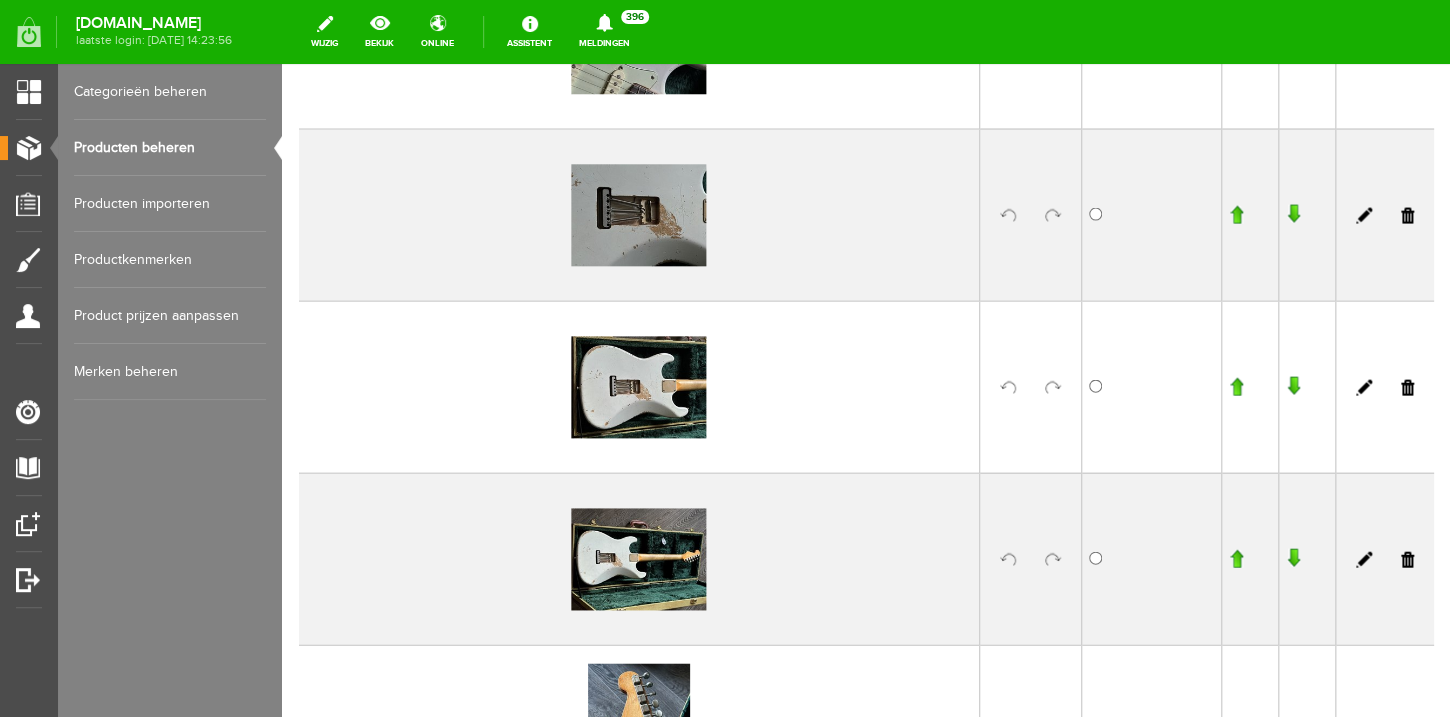 click at bounding box center (1236, 558) 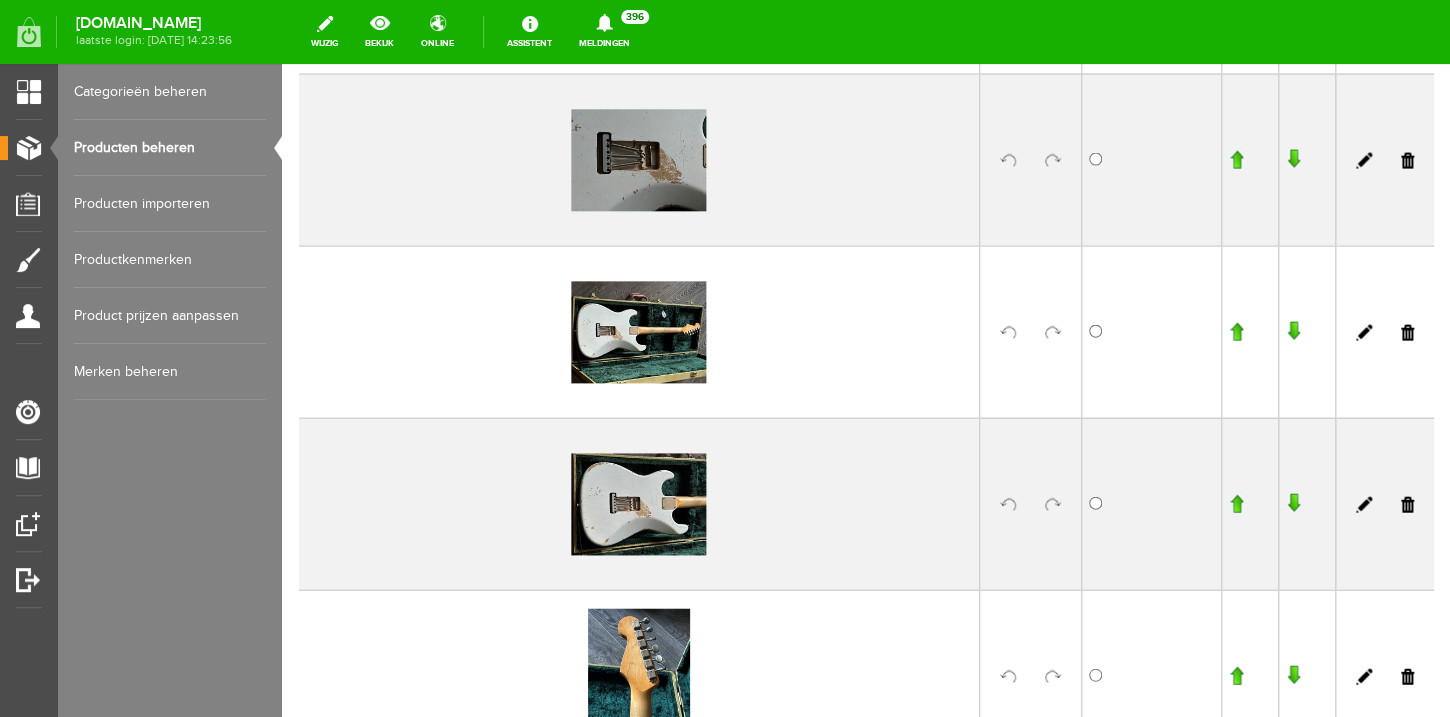 scroll, scrollTop: 1870, scrollLeft: 0, axis: vertical 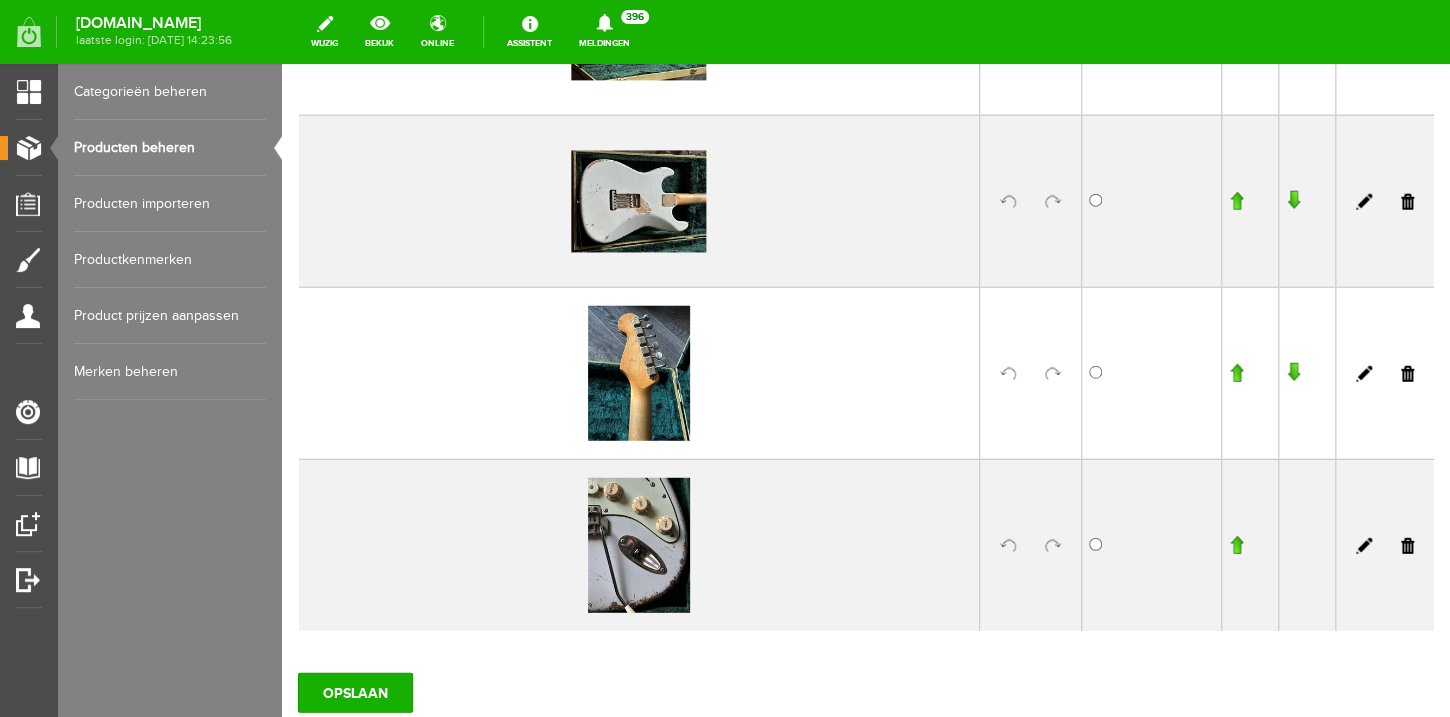 click at bounding box center [1053, 374] 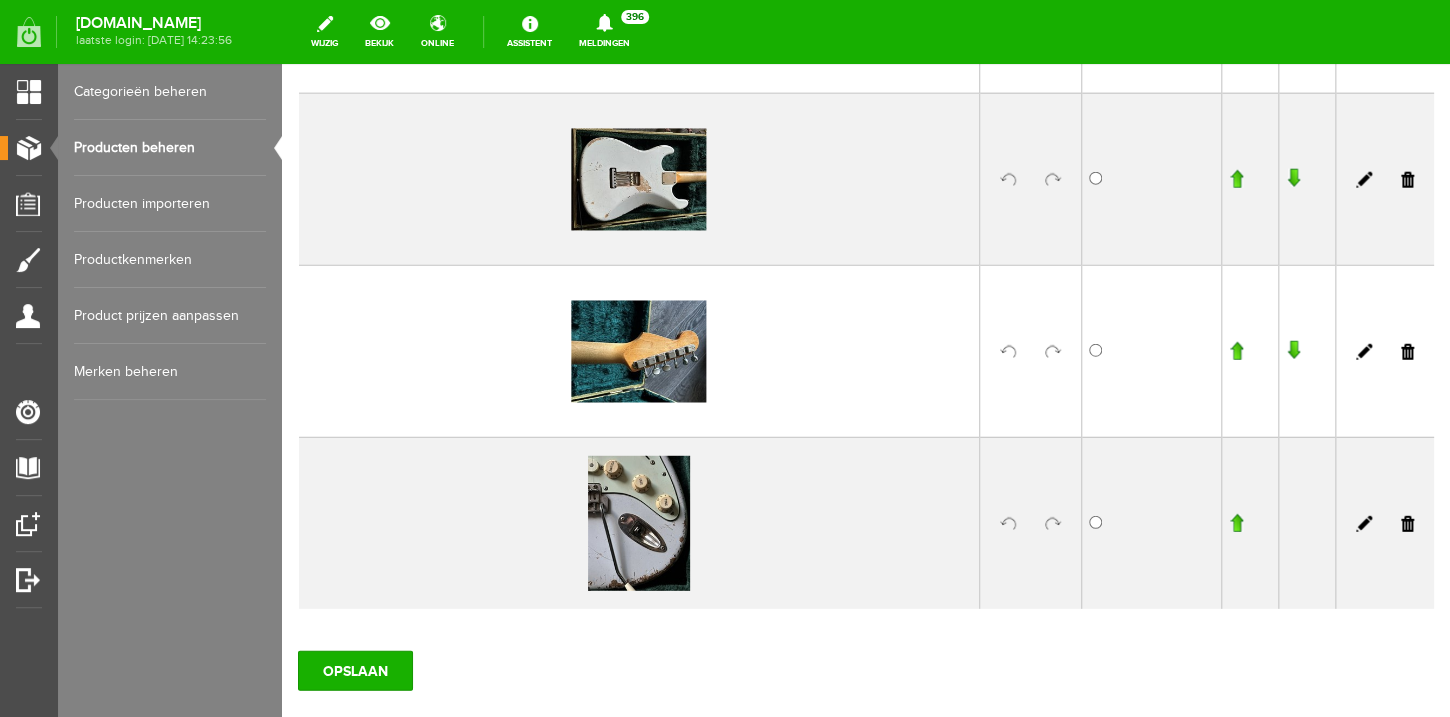 click at bounding box center (1053, 524) 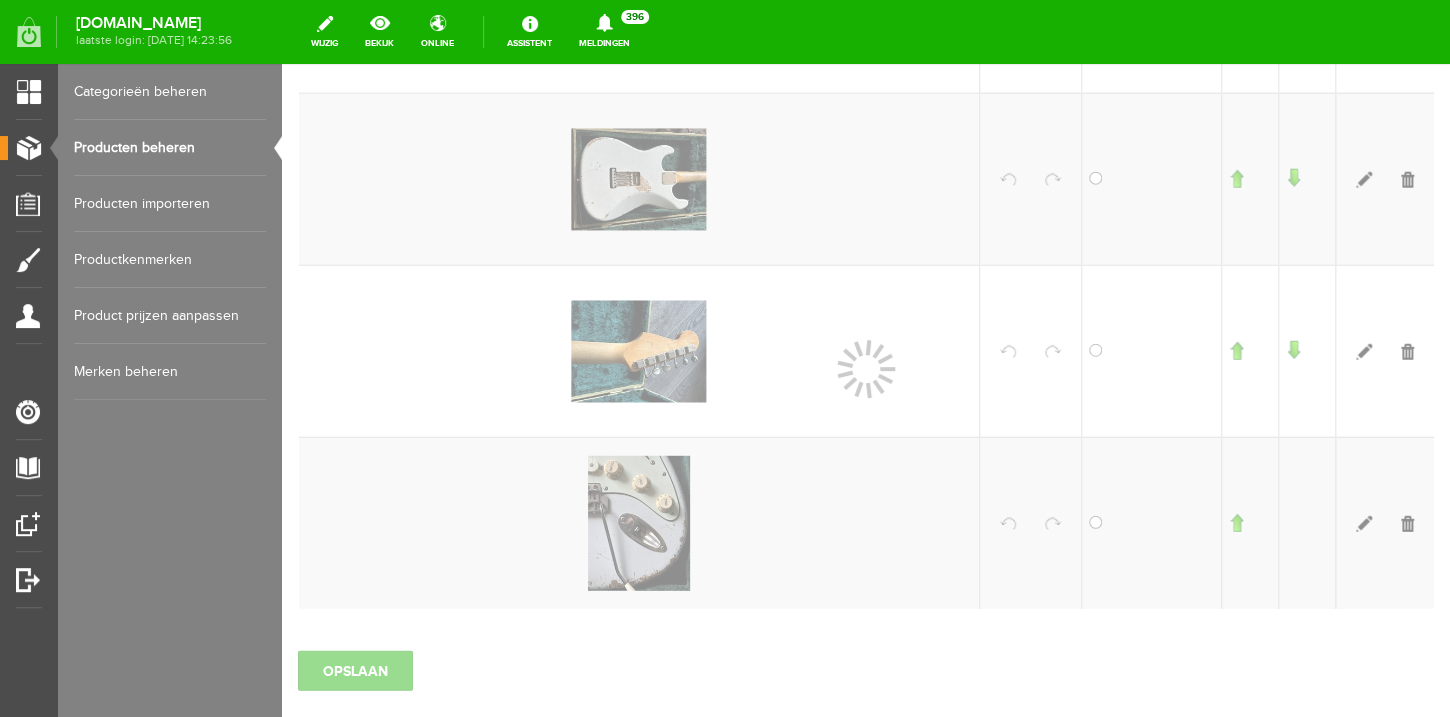 scroll, scrollTop: 1913, scrollLeft: 0, axis: vertical 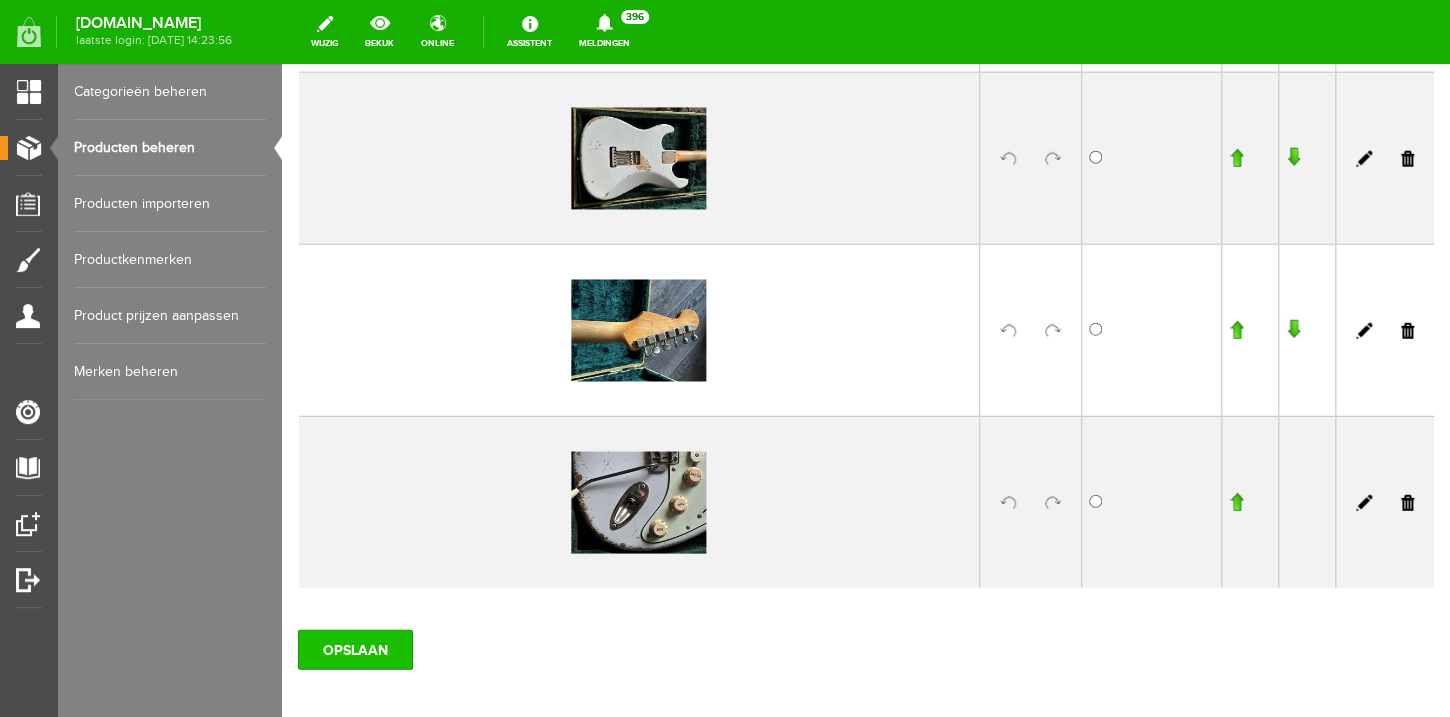 click on "OPSLAAN" at bounding box center (355, 650) 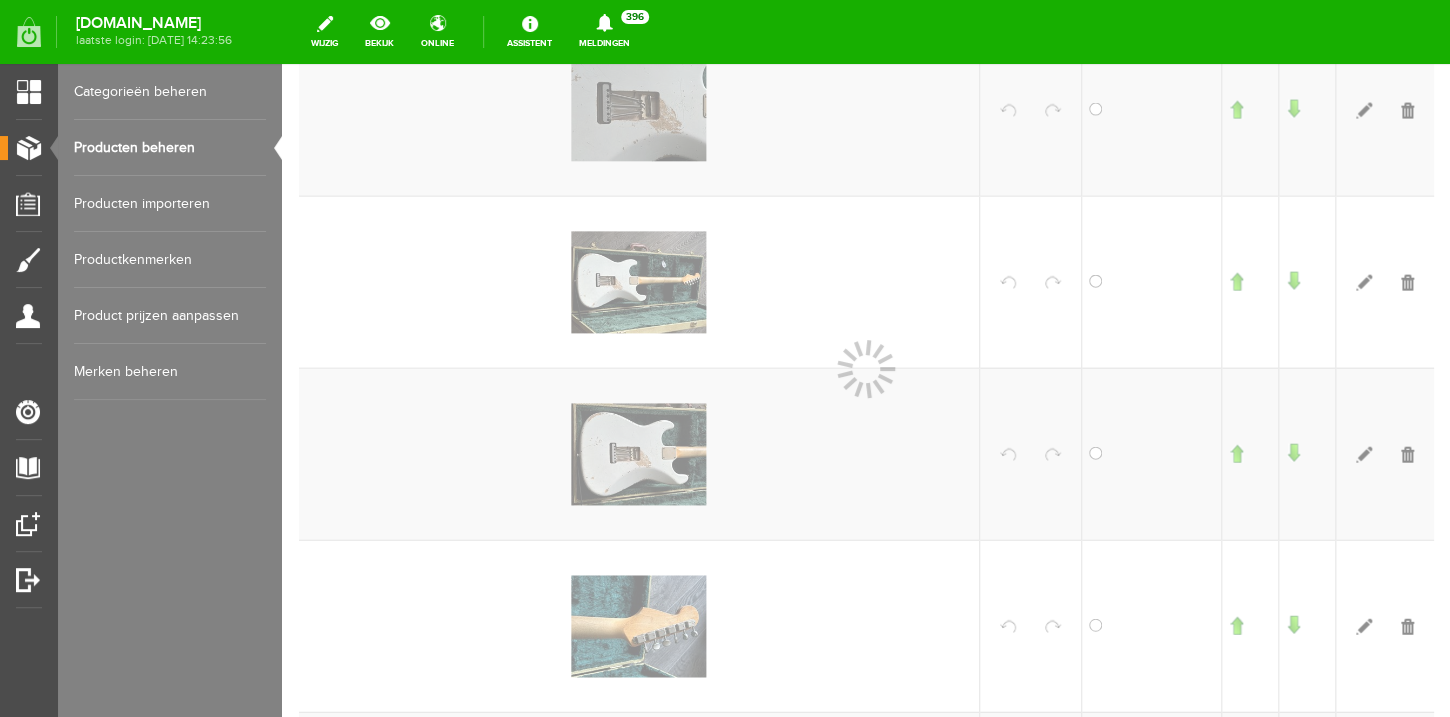 scroll, scrollTop: 1337, scrollLeft: 0, axis: vertical 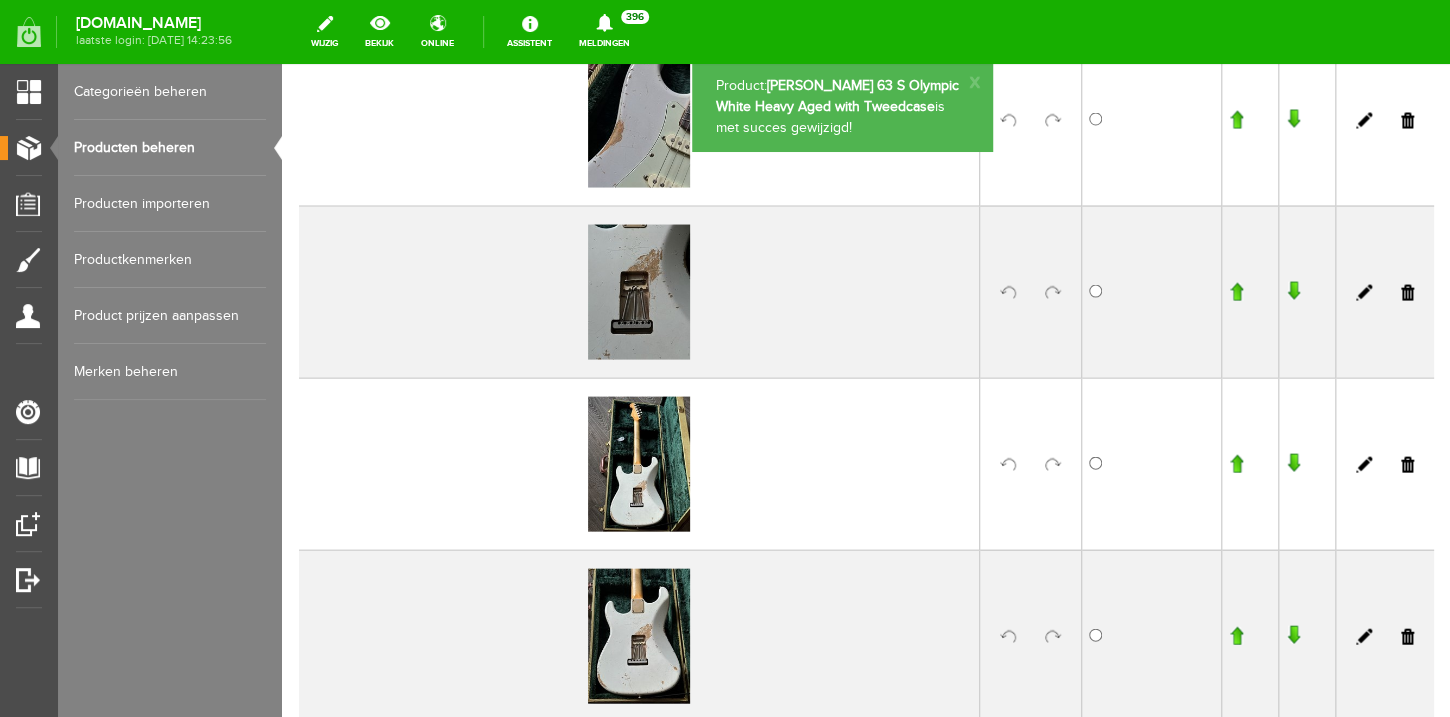click on "Producten beheren" at bounding box center (170, 148) 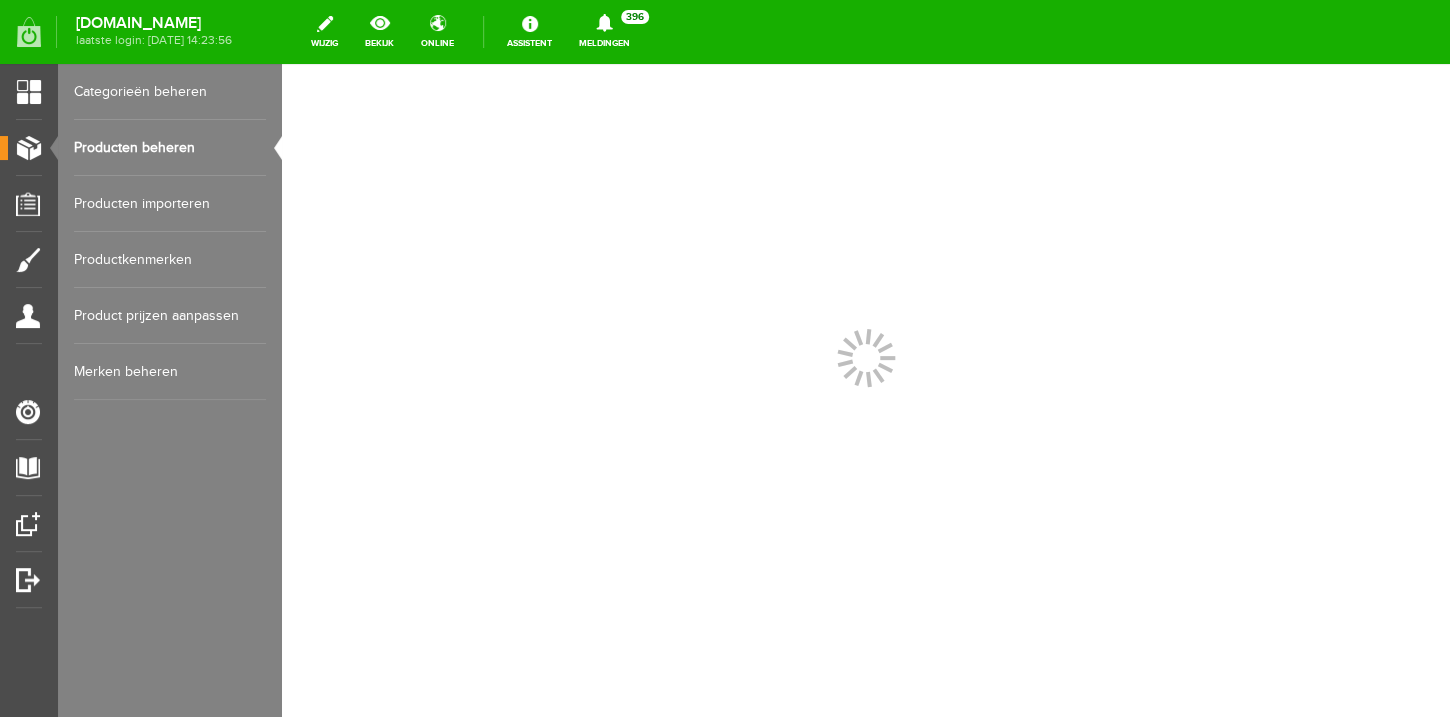scroll, scrollTop: 0, scrollLeft: 0, axis: both 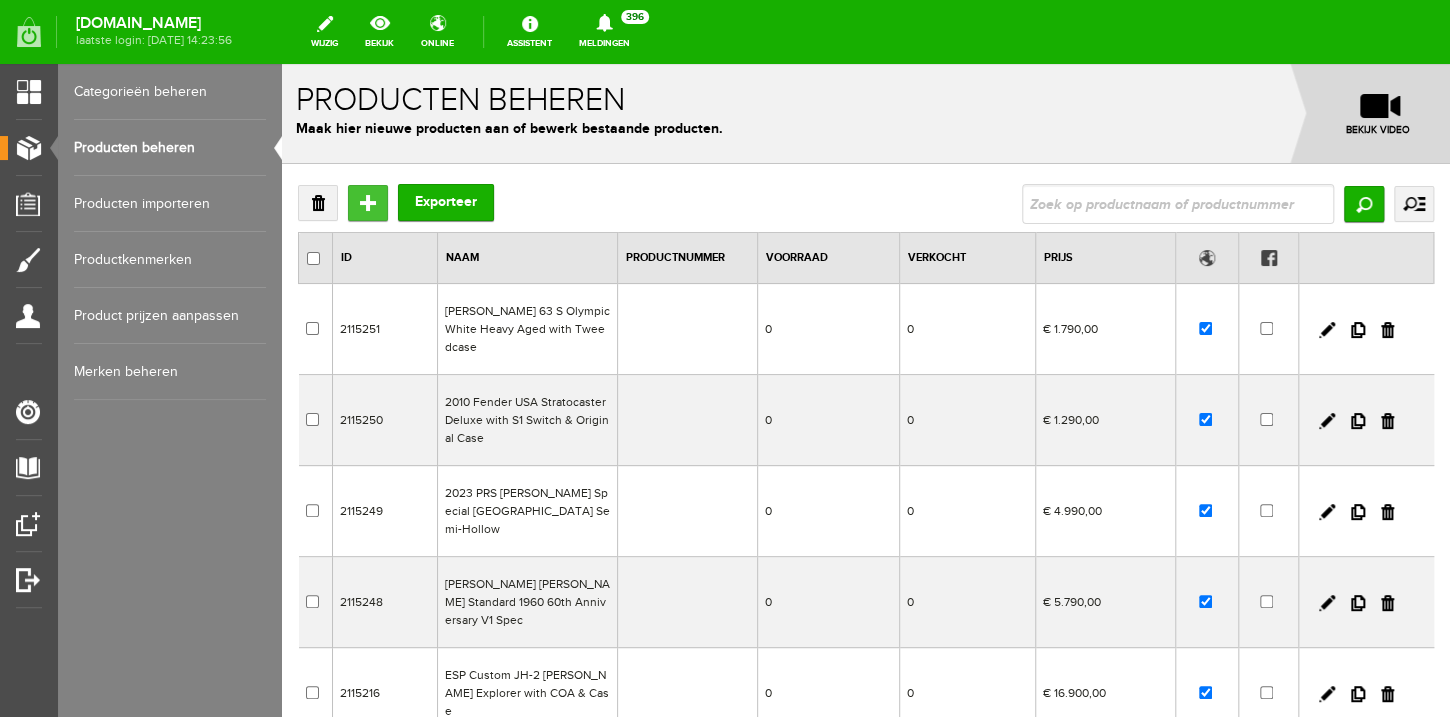 click on "Toevoegen" at bounding box center (368, 203) 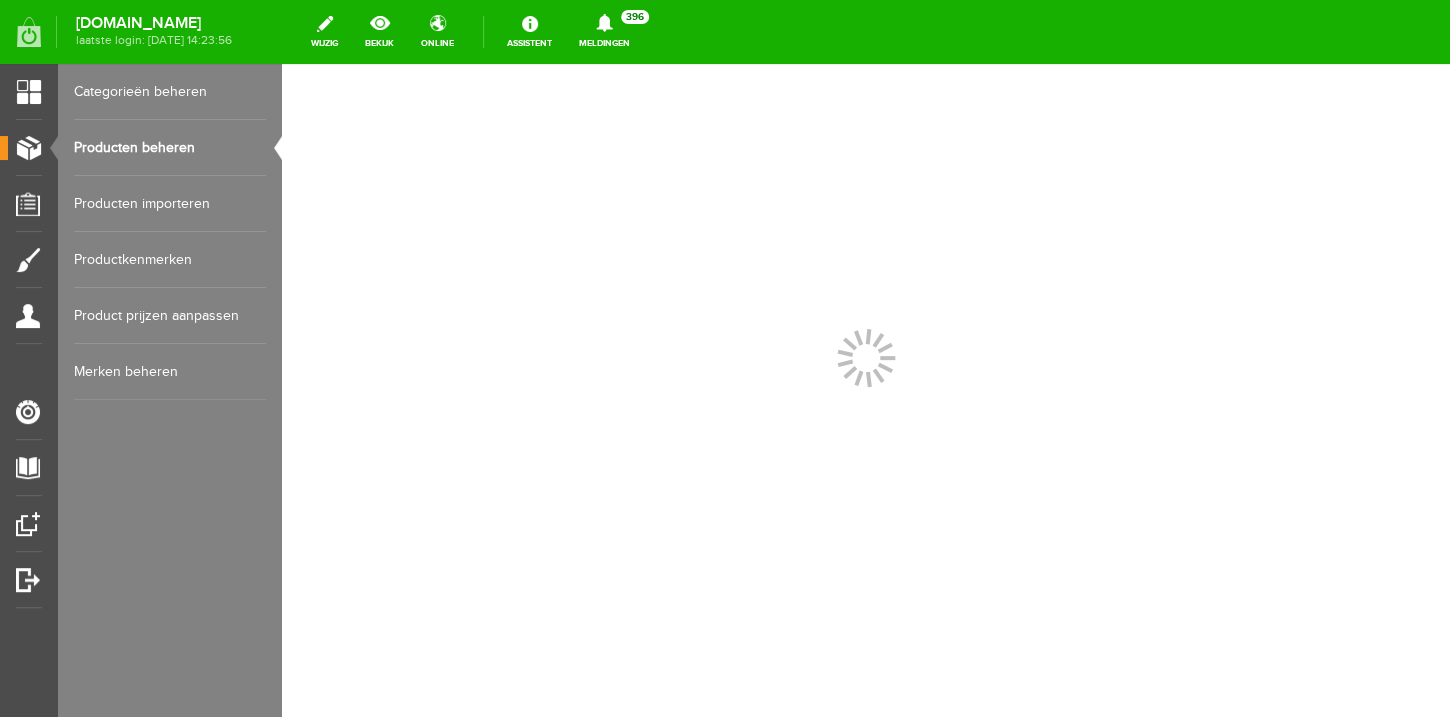 scroll, scrollTop: 0, scrollLeft: 0, axis: both 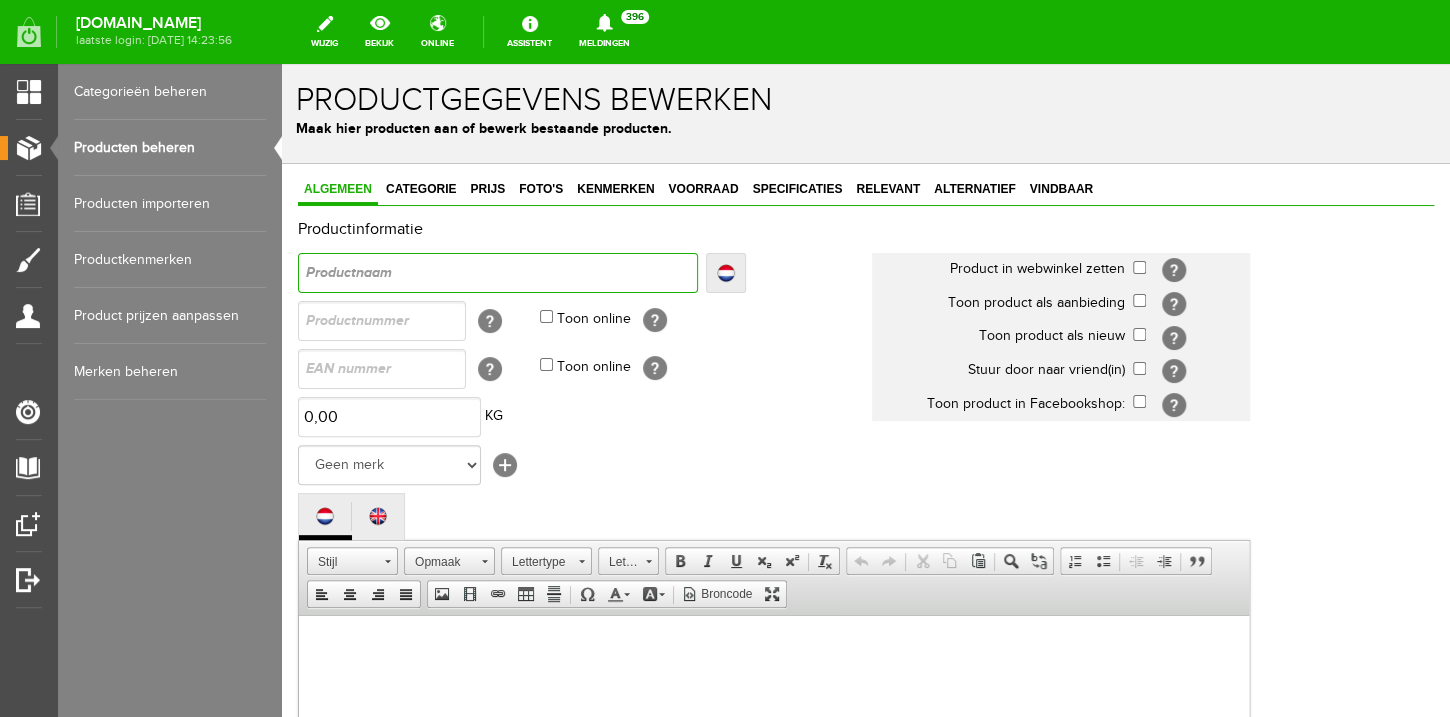 click at bounding box center (498, 273) 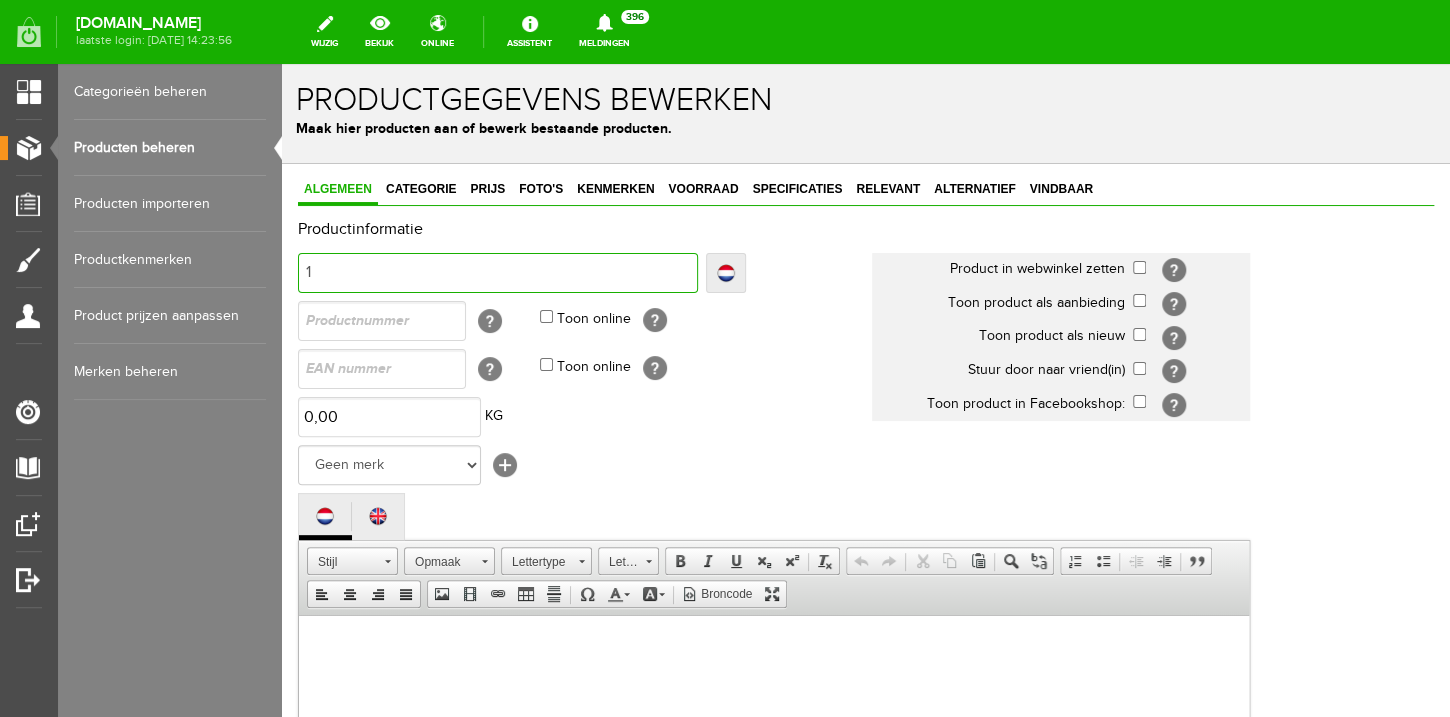 type on "1" 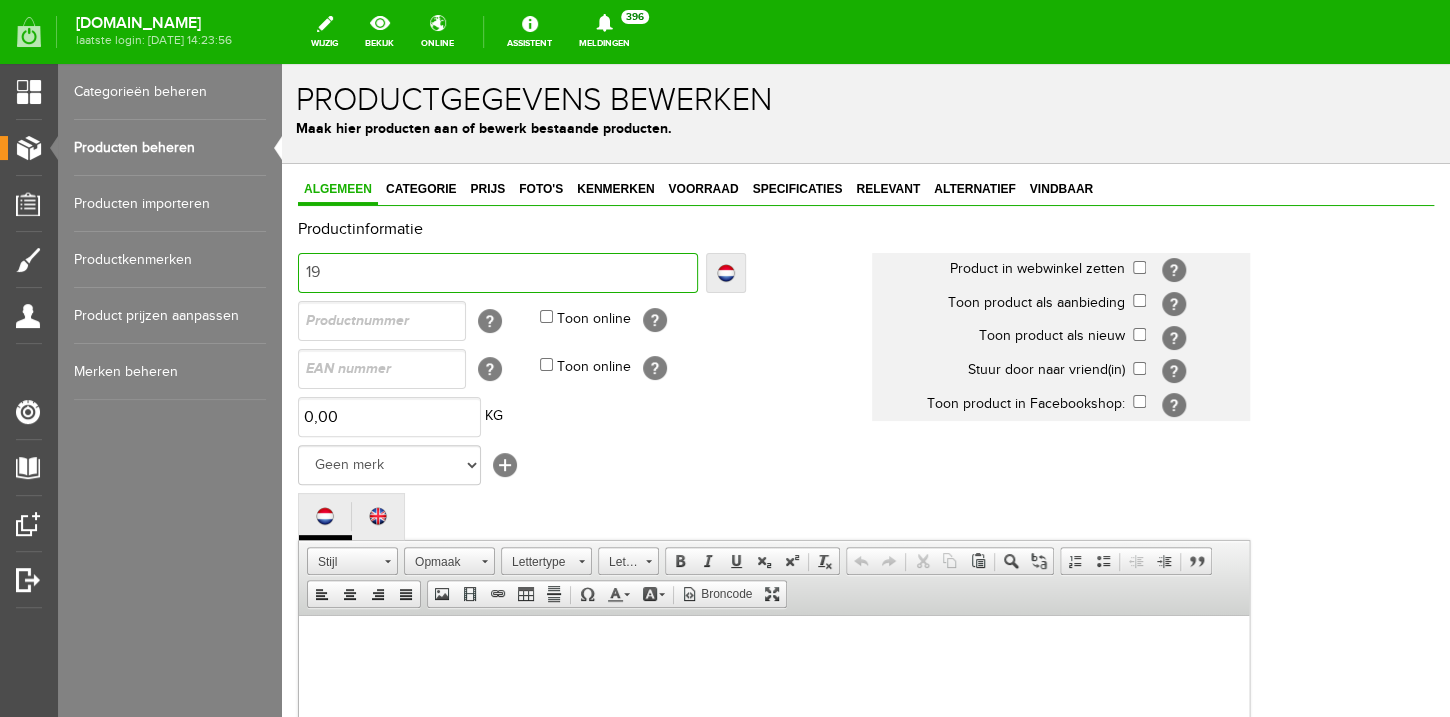 type on "19" 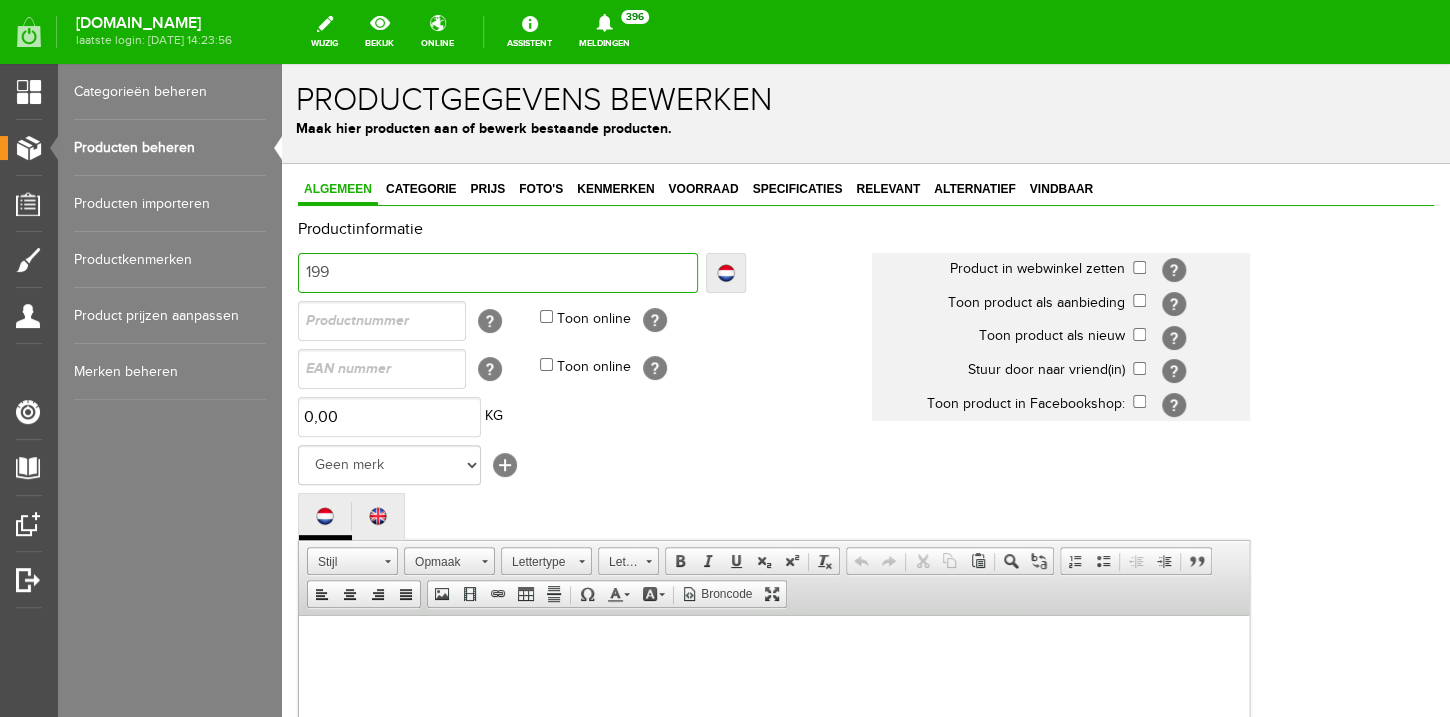 type on "199" 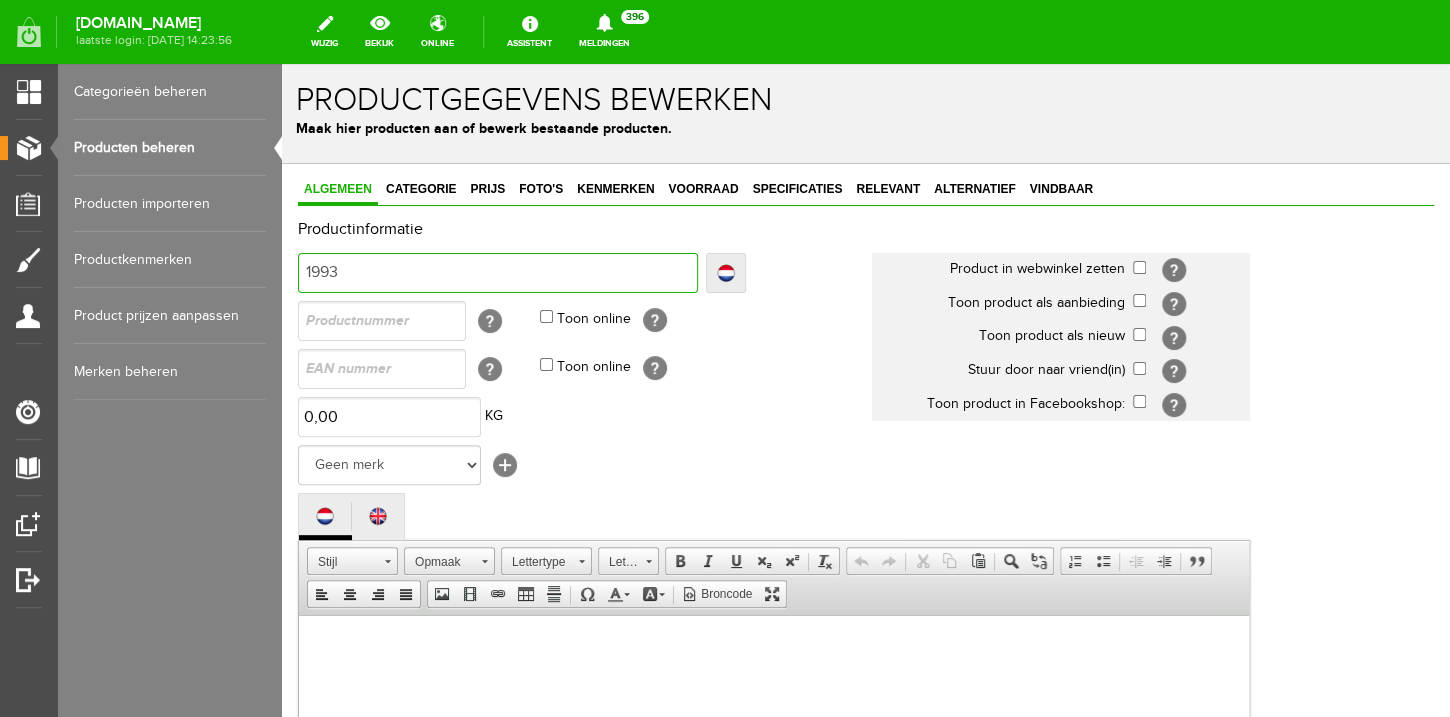 type on "1993" 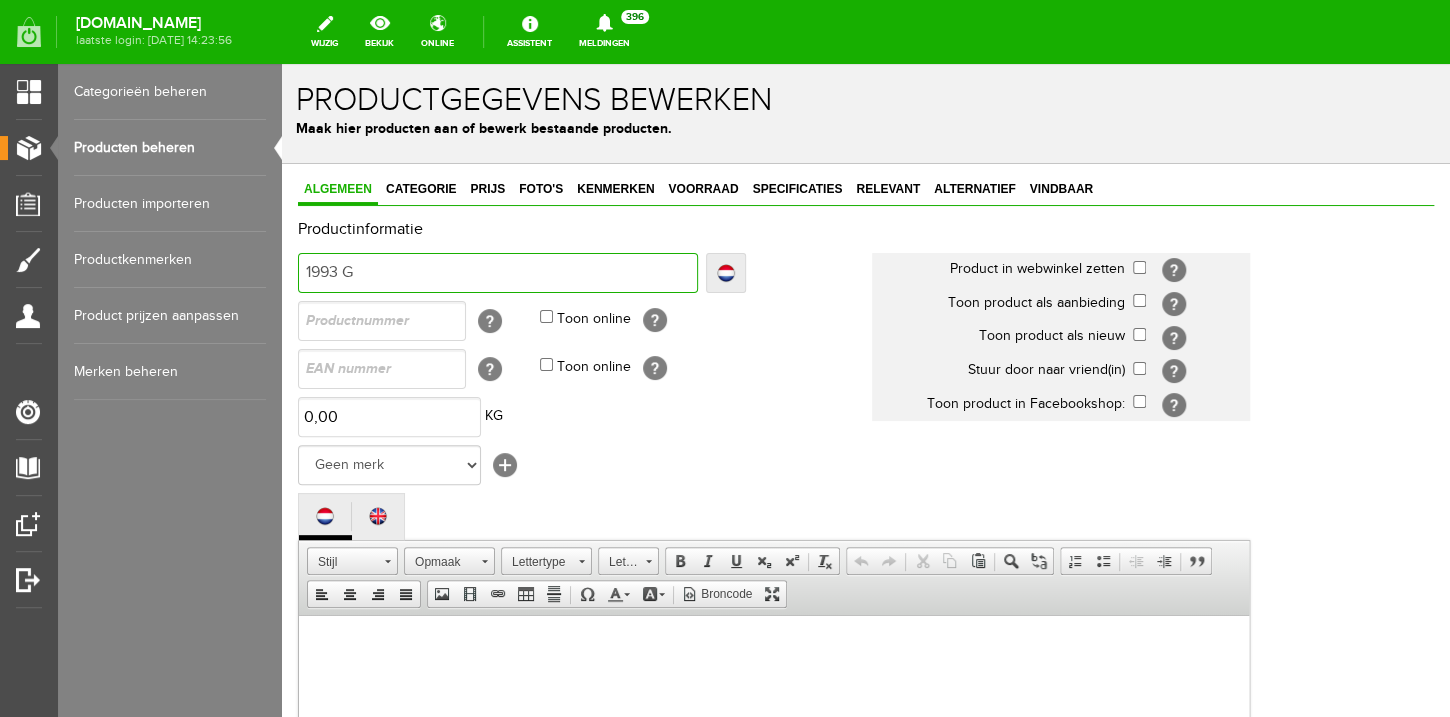 type on "1993 G" 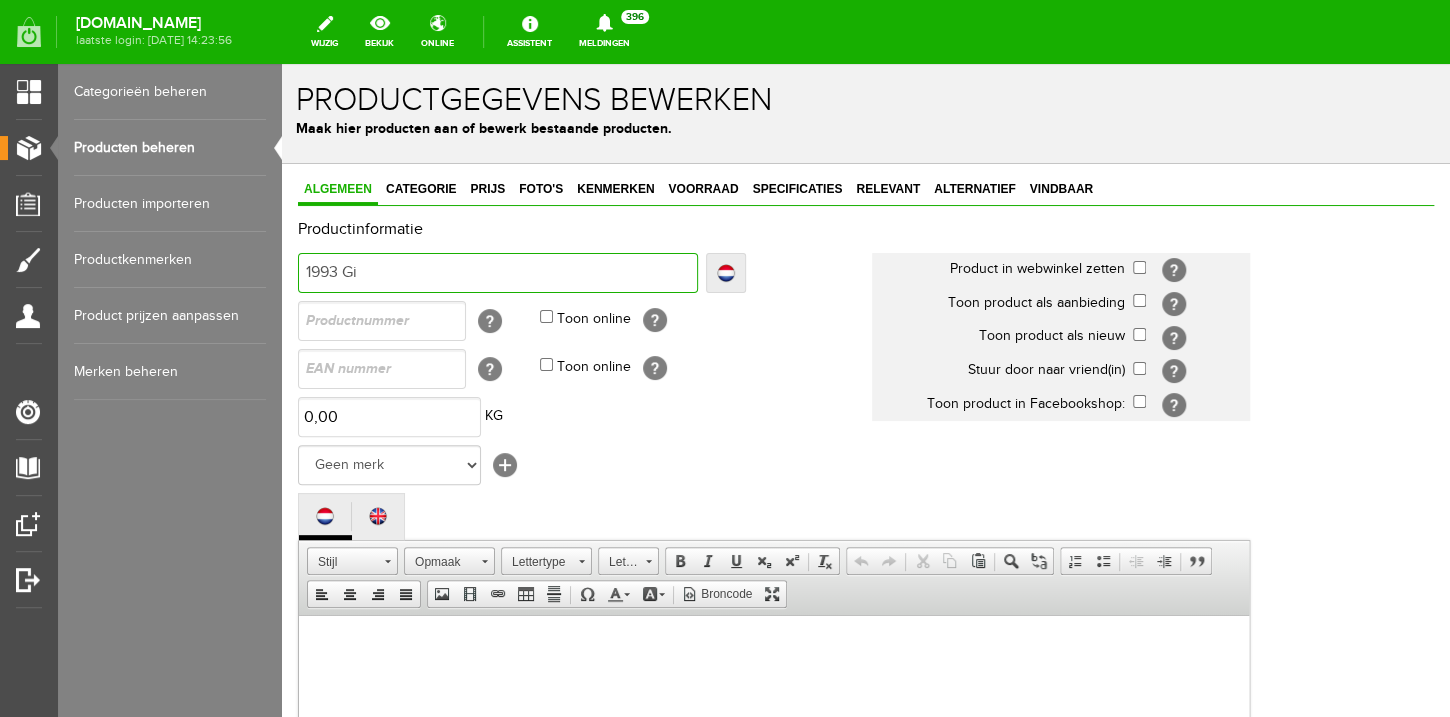 type on "1993 Gi" 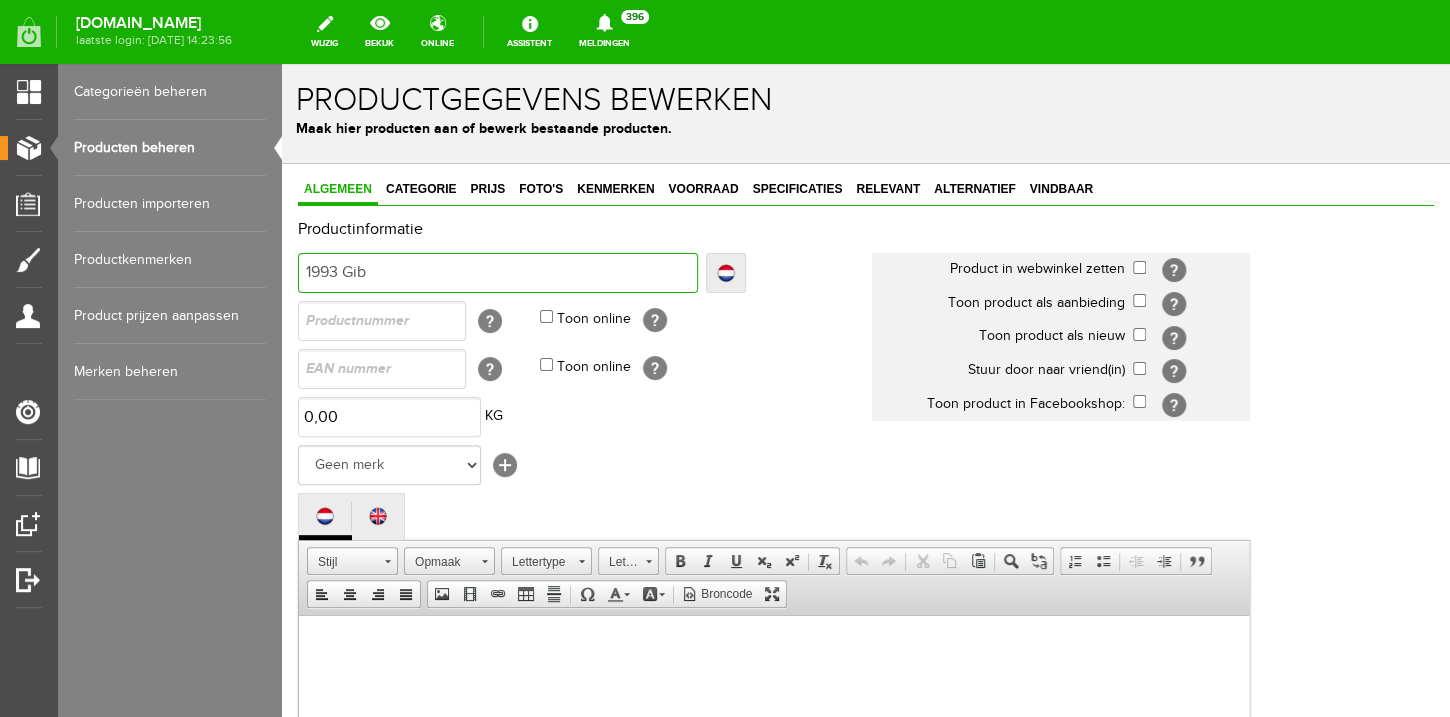 type on "1993 Gib" 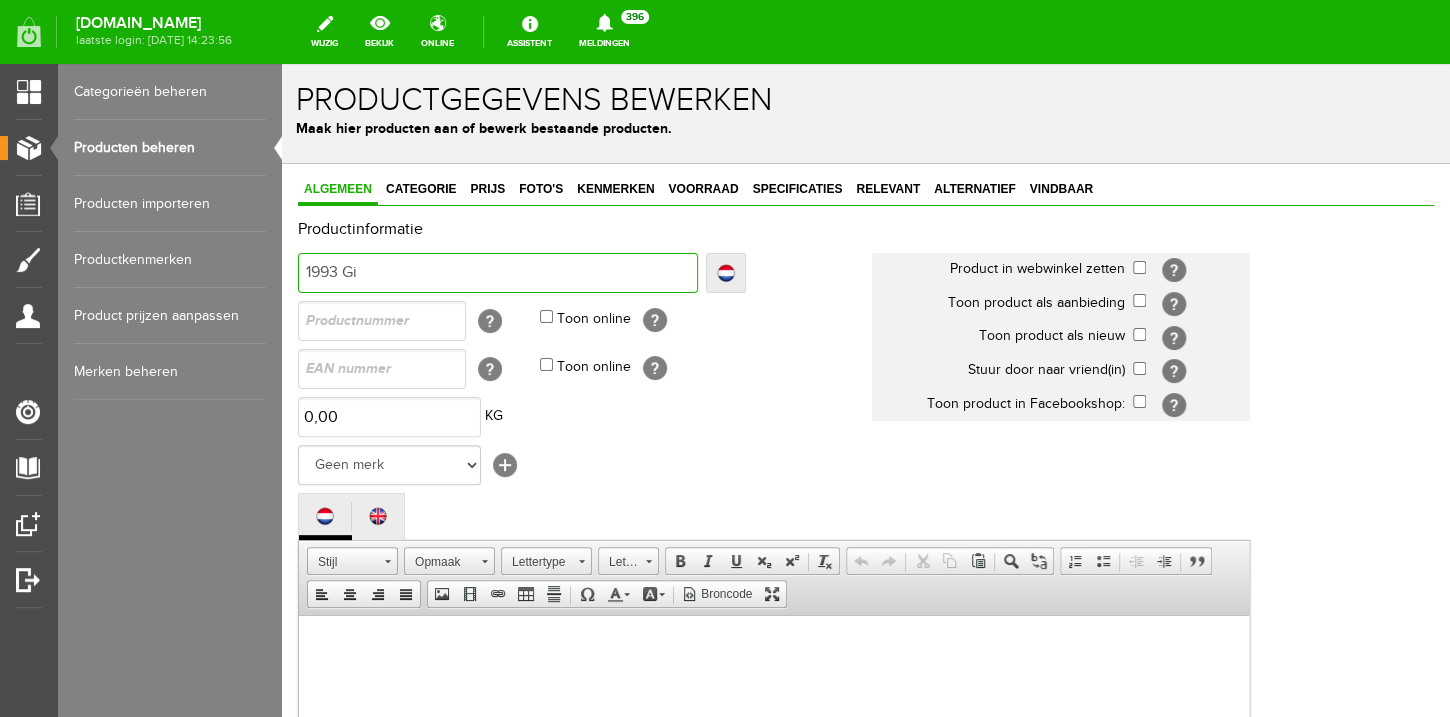 type on "1993 Gi" 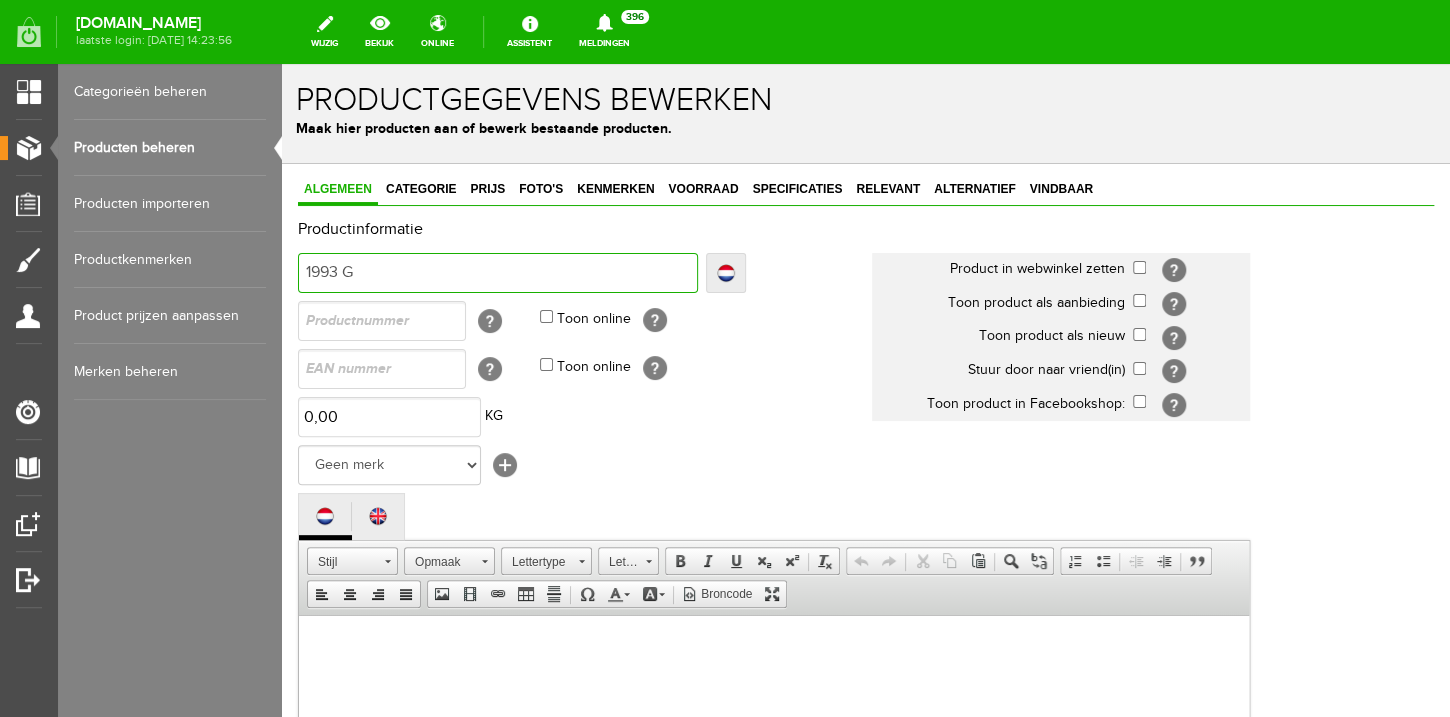 type on "1993 G" 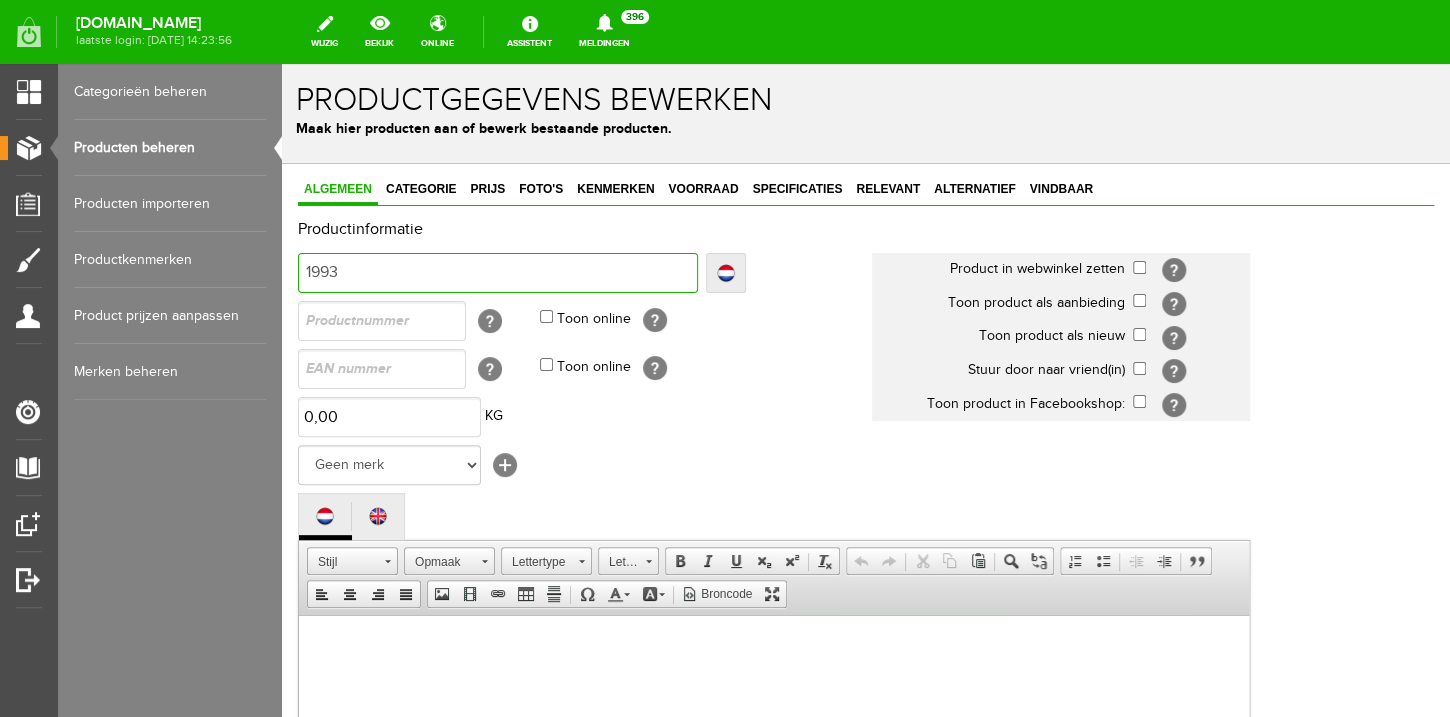 type on "1993" 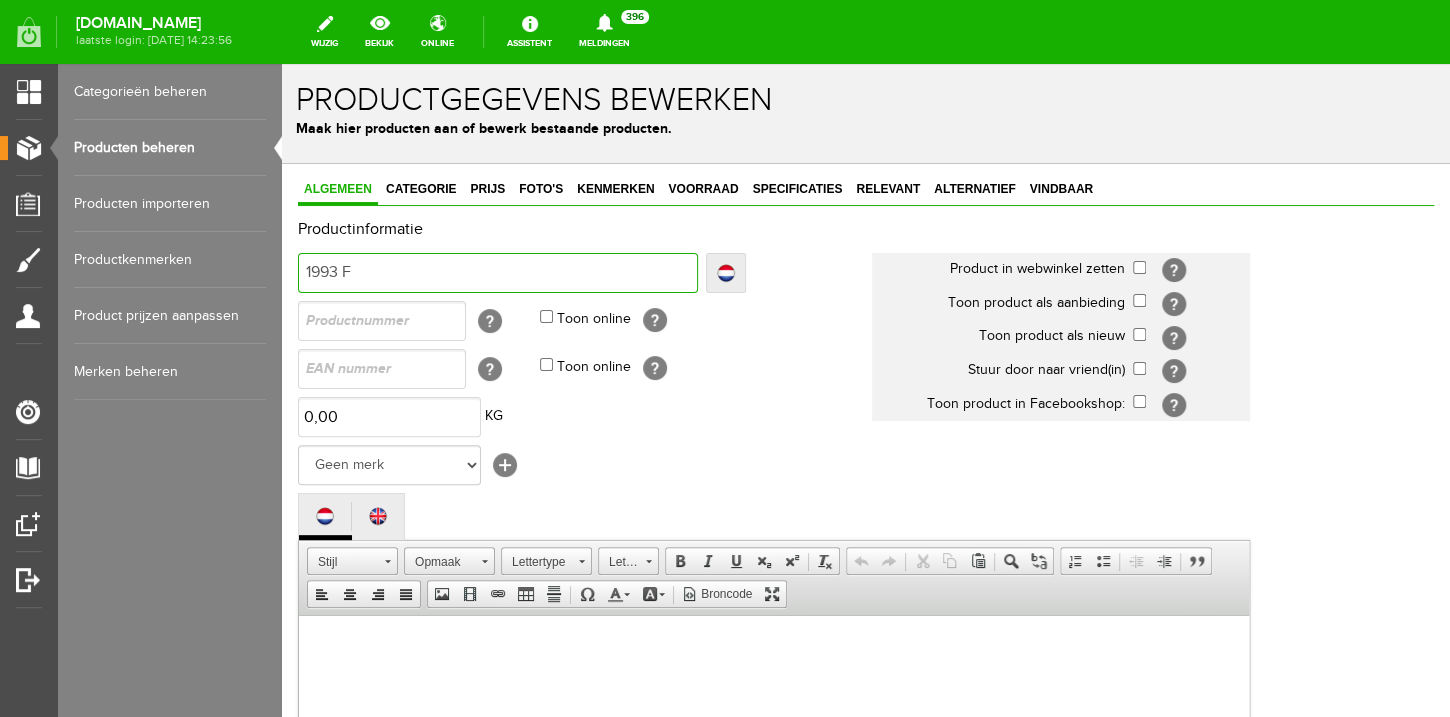 type on "1993 F" 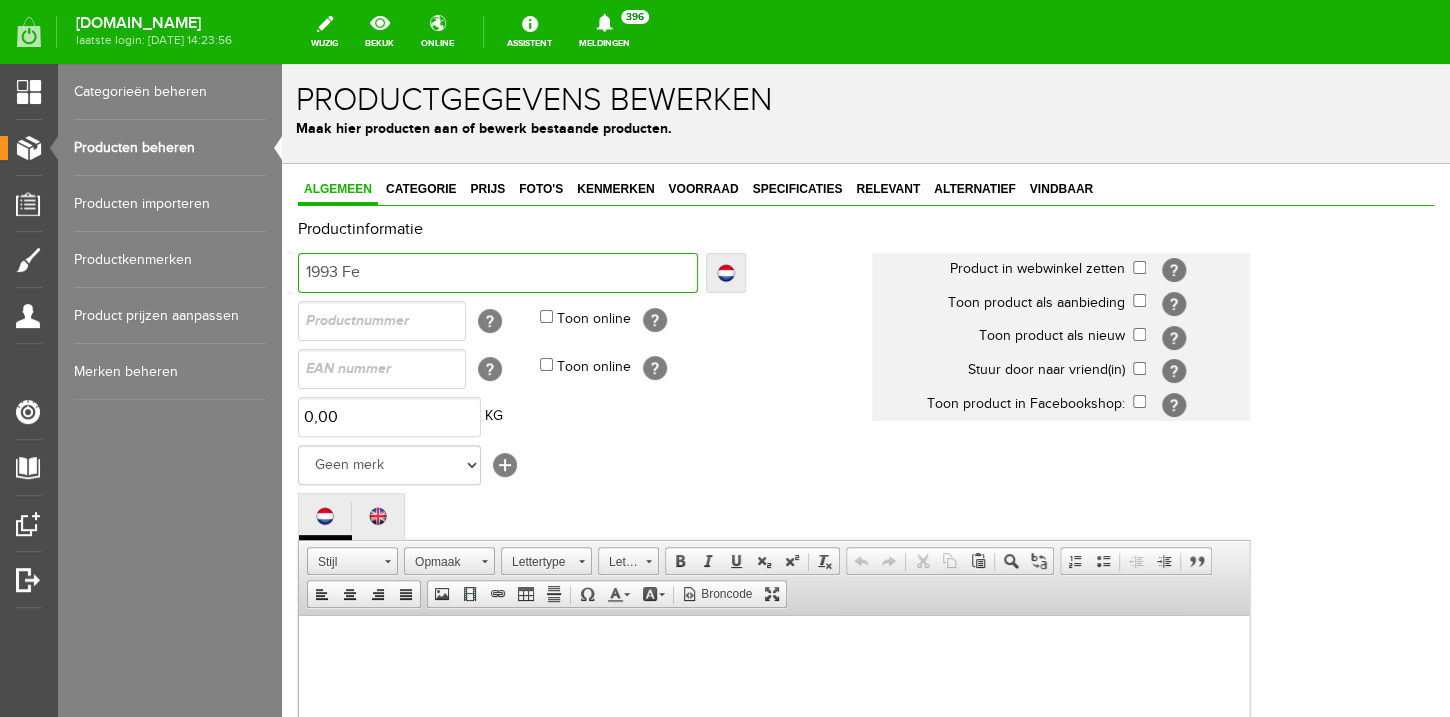 type on "1993 Fe" 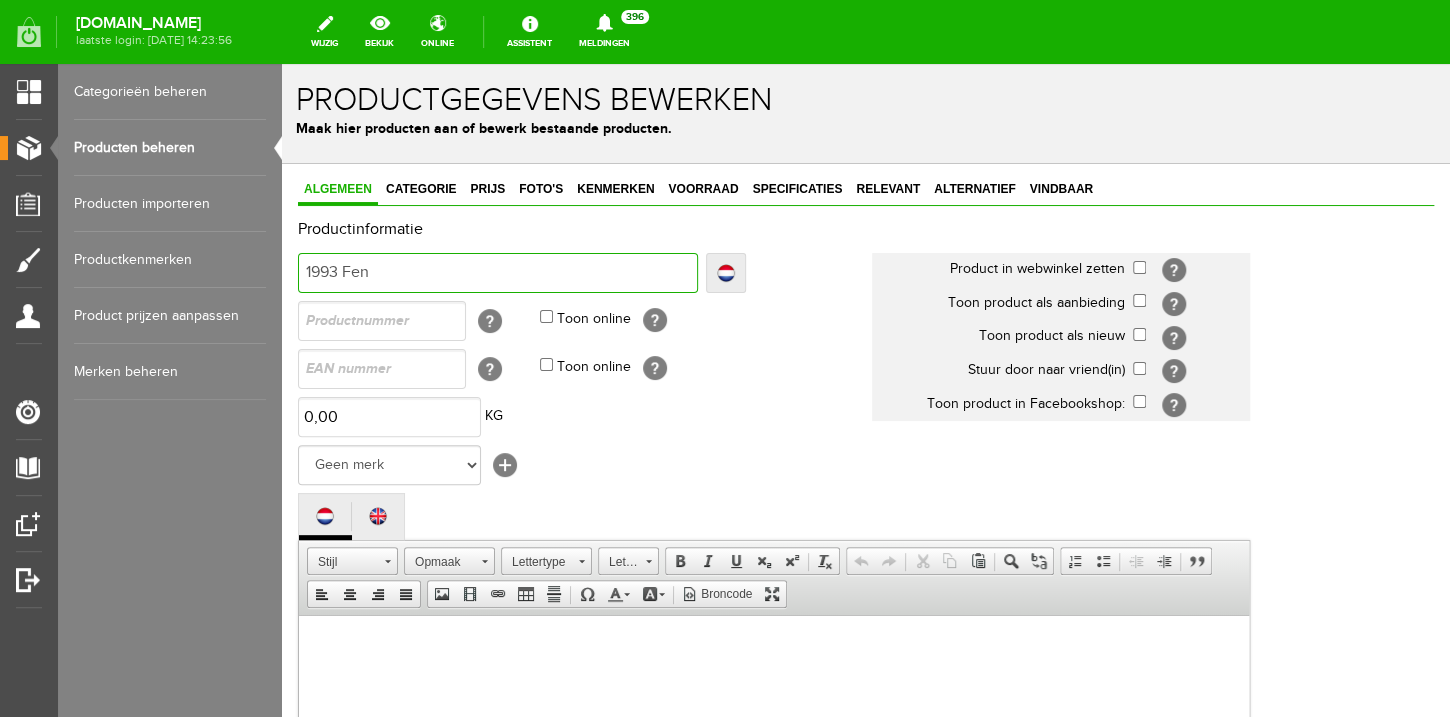 type on "1993 Fend" 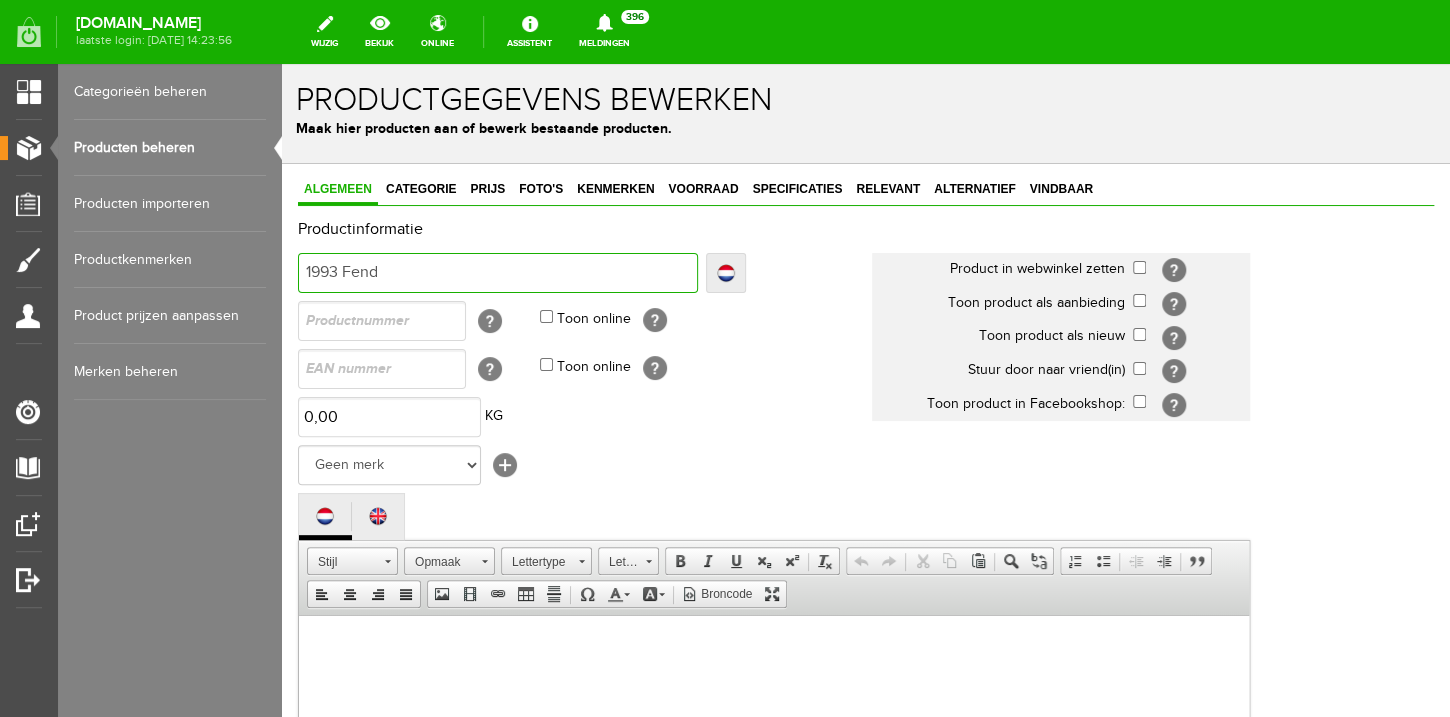 type on "1993 Fend" 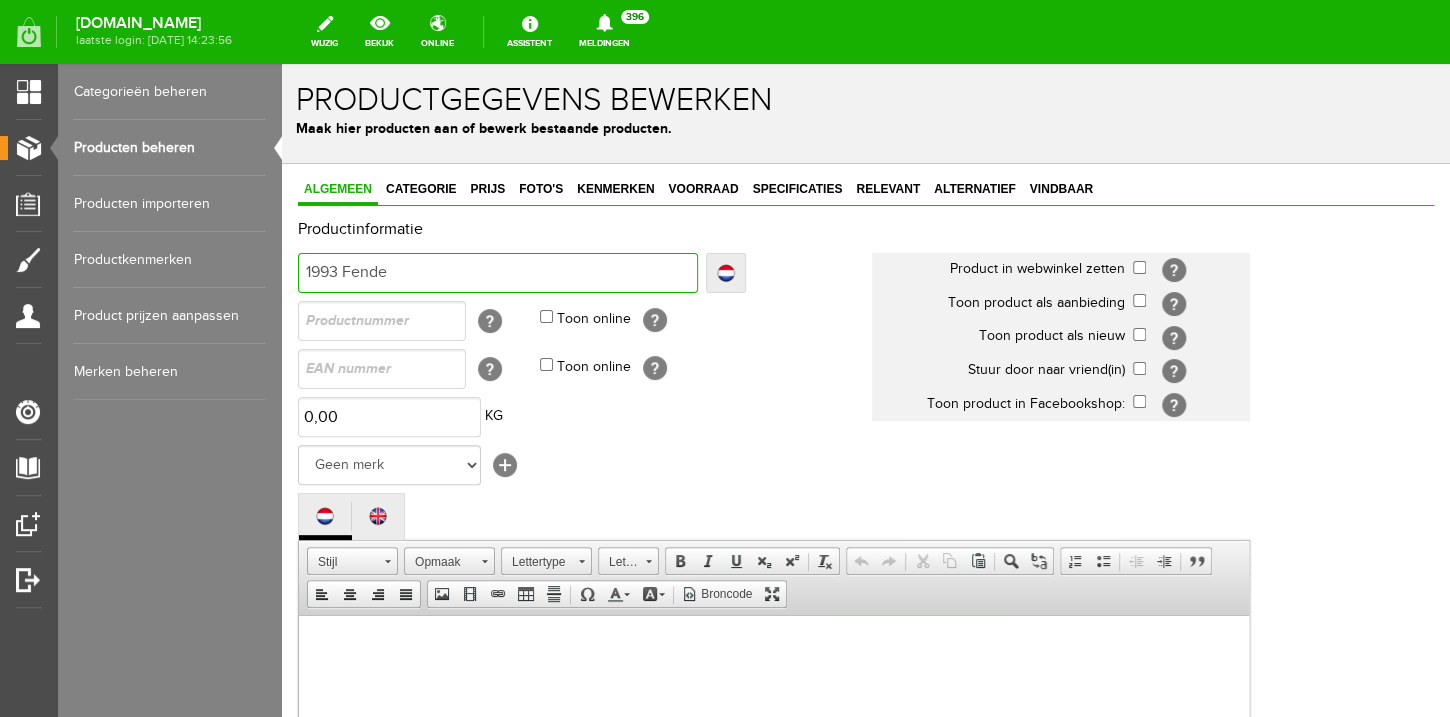 type on "1993 Fende" 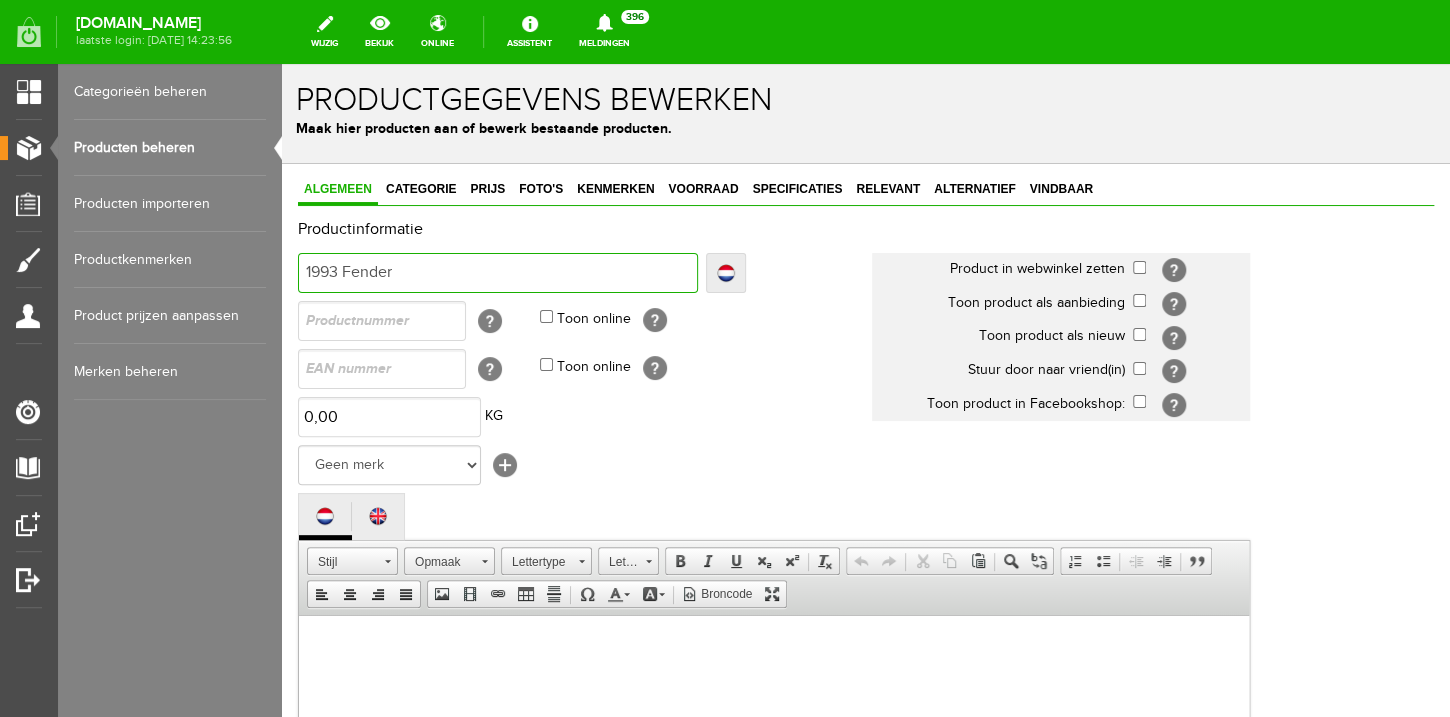 type on "1993 Fender" 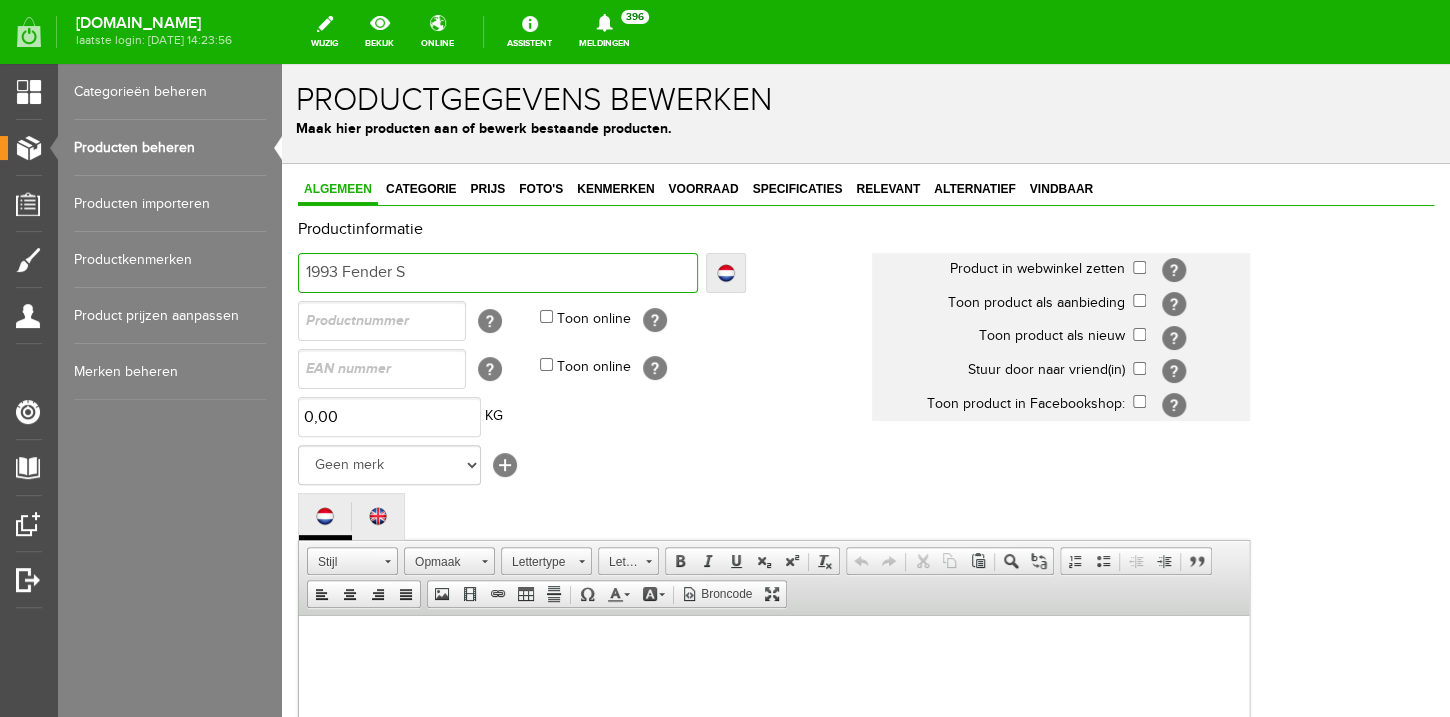 type on "1993 Fender S" 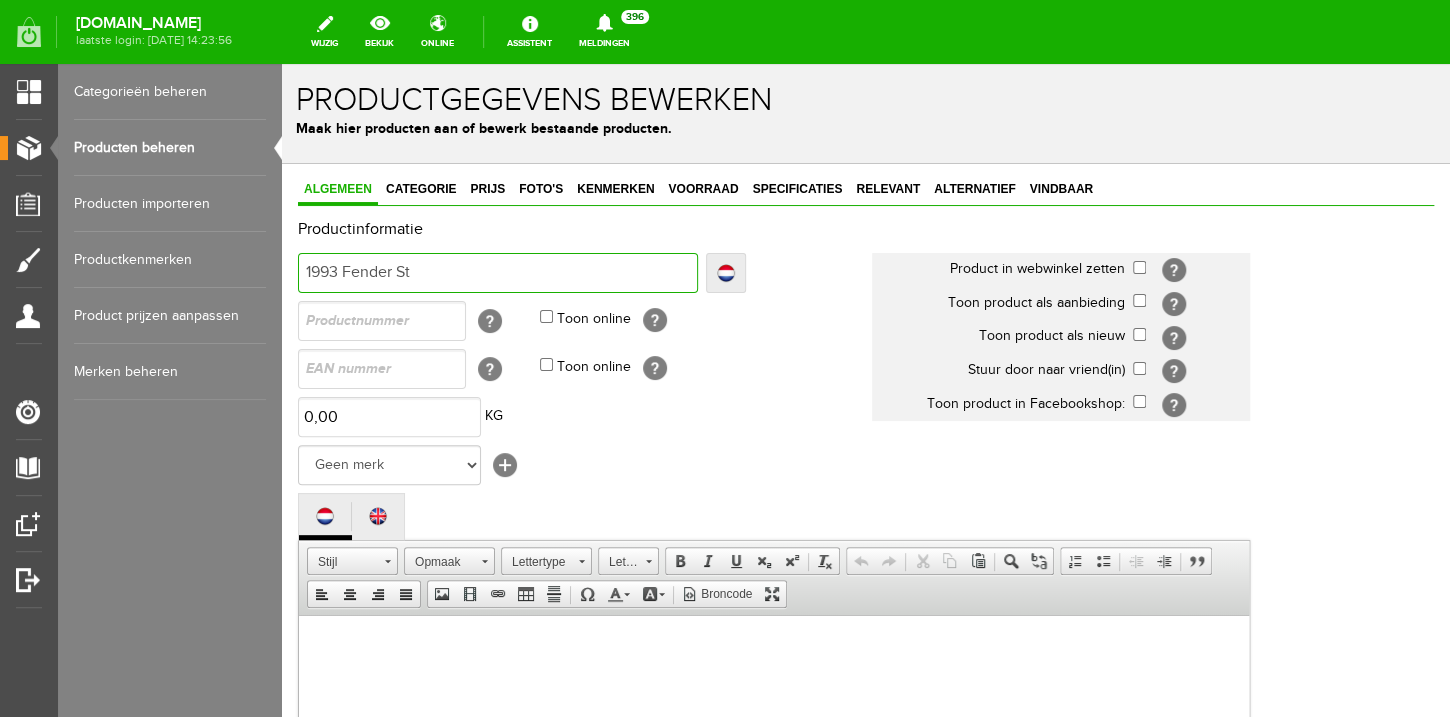 type on "1993 Fender St" 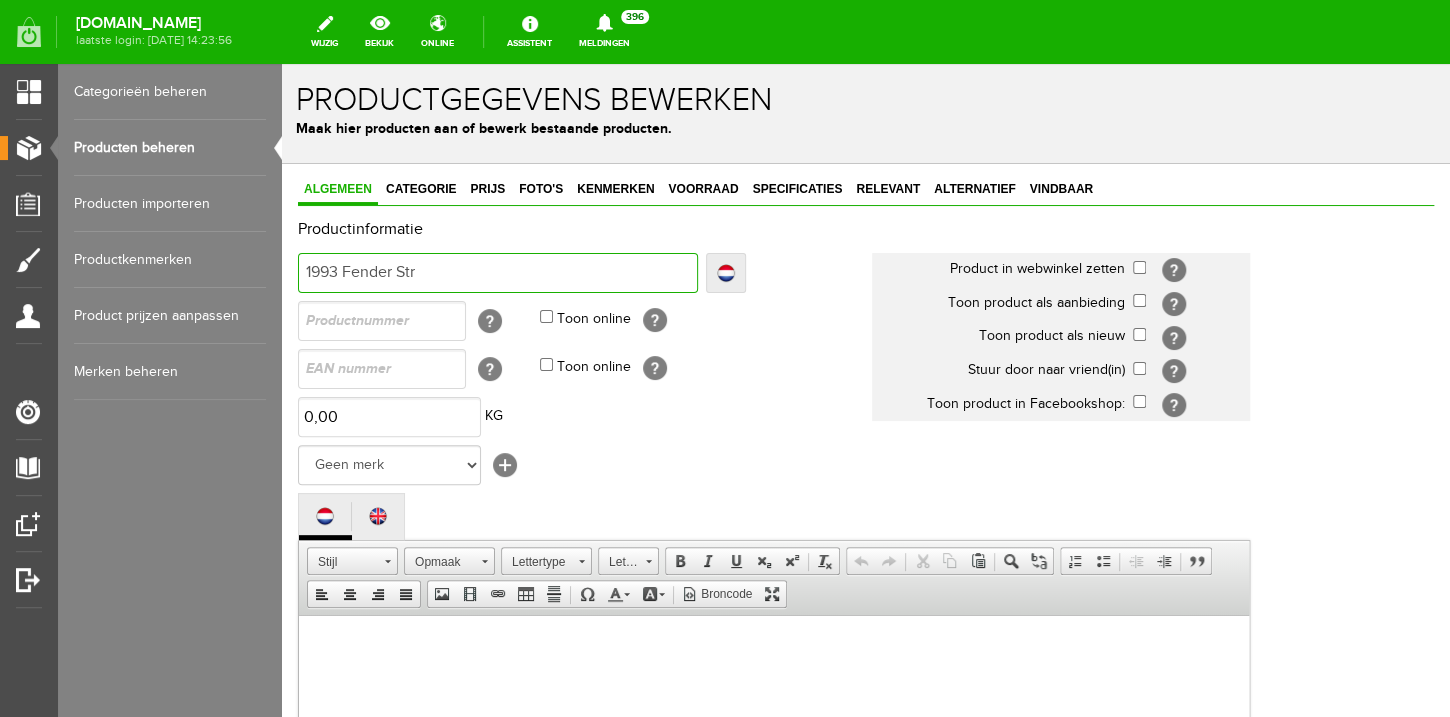 type on "1993 Fender Str" 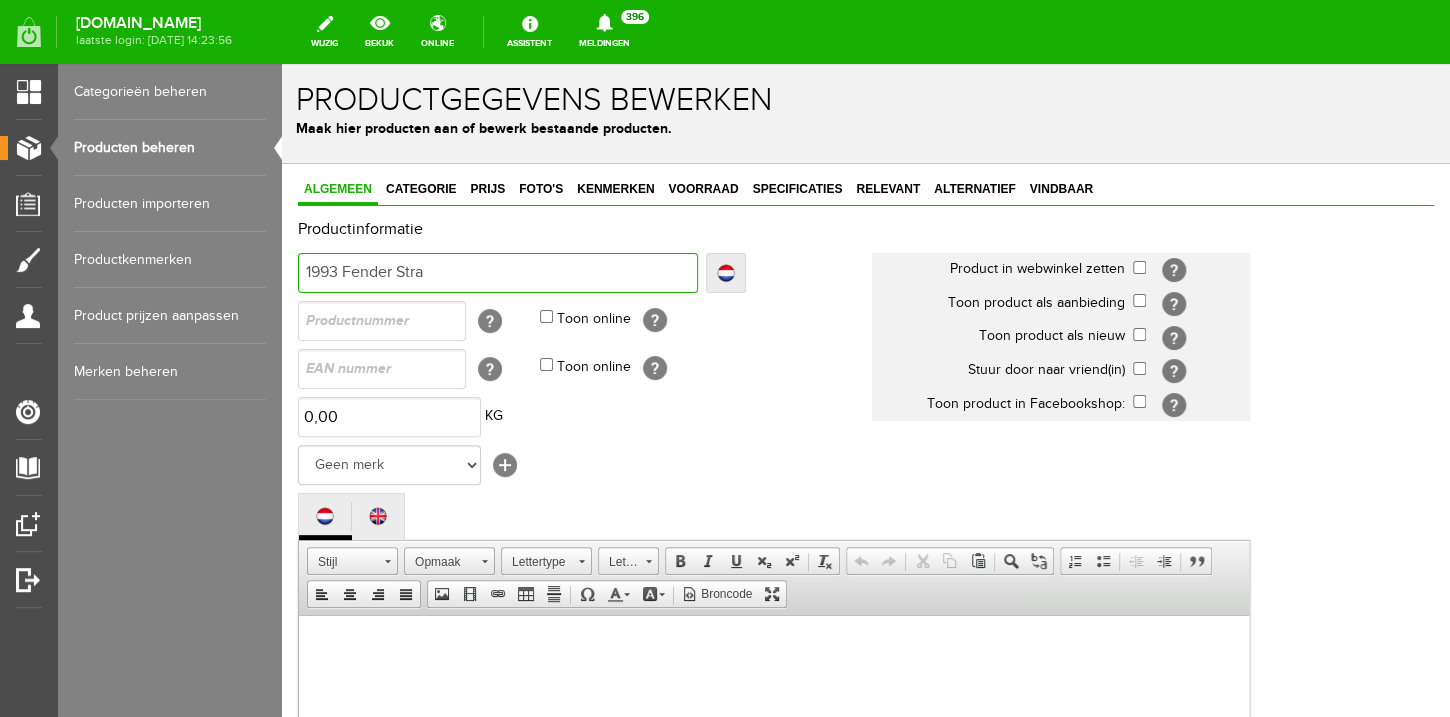 type on "1993 Fender Stra" 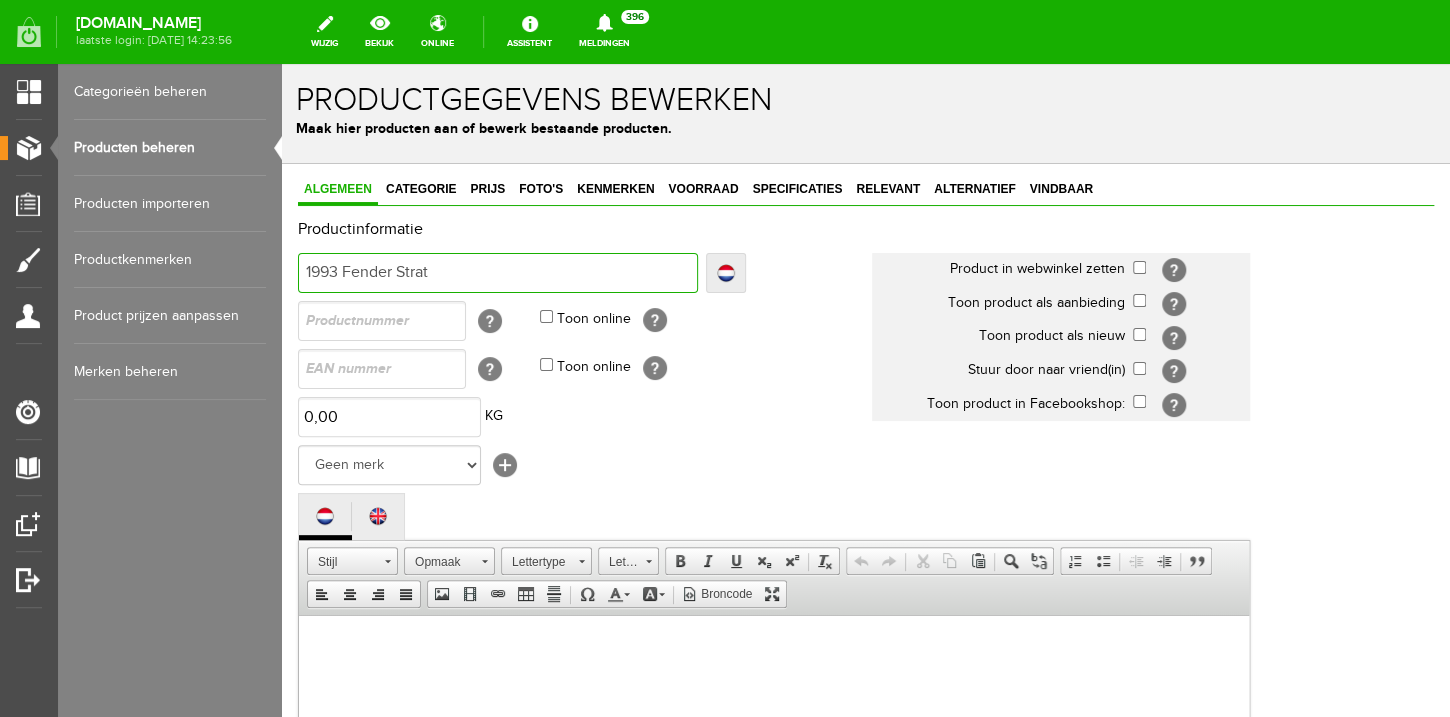 type on "1993 Fender Strat" 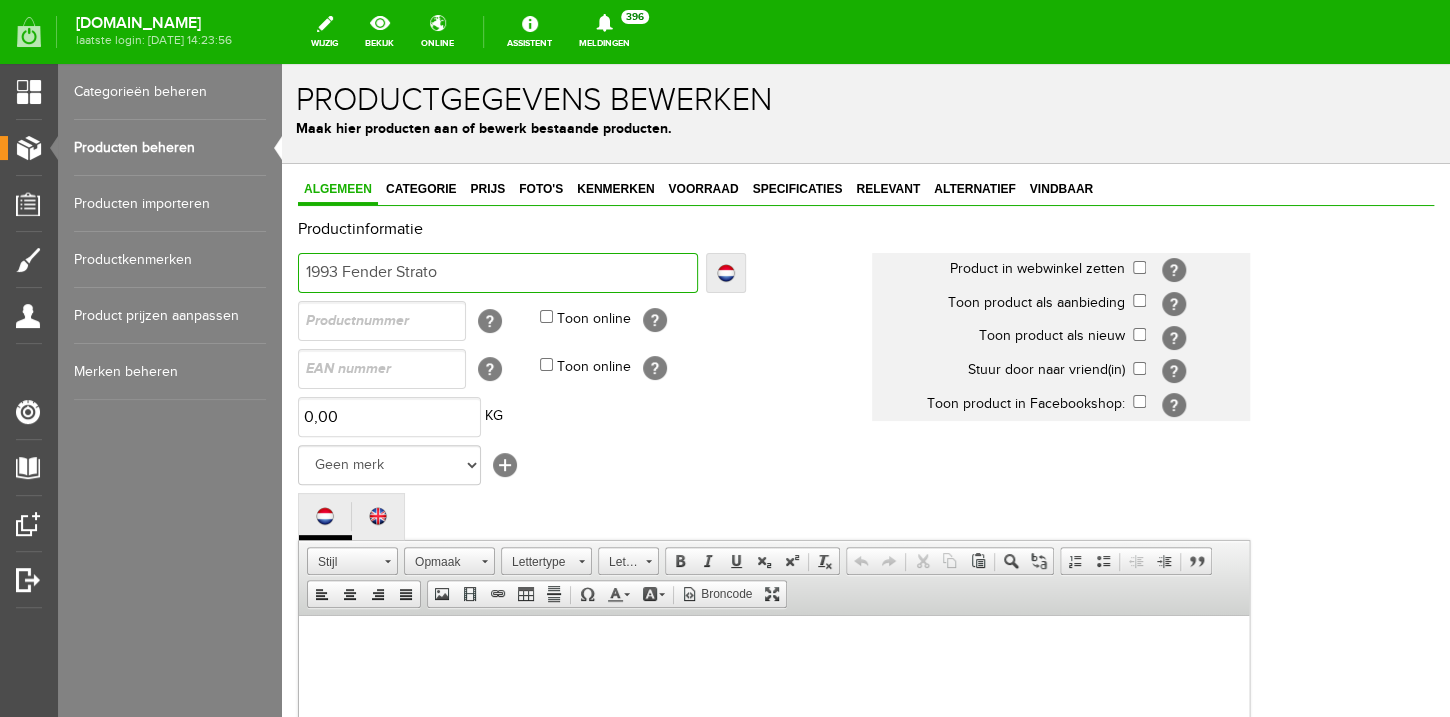 type on "1993 Fender Strato" 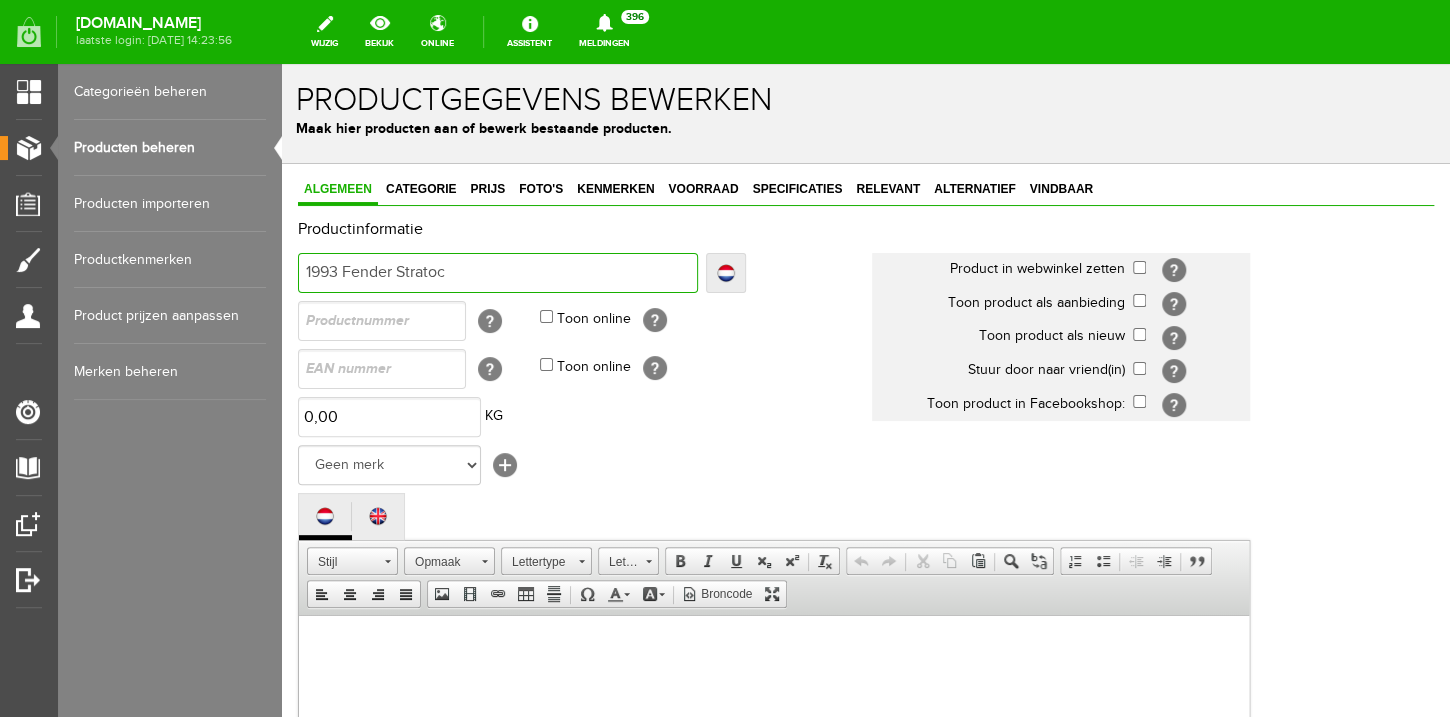type on "1993 Fender Stratoc" 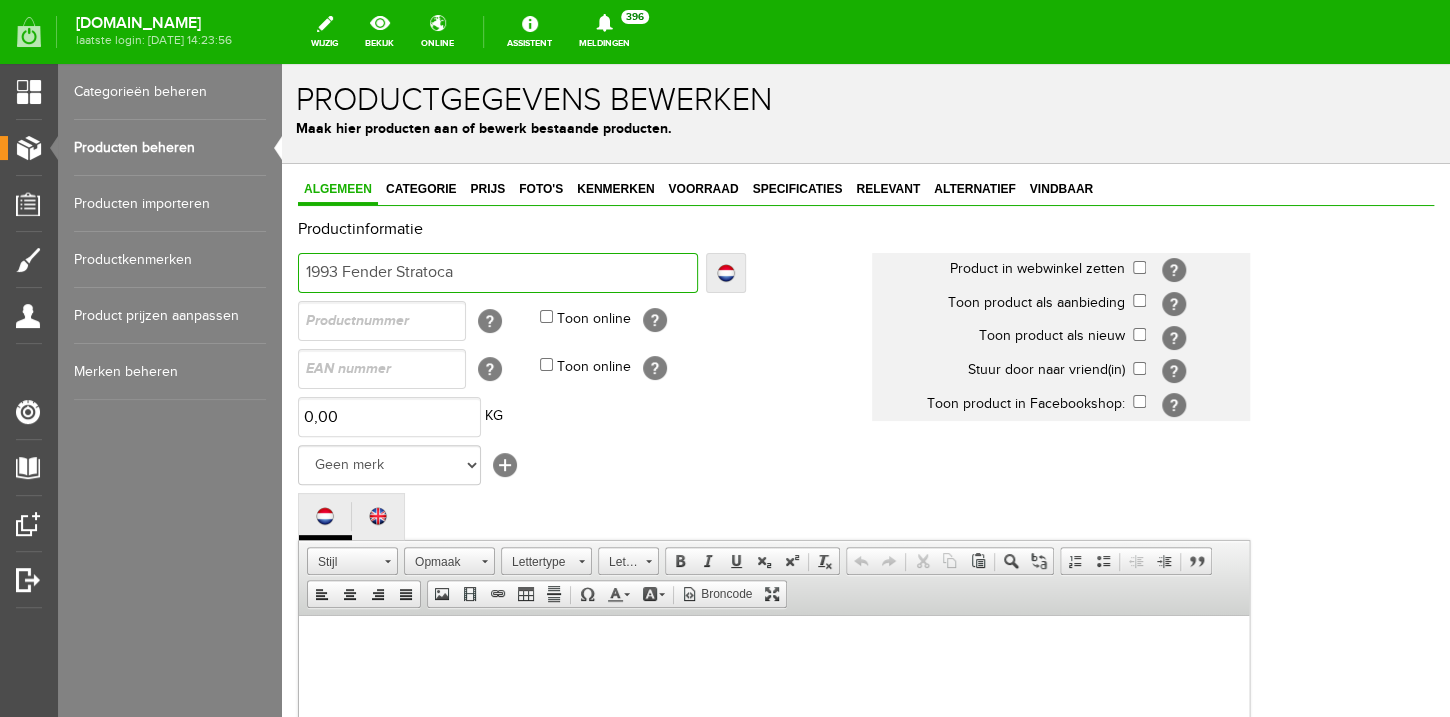 type on "1993 Fender Stratoca" 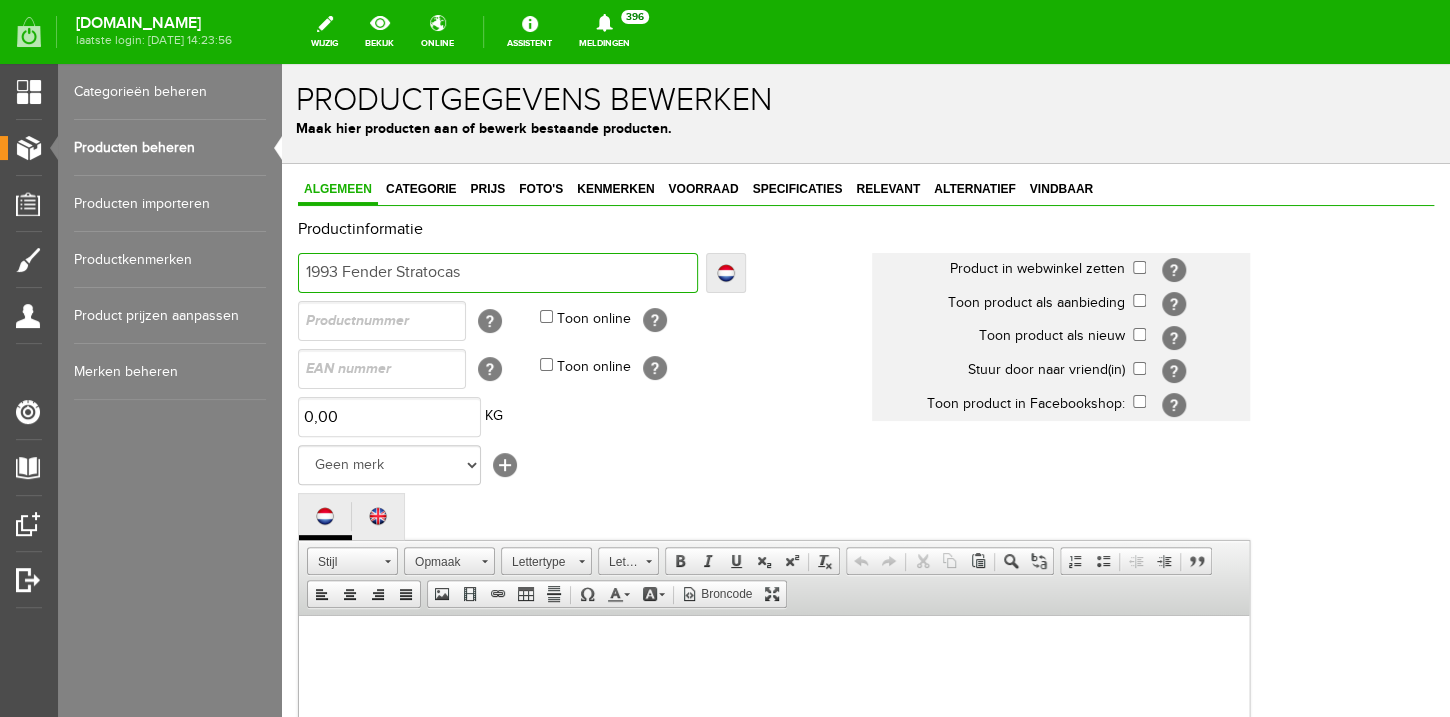 type on "1993 Fender Stratocas" 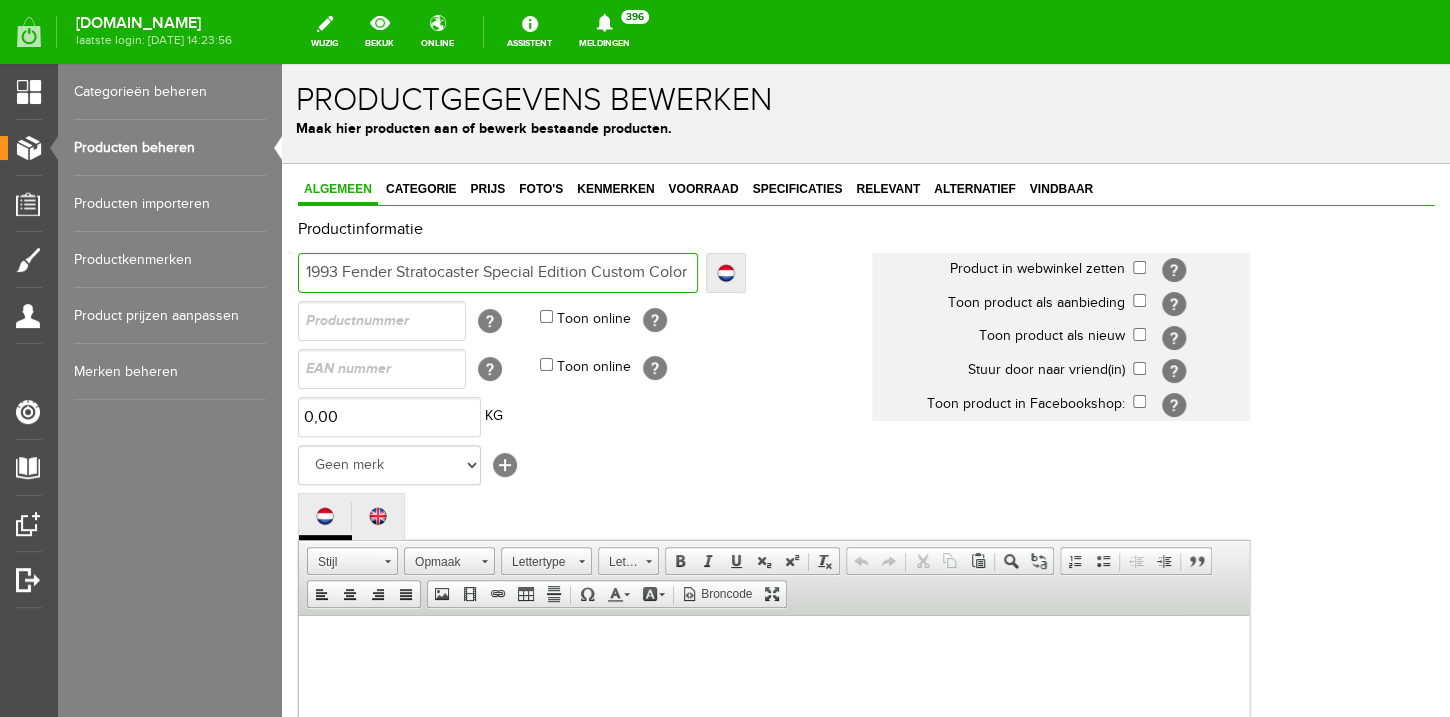 scroll, scrollTop: 0, scrollLeft: 1, axis: horizontal 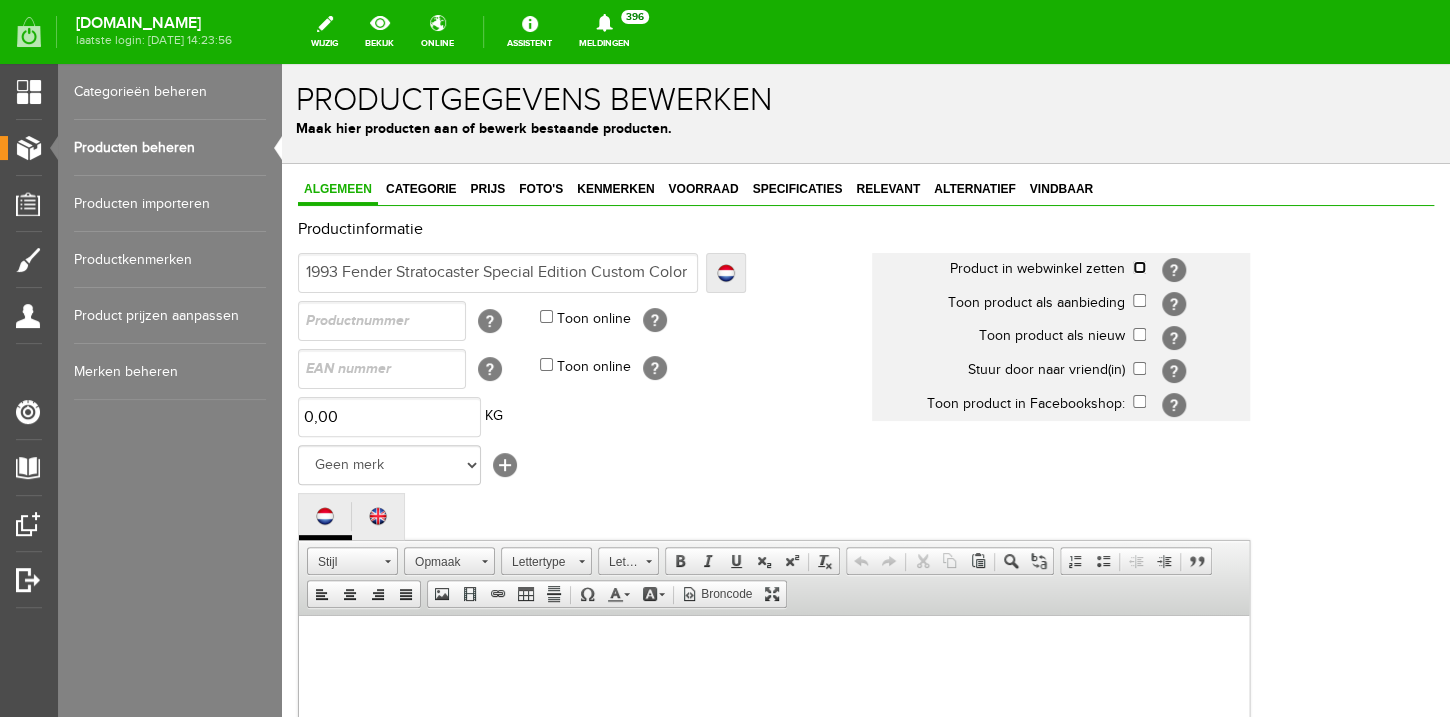 click at bounding box center [1139, 267] 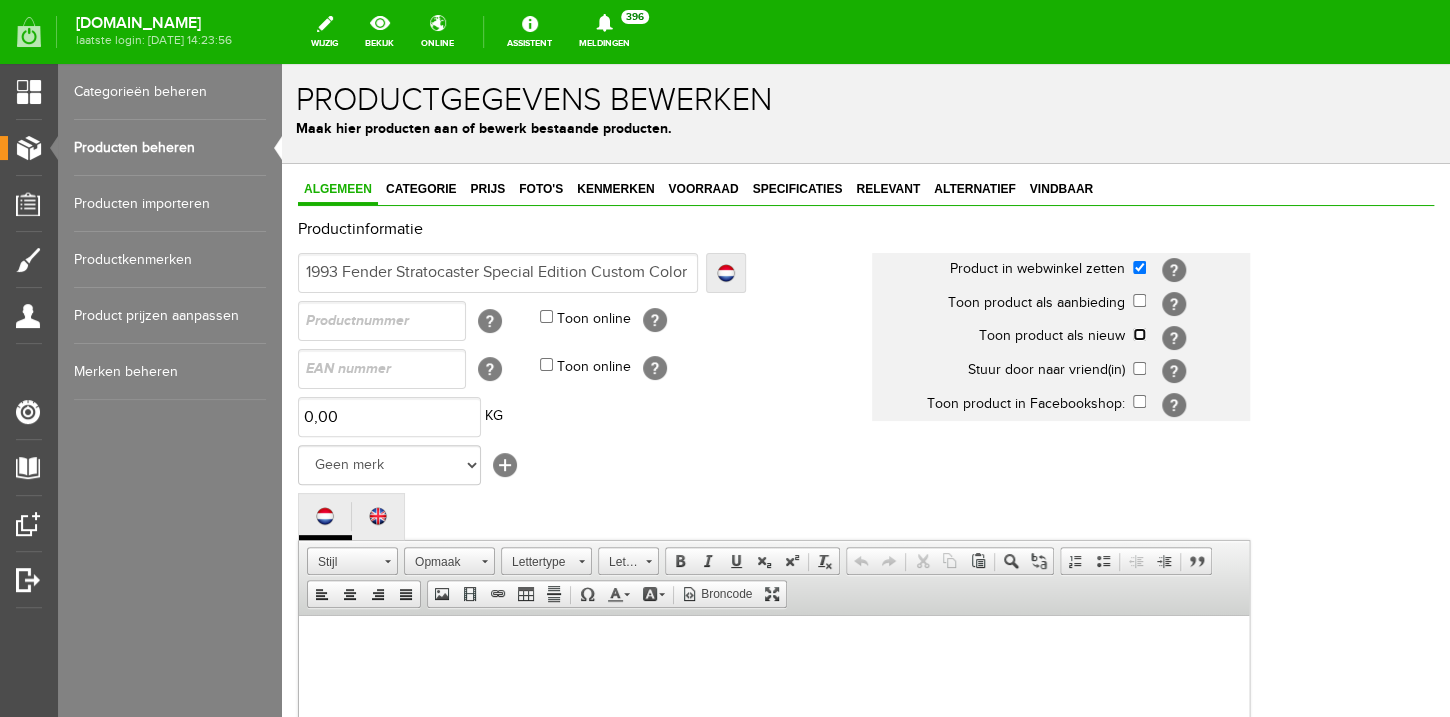 click at bounding box center (1139, 334) 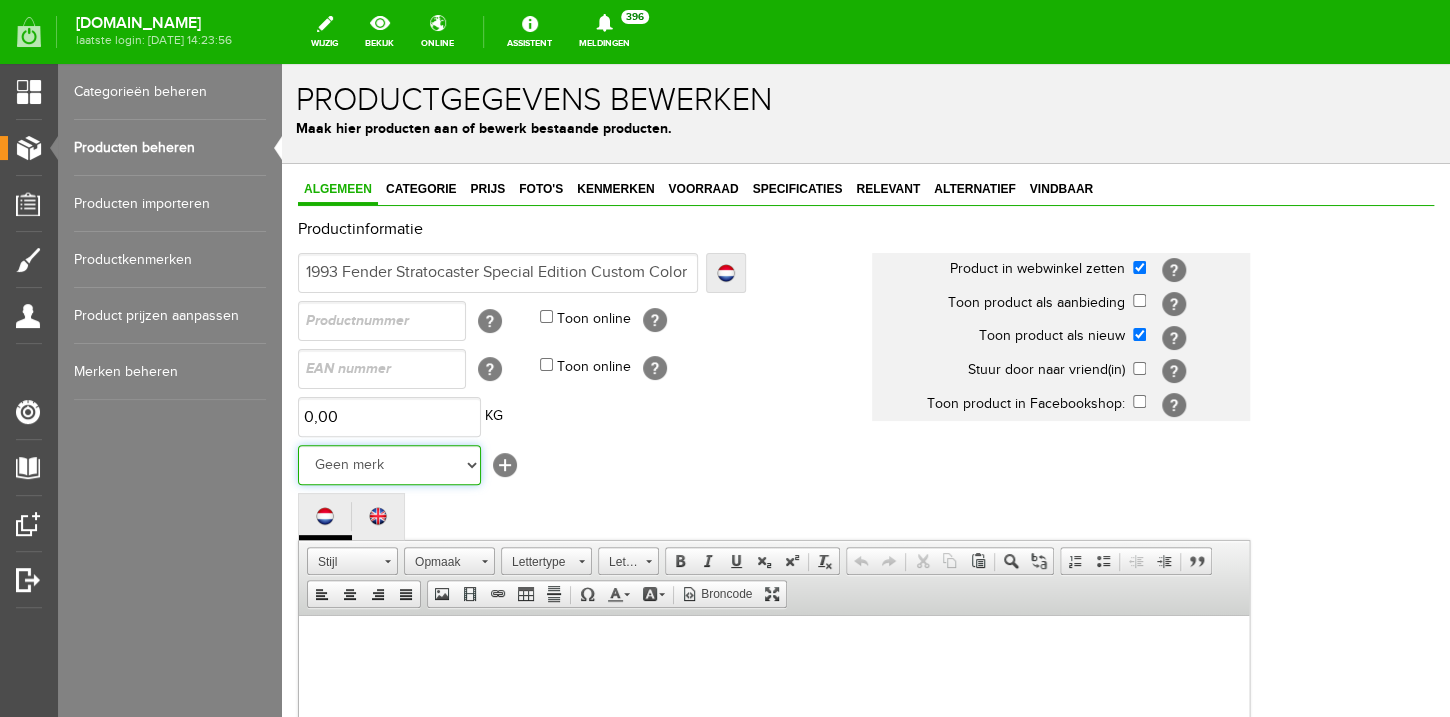 click on "Geen merk
Hymn
Peavey
Vox
Rickenbacker
[PERSON_NAME]
[PERSON_NAME]
[PERSON_NAME]
[PERSON_NAME]
[PERSON_NAME]
[PERSON_NAME]
Hook
Gretsch
[PERSON_NAME]
The Heritage
Haar
ESP
[PERSON_NAME]
EVH
Duesenberg
Marshall
Music Man
[PERSON_NAME]
Fender
Ibanez
PRS [PERSON_NAME]
Other brands" at bounding box center [389, 465] 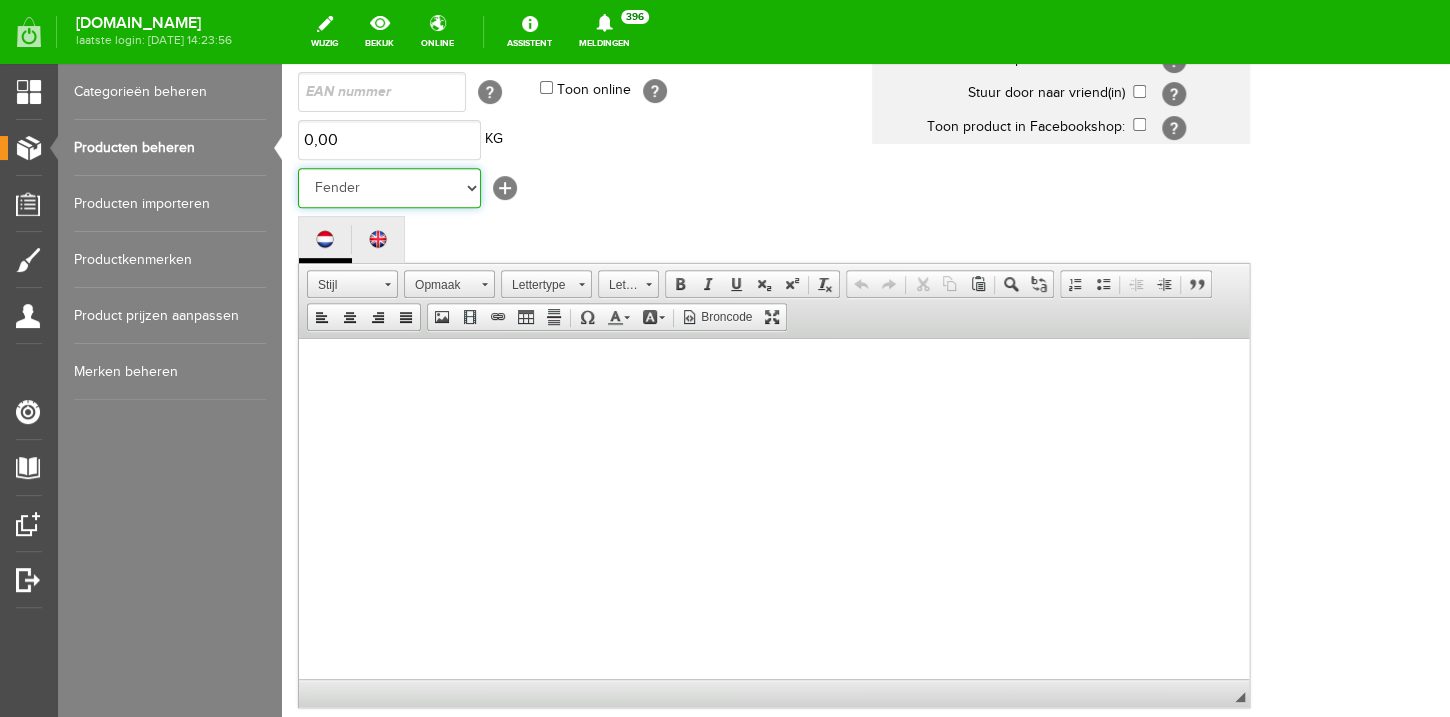 scroll, scrollTop: 400, scrollLeft: 0, axis: vertical 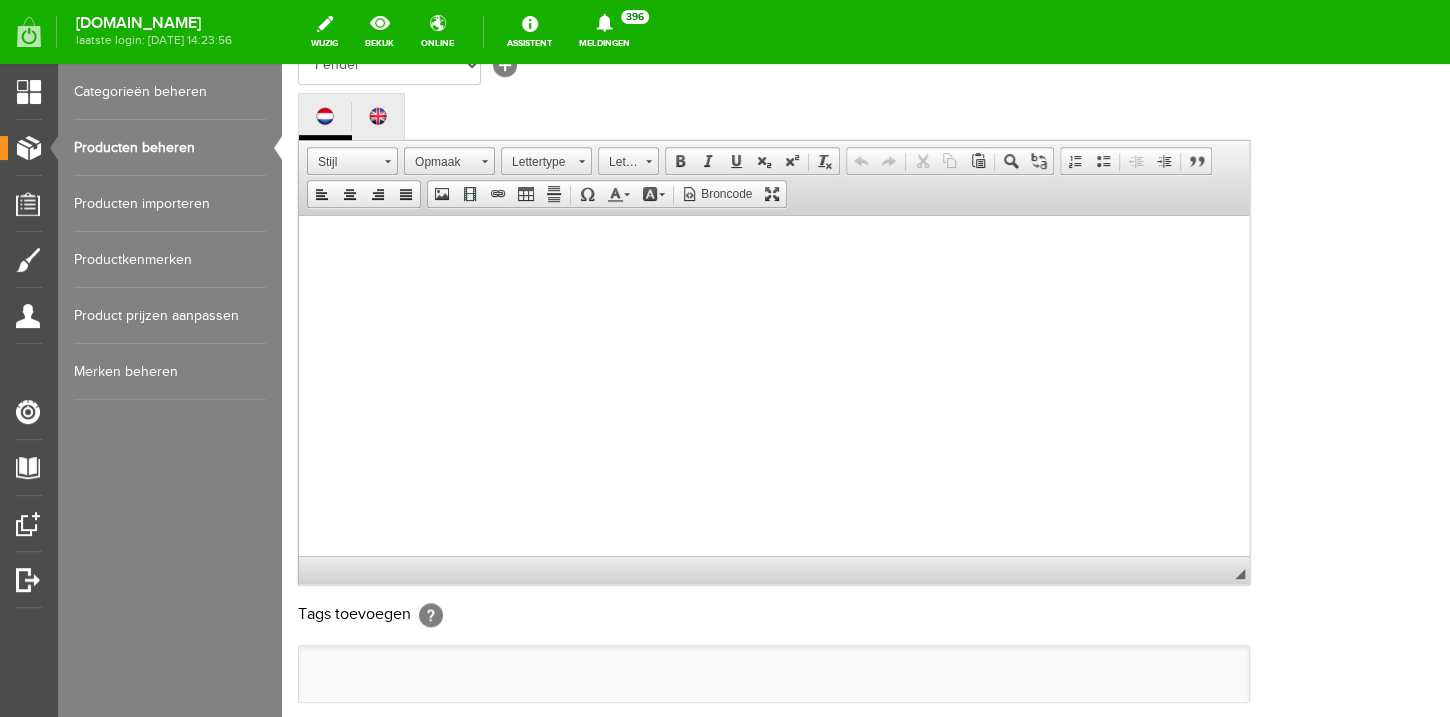 drag, startPoint x: 628, startPoint y: 588, endPoint x: 611, endPoint y: 388, distance: 200.7212 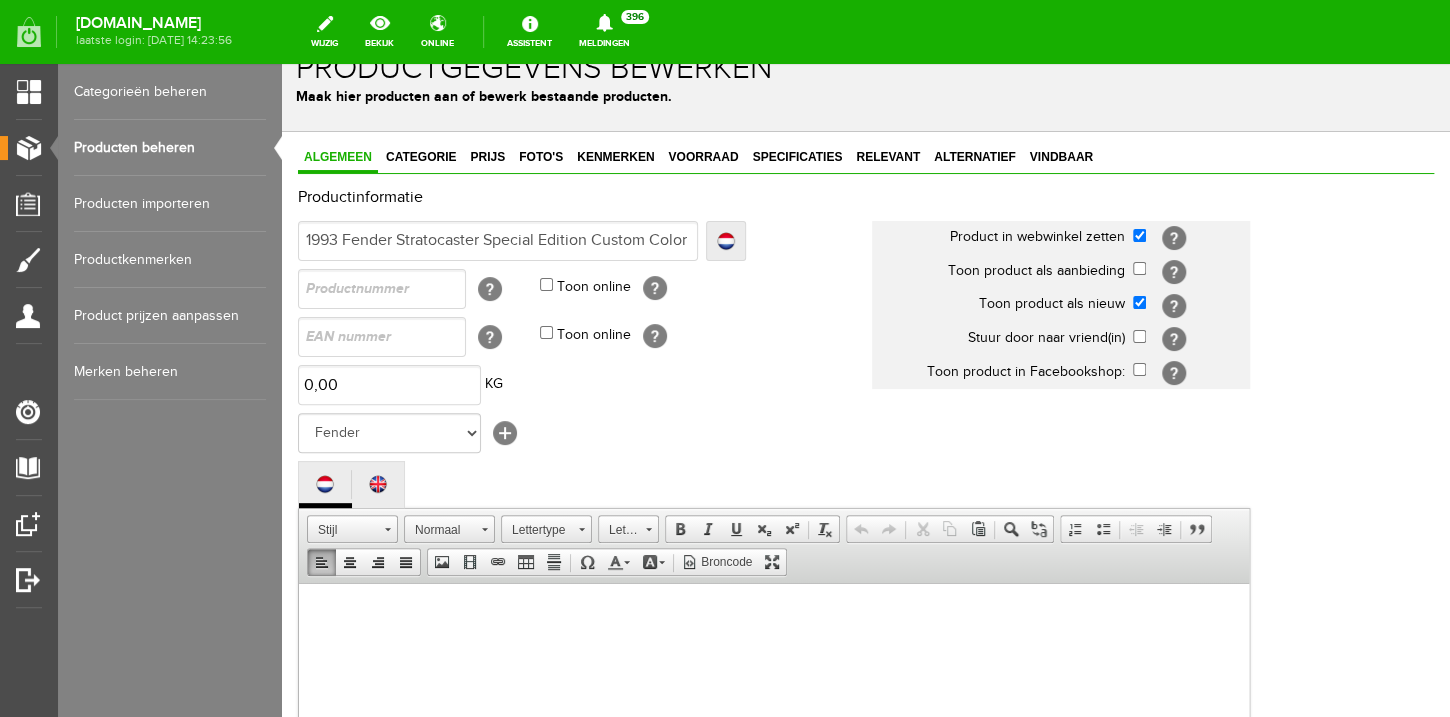 scroll, scrollTop: 224, scrollLeft: 0, axis: vertical 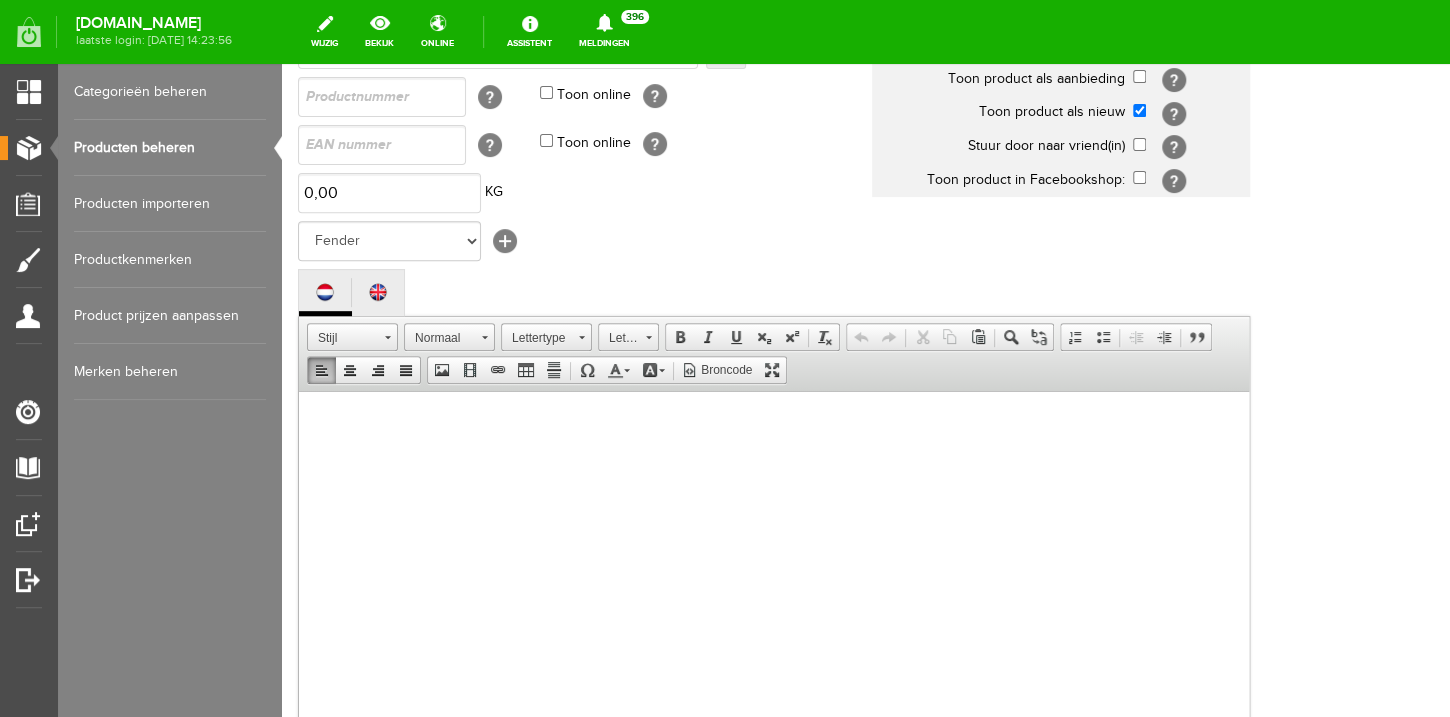 click at bounding box center (774, 581) 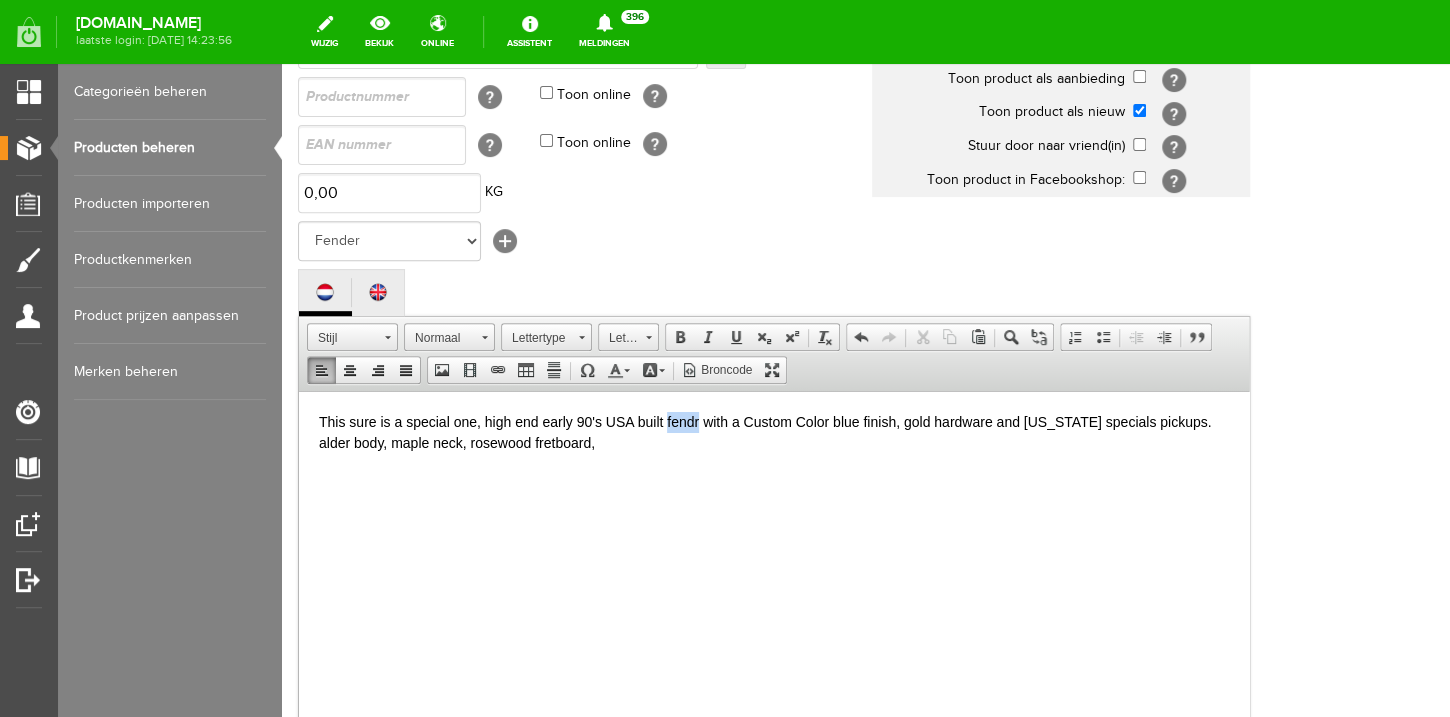 drag, startPoint x: 700, startPoint y: 422, endPoint x: 668, endPoint y: 417, distance: 32.38827 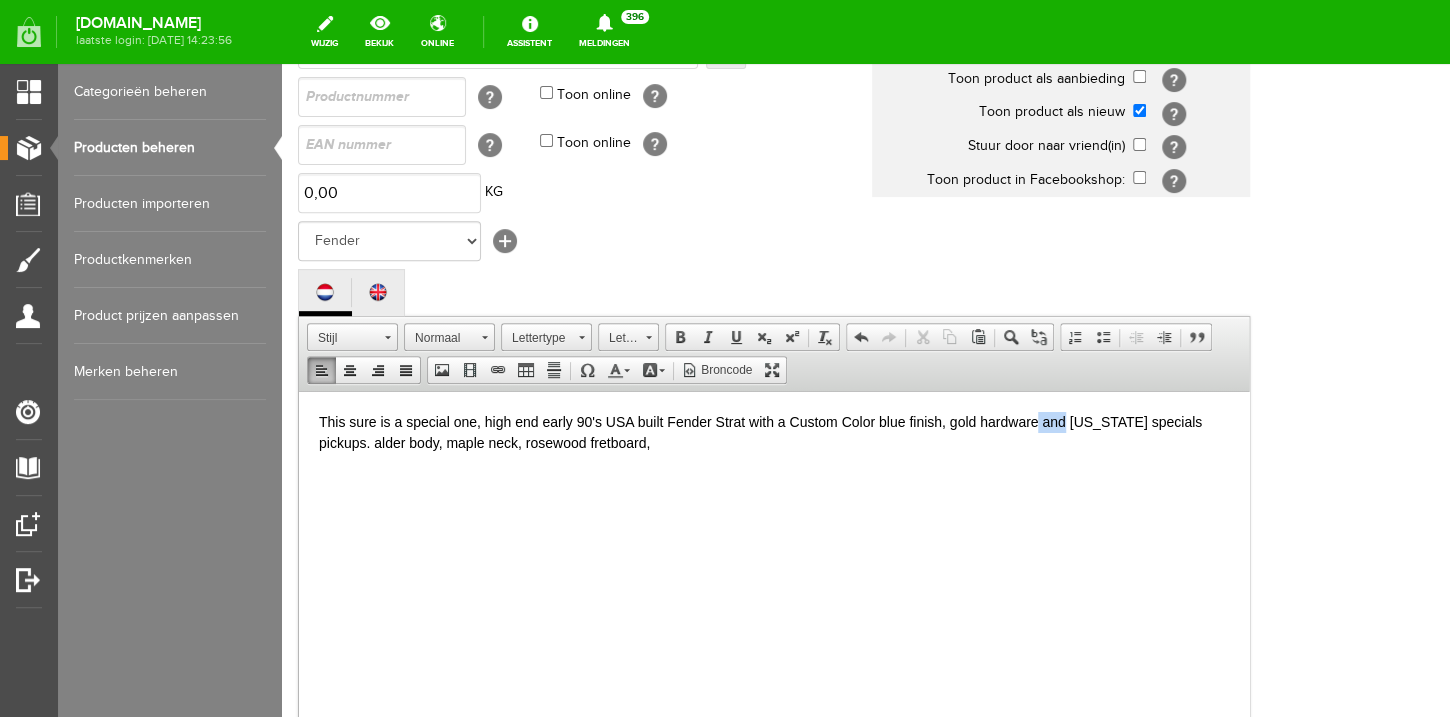 drag, startPoint x: 1068, startPoint y: 420, endPoint x: 1039, endPoint y: 420, distance: 29 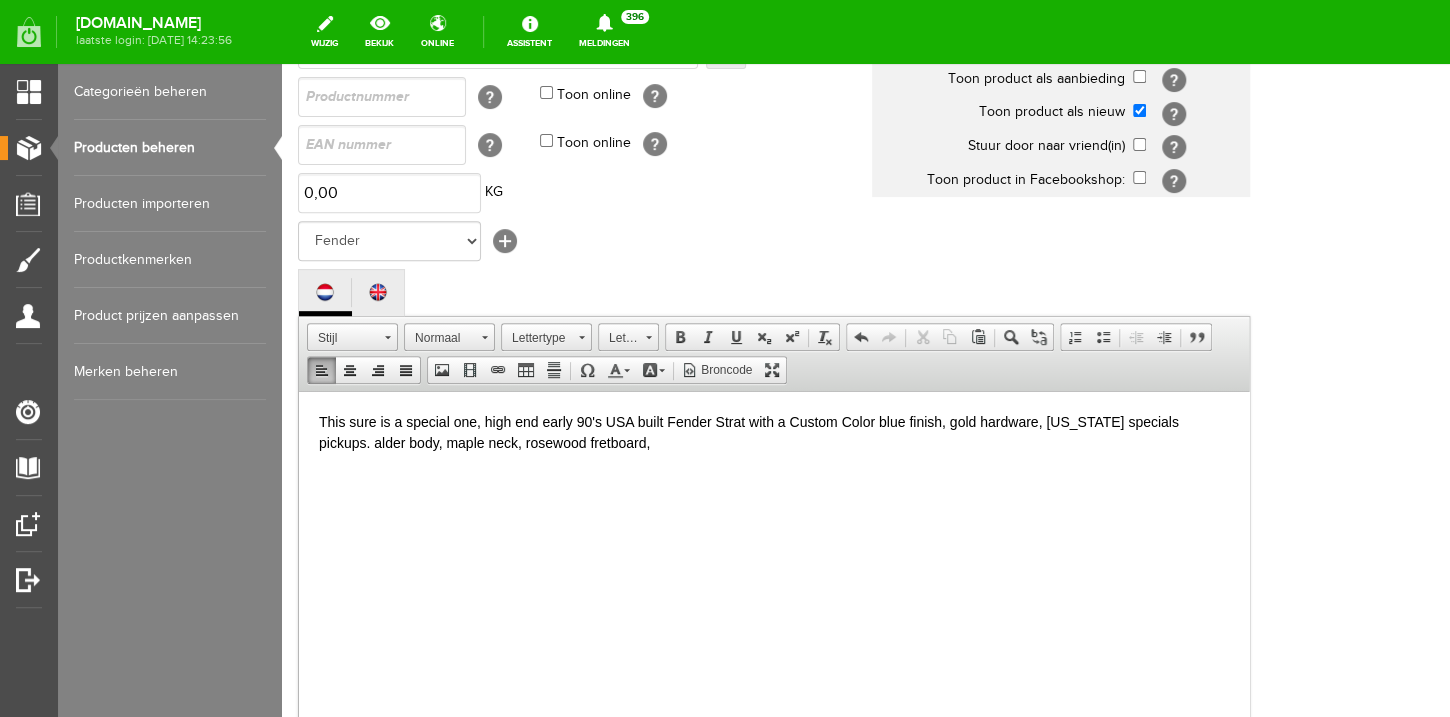 click on "This sure is a special one, high end early 90's USA built Fender Strat with a Custom Color blue finish, gold hardware, [US_STATE] specials pickups. alder body, maple neck, rosewood fretboard," at bounding box center (774, 432) 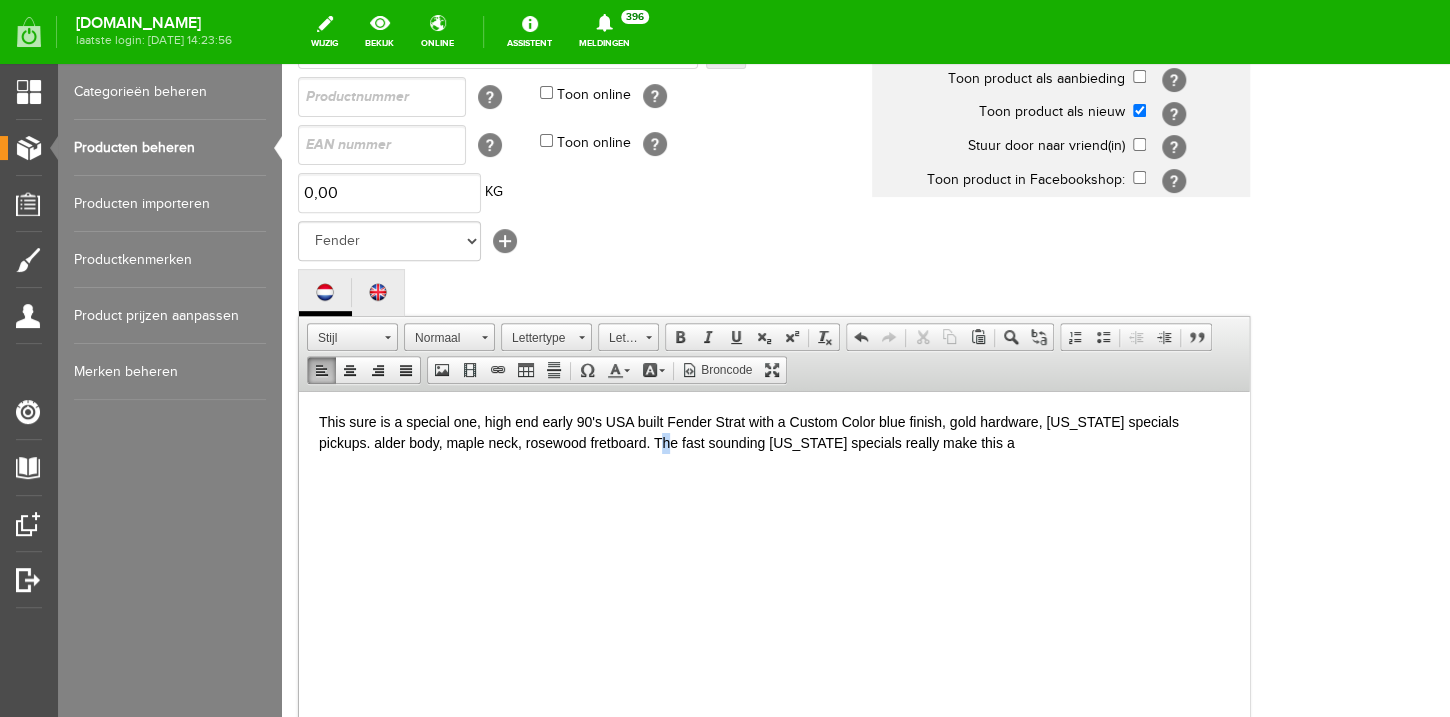 click on "This sure is a special one, high end early 90's USA built Fender Strat with a Custom Color blue finish, gold hardware, [US_STATE] specials pickups. alder body, maple neck, rosewood fretboard. The fast sounding [US_STATE] specials really make this a" at bounding box center (774, 432) 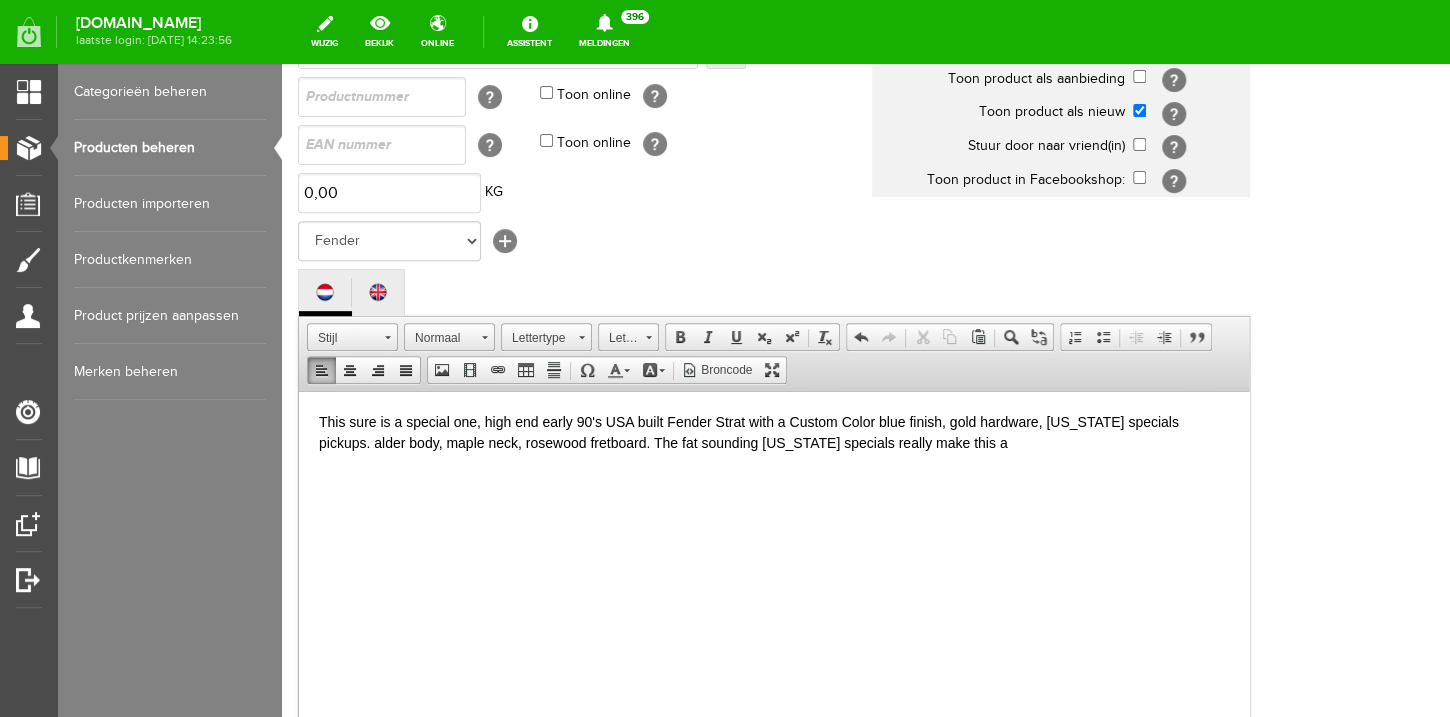 click on "This sure is a special one, high end early 90's USA built Fender Strat with a Custom Color blue finish, gold hardware, [US_STATE] specials pickups. alder body, maple neck, rosewood fretboard. The fat sounding [US_STATE] specials really make this a" at bounding box center [774, 432] 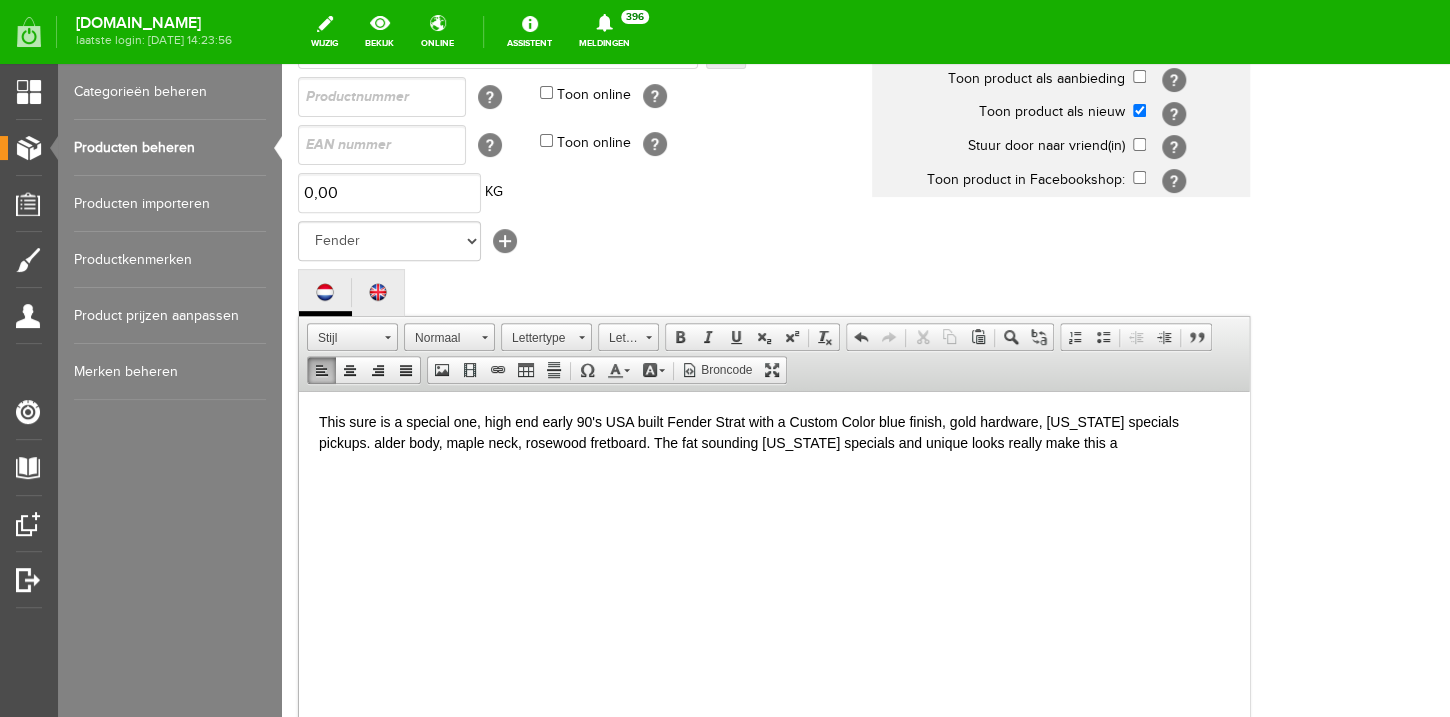 click on "This sure is a special one, high end early 90's USA built Fender Strat with a Custom Color blue finish, gold hardware, [US_STATE] specials pickups. alder body, maple neck, rosewood fretboard. The fat sounding [US_STATE] specials and unique looks really make this a" at bounding box center [774, 432] 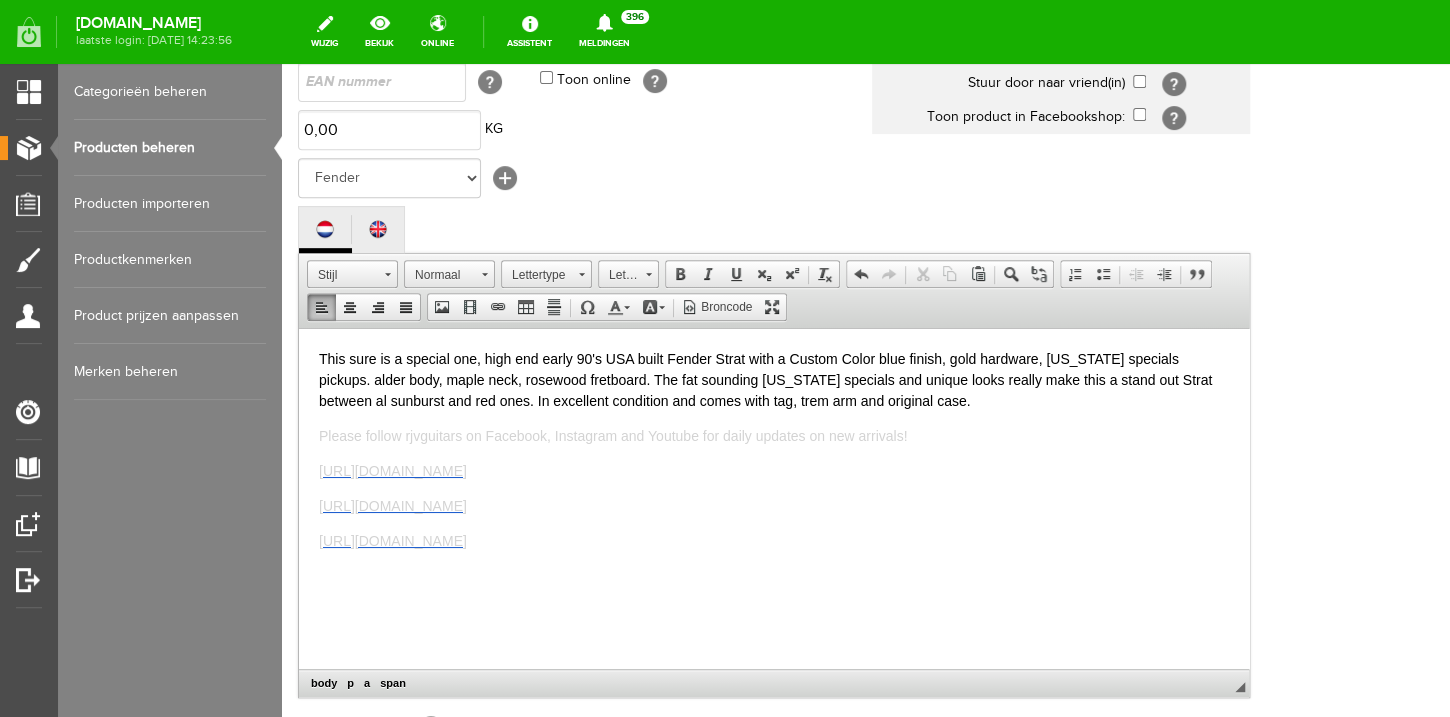 scroll, scrollTop: 6, scrollLeft: 0, axis: vertical 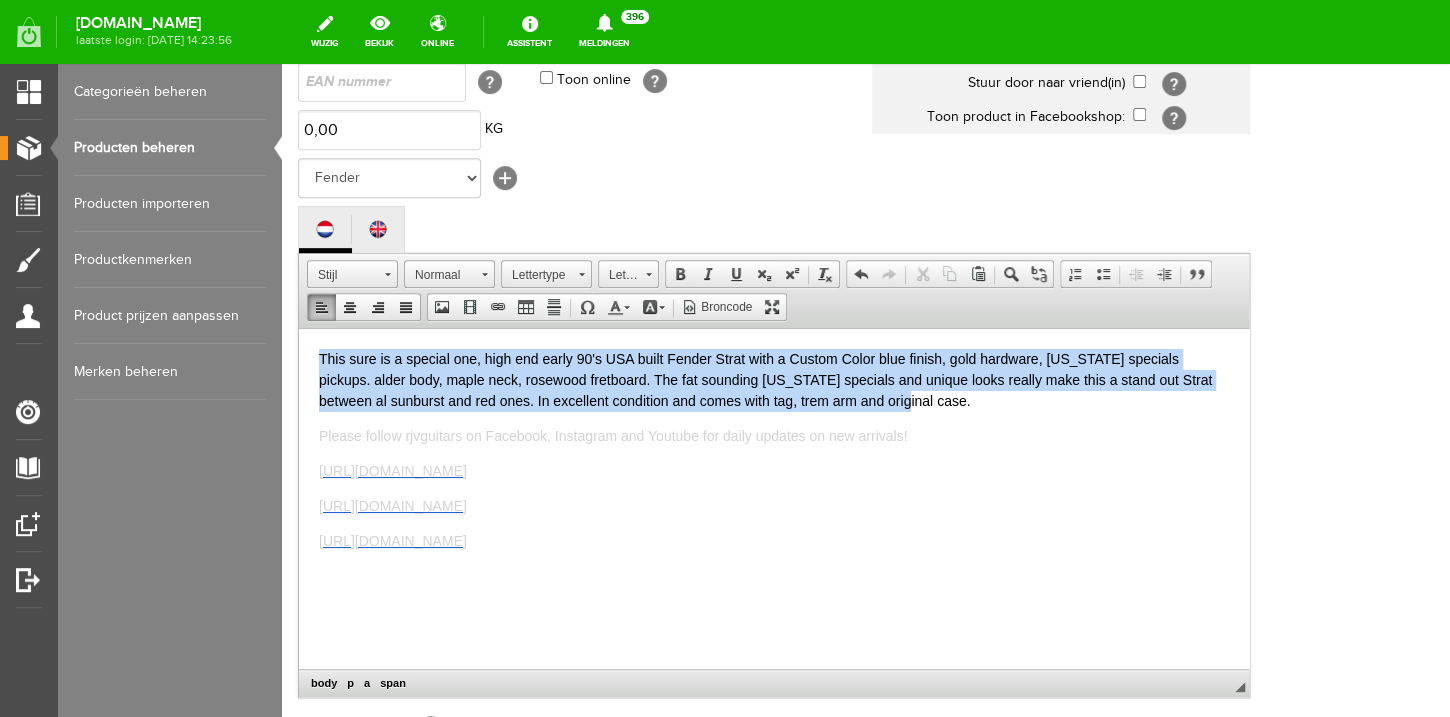 drag, startPoint x: 917, startPoint y: 394, endPoint x: 338, endPoint y: 283, distance: 589.5439 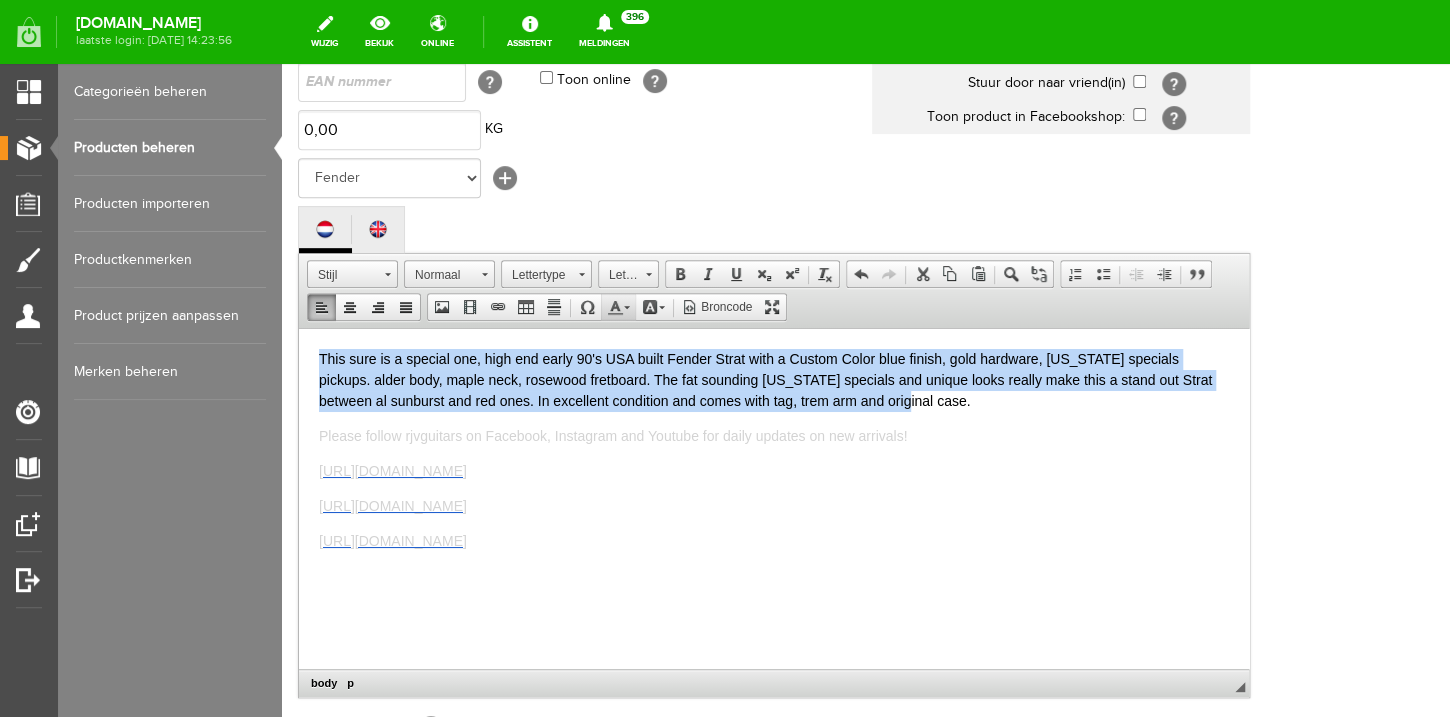 click at bounding box center (615, 307) 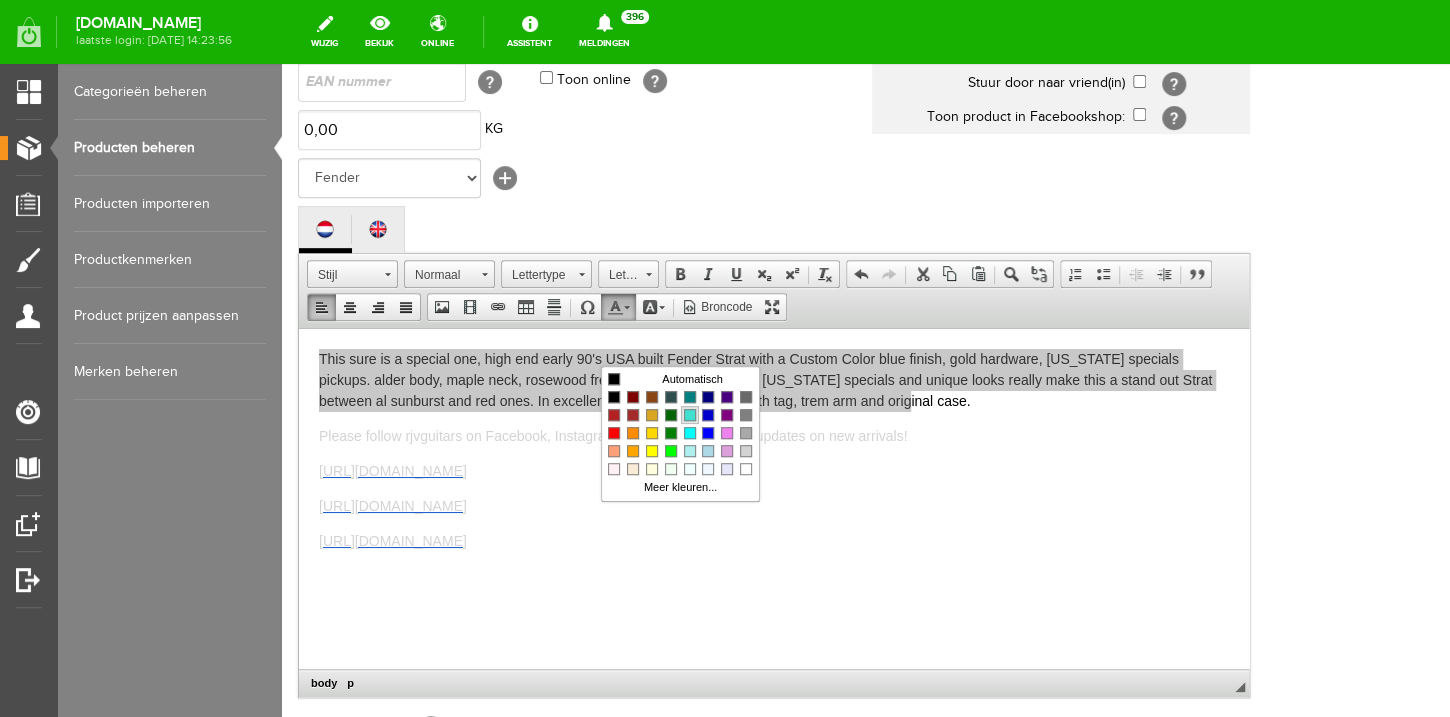 scroll, scrollTop: 0, scrollLeft: 0, axis: both 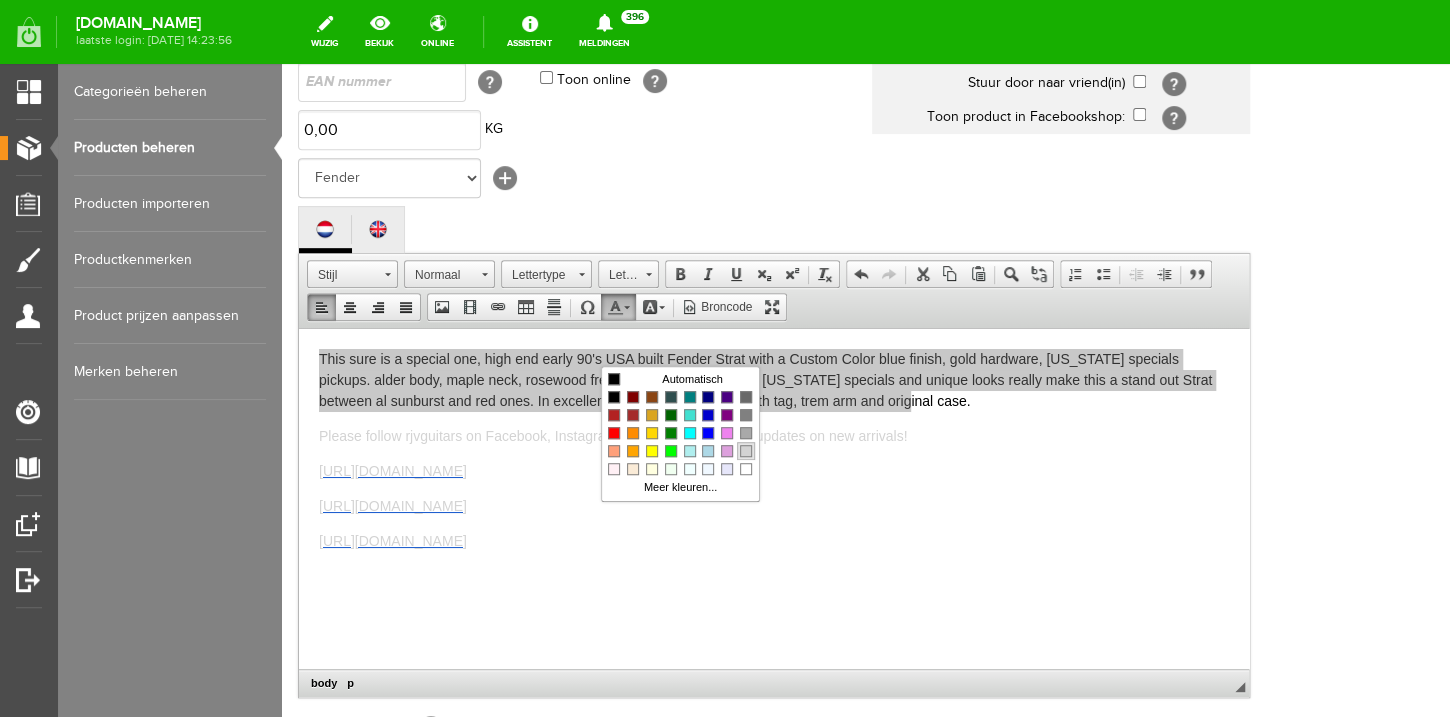 click at bounding box center (746, 451) 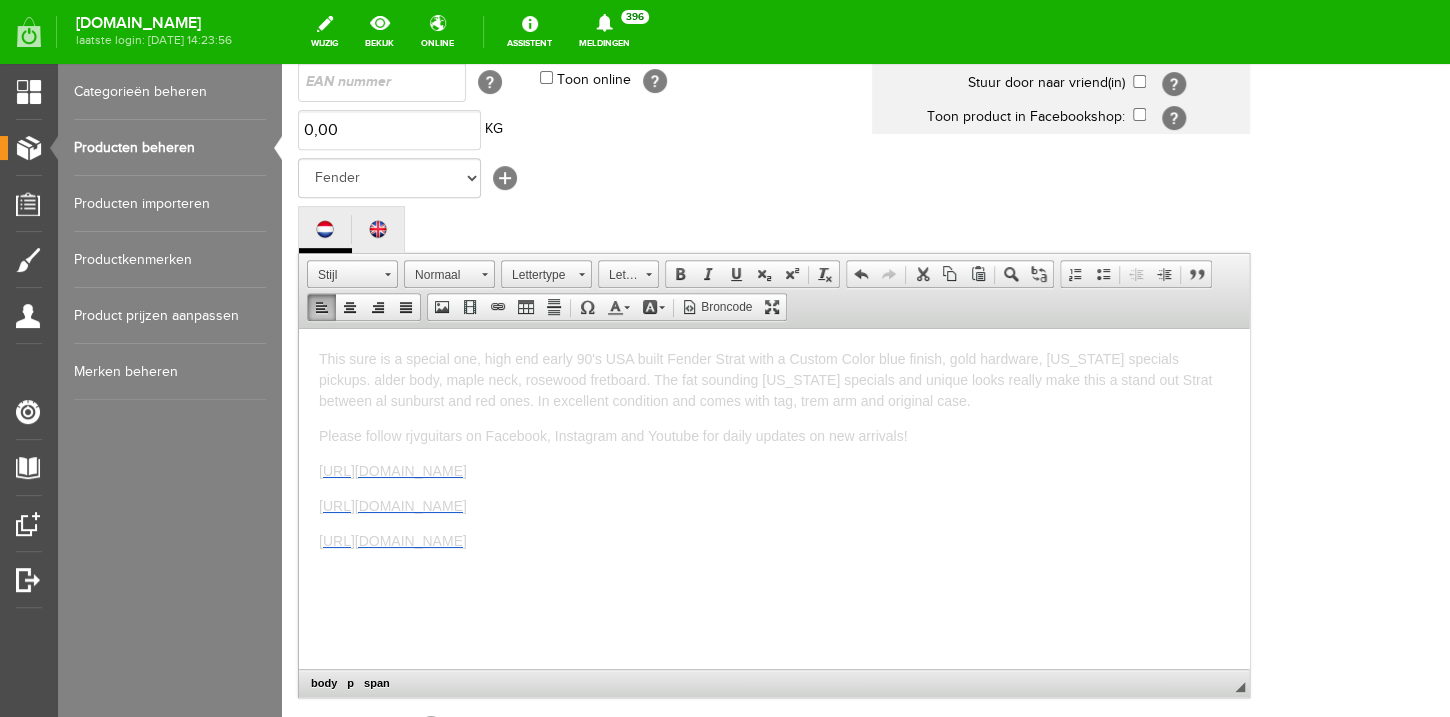 click on "This sure is a special one, high end early 90's USA built Fender Strat with a Custom Color blue finish, gold hardware, [US_STATE] specials pickups. alder body, maple neck, rosewood fretboard. The fat sounding [US_STATE] specials and unique looks really make this a stand out Strat between al sunburst and red ones. In excellent condition and comes with tag, trem arm and original case." at bounding box center (765, 379) 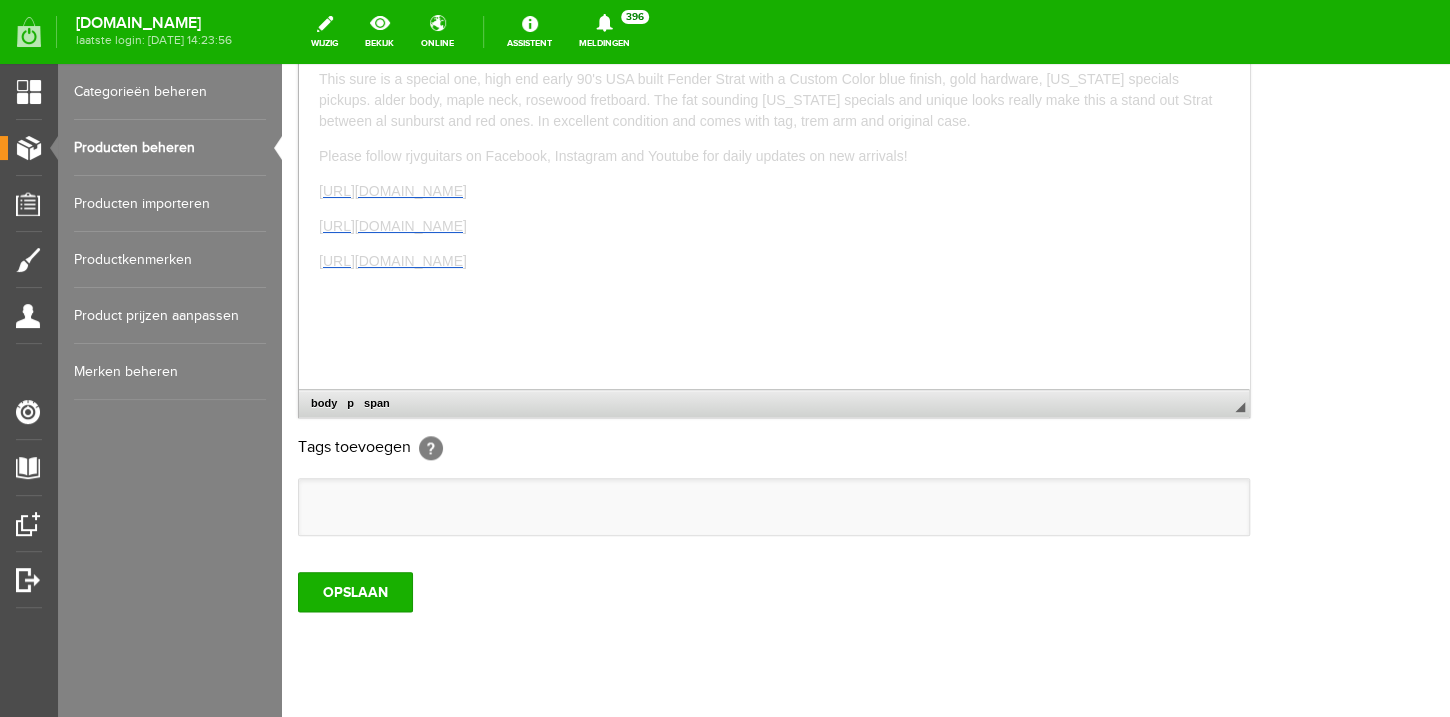 scroll, scrollTop: 592, scrollLeft: 0, axis: vertical 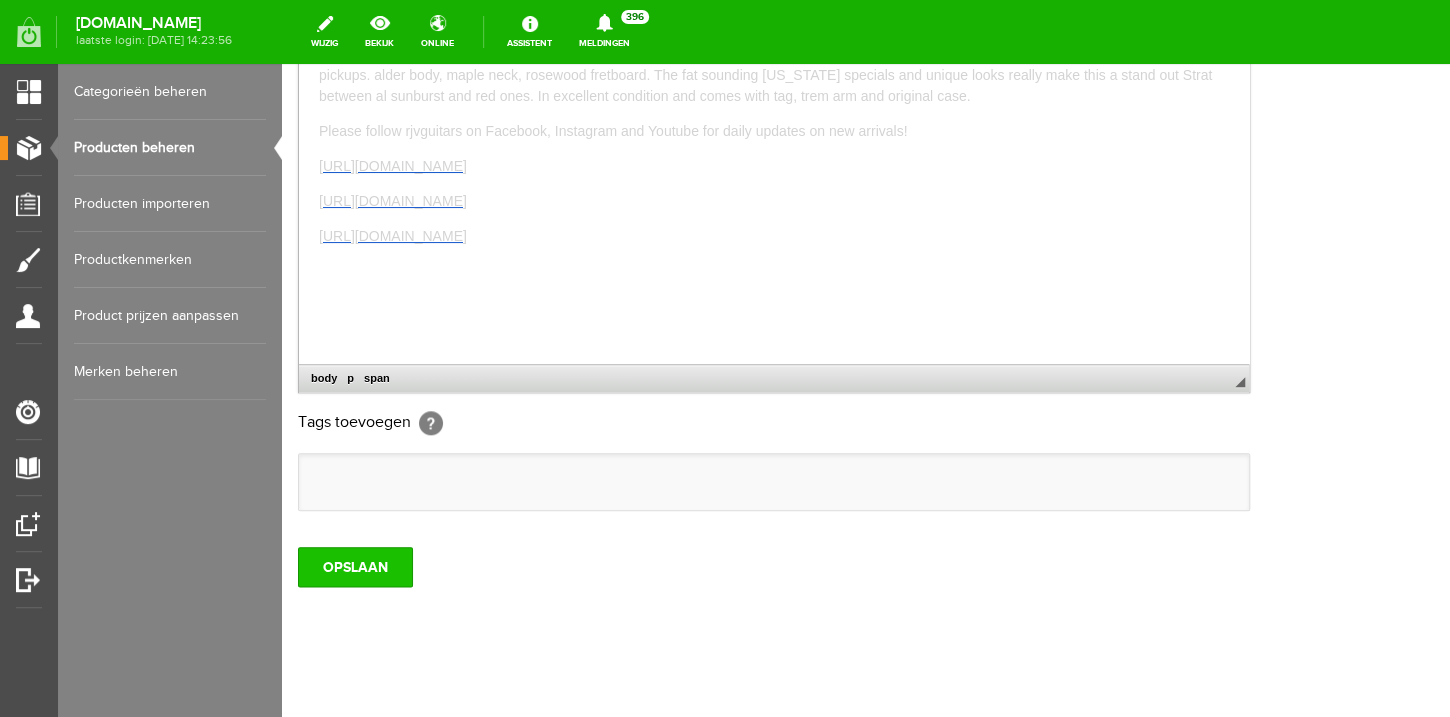 click on "OPSLAAN" at bounding box center (355, 567) 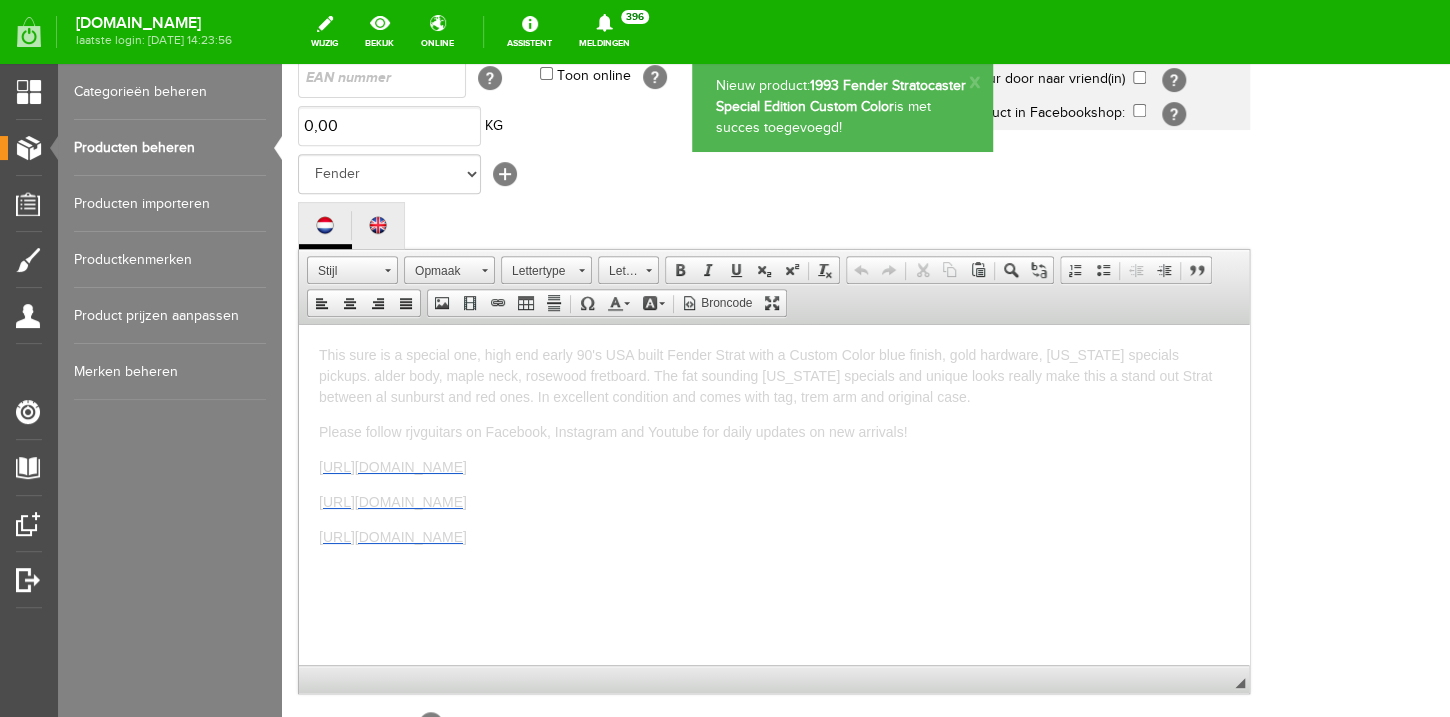 scroll, scrollTop: 313, scrollLeft: 0, axis: vertical 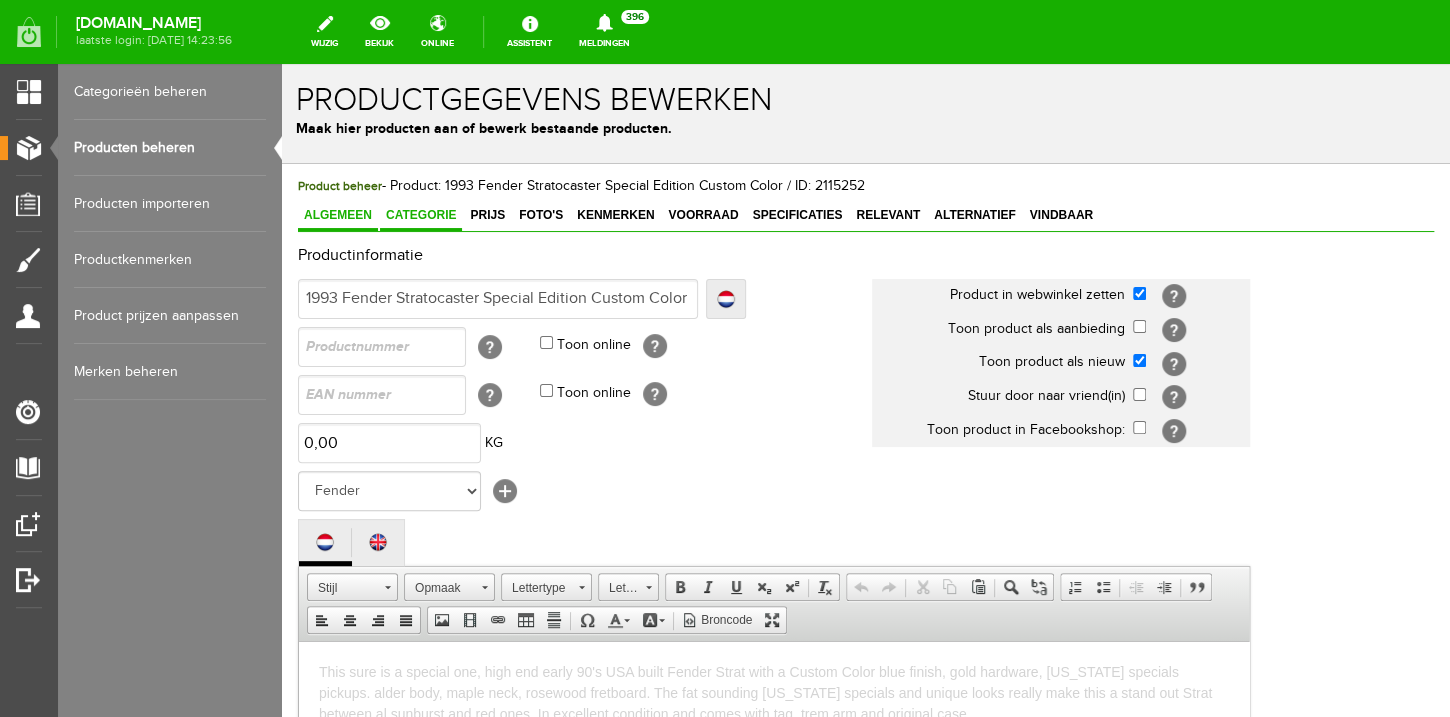 click on "Categorie" at bounding box center [421, 215] 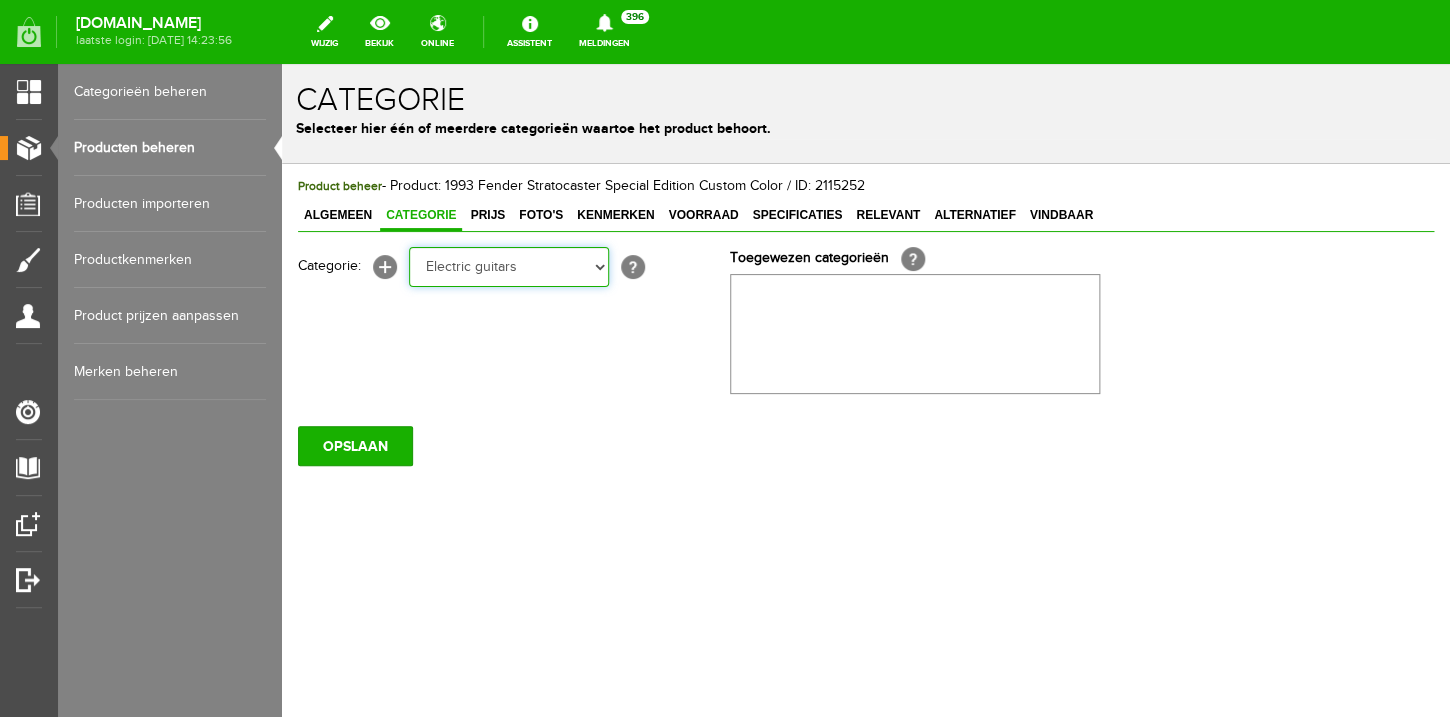 click on "Electric guitars" at bounding box center [282, 64] 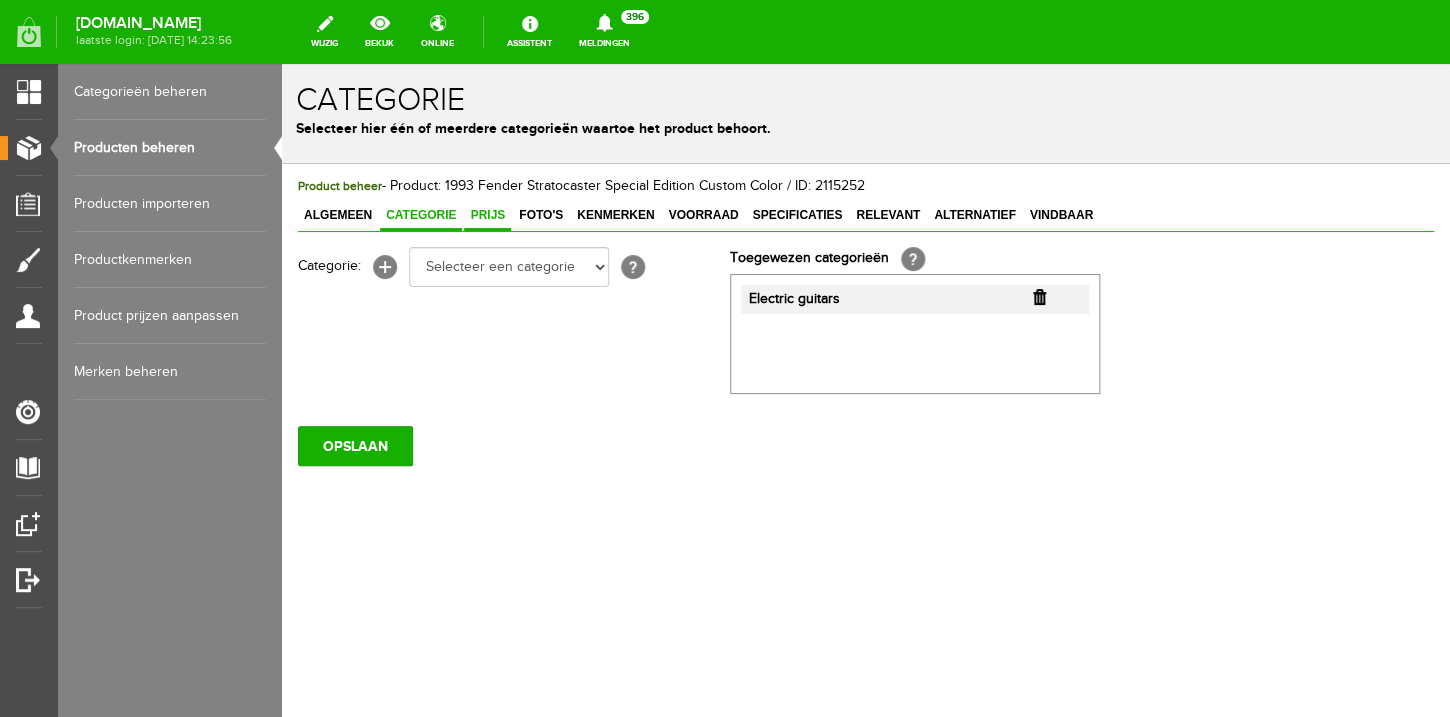 click on "Prijs" at bounding box center [487, 215] 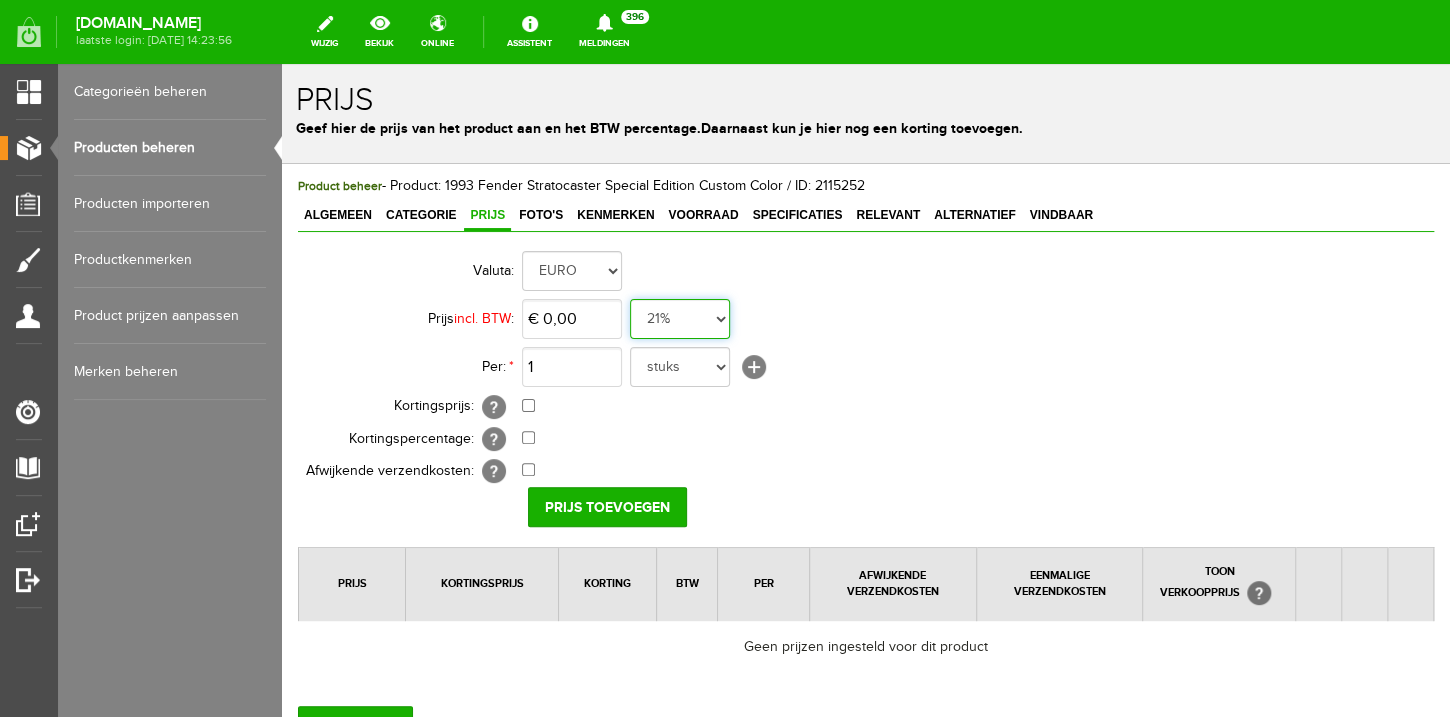 click on "0%" at bounding box center [282, 64] 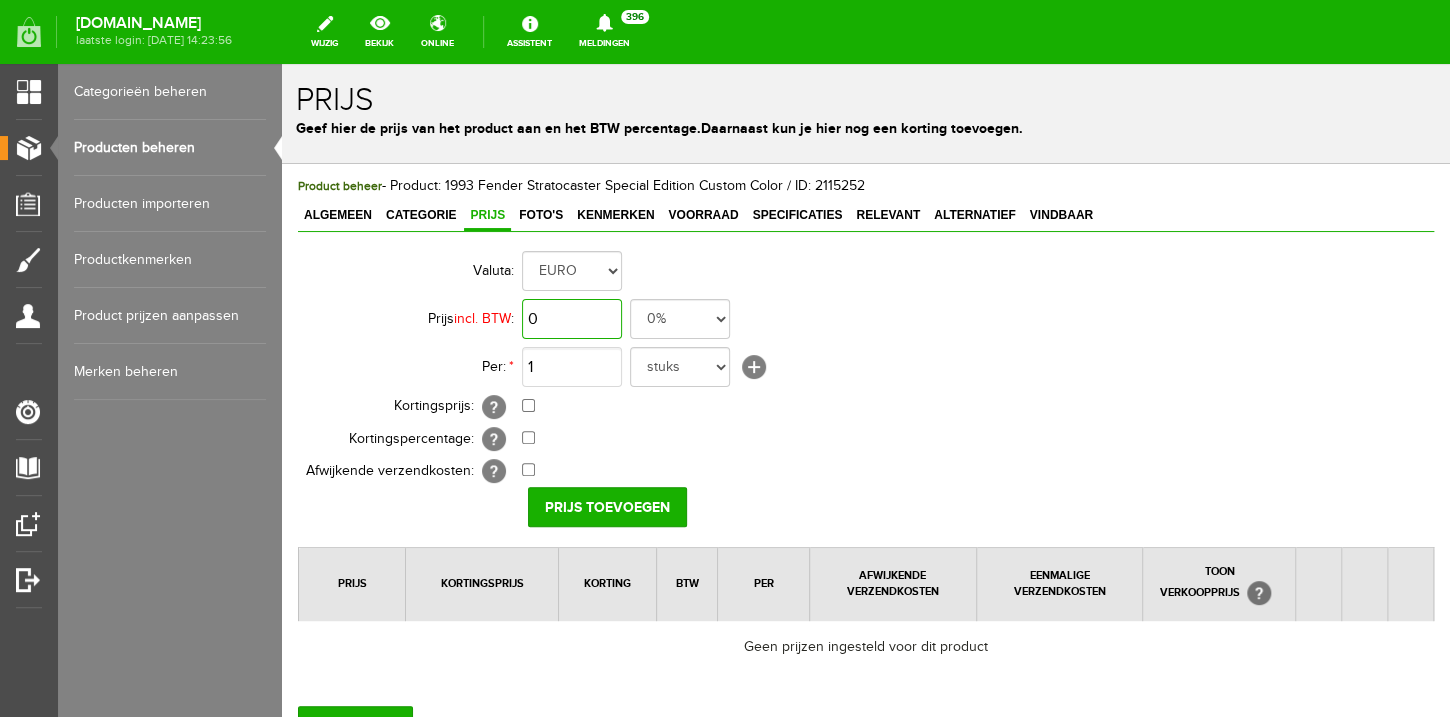 click on "0" at bounding box center [572, 319] 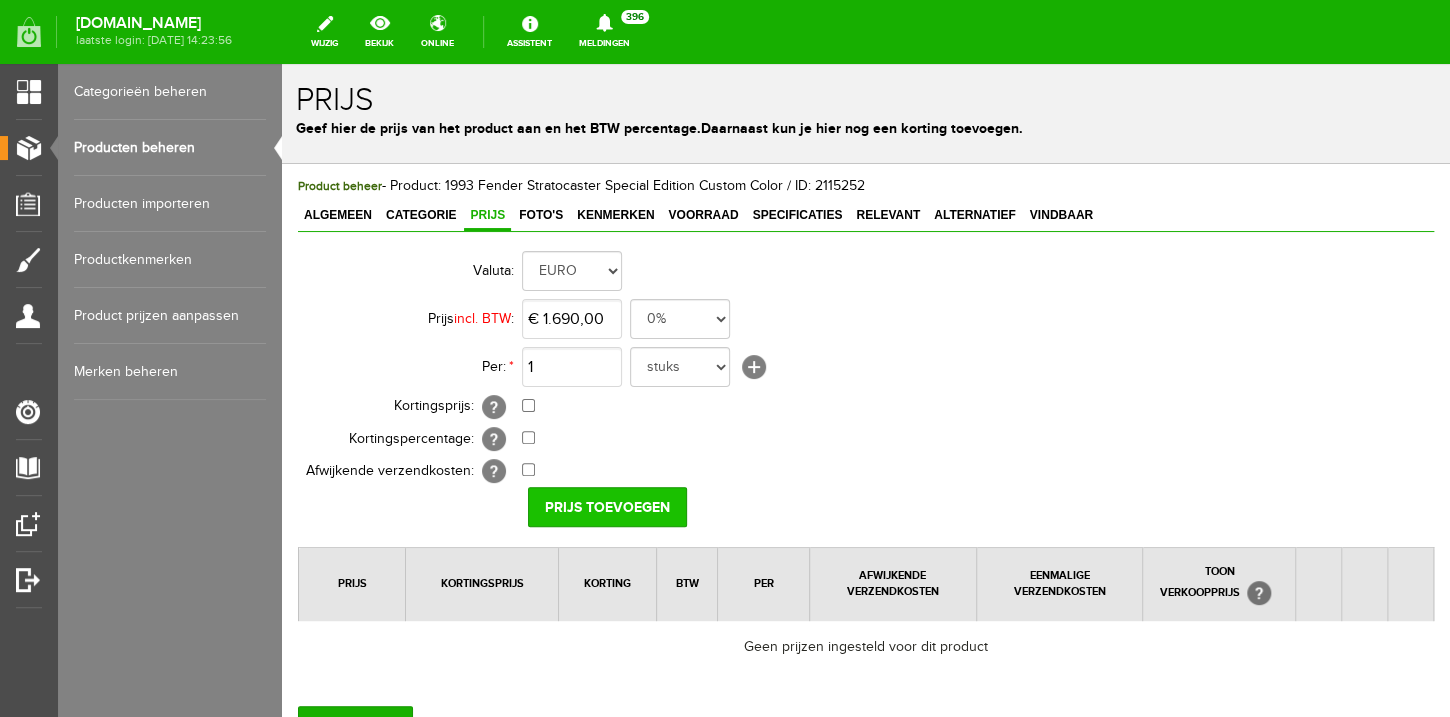 click on "Prijs toevoegen" at bounding box center [607, 507] 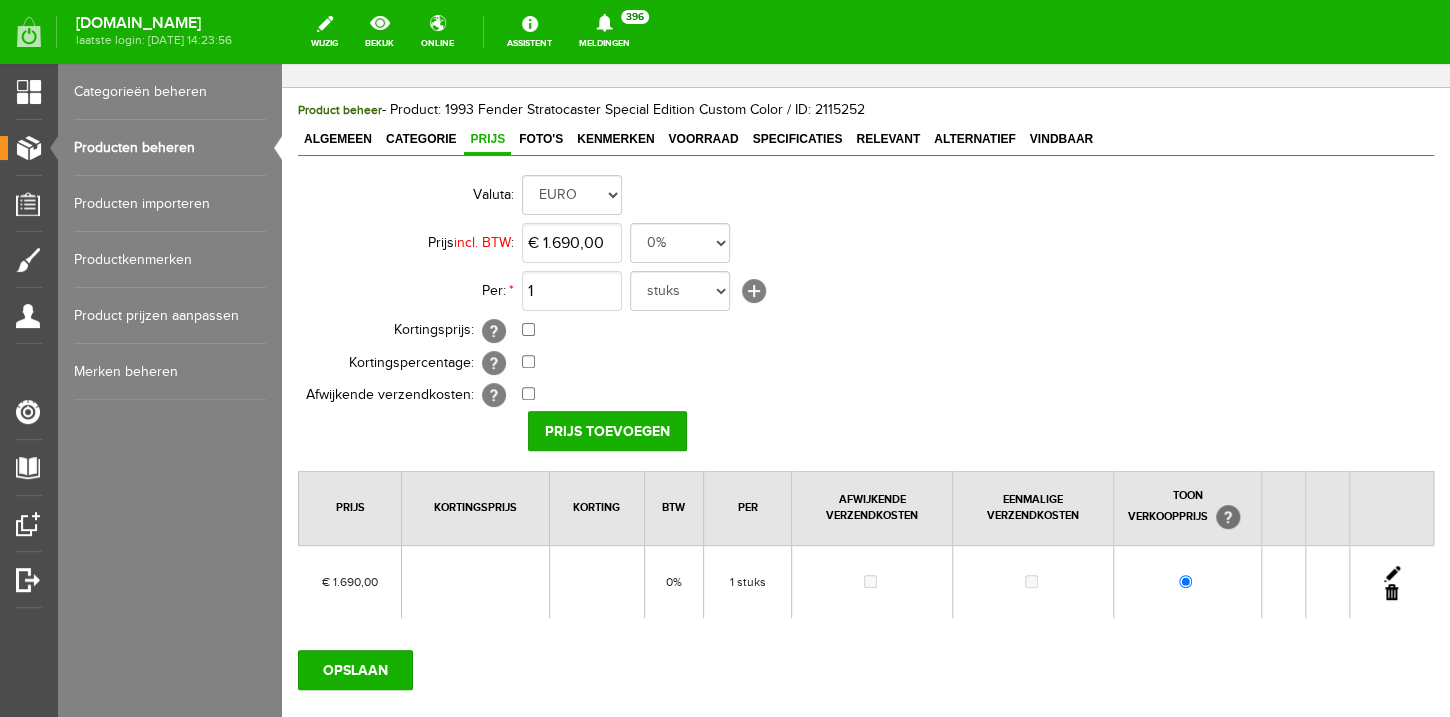 scroll, scrollTop: 197, scrollLeft: 0, axis: vertical 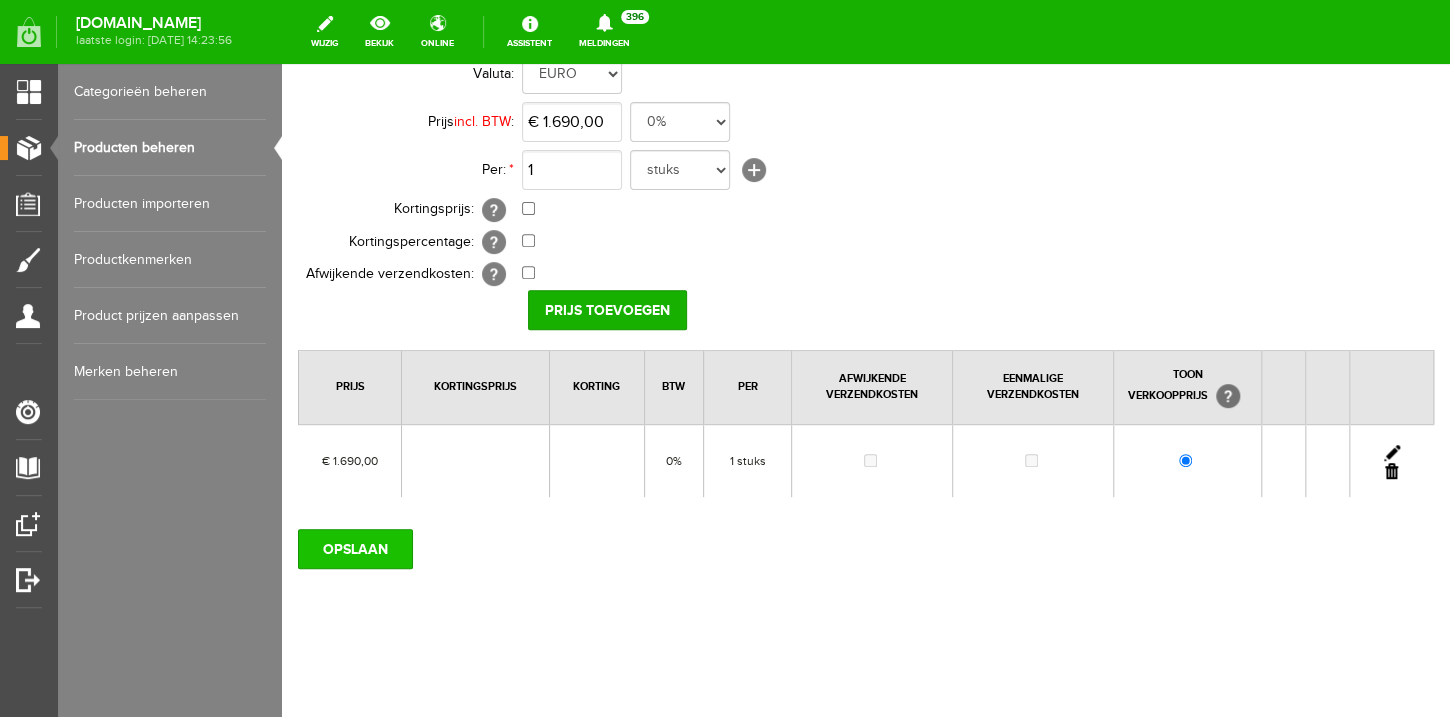 click on "OPSLAAN" at bounding box center (355, 549) 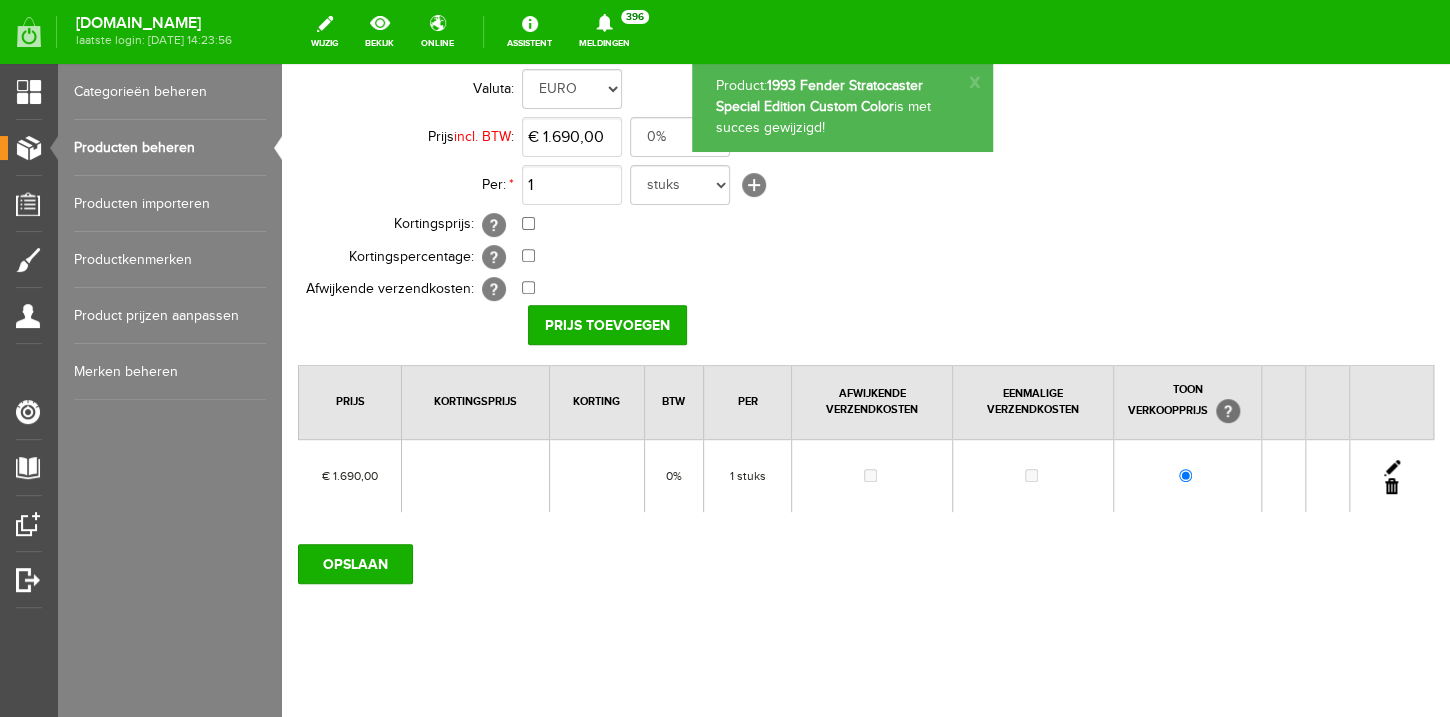 scroll, scrollTop: 0, scrollLeft: 0, axis: both 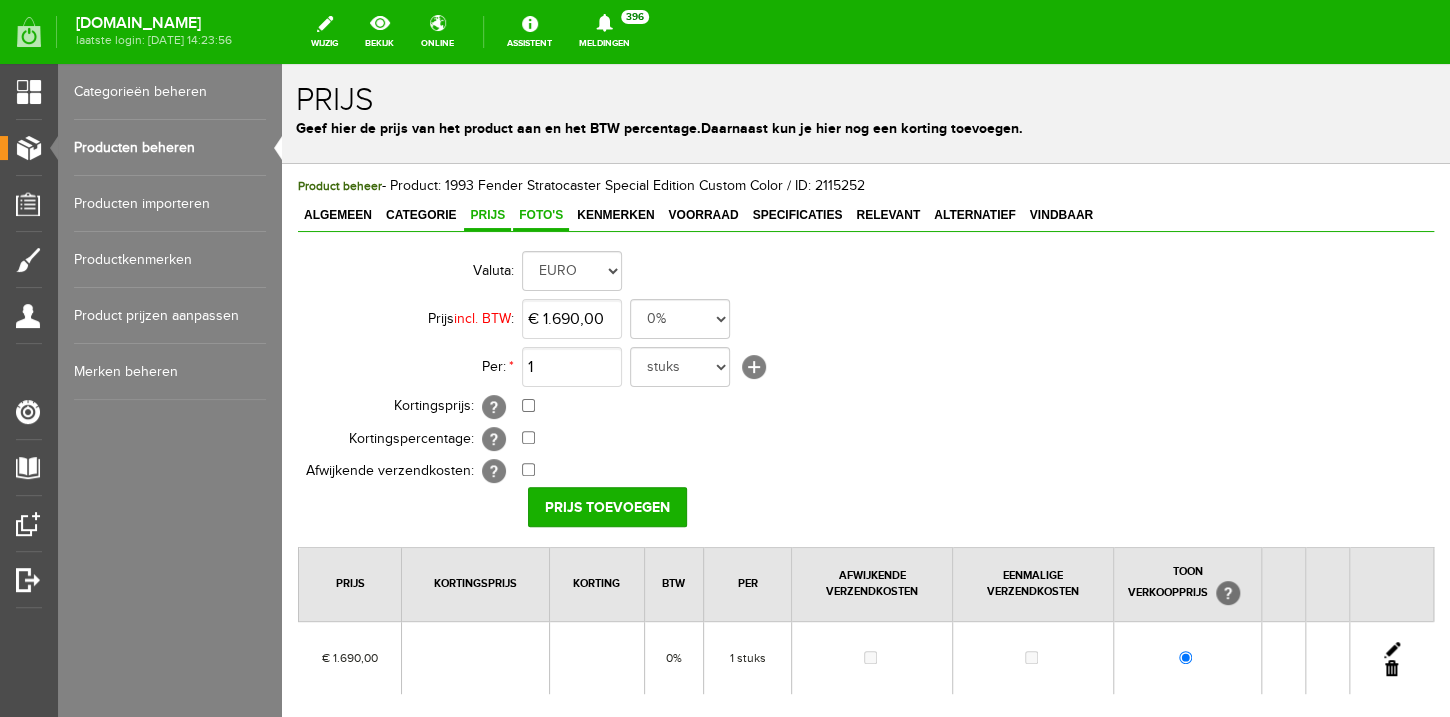 click on "Foto's" at bounding box center (541, 216) 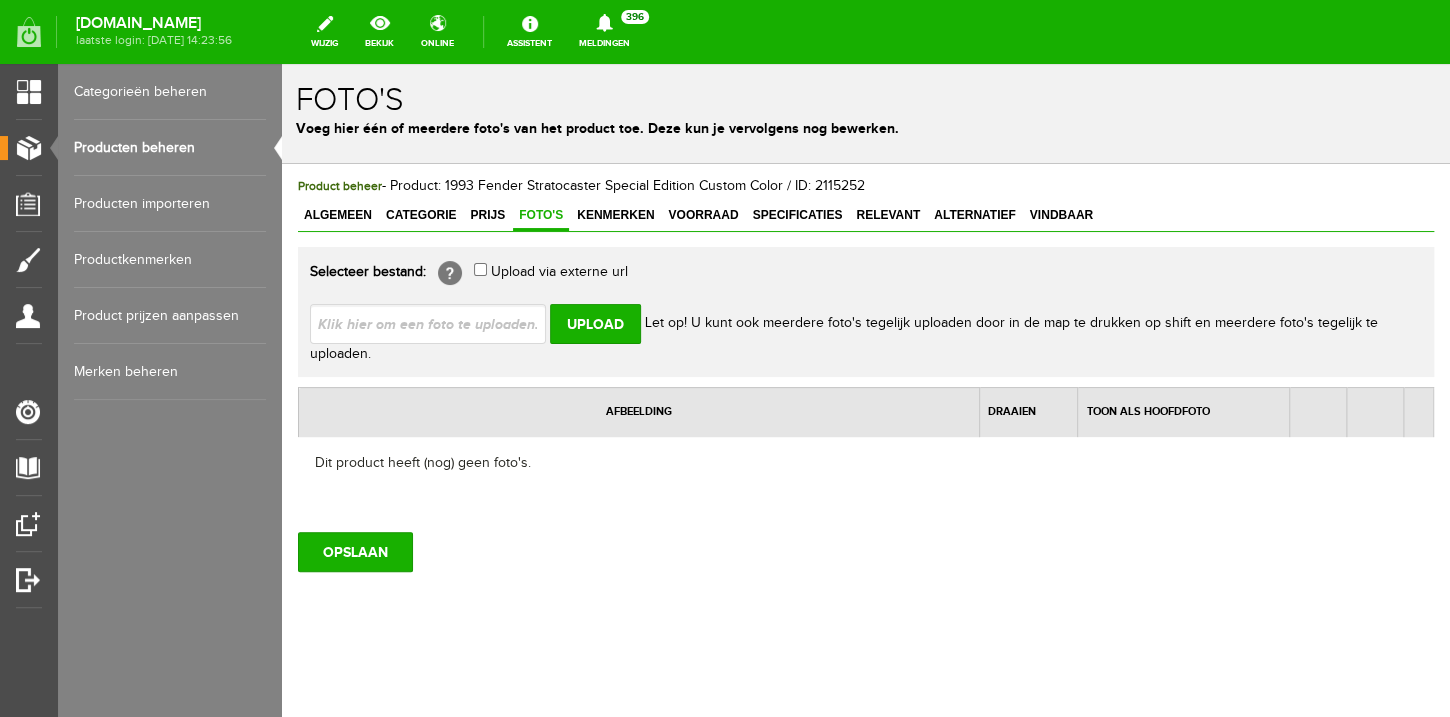 click at bounding box center (436, 323) 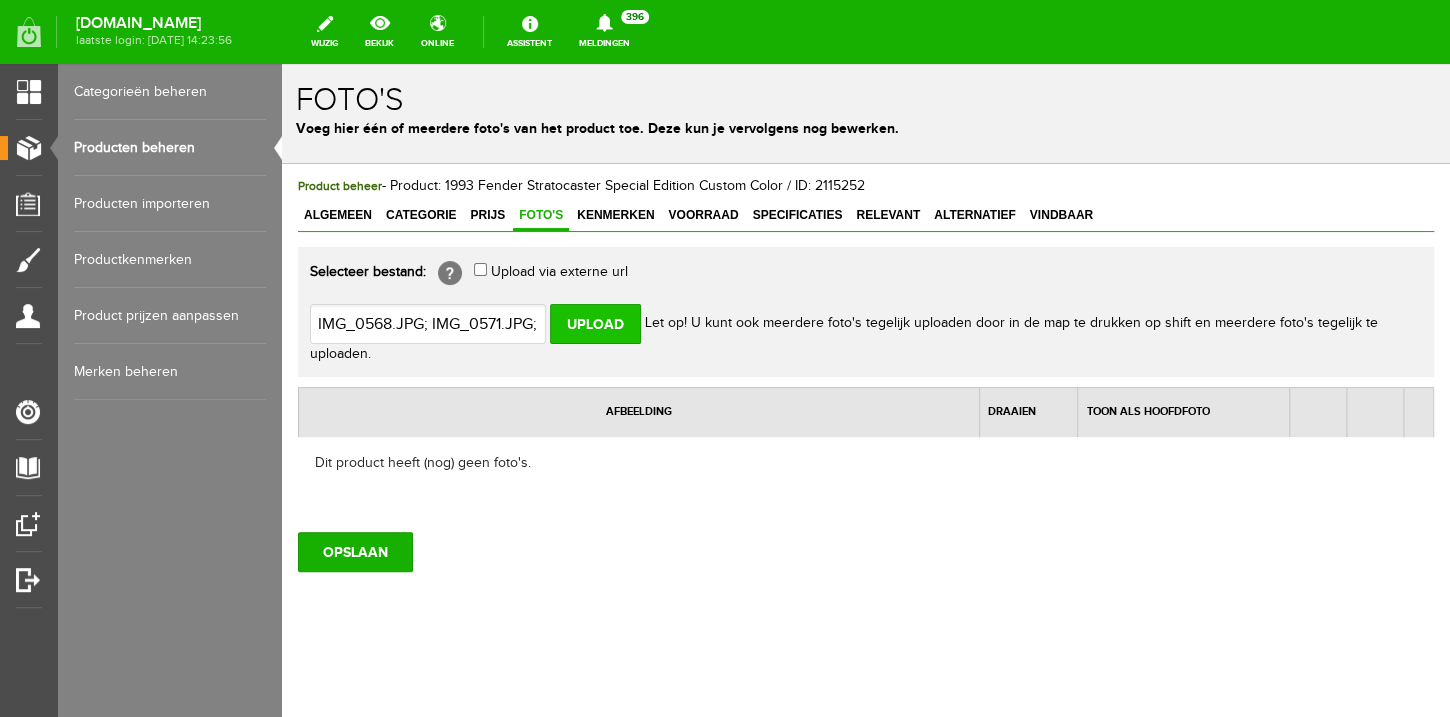 click on "Upload" at bounding box center [595, 324] 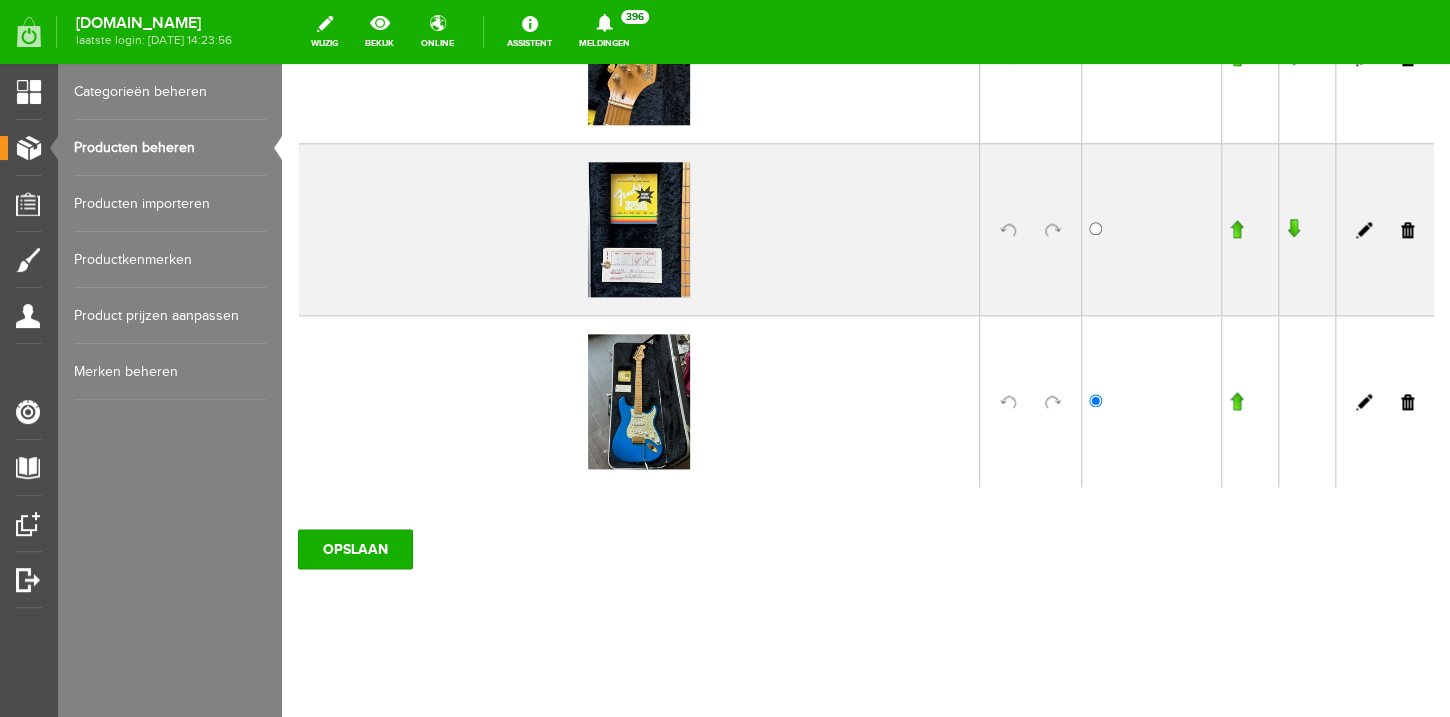 scroll, scrollTop: 75, scrollLeft: 0, axis: vertical 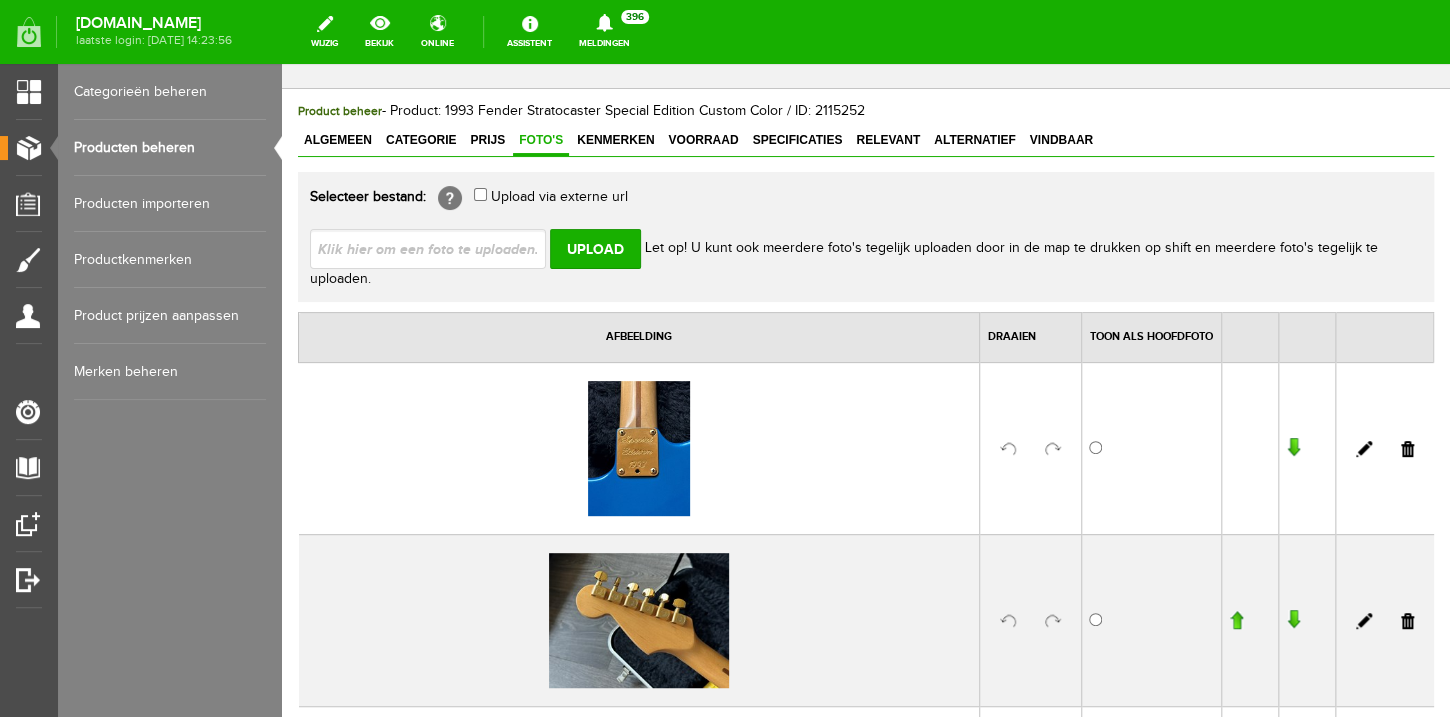 click at bounding box center (436, 248) 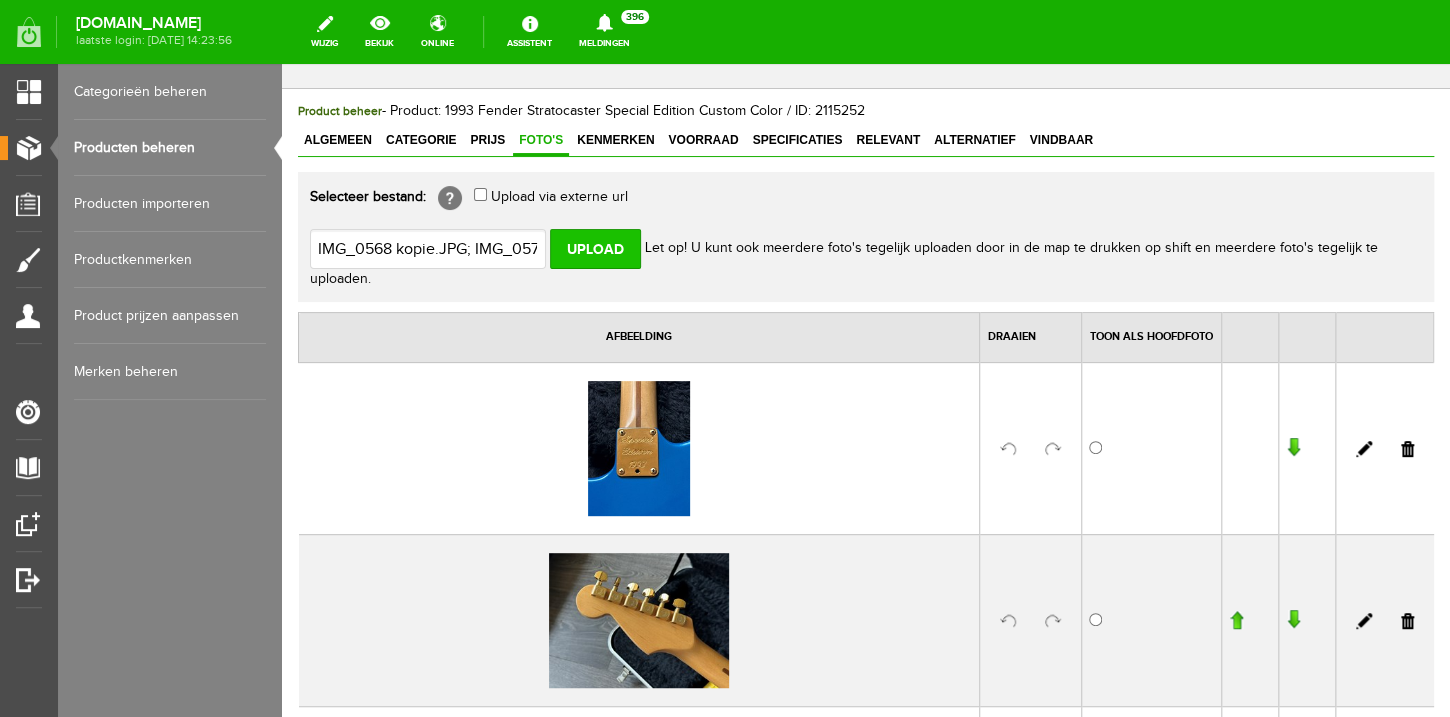 click on "Upload" at bounding box center (595, 249) 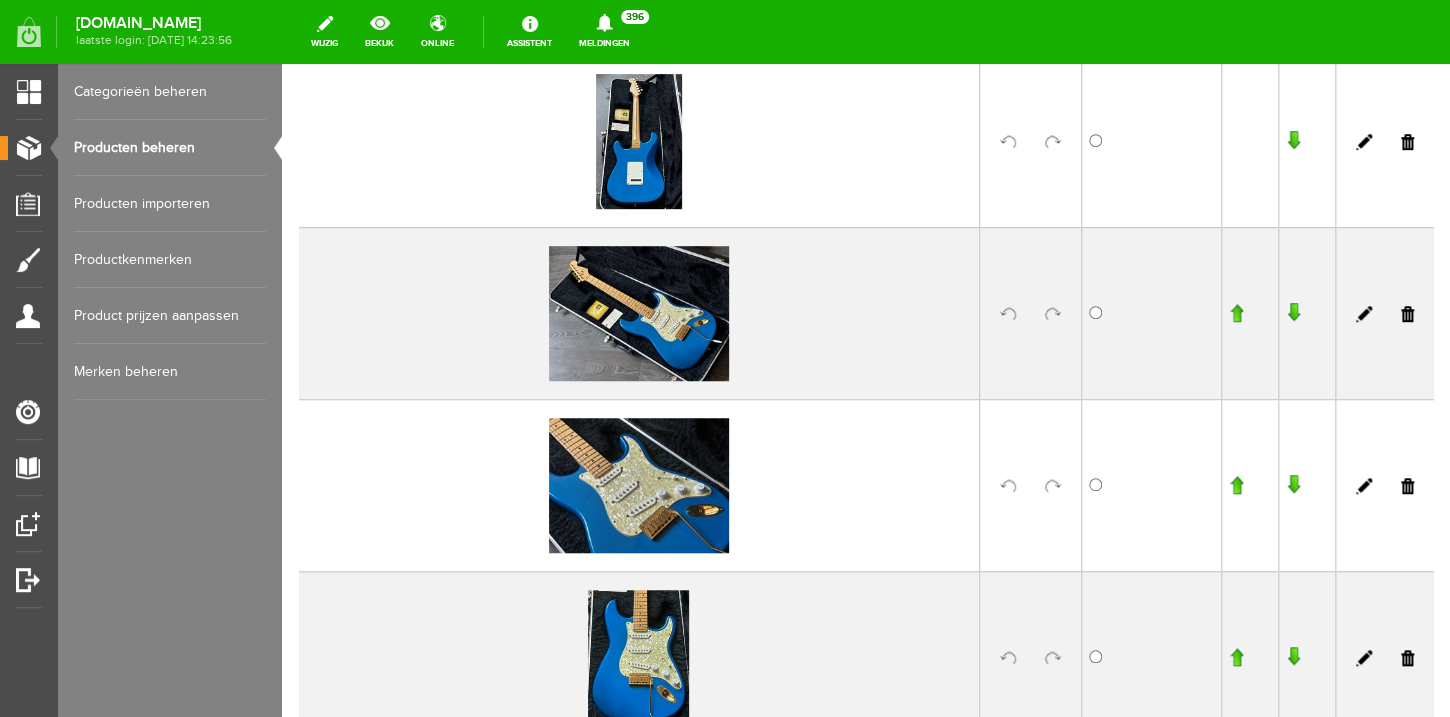scroll, scrollTop: 384, scrollLeft: 0, axis: vertical 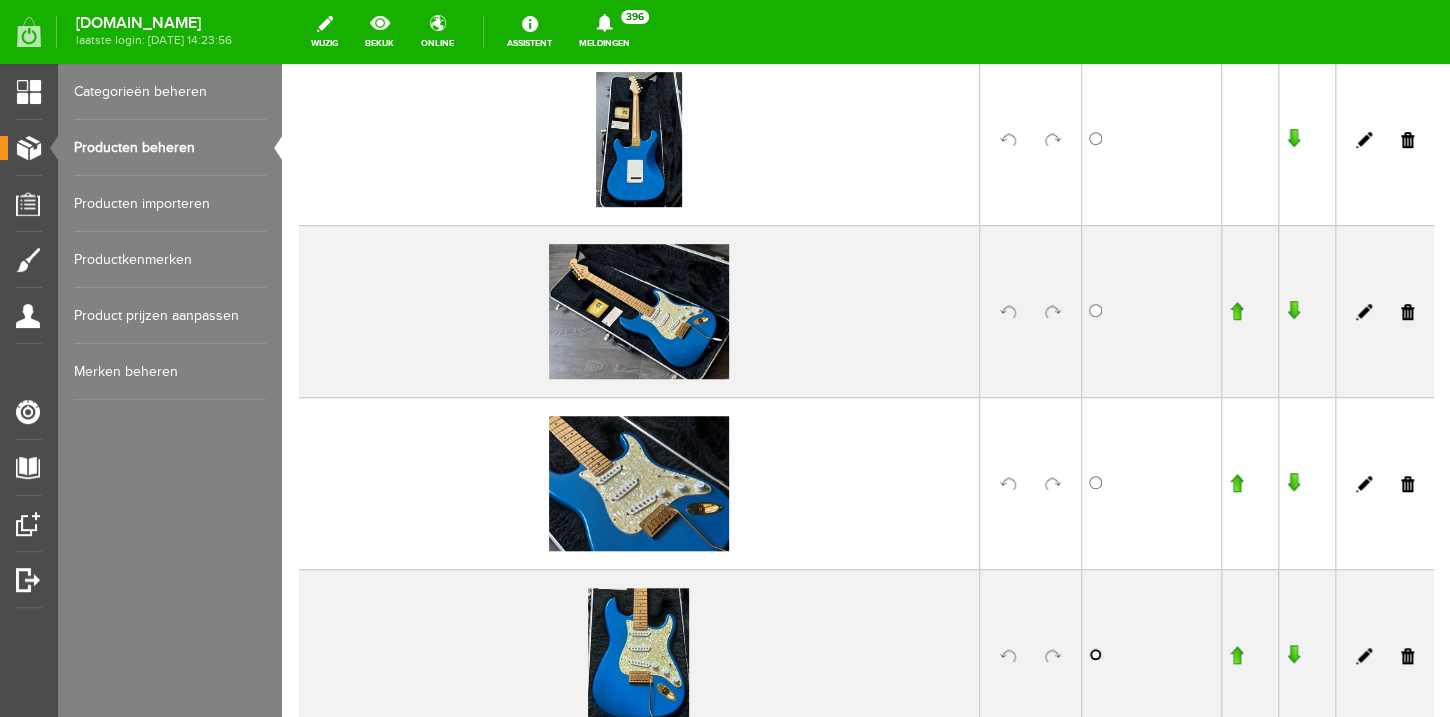 click at bounding box center [1095, 654] 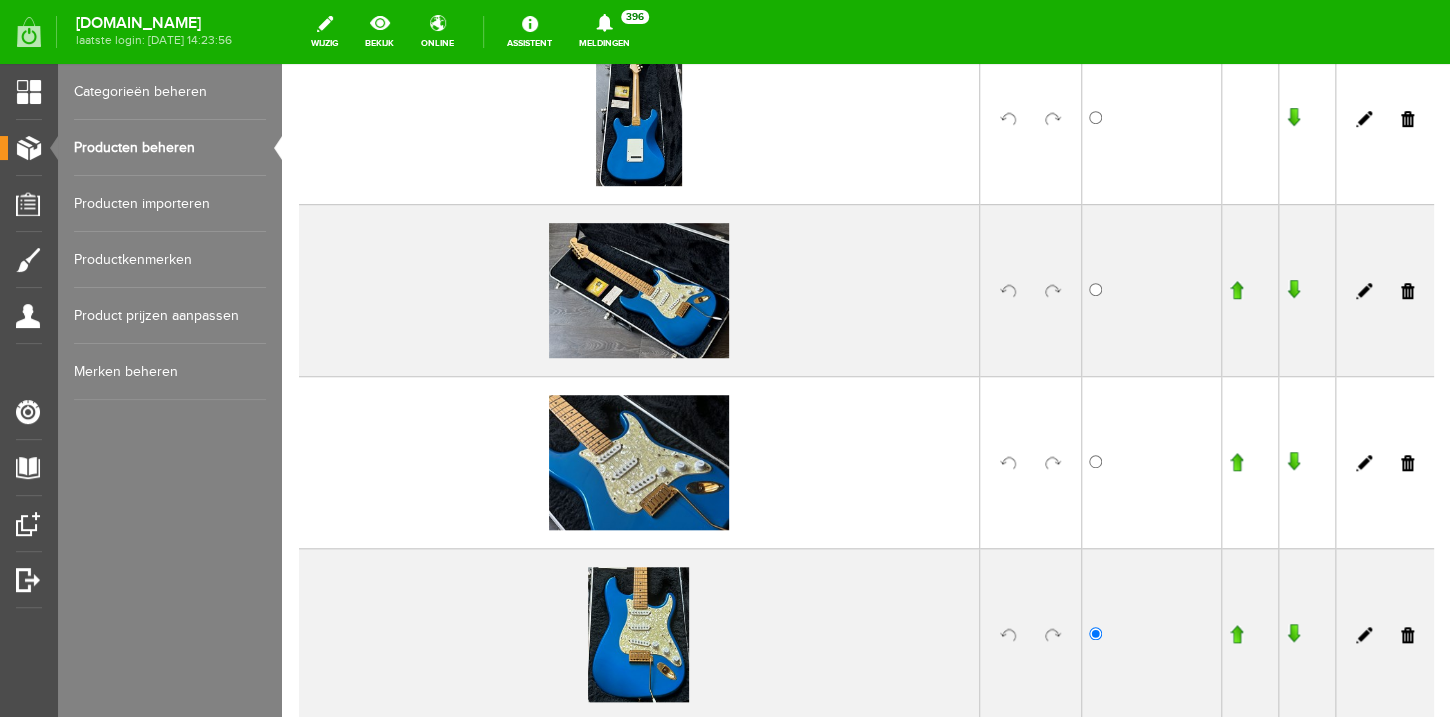 click at bounding box center [1236, 634] 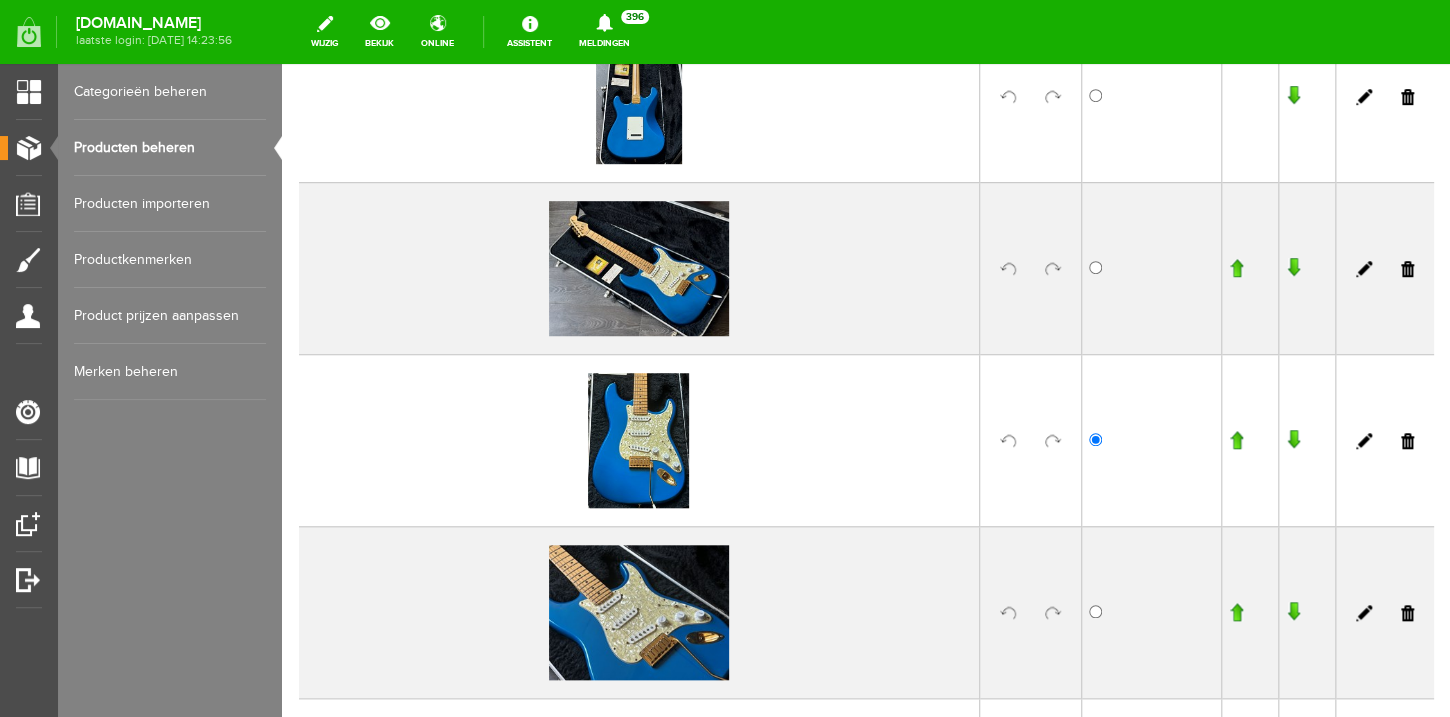 click at bounding box center (1236, 440) 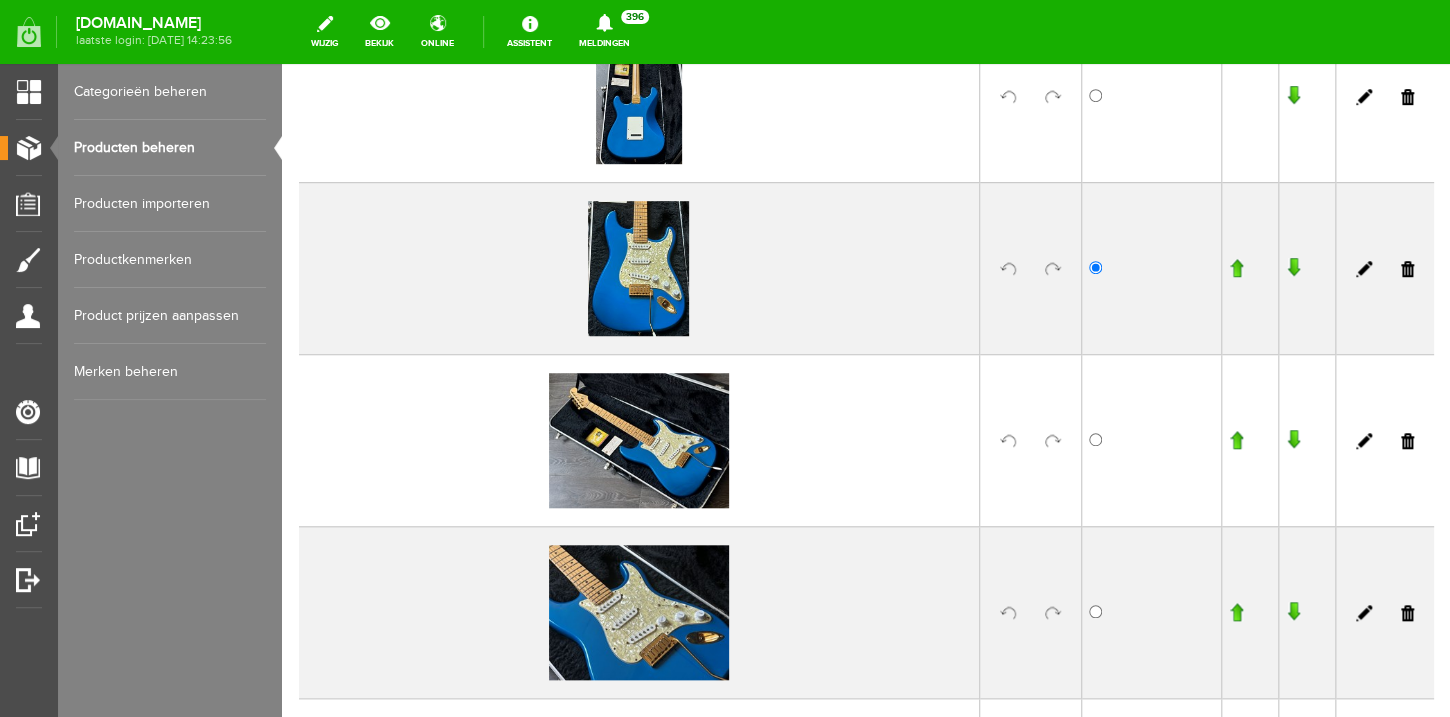 scroll, scrollTop: 448, scrollLeft: 0, axis: vertical 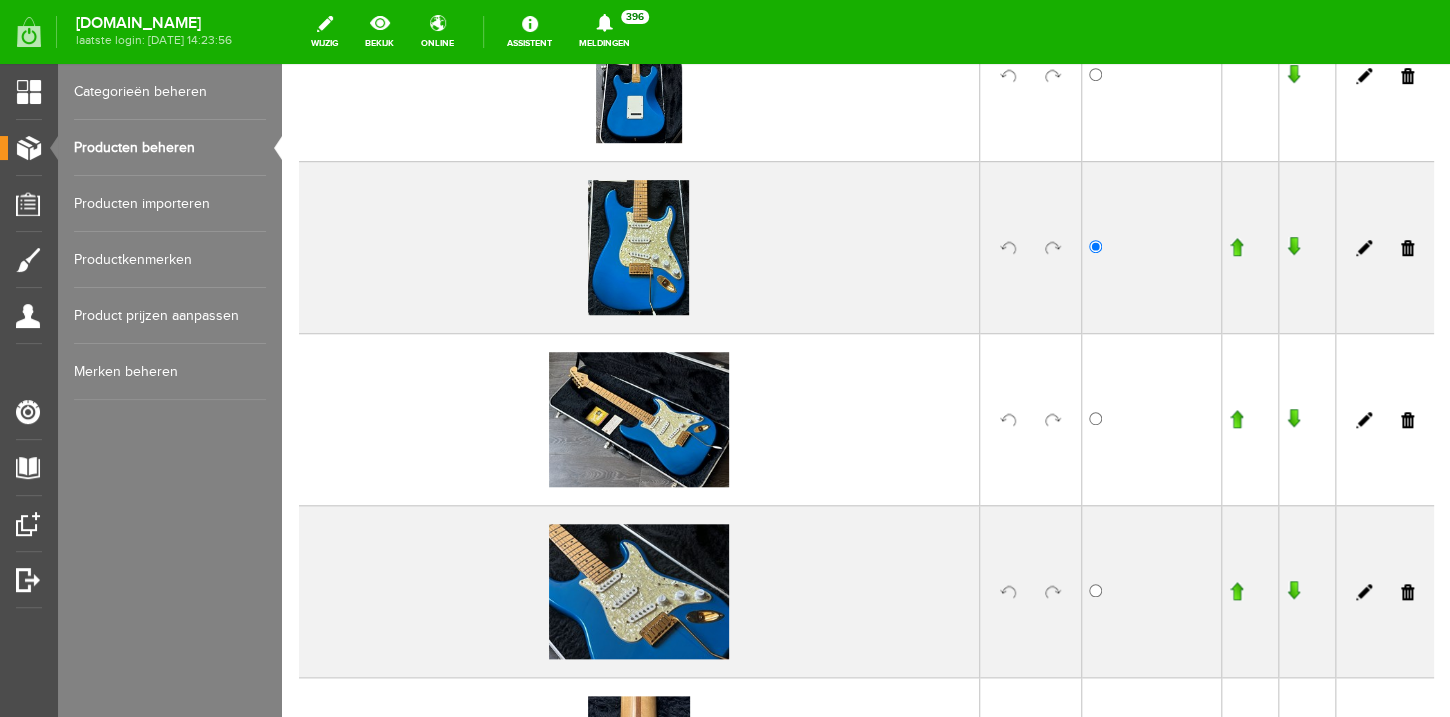 click at bounding box center (1236, 247) 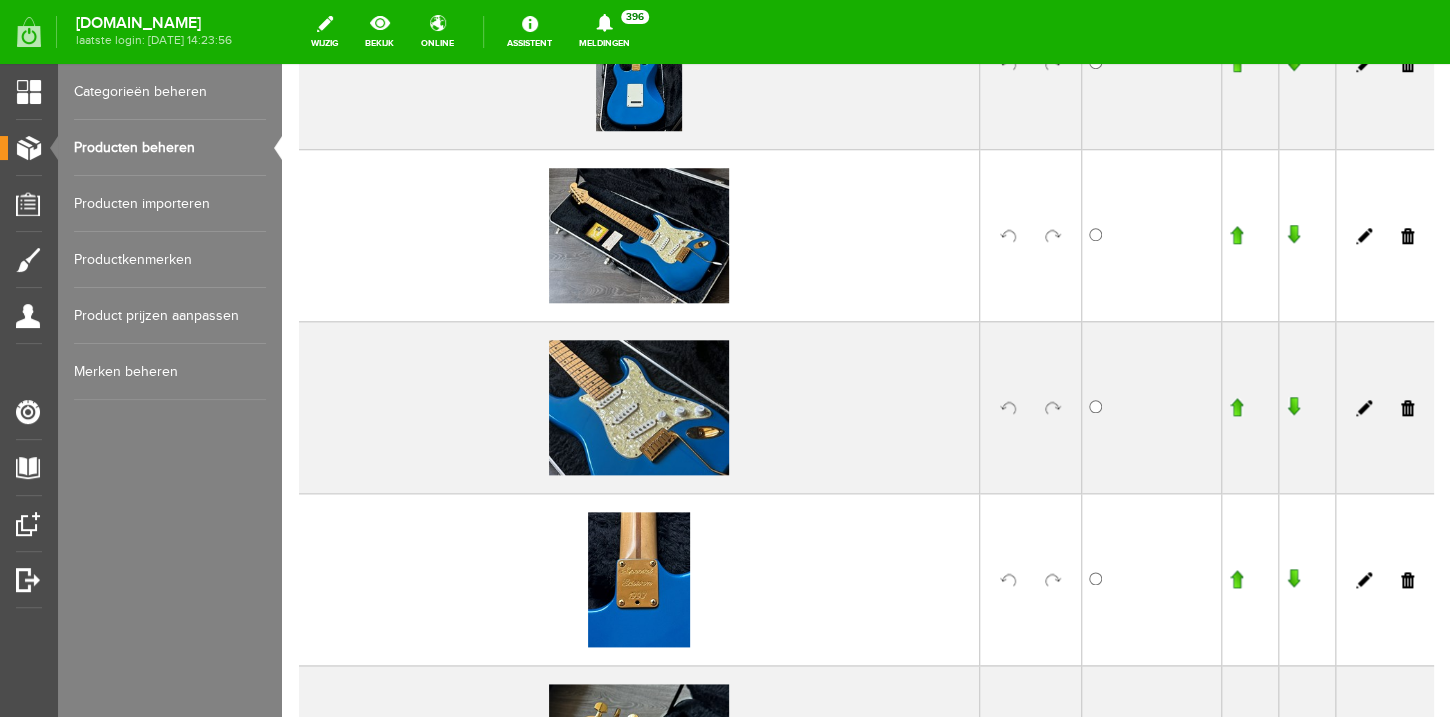 scroll, scrollTop: 694, scrollLeft: 0, axis: vertical 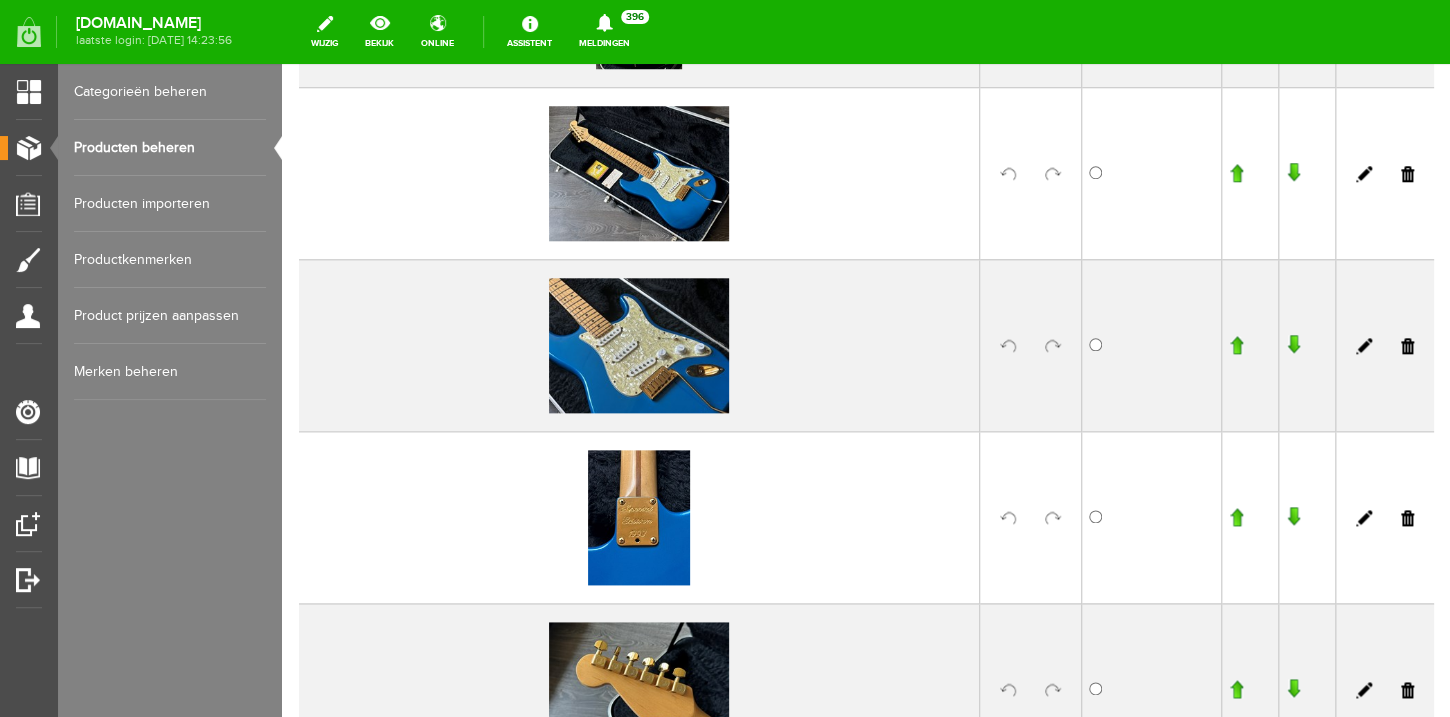 click at bounding box center [1053, 518] 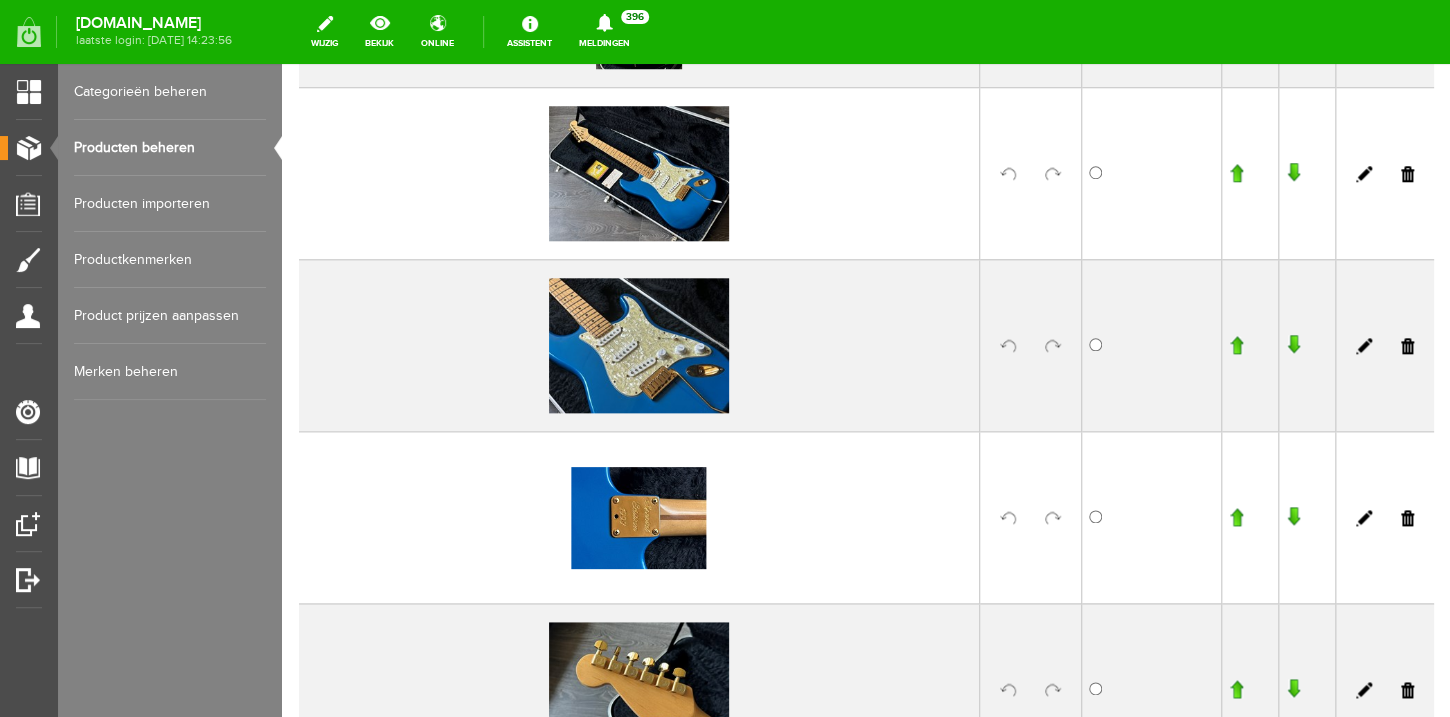 scroll, scrollTop: 716, scrollLeft: 0, axis: vertical 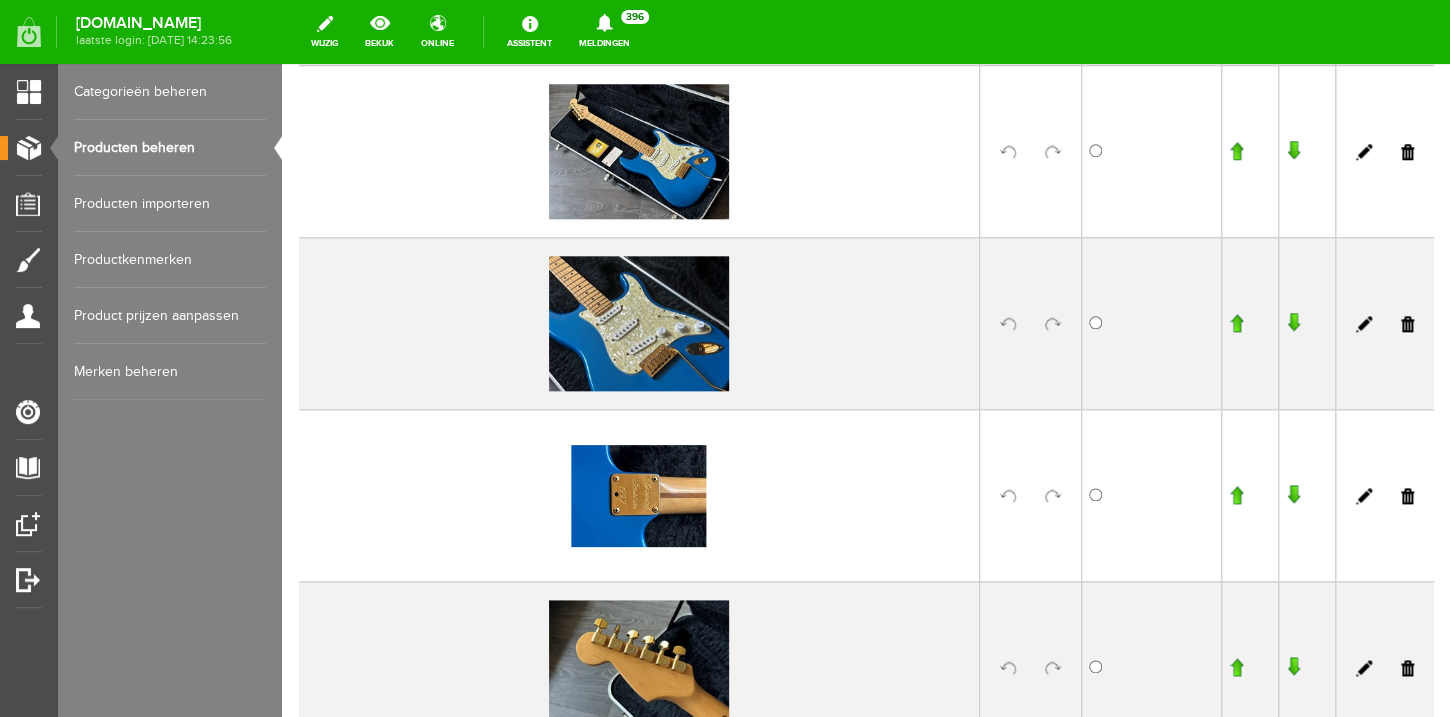 click at bounding box center [1236, 495] 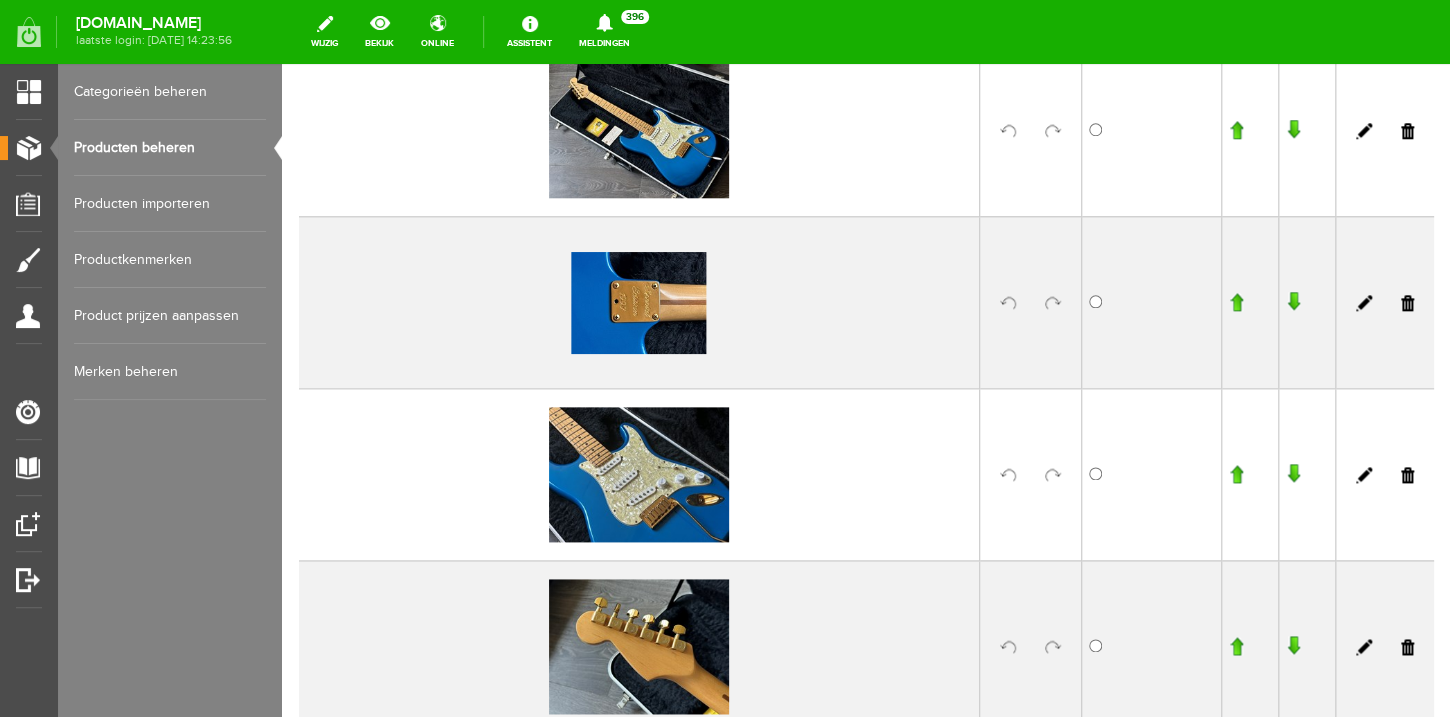 click at bounding box center (1236, 302) 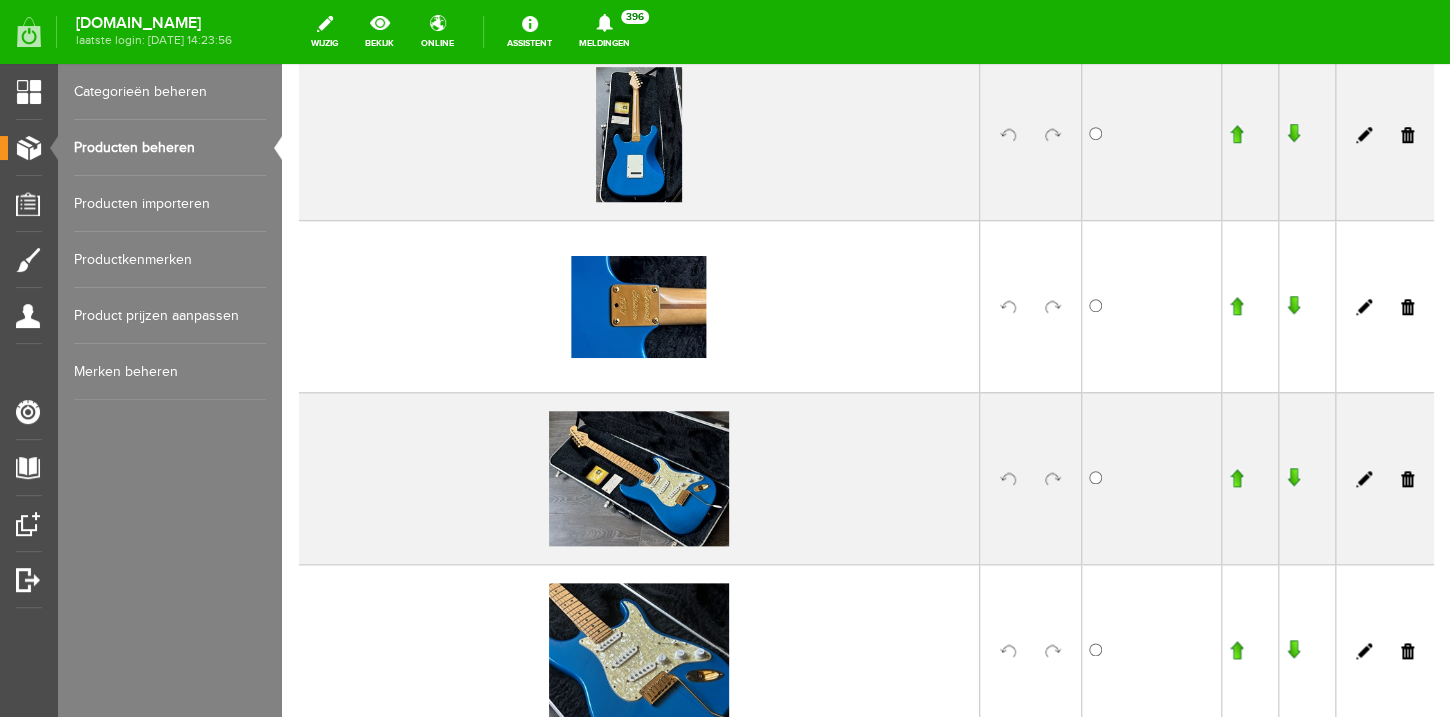 scroll, scrollTop: 519, scrollLeft: 0, axis: vertical 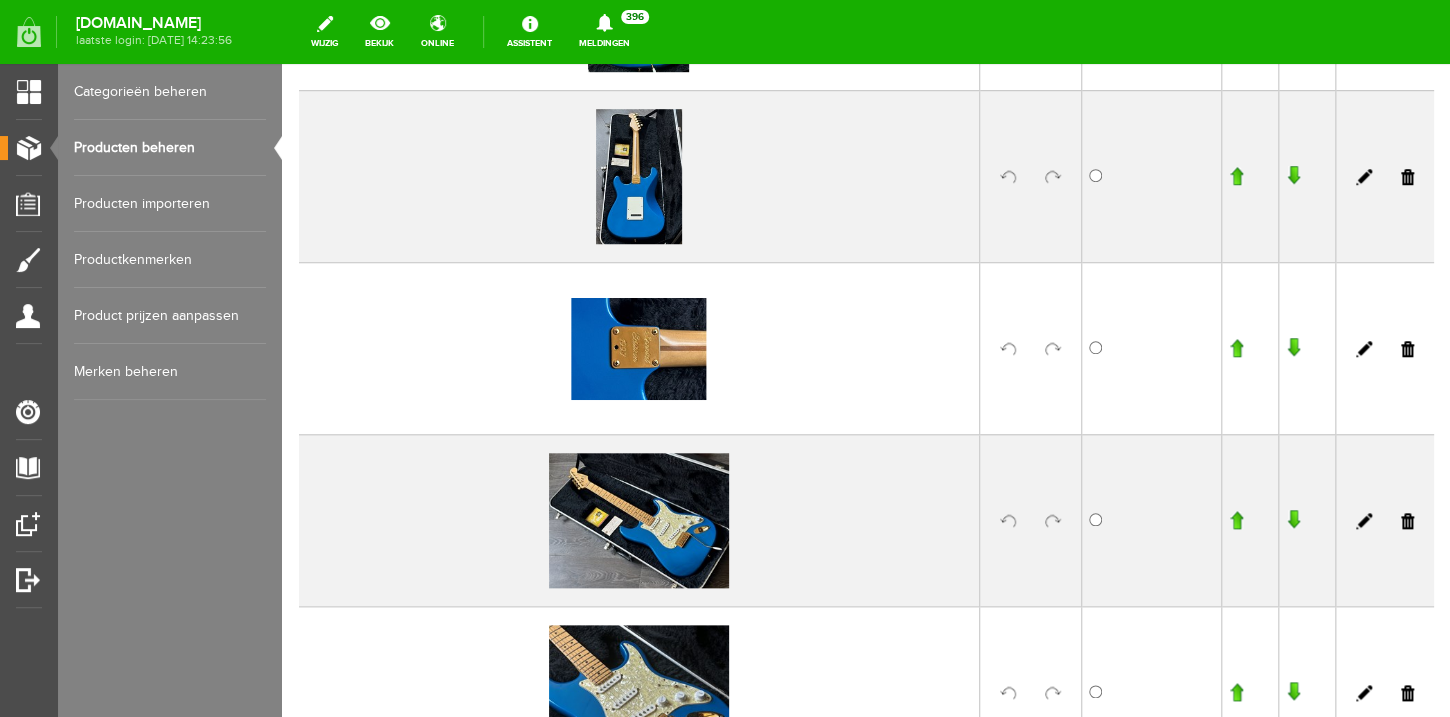 click at bounding box center (1236, 348) 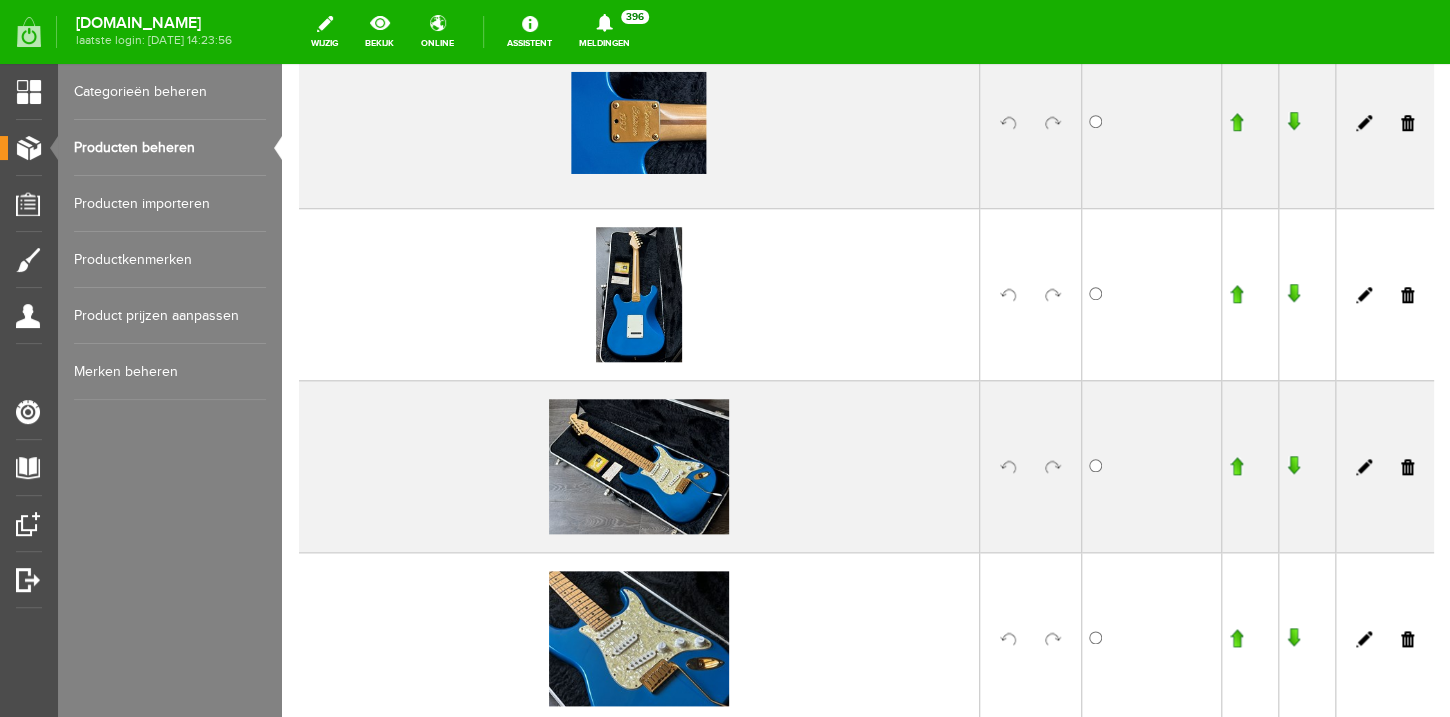 scroll, scrollTop: 636, scrollLeft: 0, axis: vertical 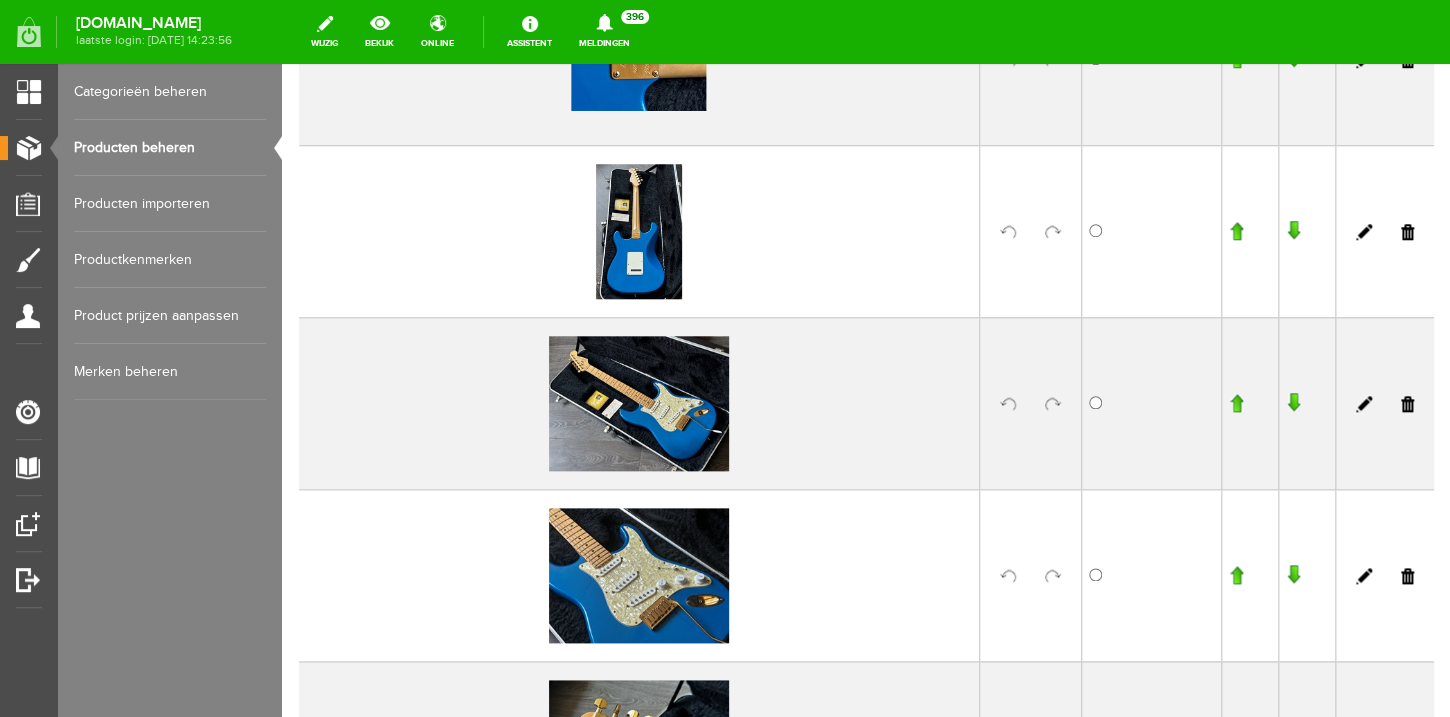 click at bounding box center [1236, 403] 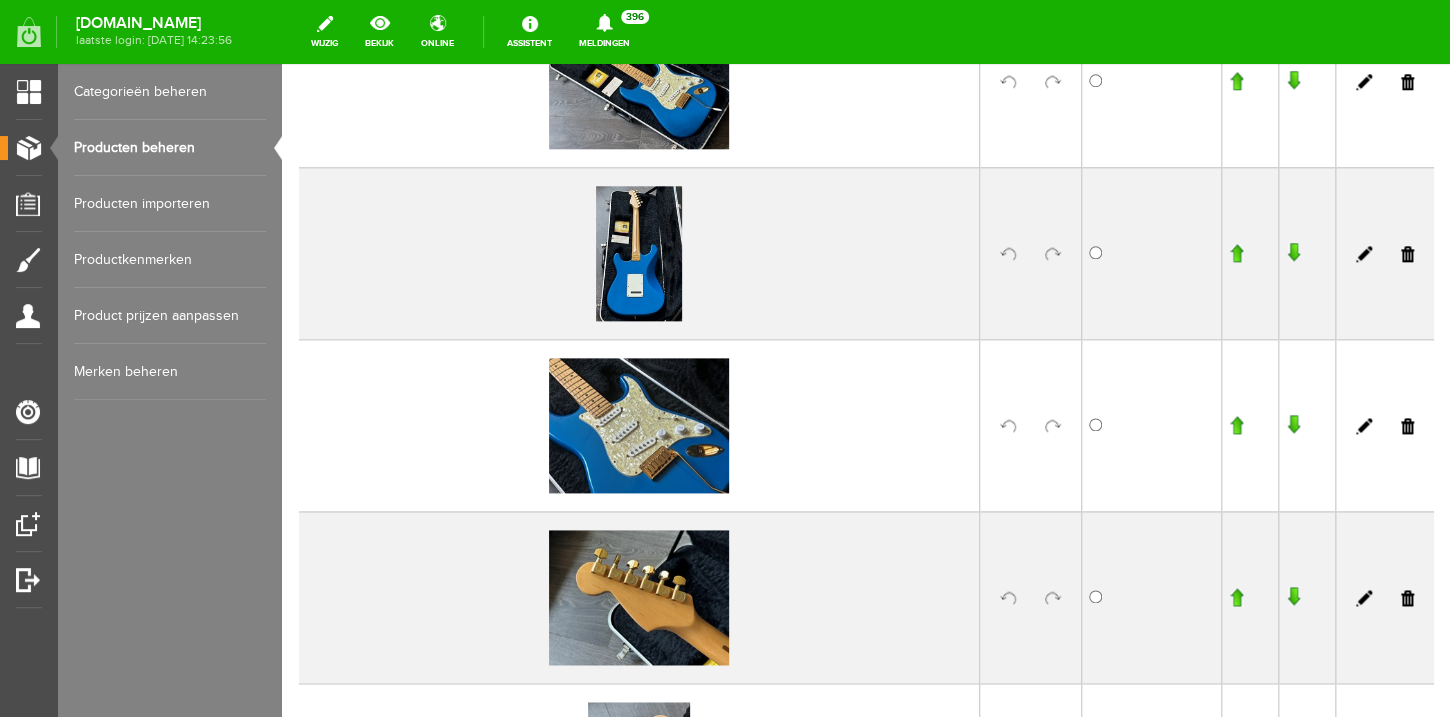 click at bounding box center [1236, 425] 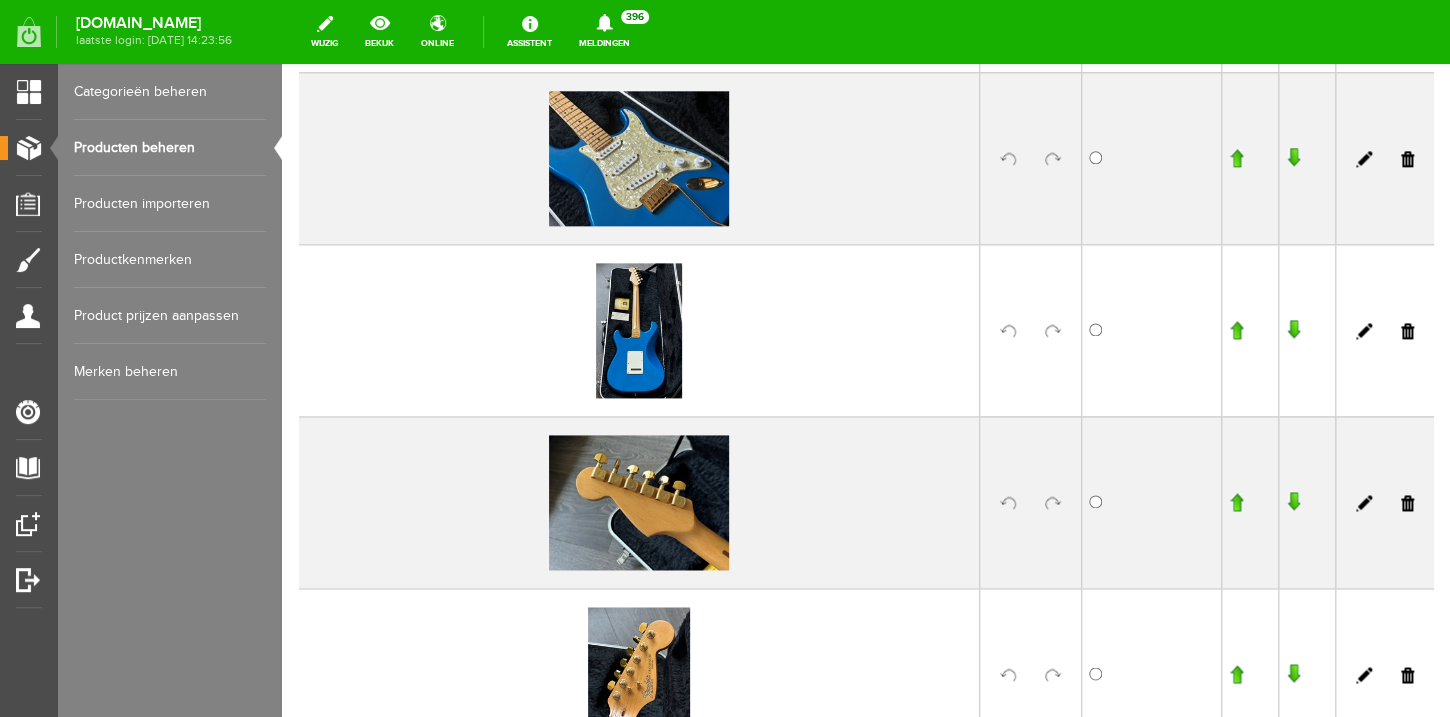 scroll, scrollTop: 1304, scrollLeft: 0, axis: vertical 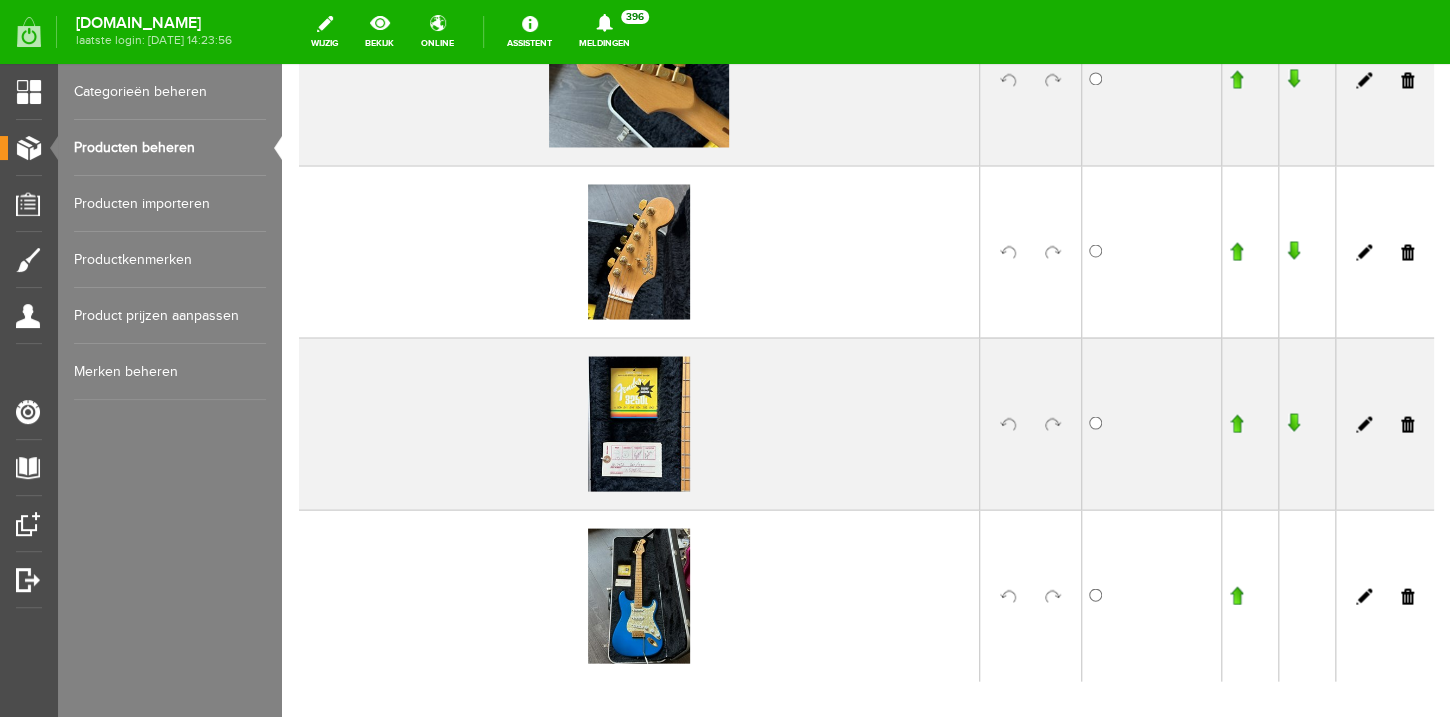 click at bounding box center (1053, 424) 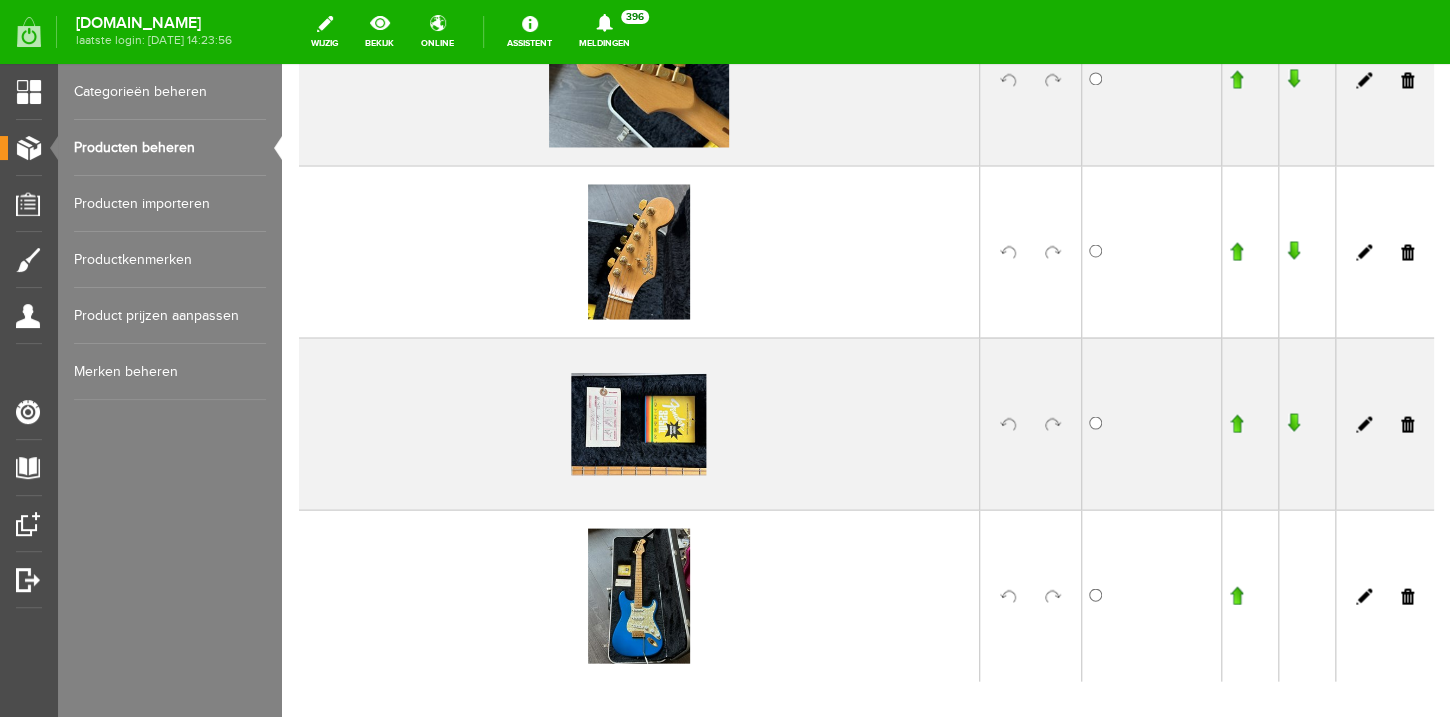 scroll, scrollTop: 1325, scrollLeft: 0, axis: vertical 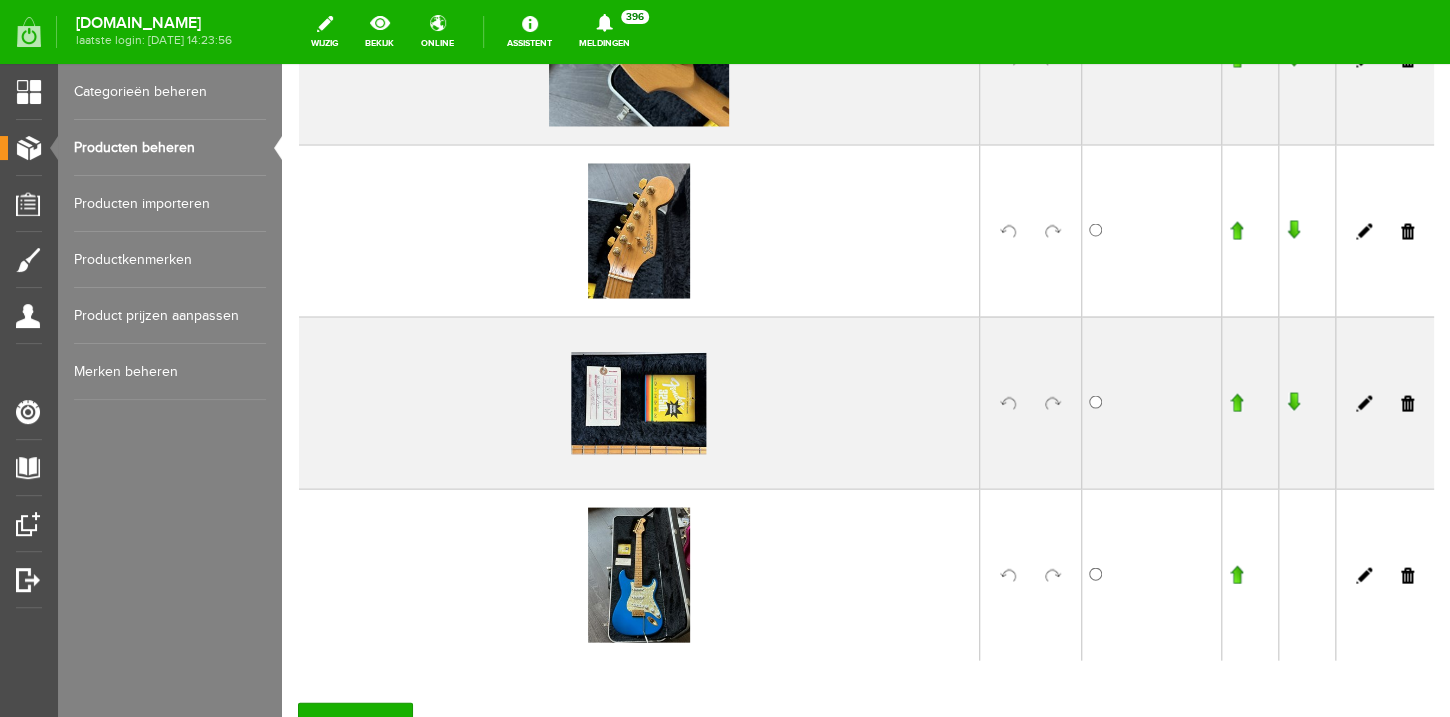 click at bounding box center [1053, 231] 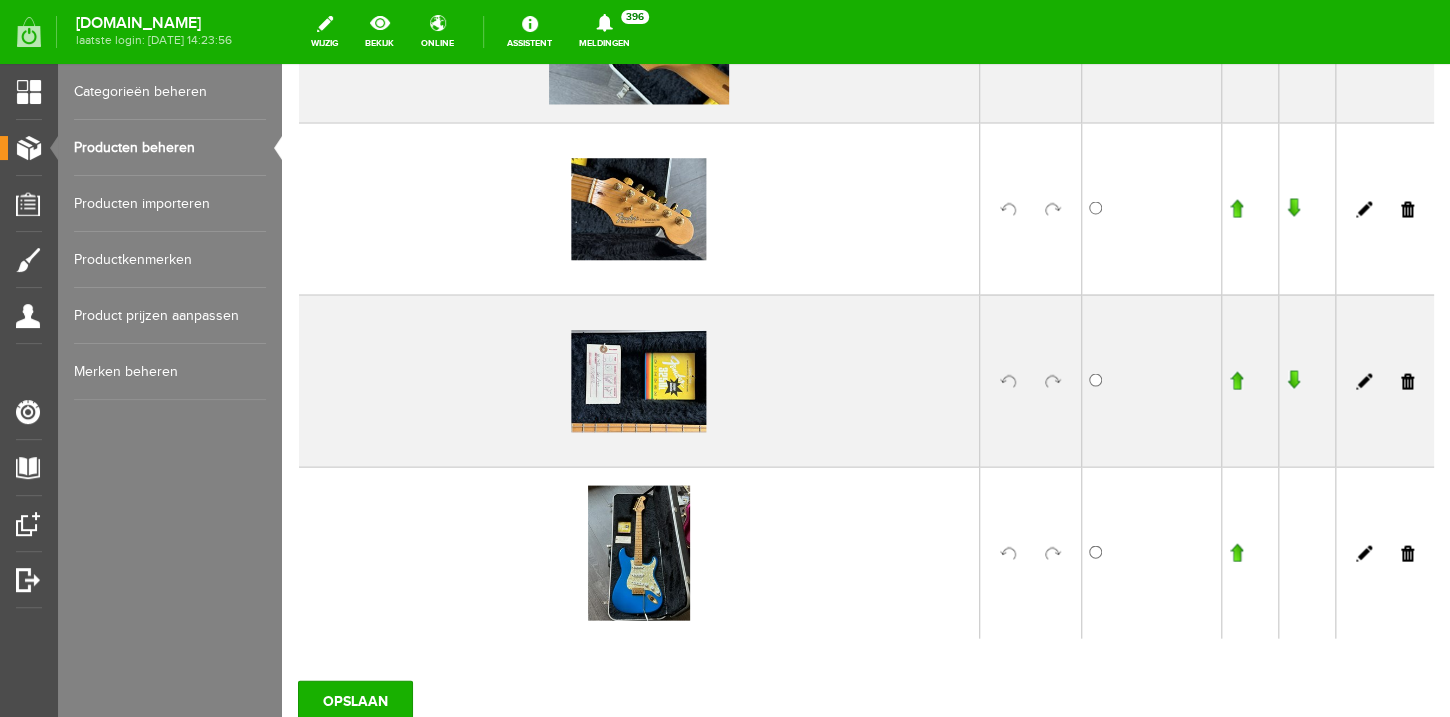click at bounding box center (1236, 208) 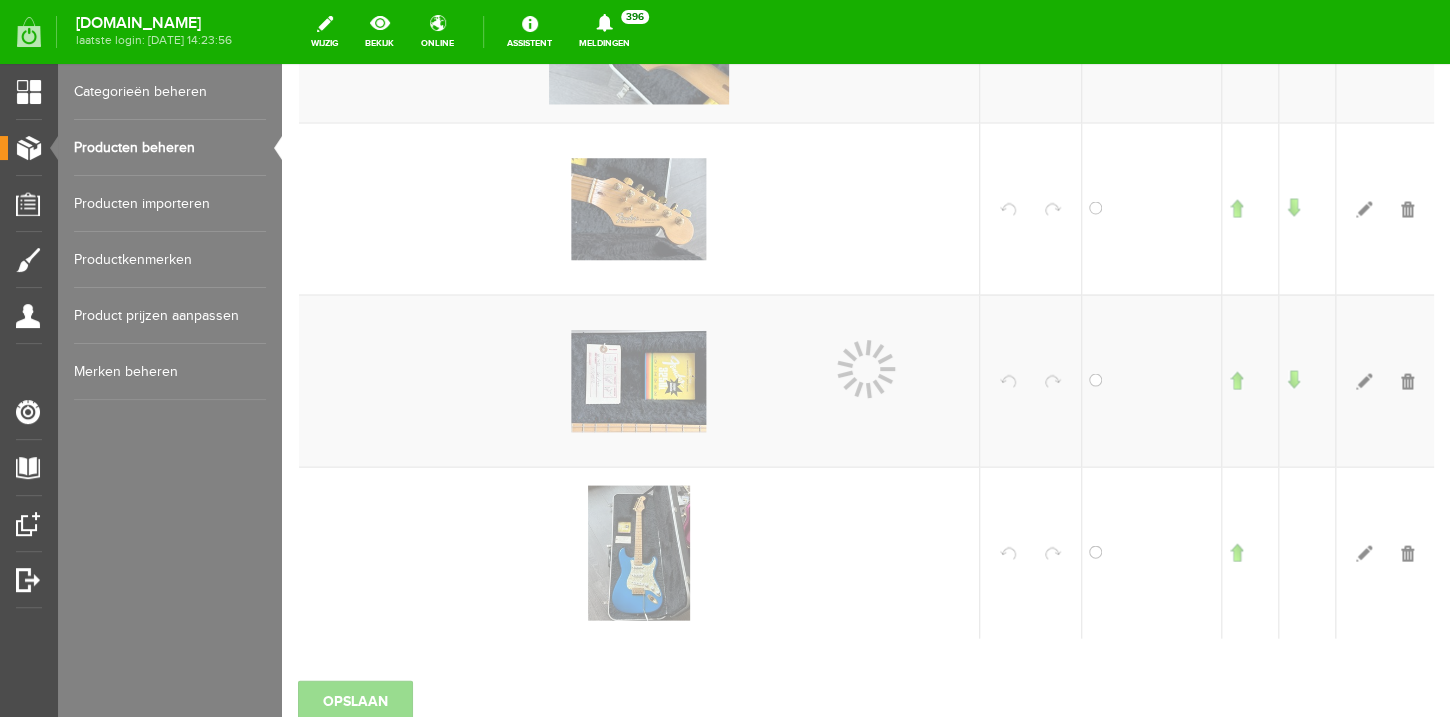 scroll, scrollTop: 1369, scrollLeft: 0, axis: vertical 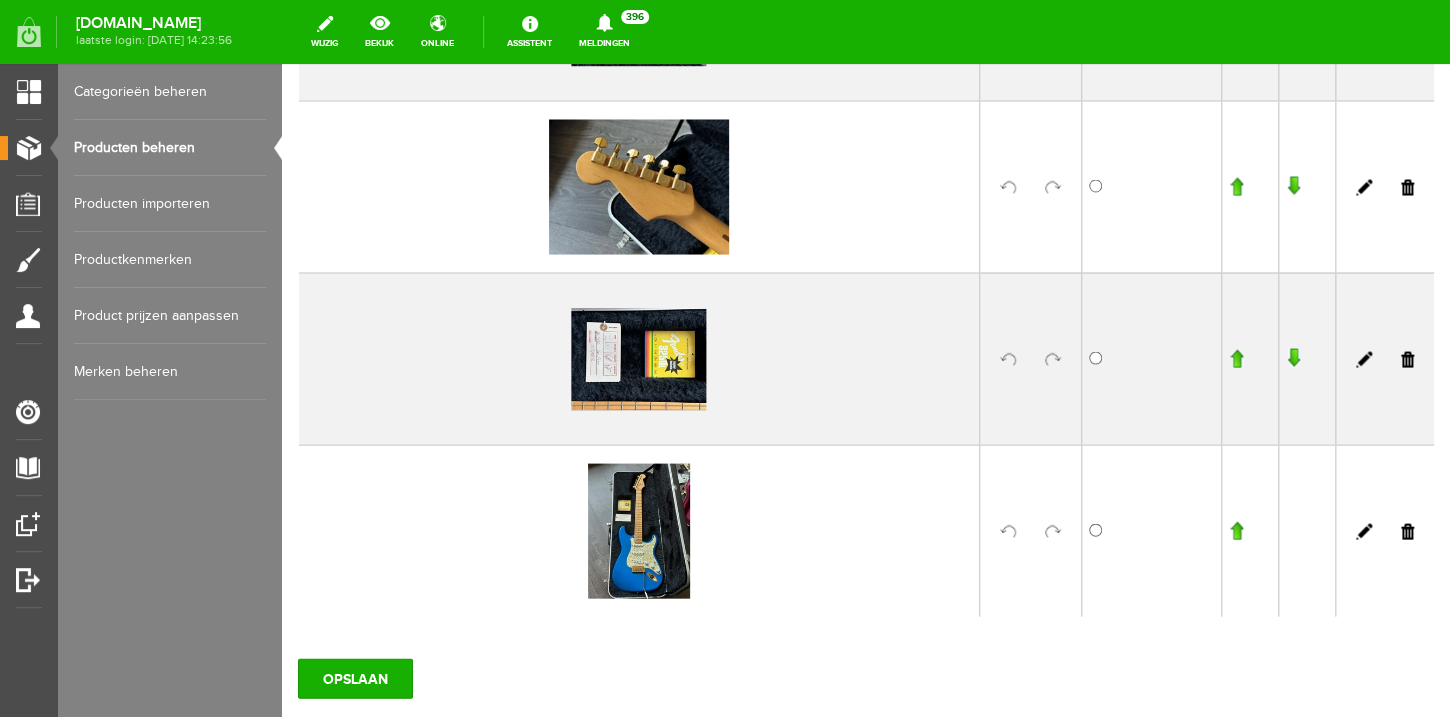 click at bounding box center (1236, 358) 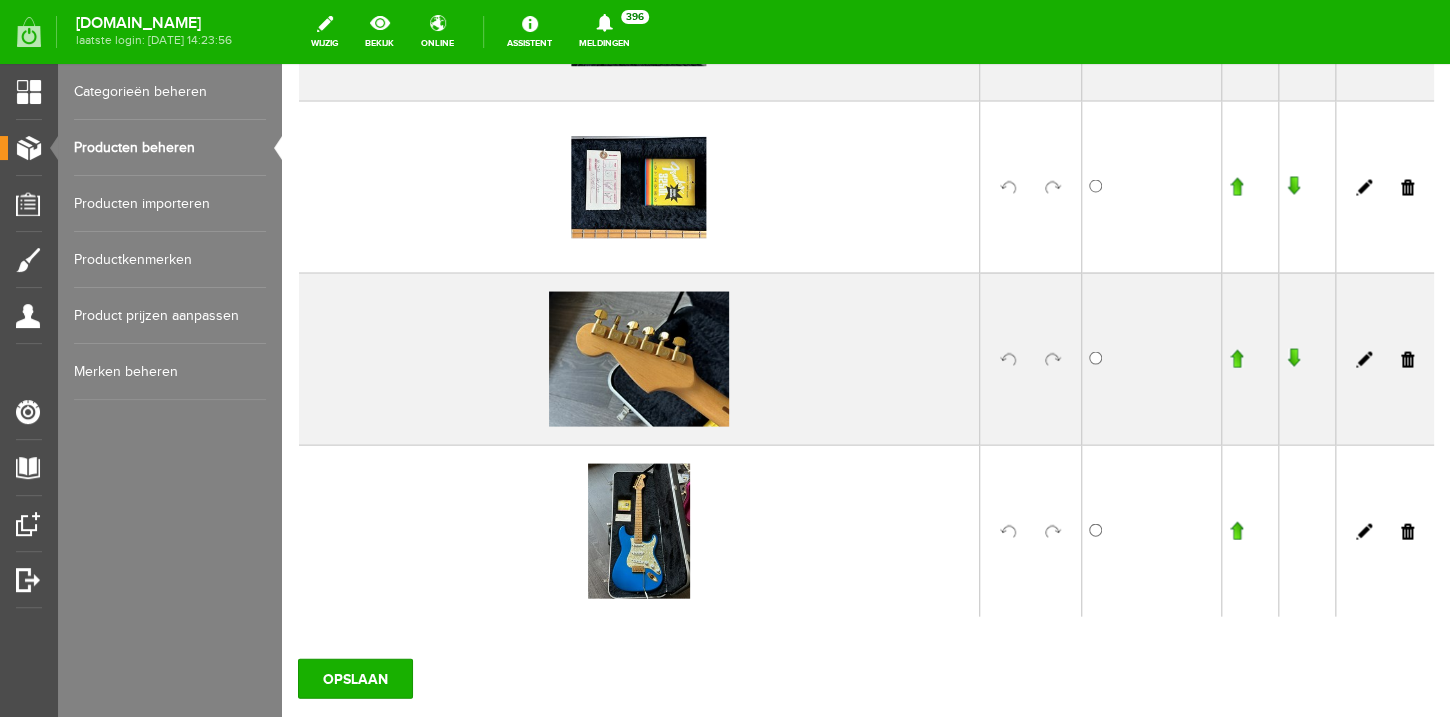scroll, scrollTop: 1390, scrollLeft: 0, axis: vertical 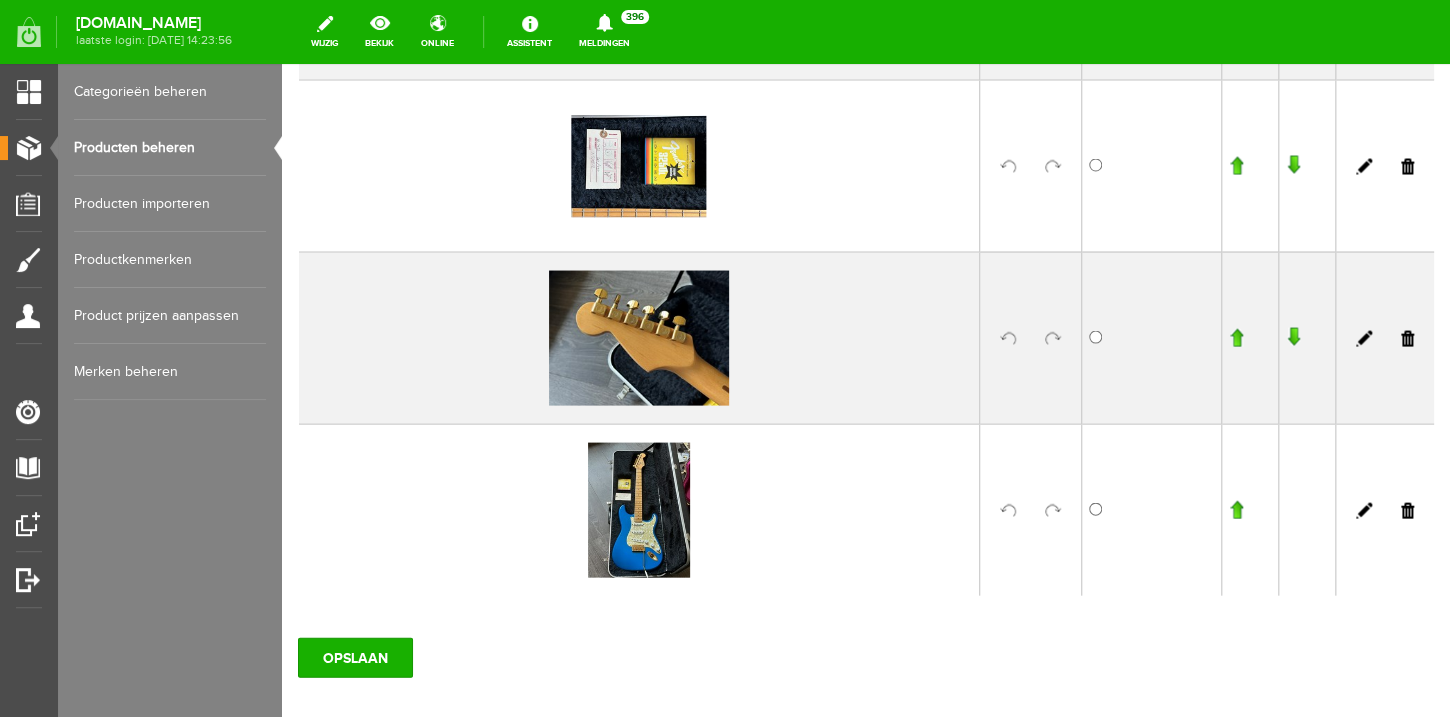 click at bounding box center [1053, 510] 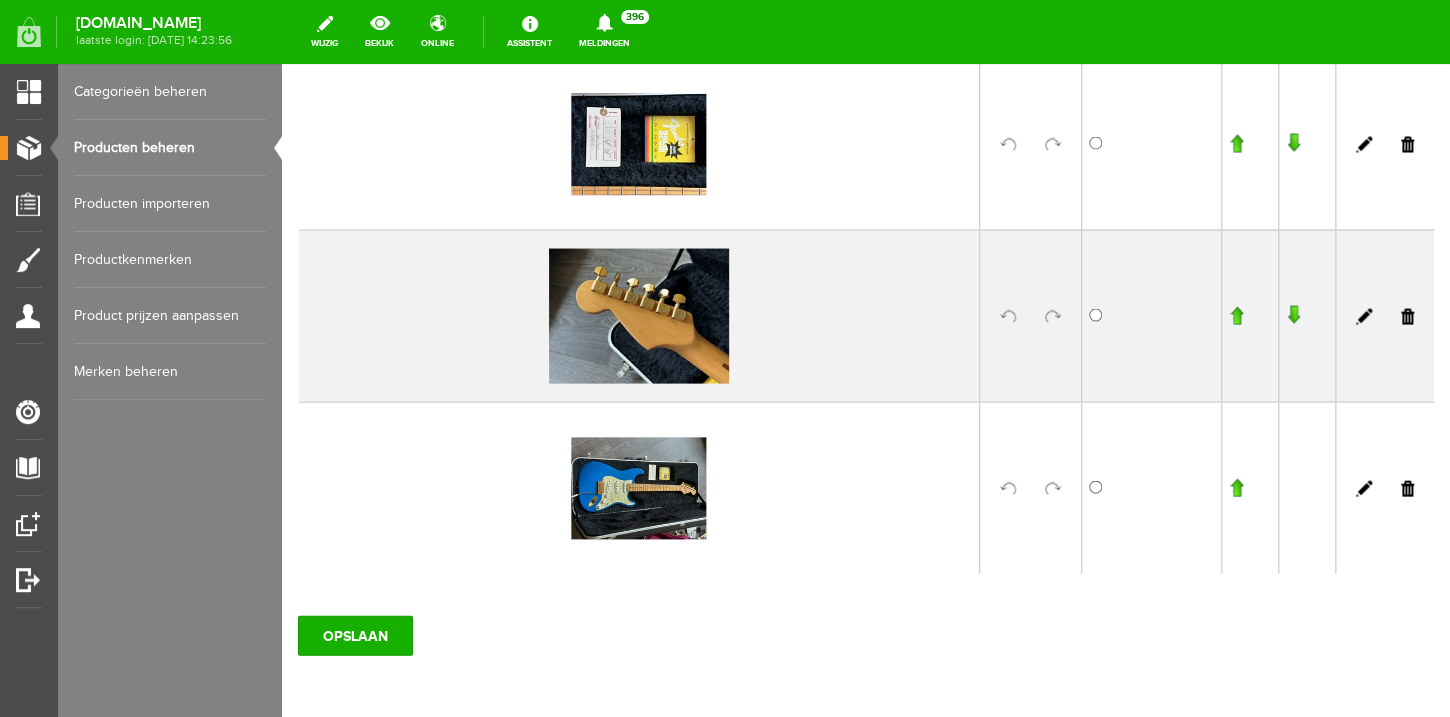 click at bounding box center (1236, 487) 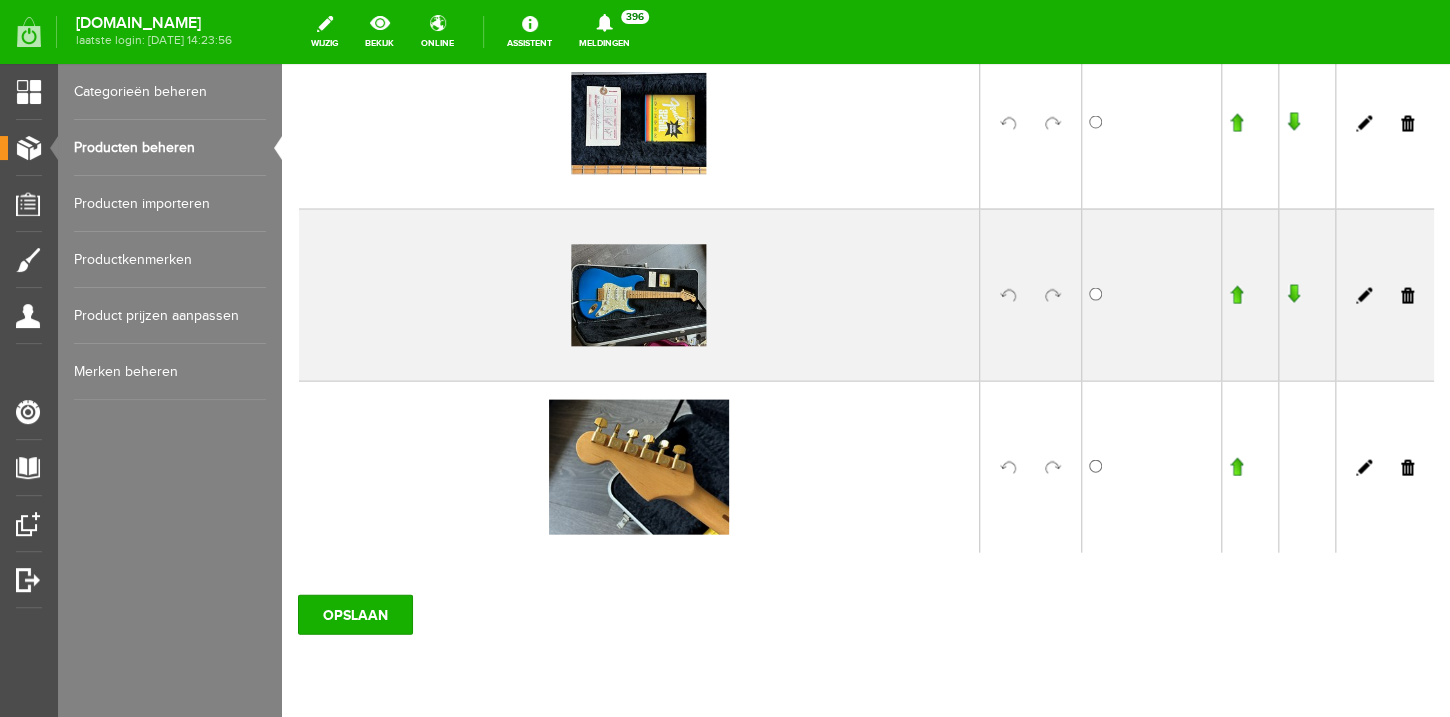 click at bounding box center [1236, 294] 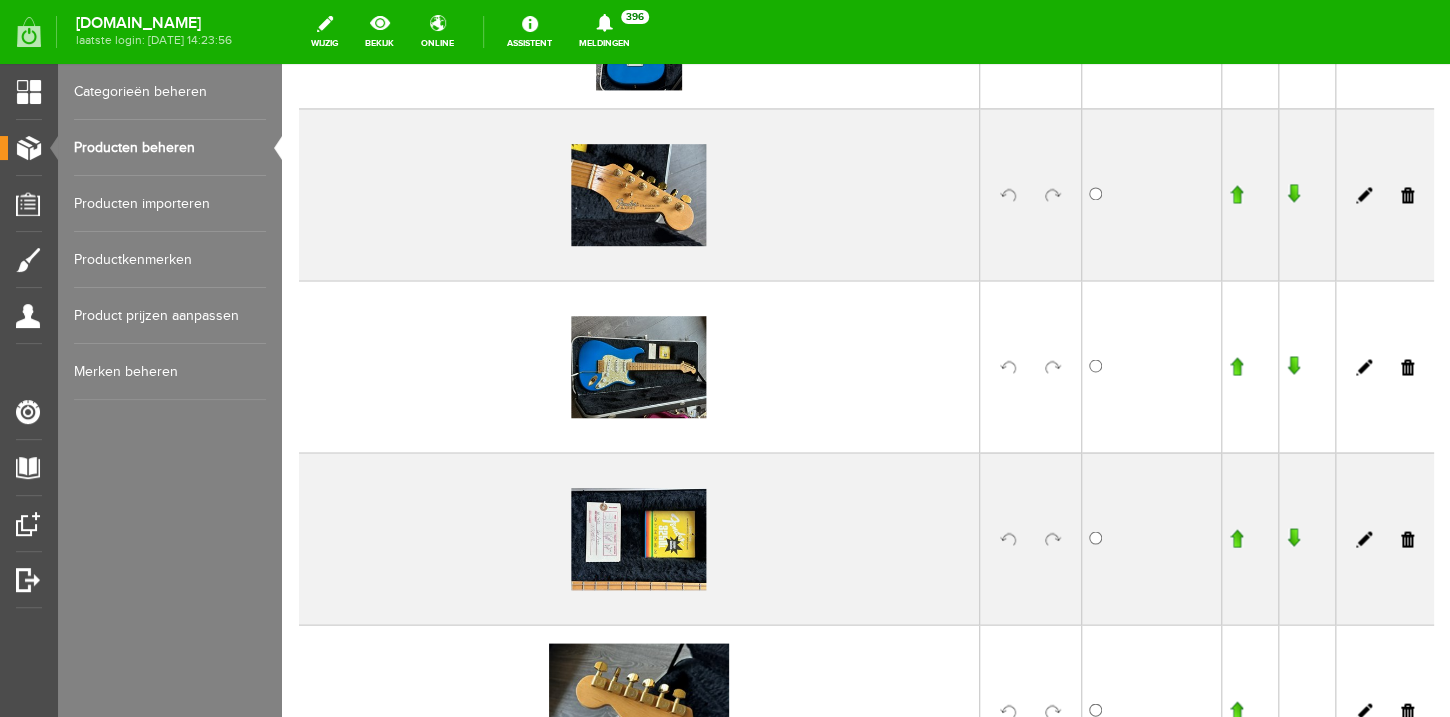 scroll, scrollTop: 959, scrollLeft: 0, axis: vertical 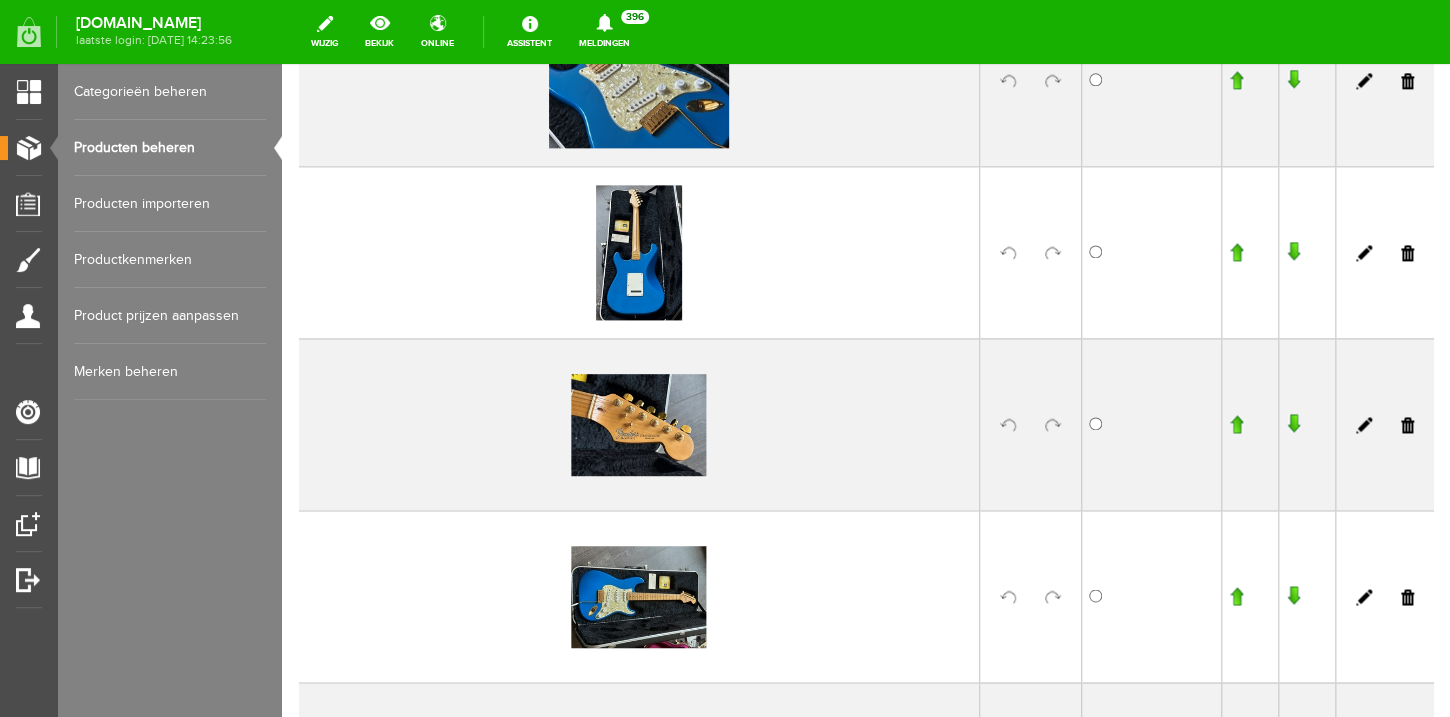 click at bounding box center (1236, 596) 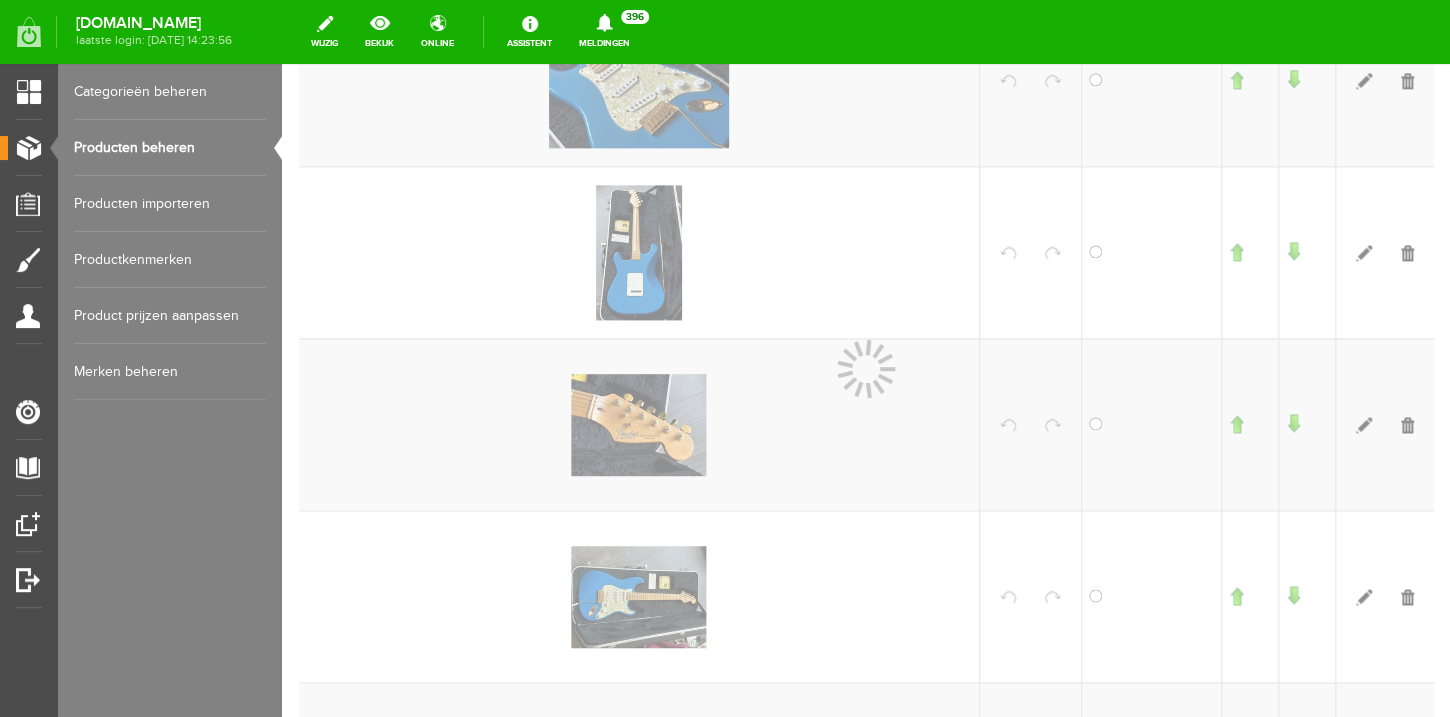 scroll, scrollTop: 981, scrollLeft: 0, axis: vertical 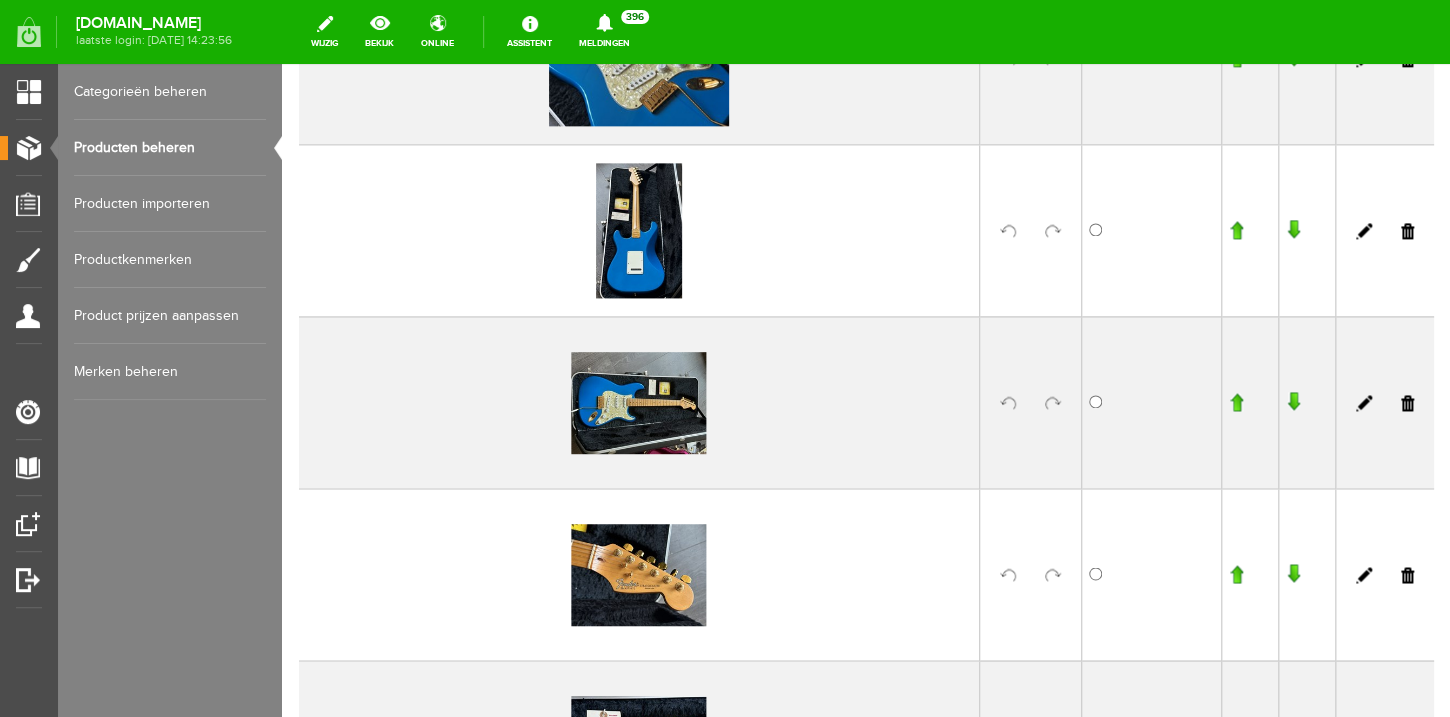 click at bounding box center [1236, 402] 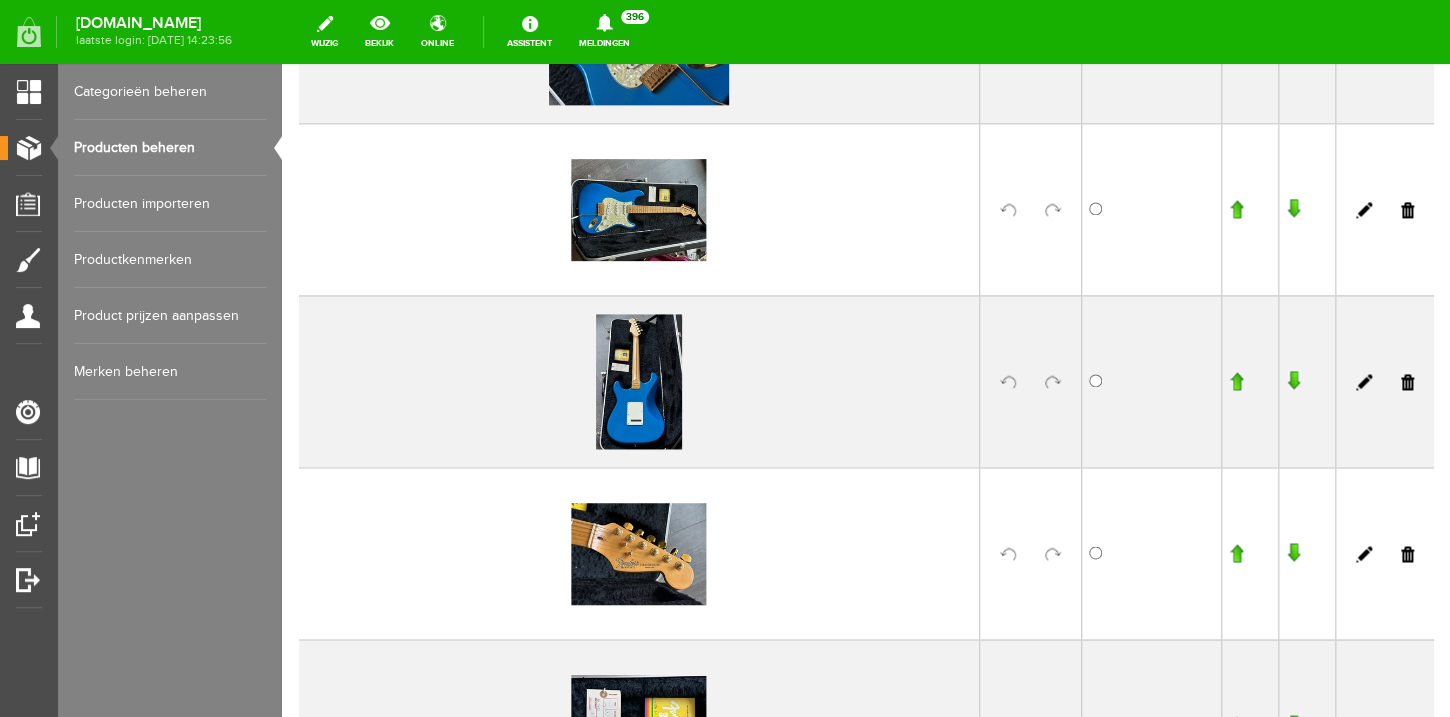 click at bounding box center [1236, 209] 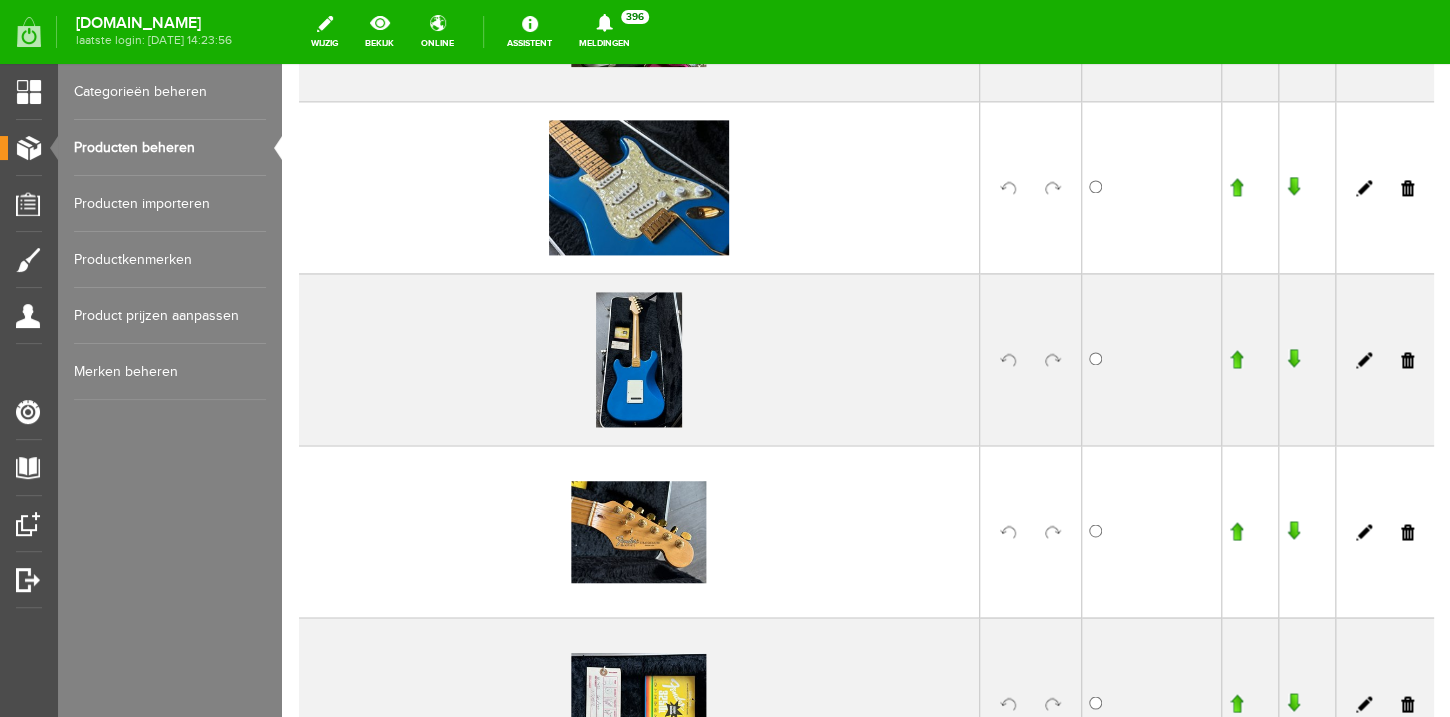 scroll, scrollTop: 656, scrollLeft: 0, axis: vertical 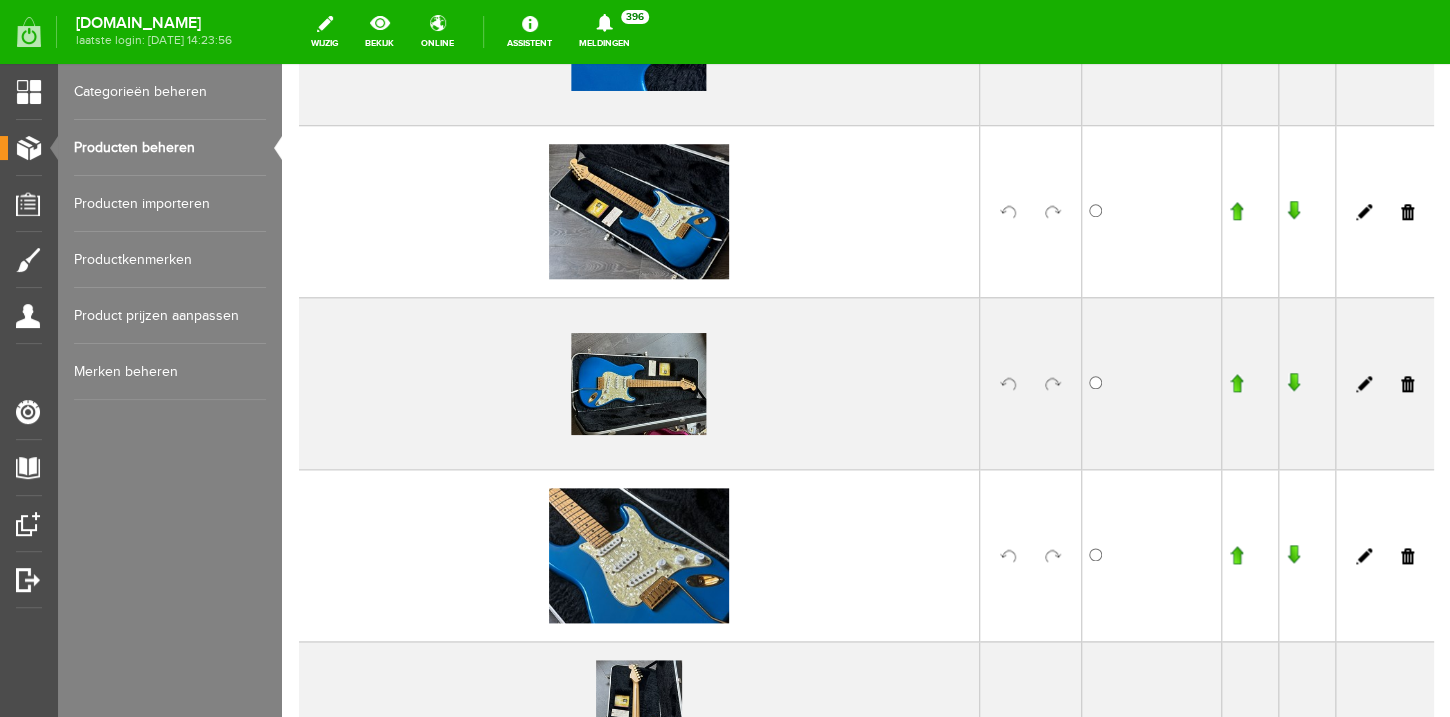 click at bounding box center [1236, 383] 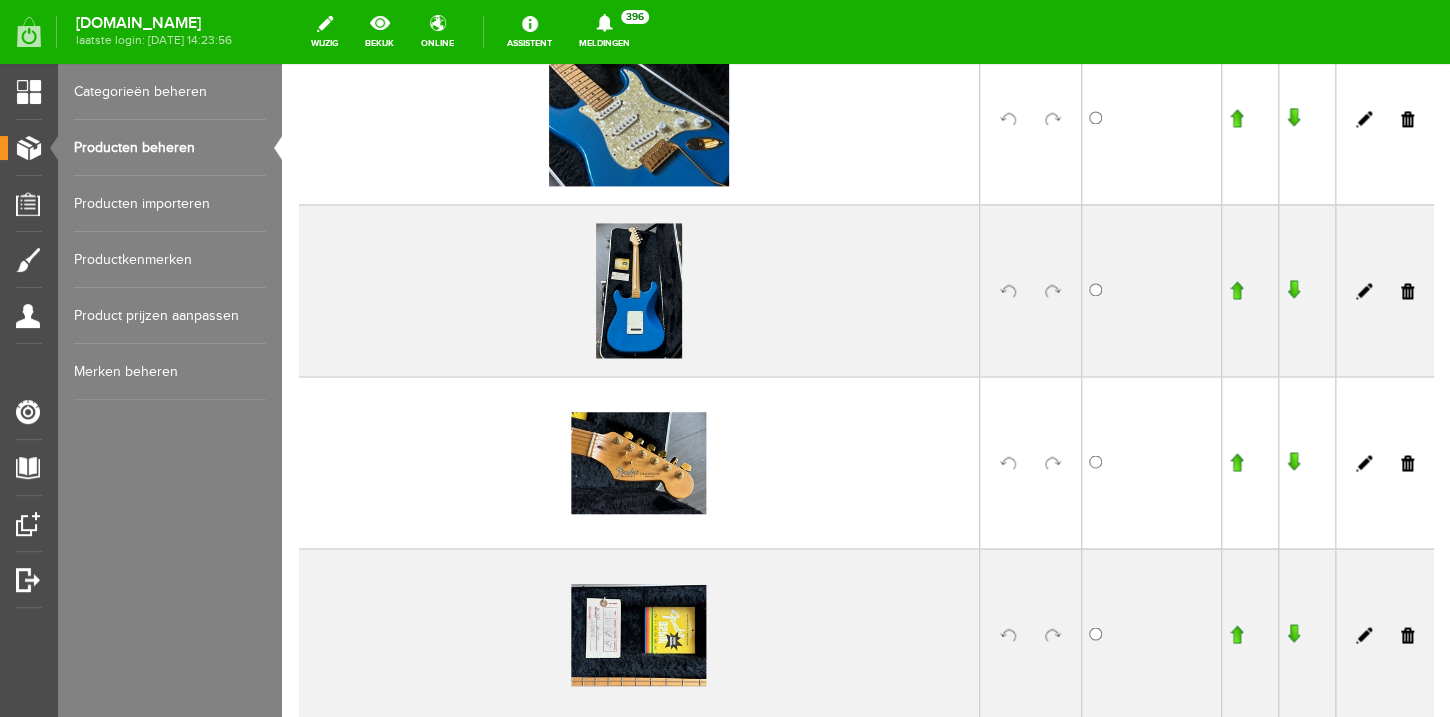 scroll, scrollTop: 1515, scrollLeft: 0, axis: vertical 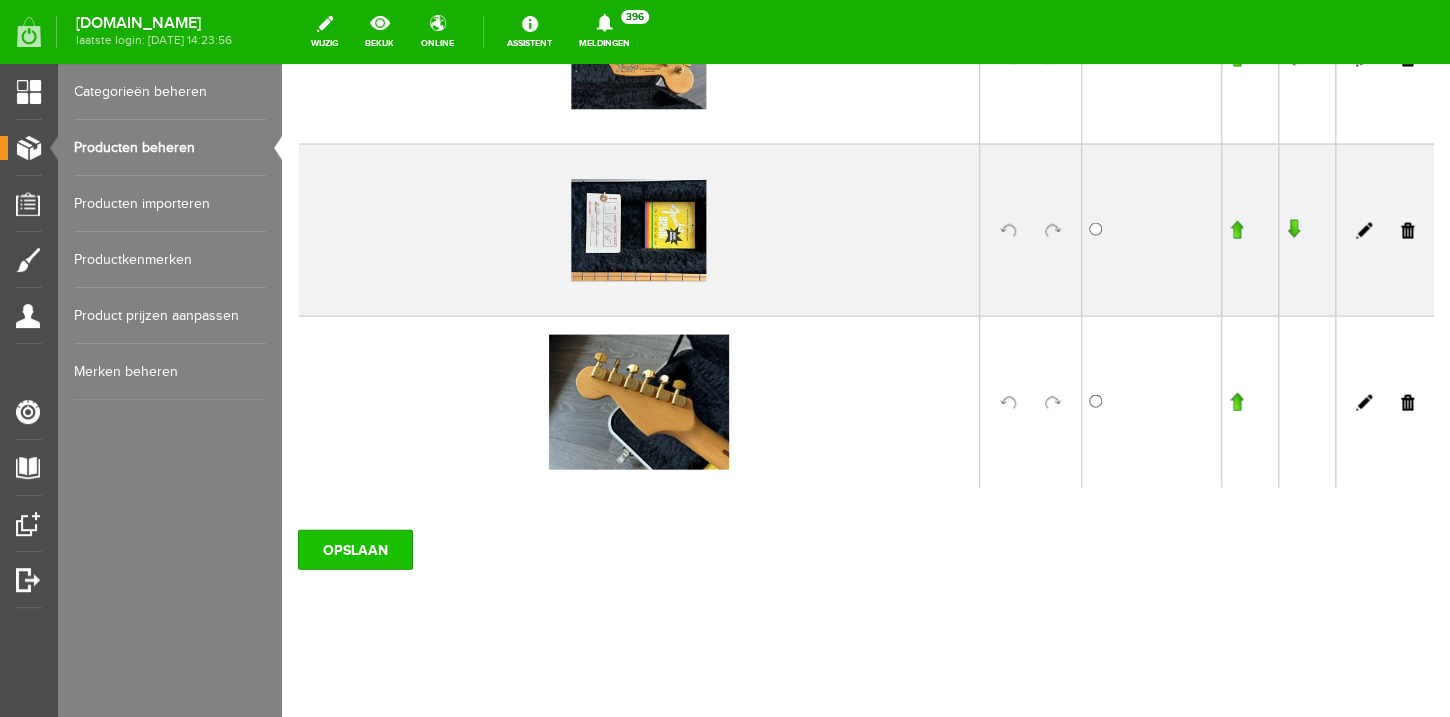 click on "OPSLAAN" at bounding box center (355, 549) 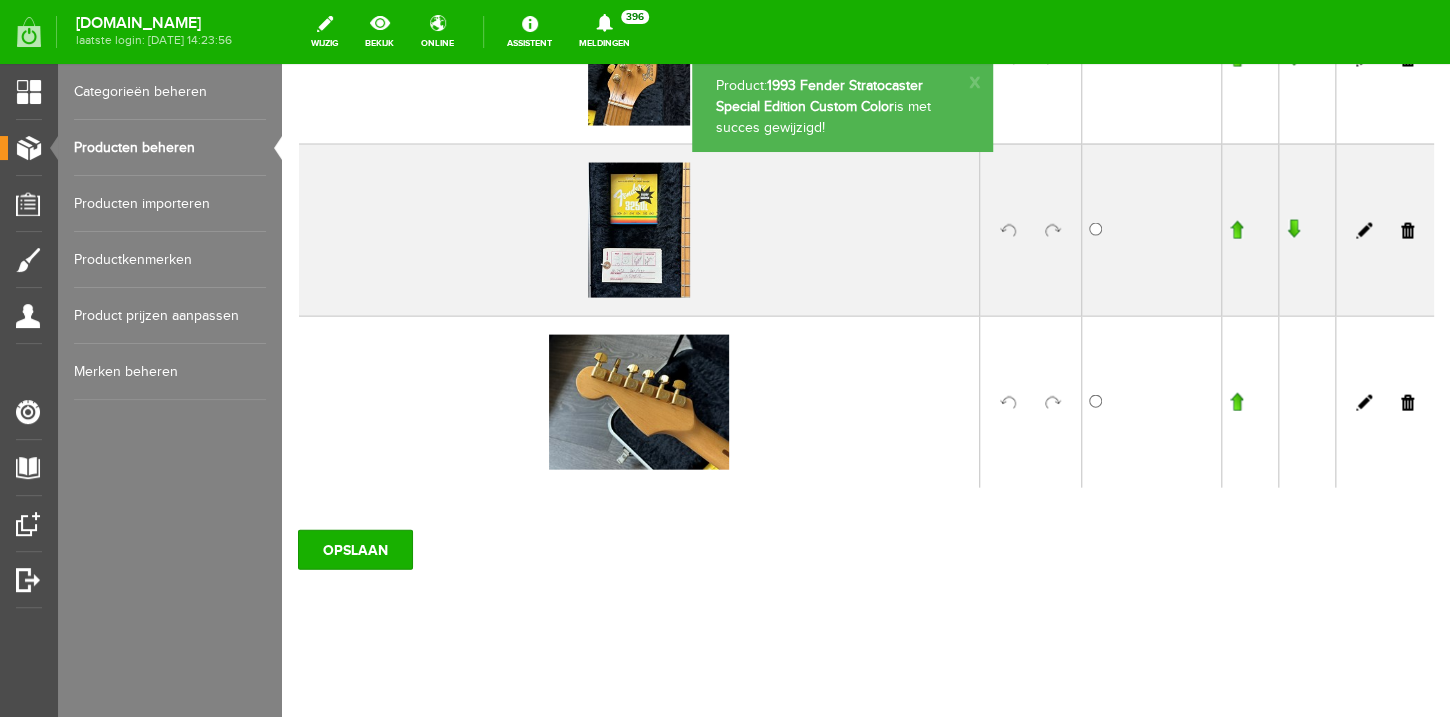 scroll, scrollTop: 1316, scrollLeft: 0, axis: vertical 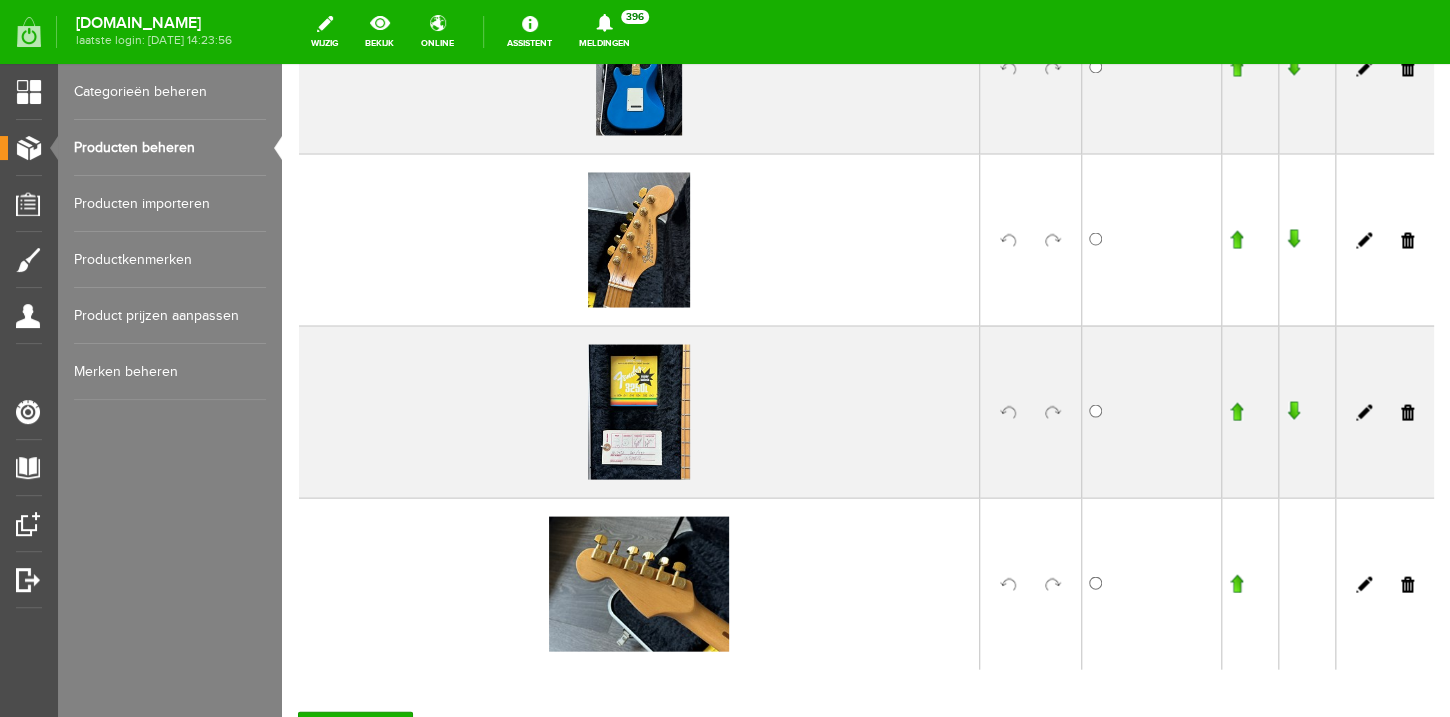 click on "Producten beheren" at bounding box center (170, 148) 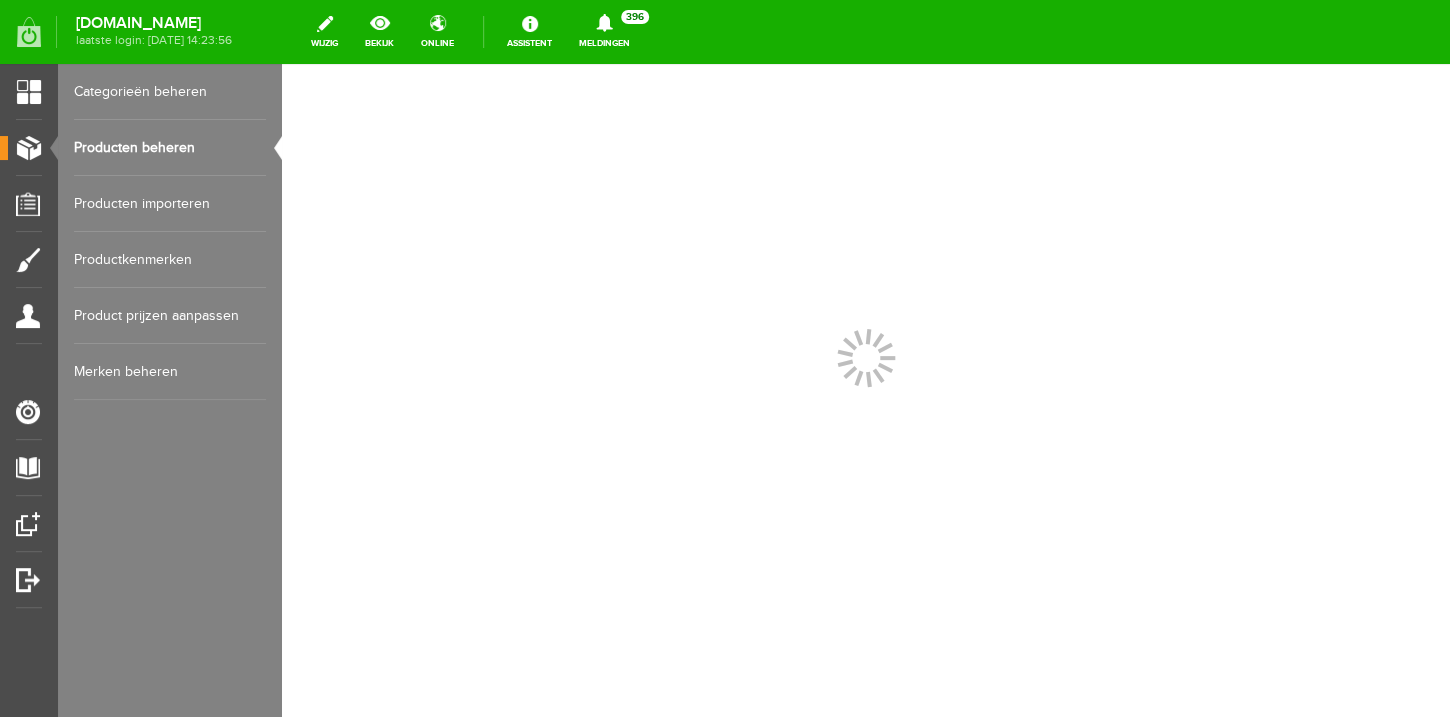 scroll, scrollTop: 0, scrollLeft: 0, axis: both 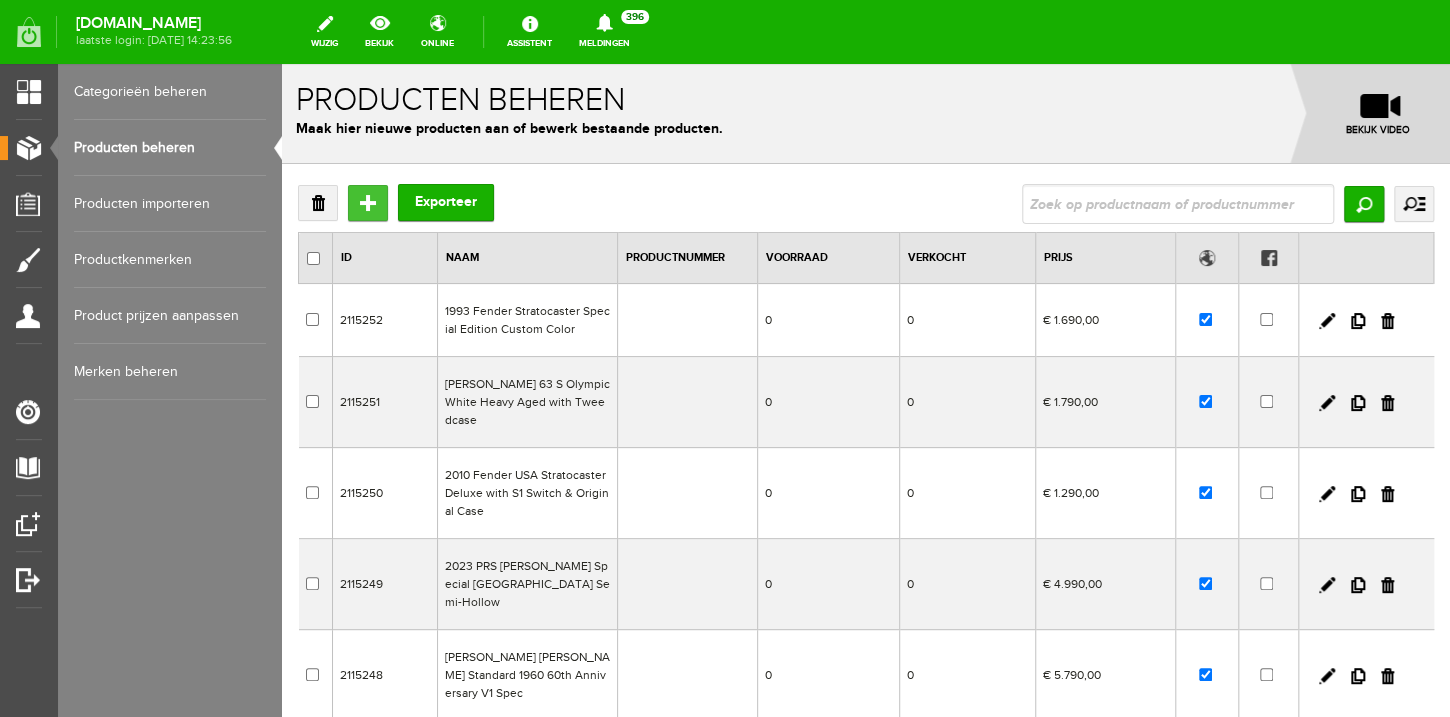 click on "Toevoegen" at bounding box center [368, 203] 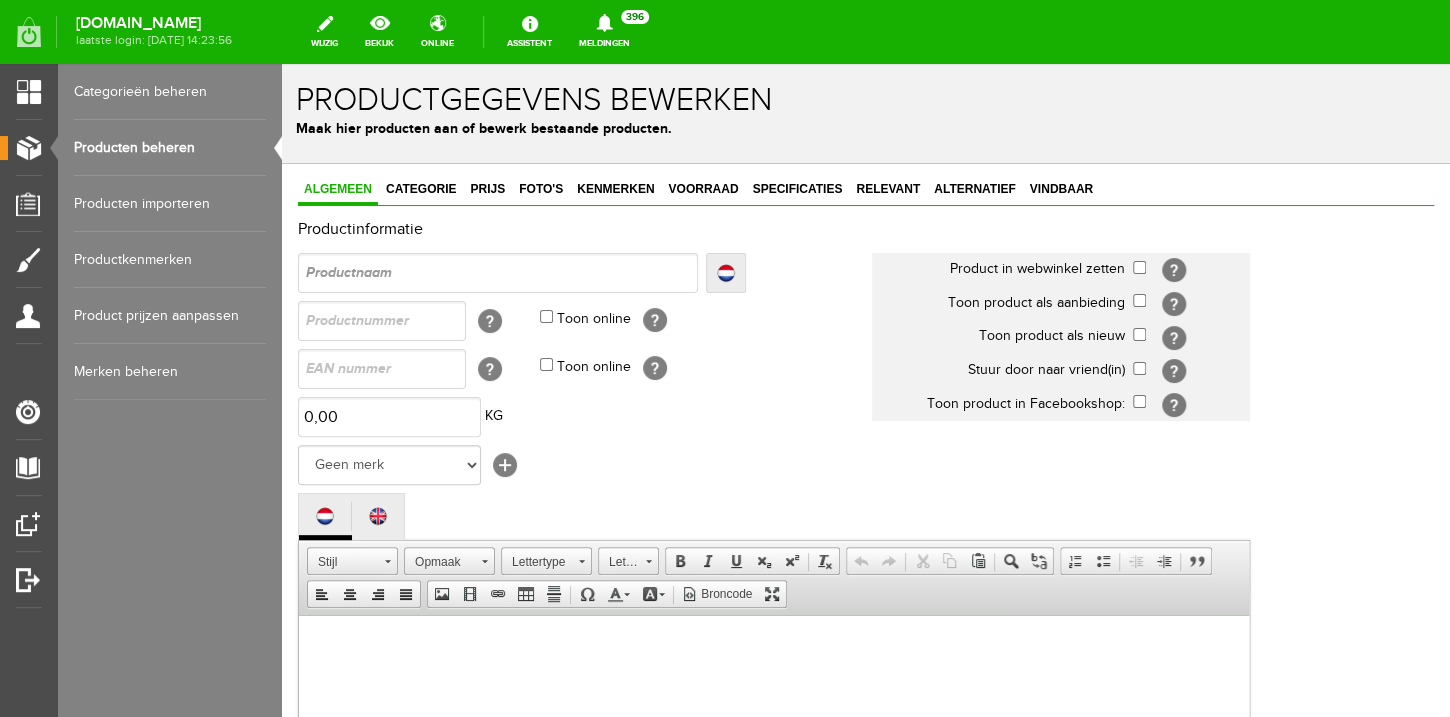 scroll, scrollTop: 0, scrollLeft: 0, axis: both 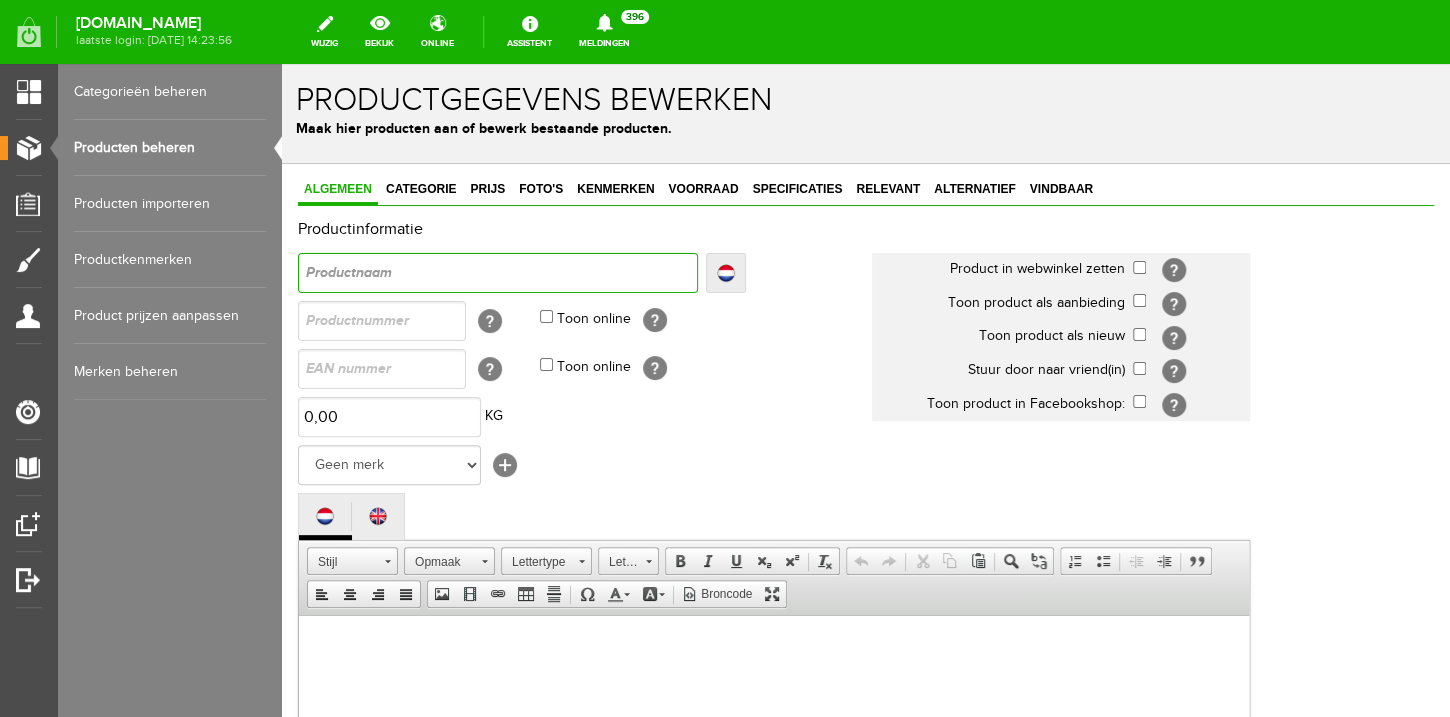 click at bounding box center (498, 273) 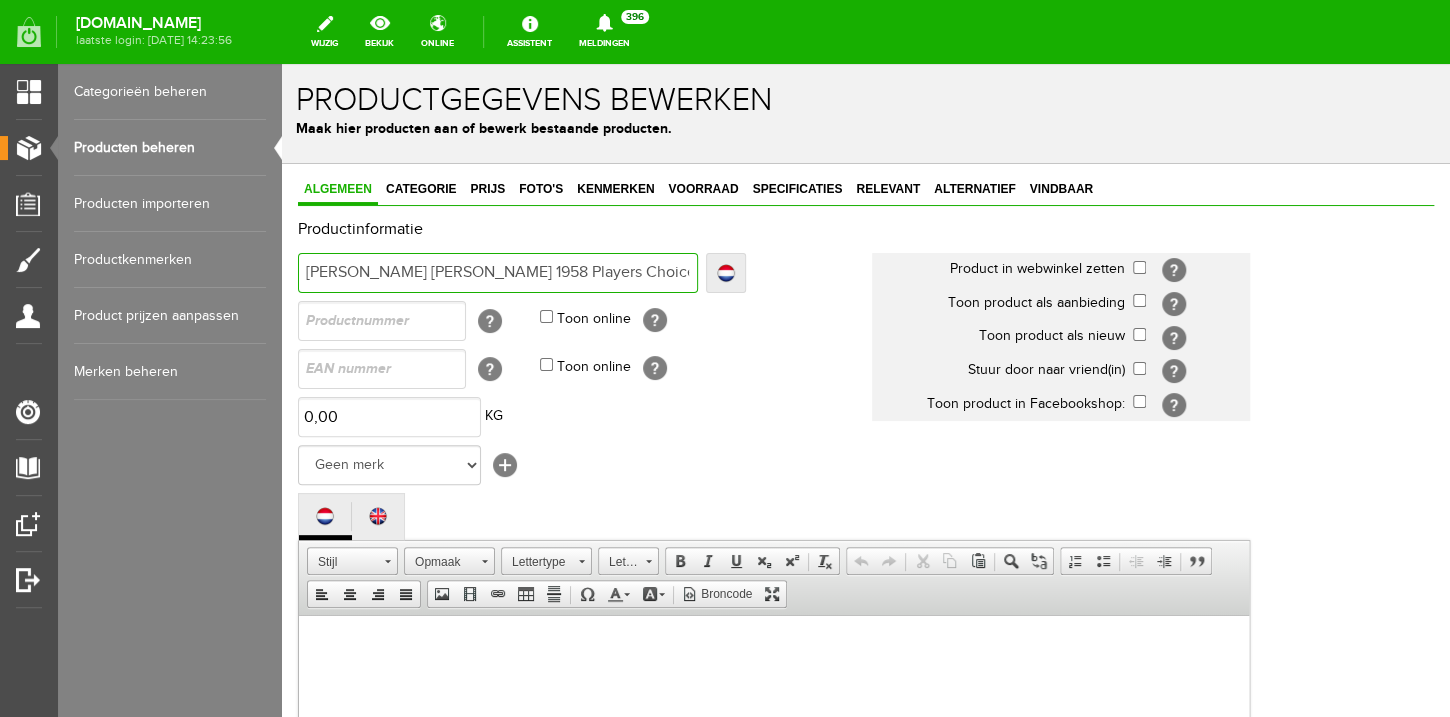 click on "[PERSON_NAME] [PERSON_NAME] 1958 Players Choice [PERSON_NAME] Finish" at bounding box center [498, 273] 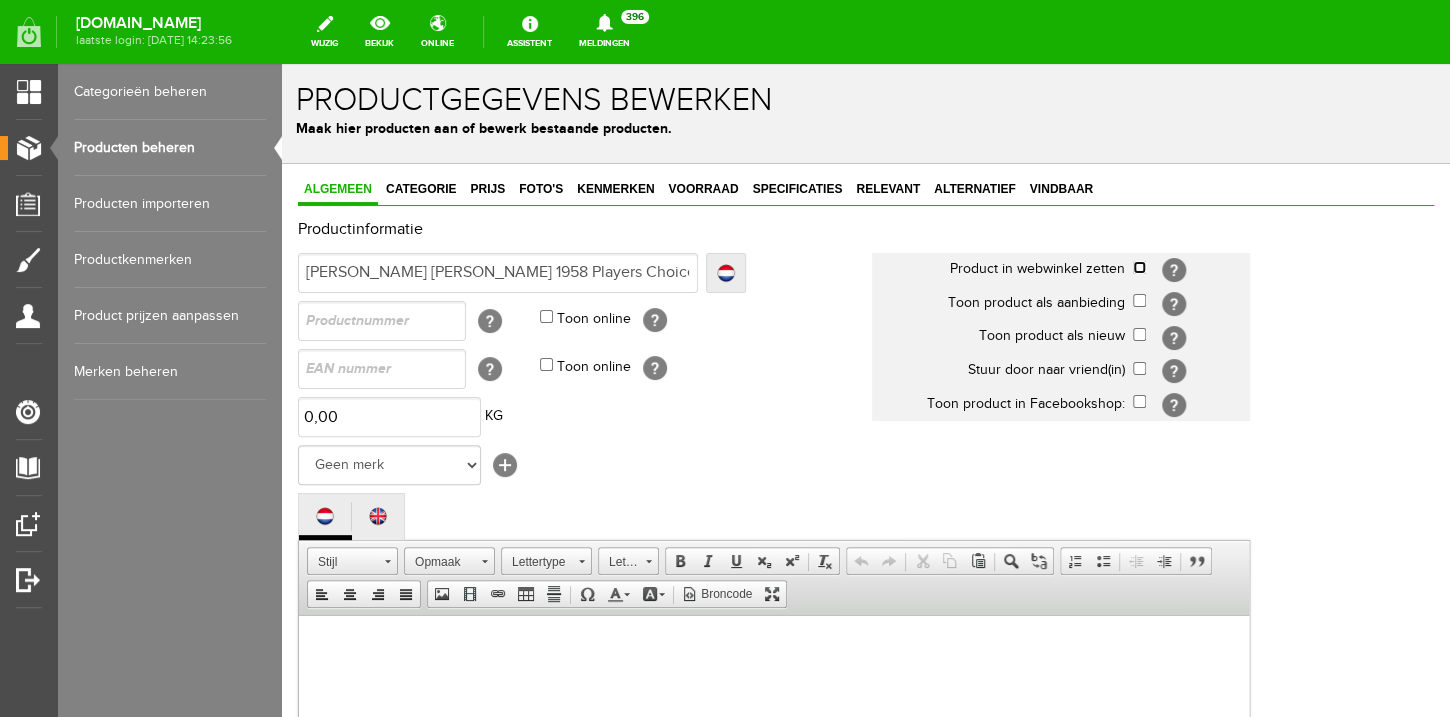 click at bounding box center (1139, 267) 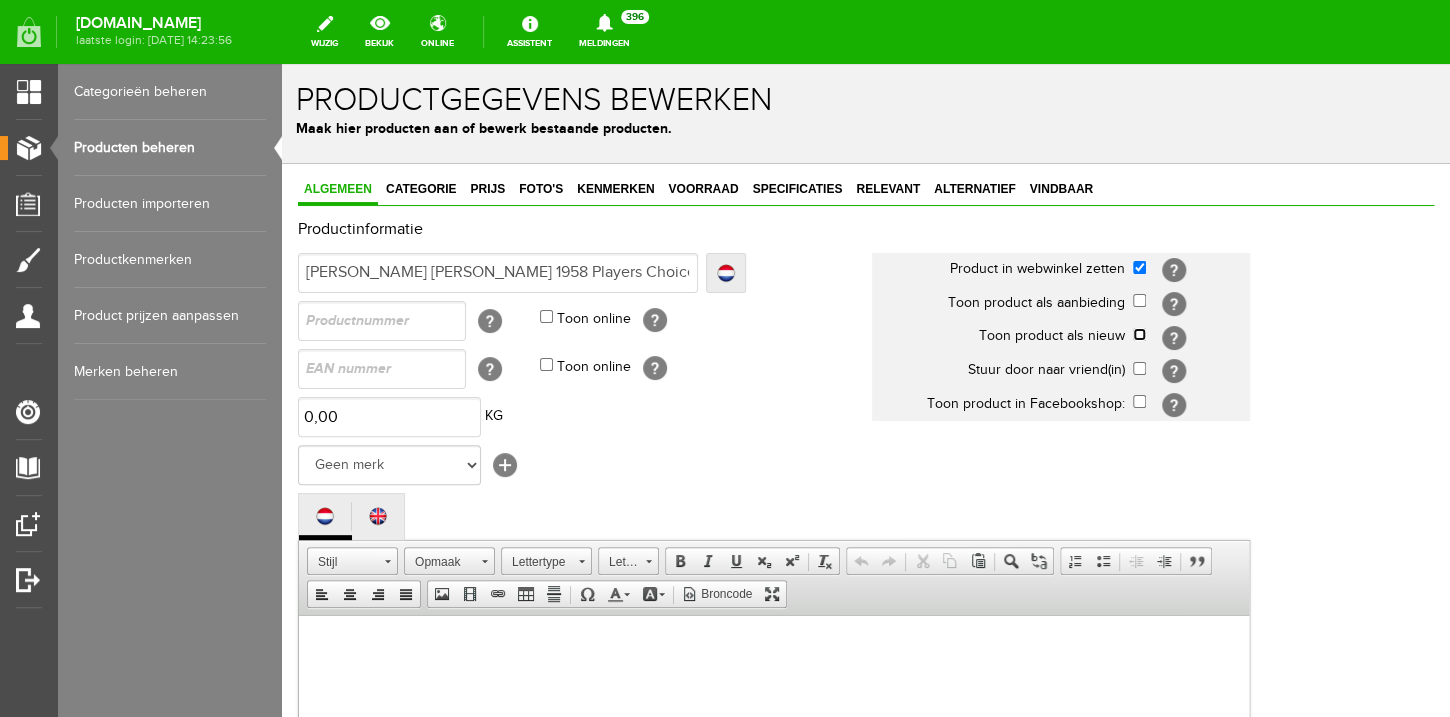 click at bounding box center (1139, 334) 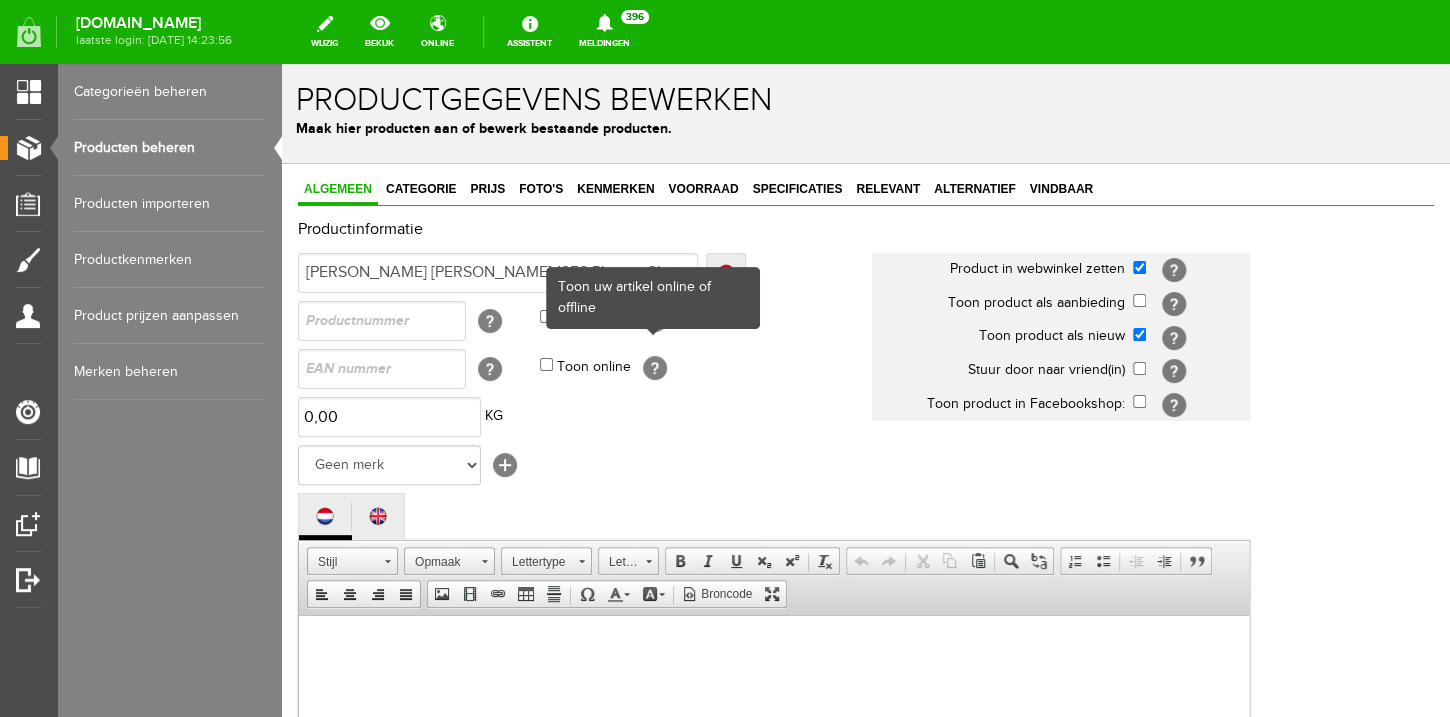 click on "Toon uw artikel online of offline" at bounding box center [653, 298] 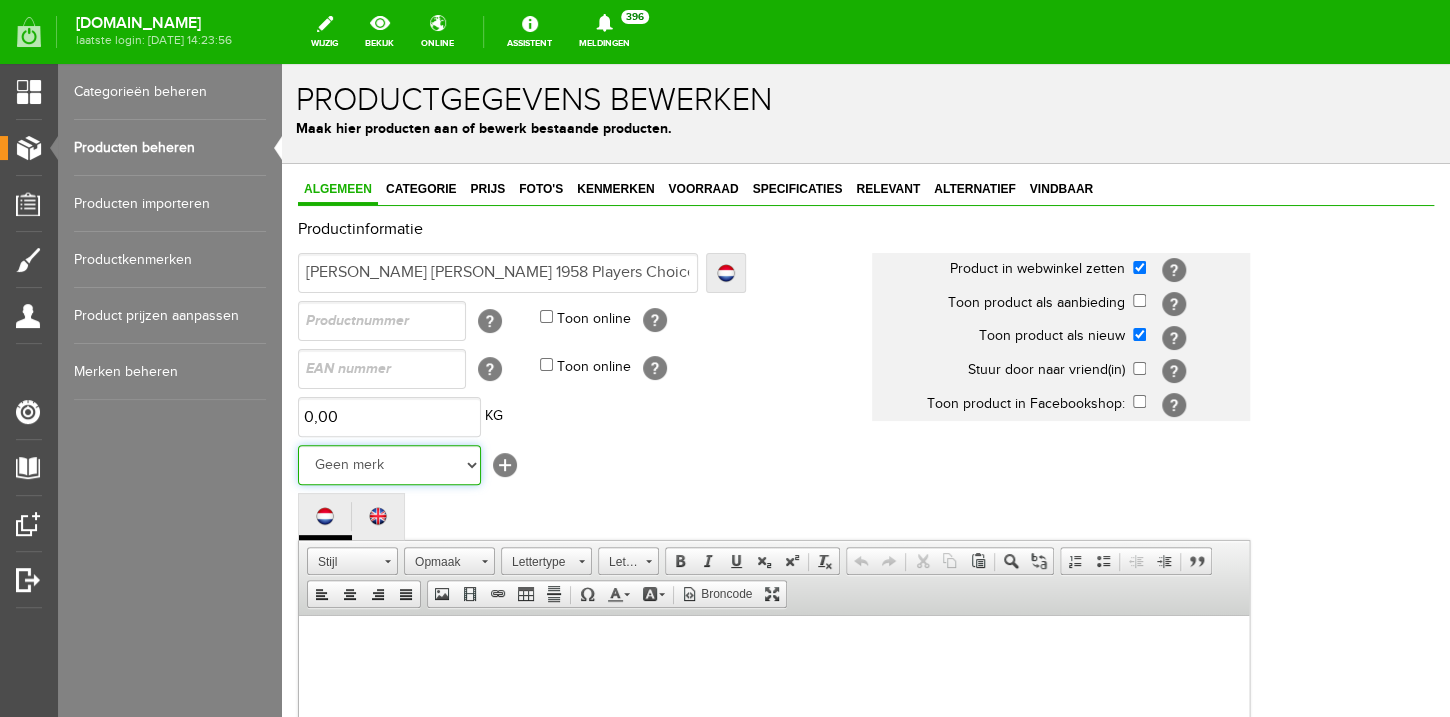click on "Geen merk
Hymn
Peavey
Vox
Rickenbacker
[PERSON_NAME]
[PERSON_NAME]
[PERSON_NAME]
[PERSON_NAME]
[PERSON_NAME]
[PERSON_NAME]
Hook
Gretsch
[PERSON_NAME]
The Heritage
Haar
ESP
[PERSON_NAME]
EVH
Duesenberg
Marshall
Music Man
[PERSON_NAME]
Fender
Ibanez
PRS [PERSON_NAME]
Other brands" at bounding box center [389, 465] 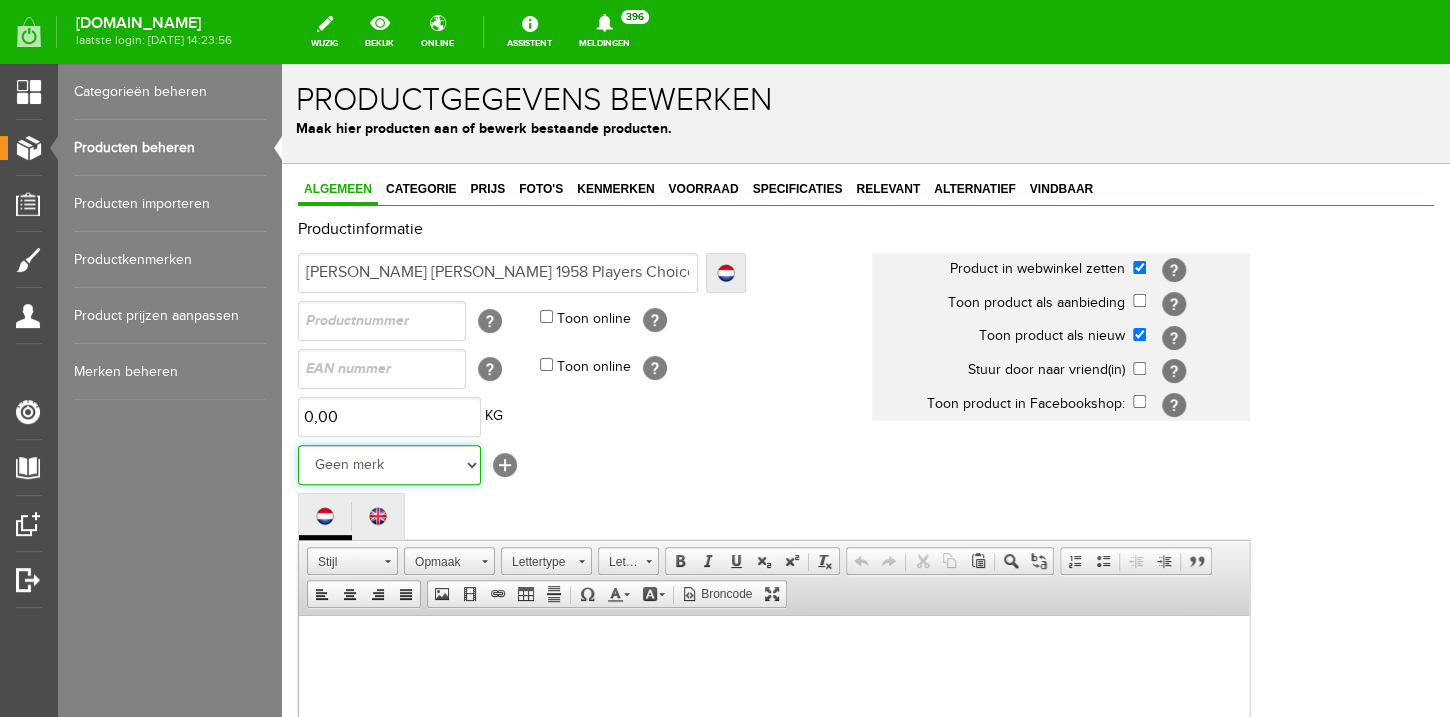 click on "[PERSON_NAME]" at bounding box center (282, 64) 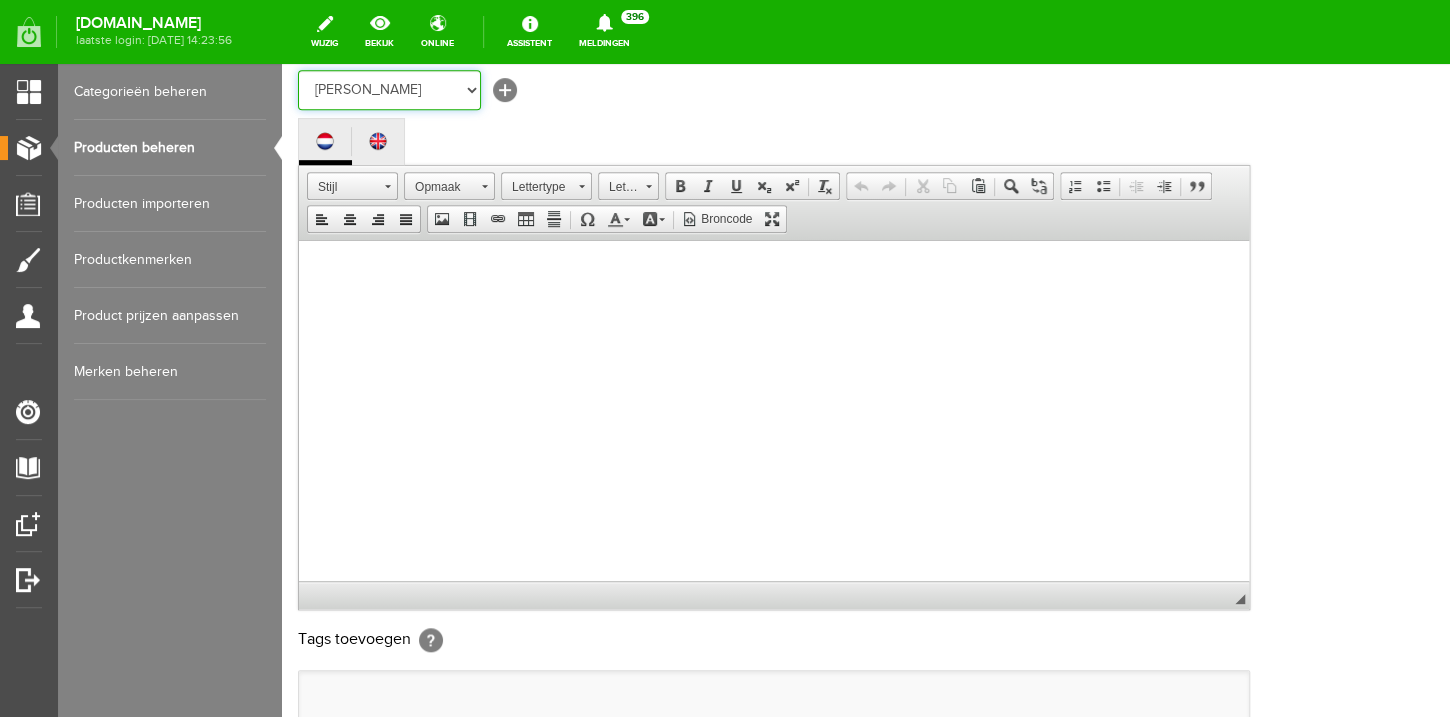 scroll, scrollTop: 384, scrollLeft: 0, axis: vertical 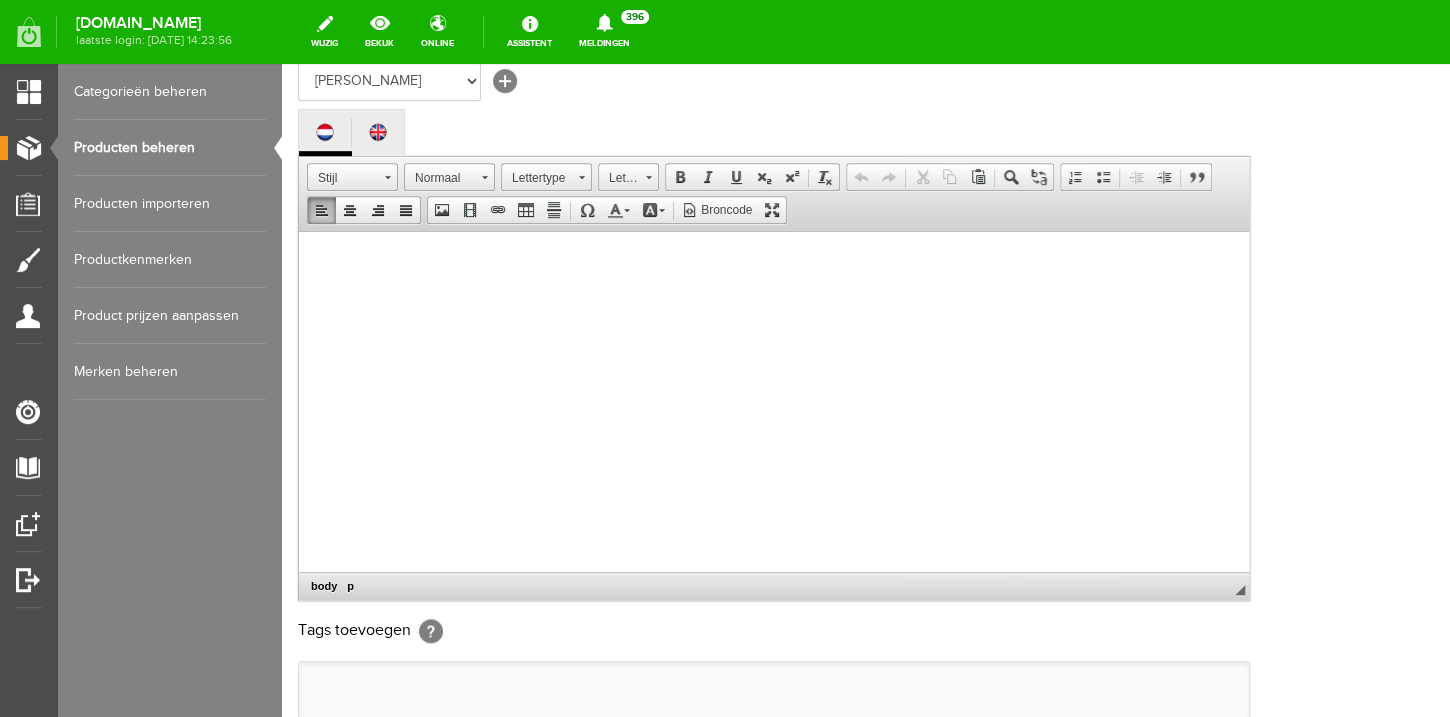 click at bounding box center [774, 421] 